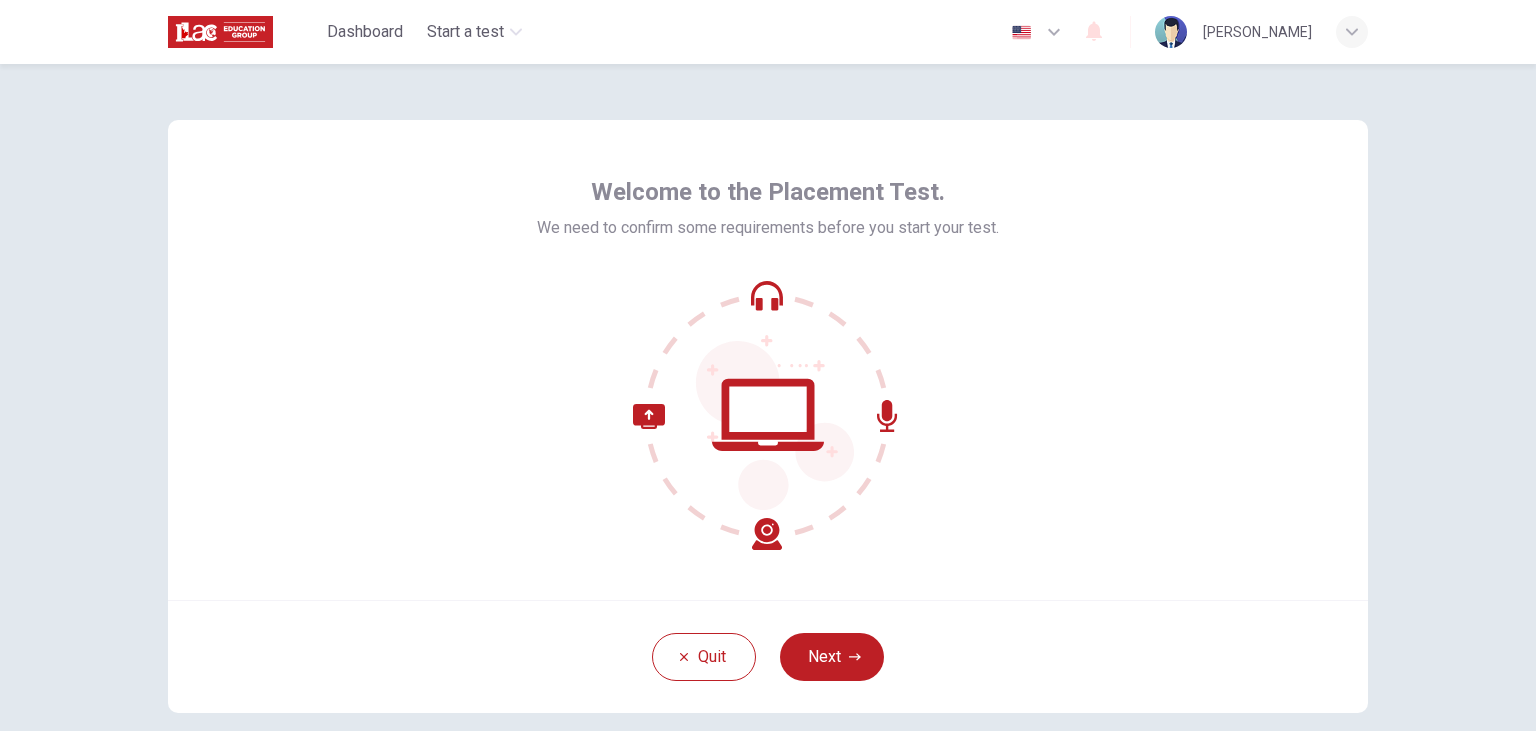 scroll, scrollTop: 0, scrollLeft: 0, axis: both 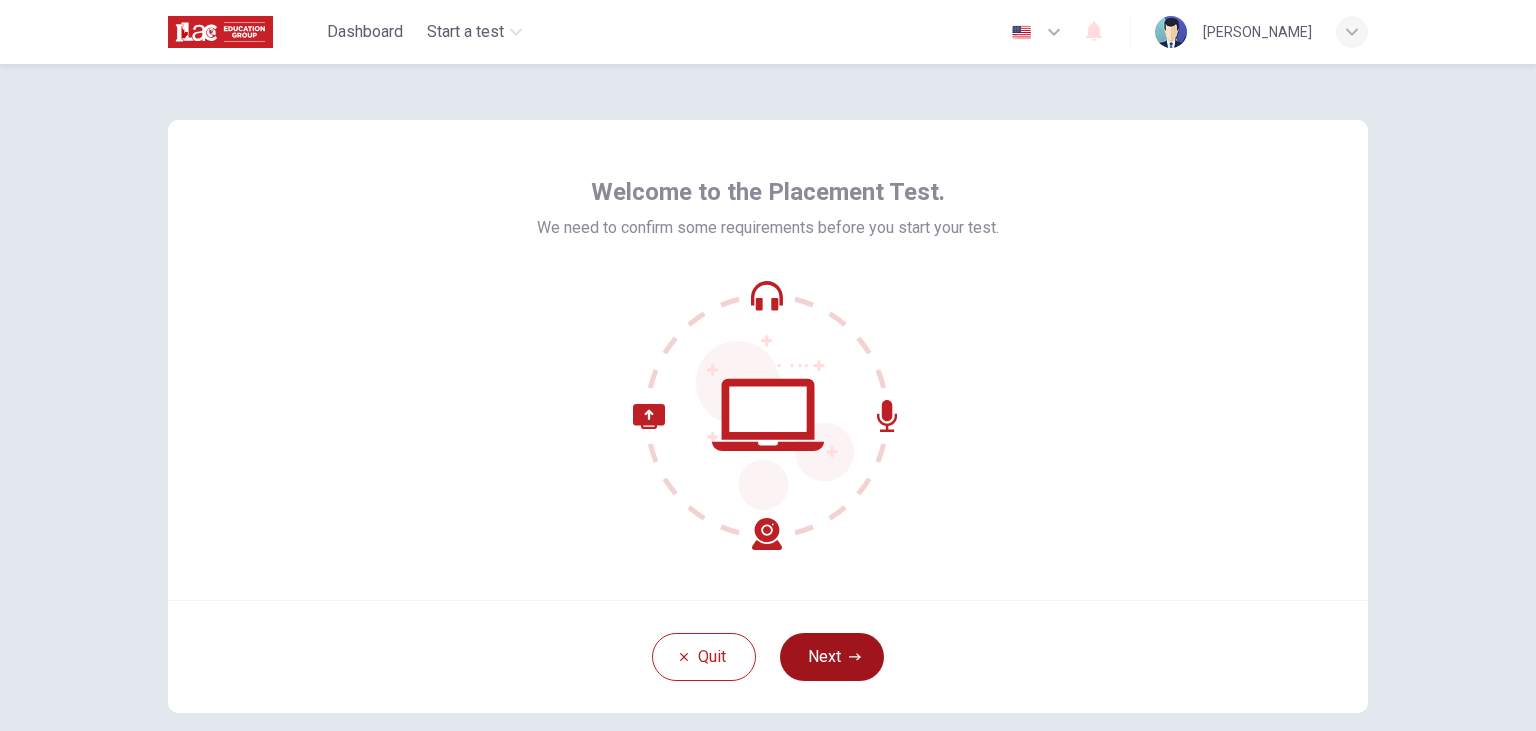 click on "Next" at bounding box center (832, 657) 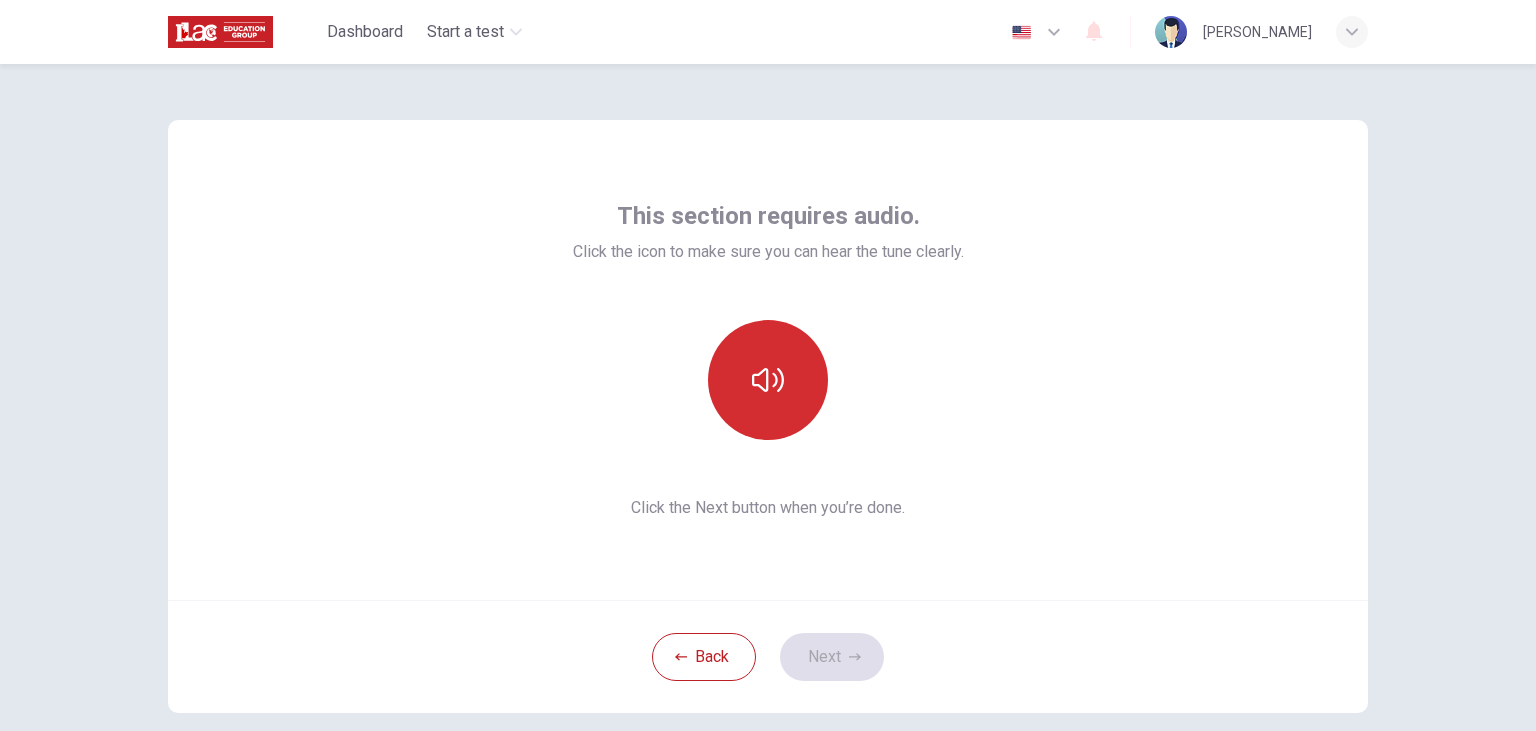 click at bounding box center (768, 380) 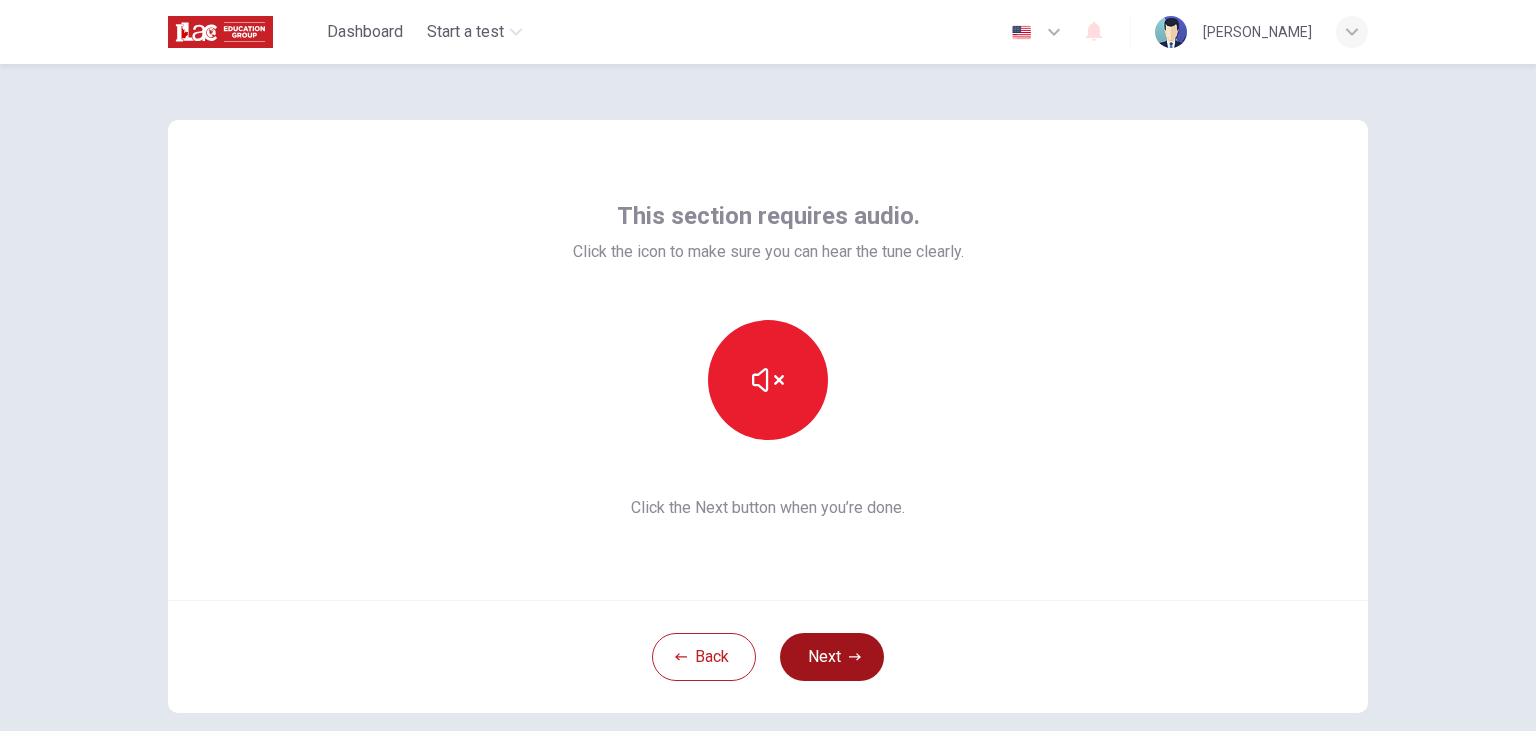 click on "Next" at bounding box center [832, 657] 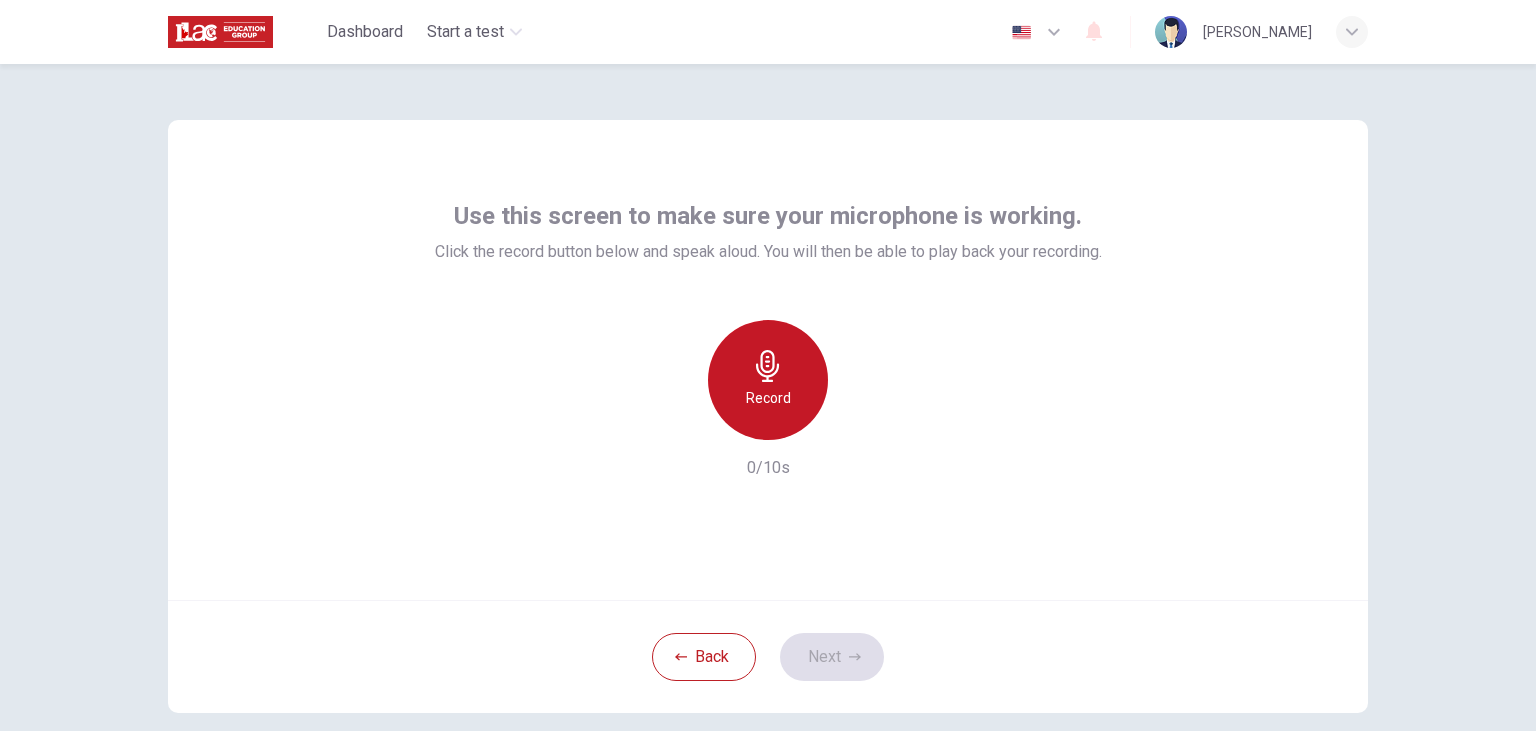 click 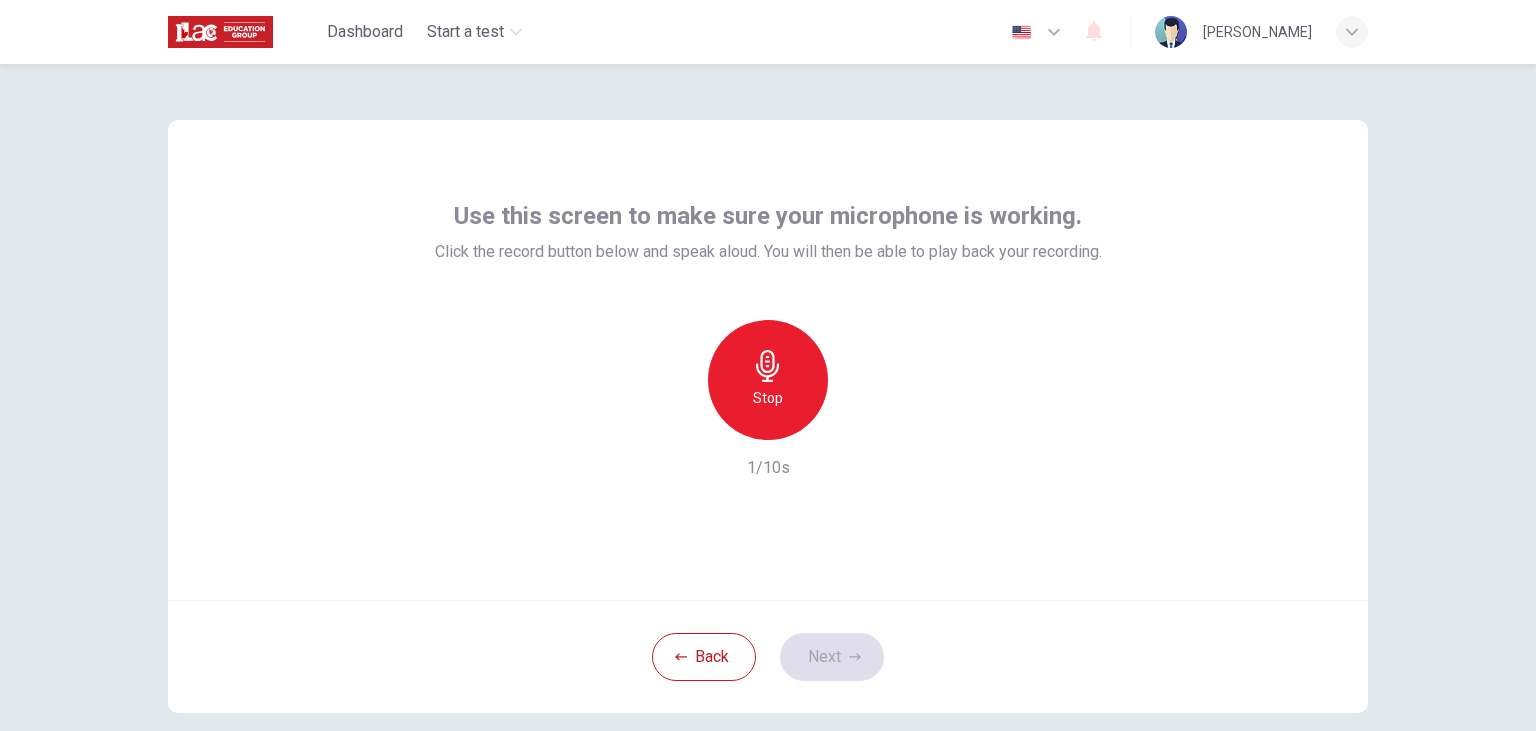 click on "Stop" at bounding box center (768, 380) 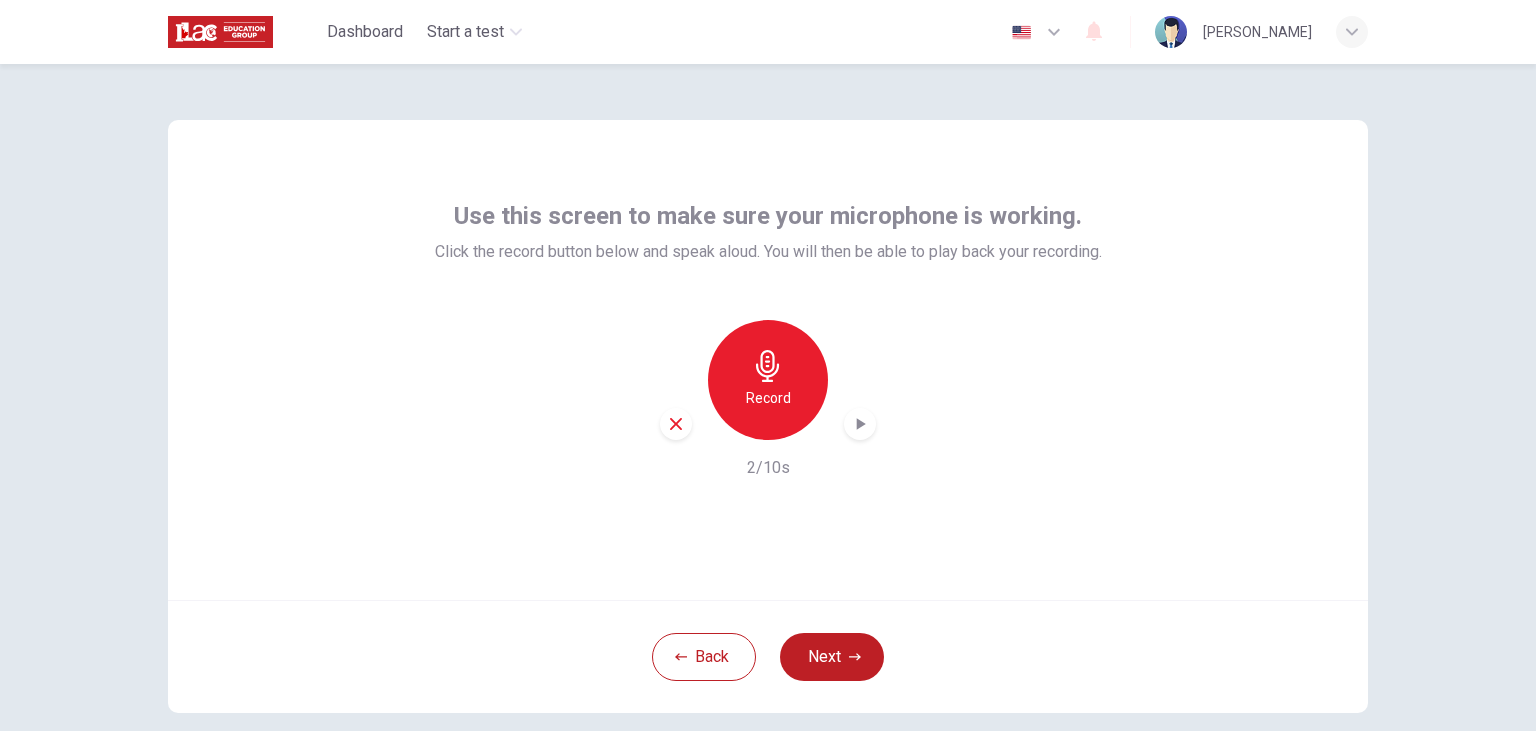 click 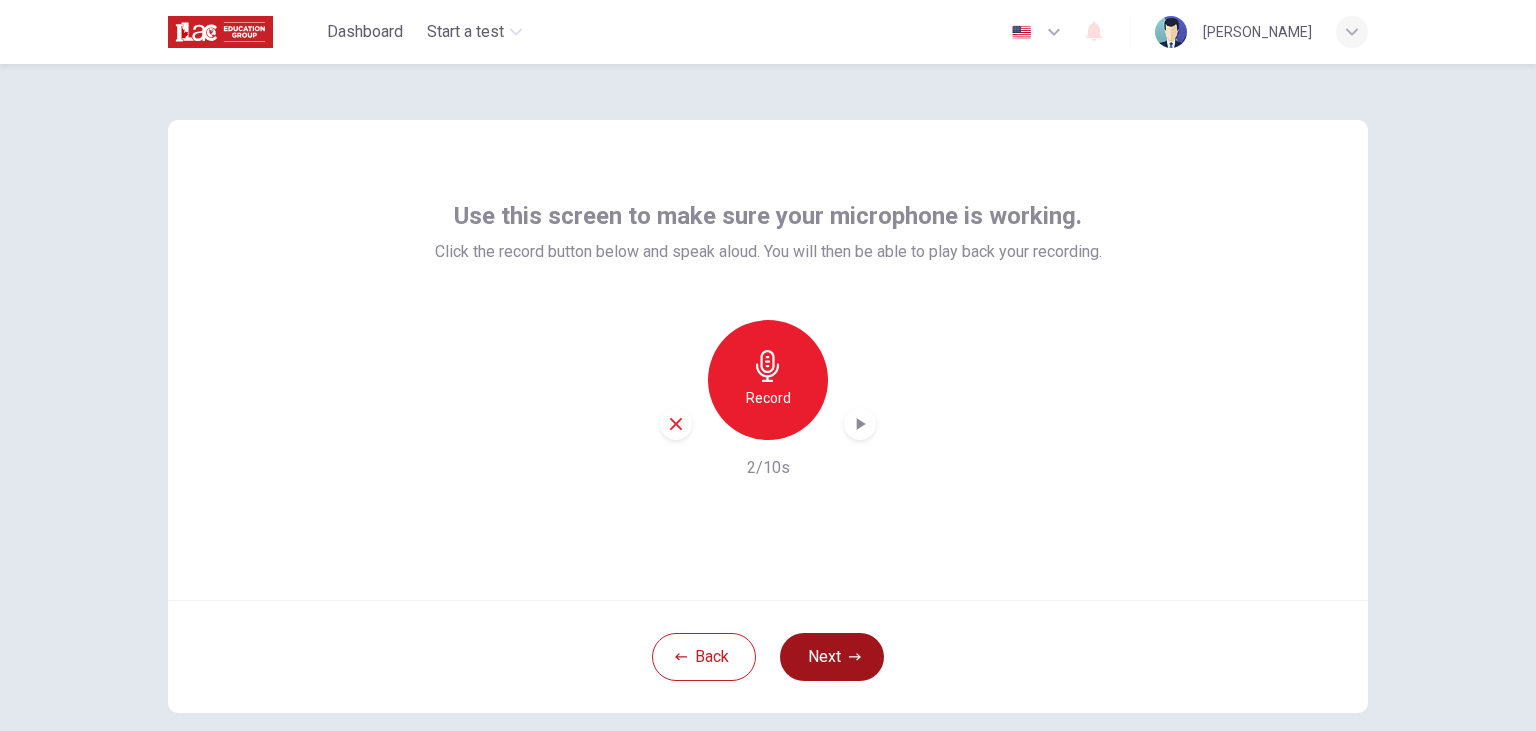click on "Next" at bounding box center [832, 657] 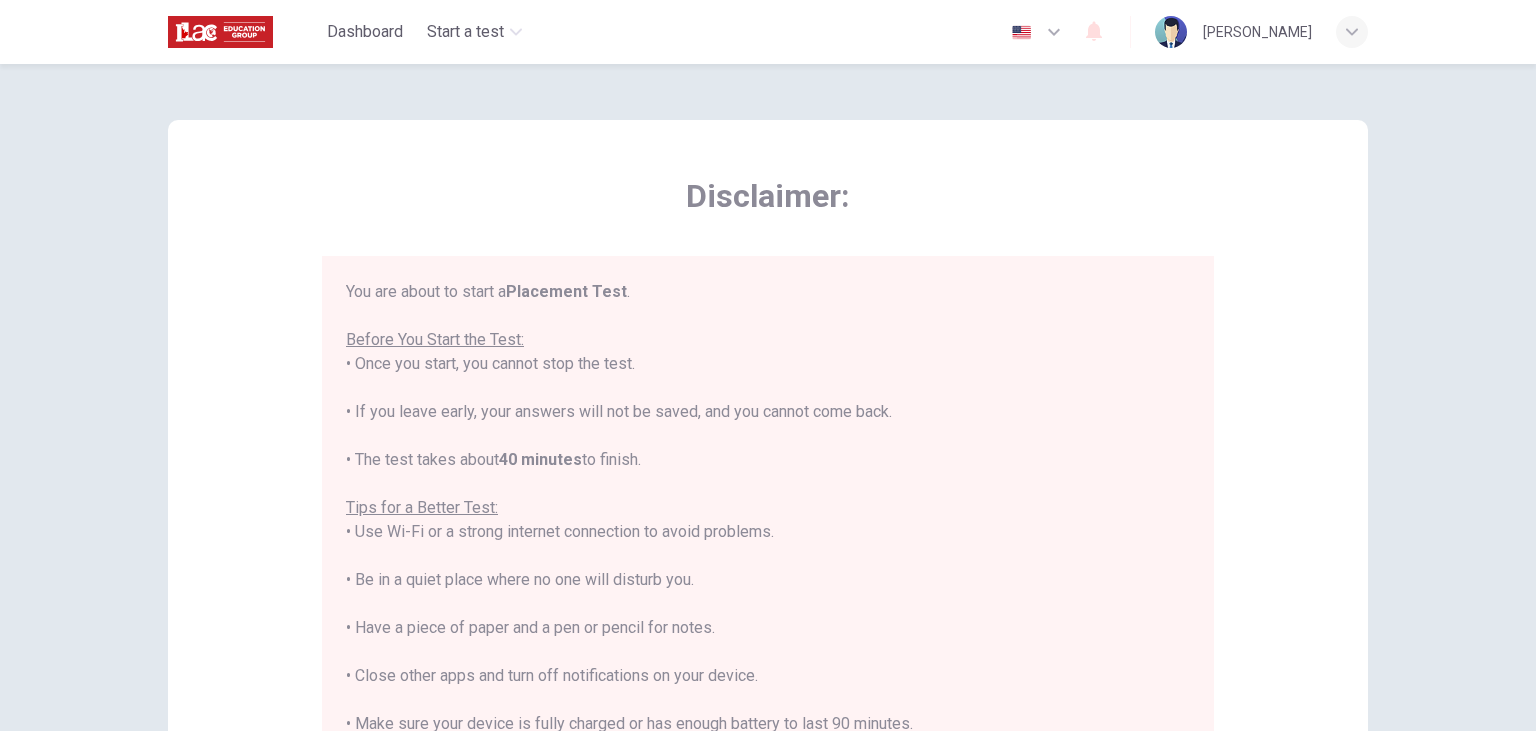 scroll, scrollTop: 24, scrollLeft: 0, axis: vertical 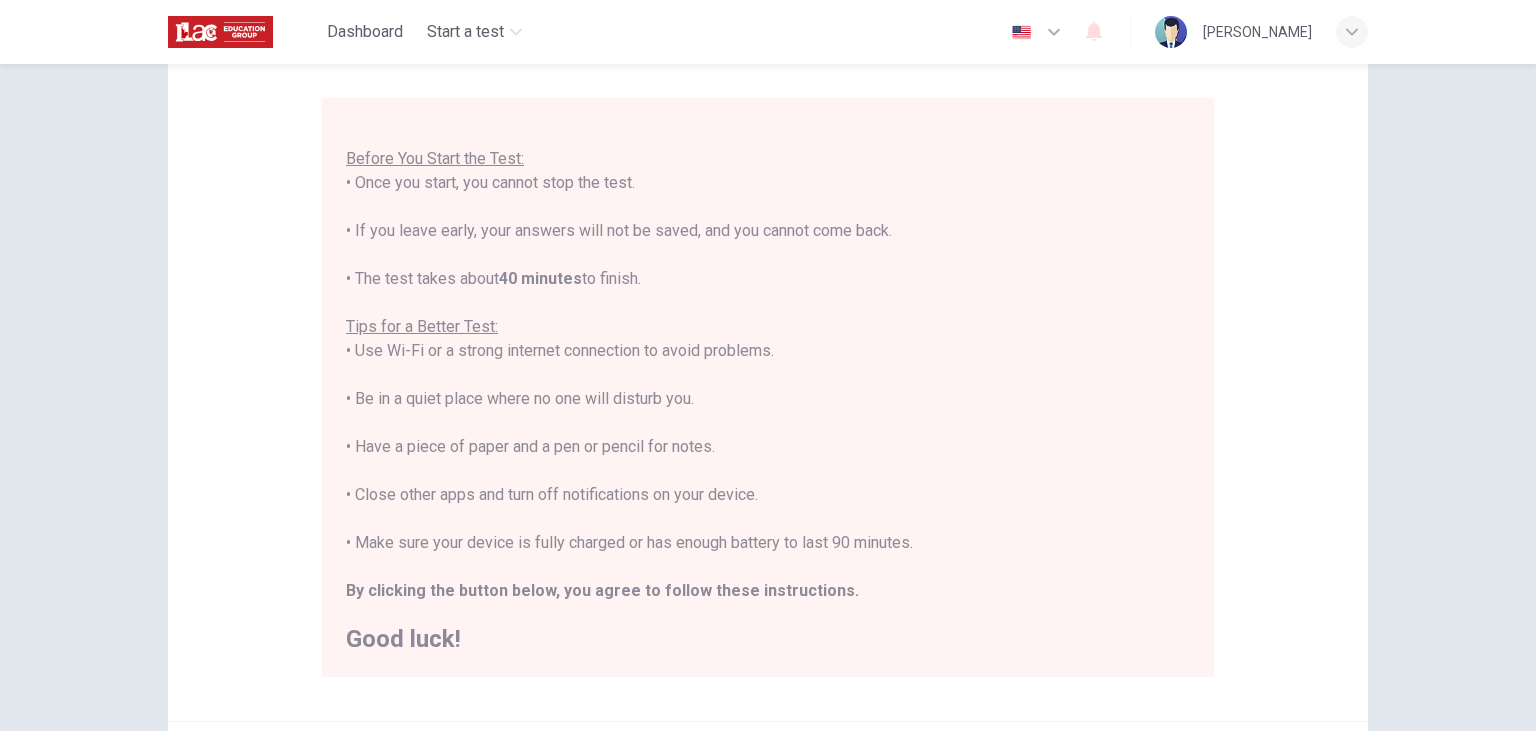 click on "You are about to start a  Placement Test .
Before You Start the Test:
• Once you start, you cannot stop the test.
• If you leave early, your answers will not be saved, and you cannot come back.
• The test takes about  40 minutes  to finish.
Tips for a Better Test:
• Use Wi-Fi or a strong internet connection to avoid problems.
• Be in a quiet place where no one will disturb you.
• Have a piece of paper and a pen or pencil for notes.
• Close other apps and turn off notifications on your device.
• Make sure your device is fully charged or has enough battery to last 90 minutes.
By clicking the button below, you agree to follow these instructions.
Good luck!" at bounding box center (768, 375) 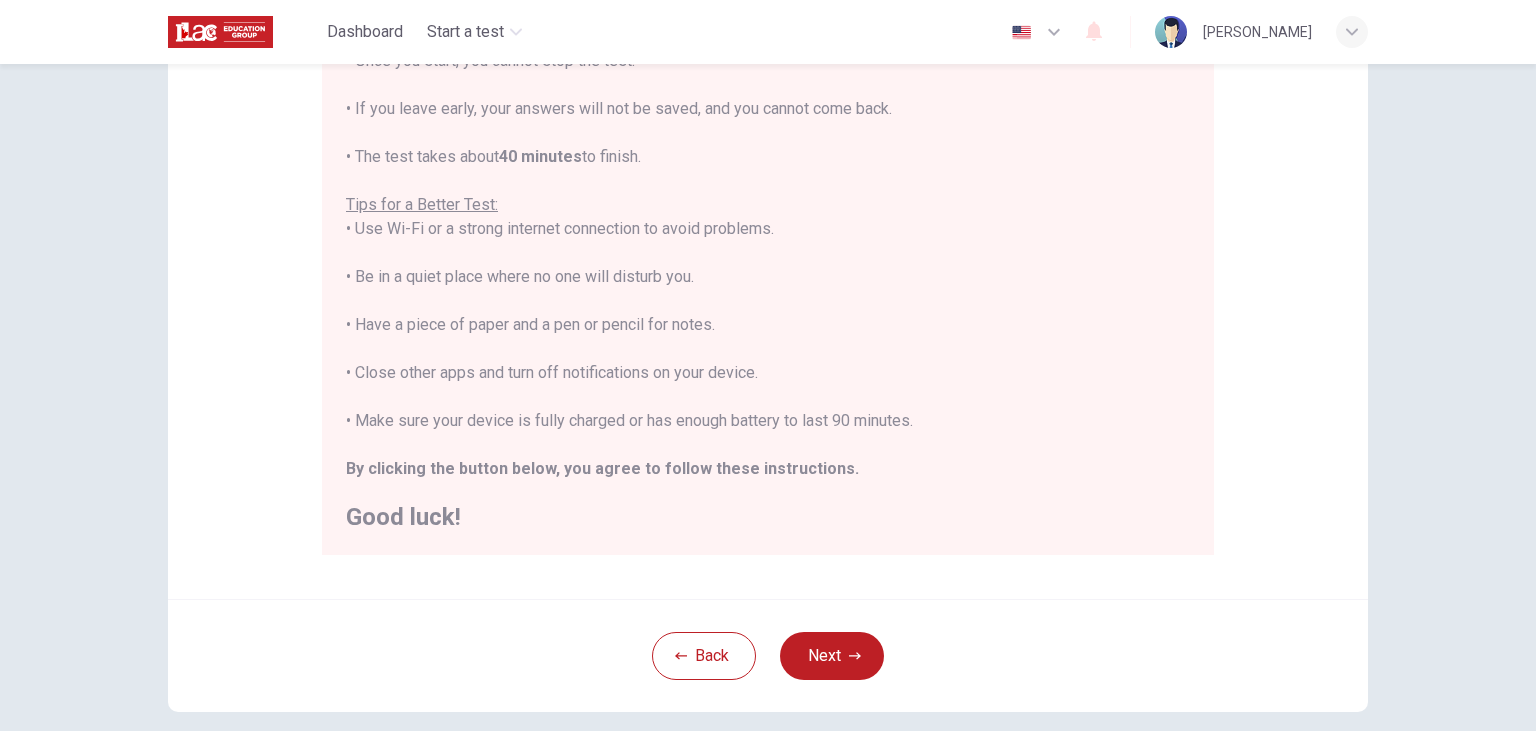 scroll, scrollTop: 281, scrollLeft: 0, axis: vertical 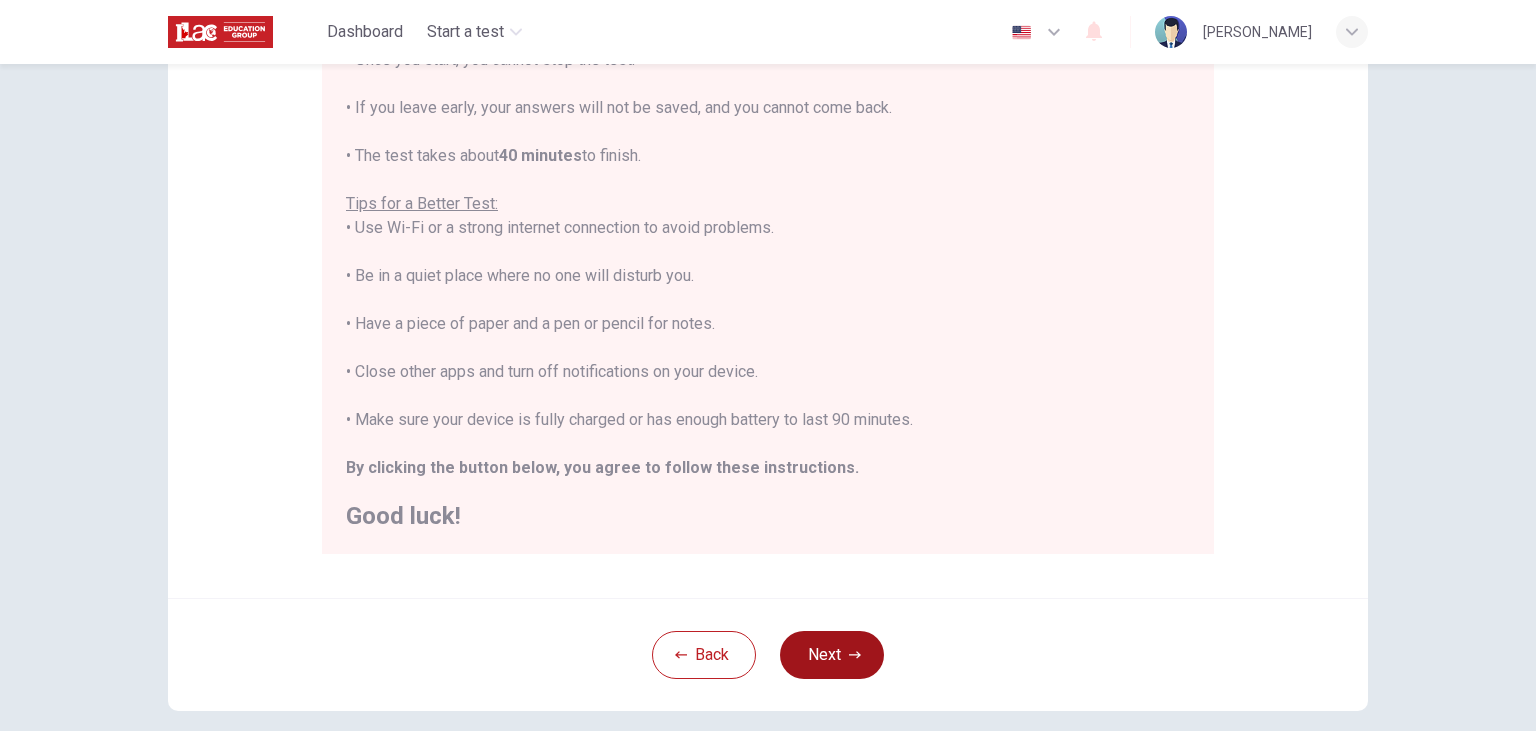 click on "Next" at bounding box center (832, 655) 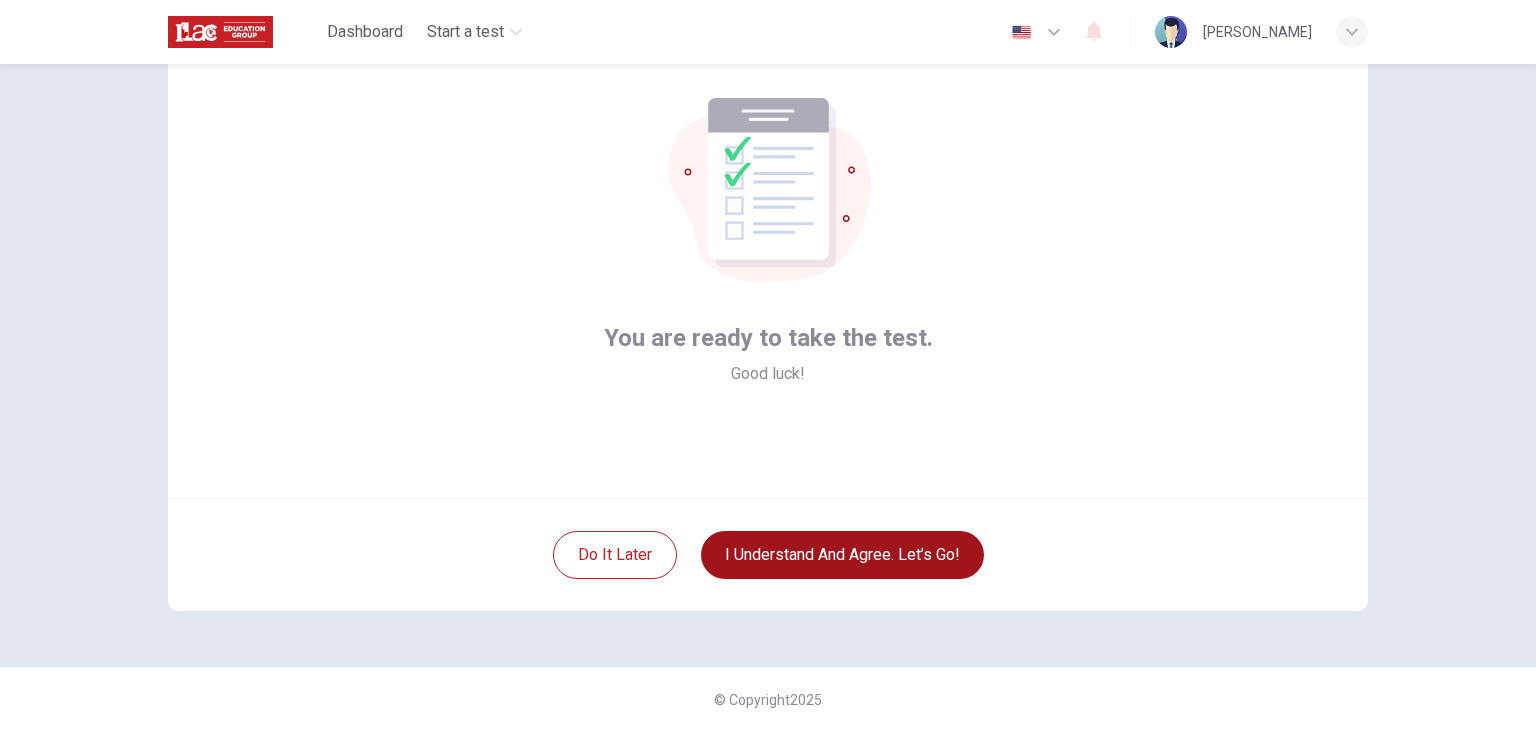 scroll, scrollTop: 102, scrollLeft: 0, axis: vertical 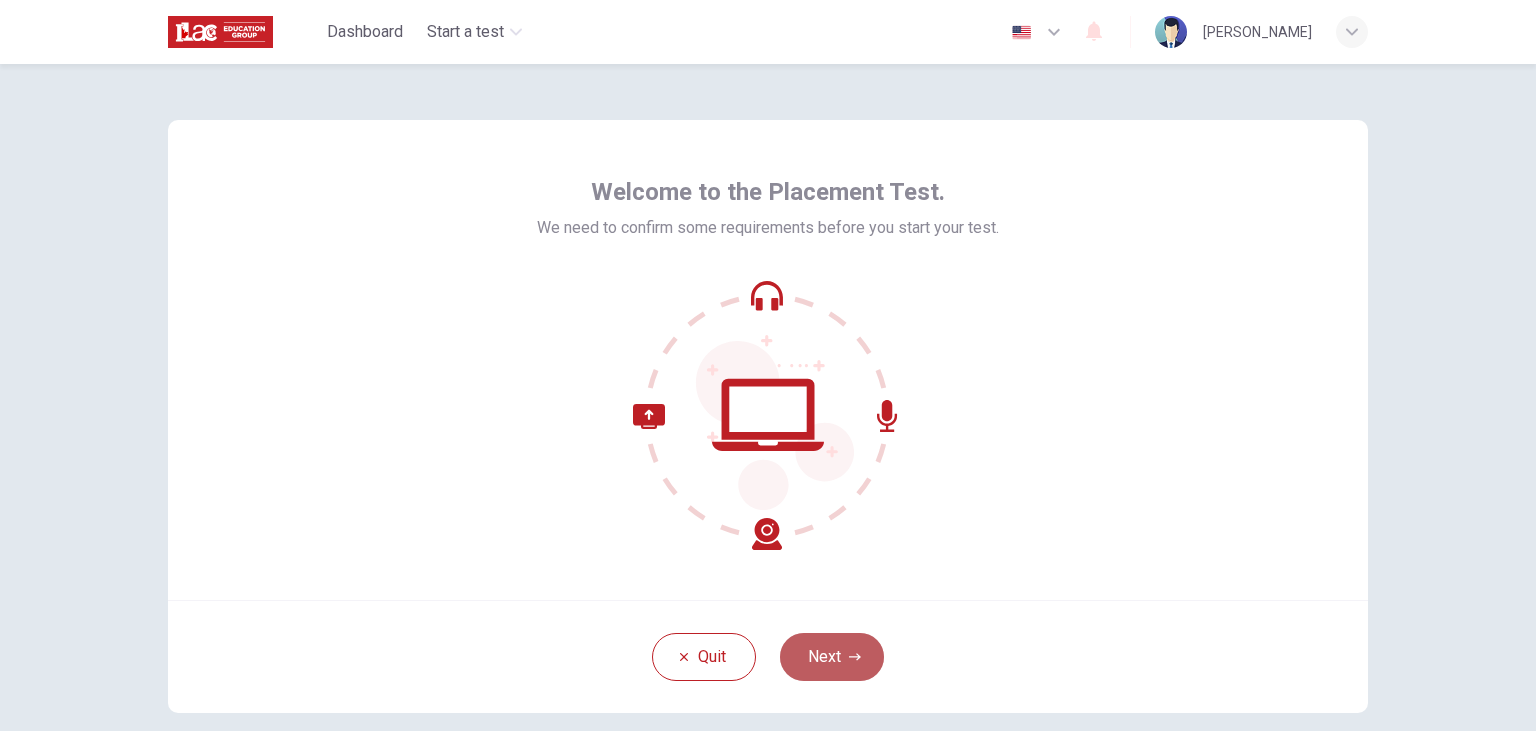 click on "Next" at bounding box center (832, 657) 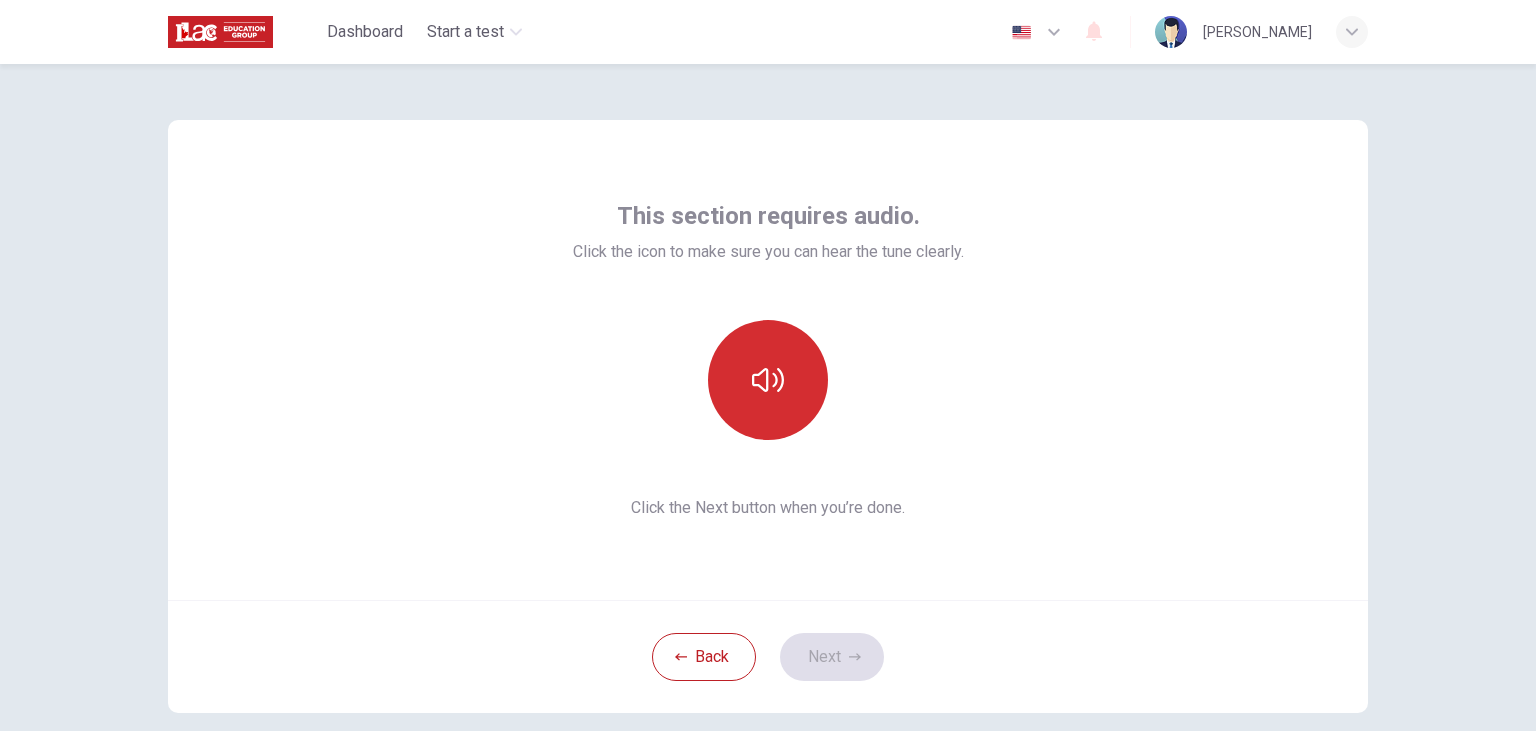 click at bounding box center [768, 380] 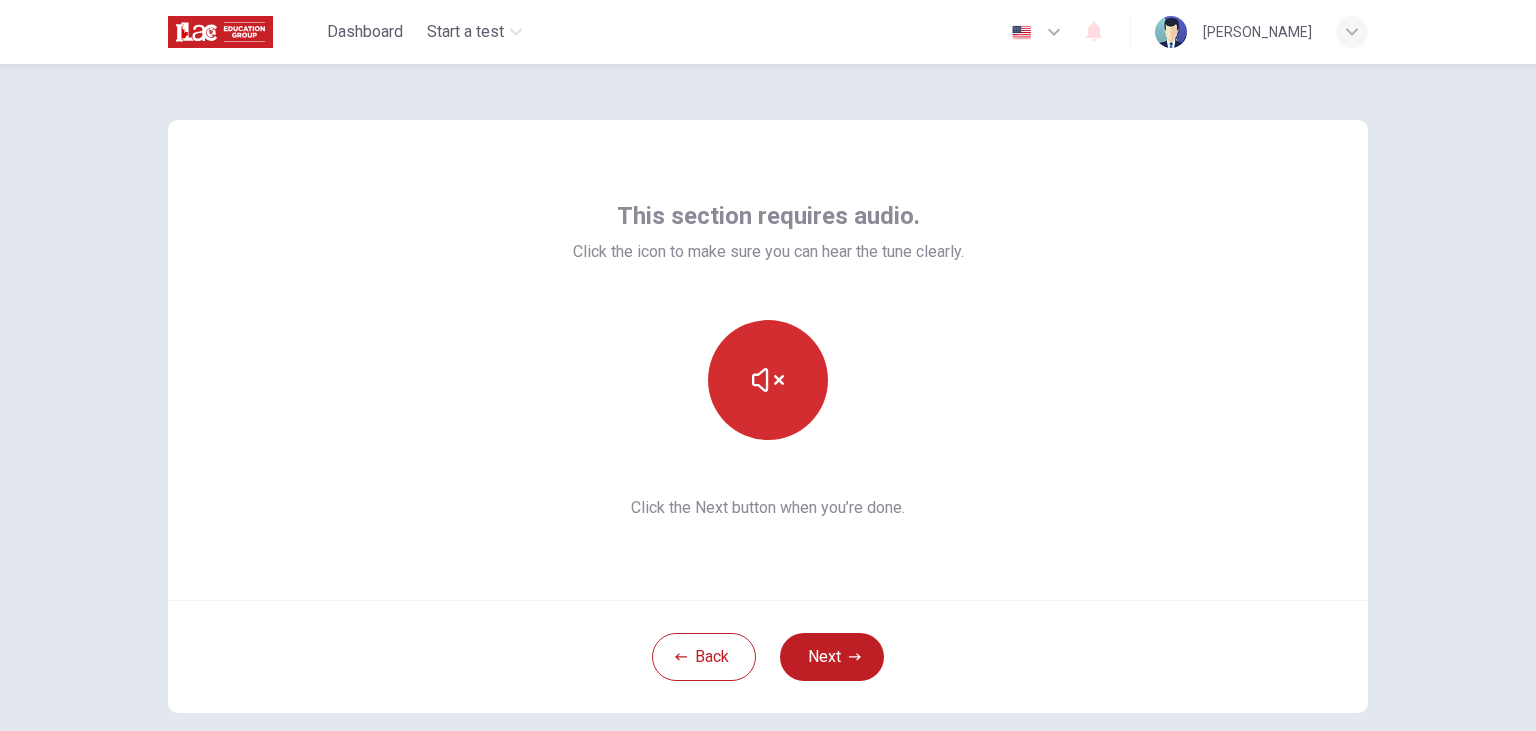click at bounding box center (768, 380) 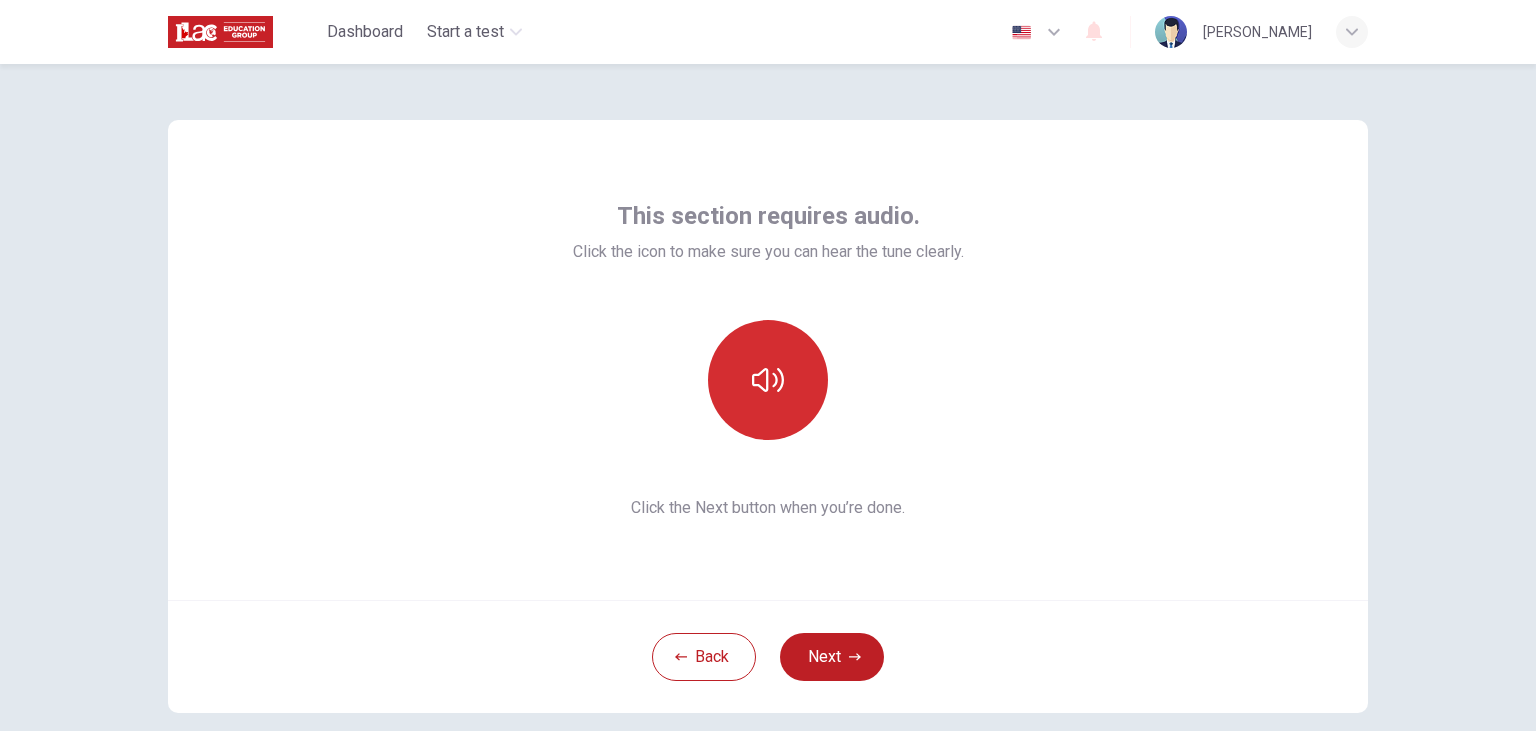 click 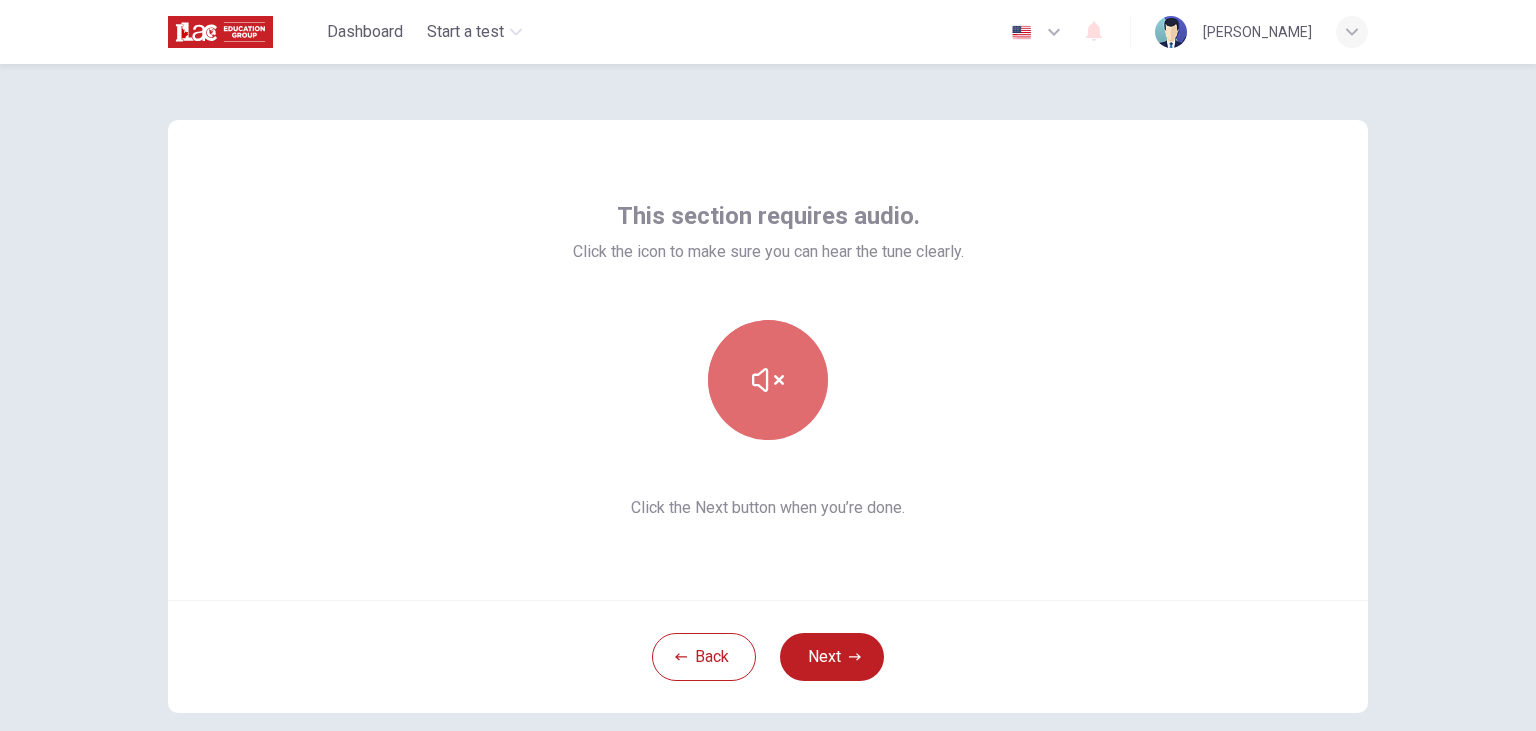 click 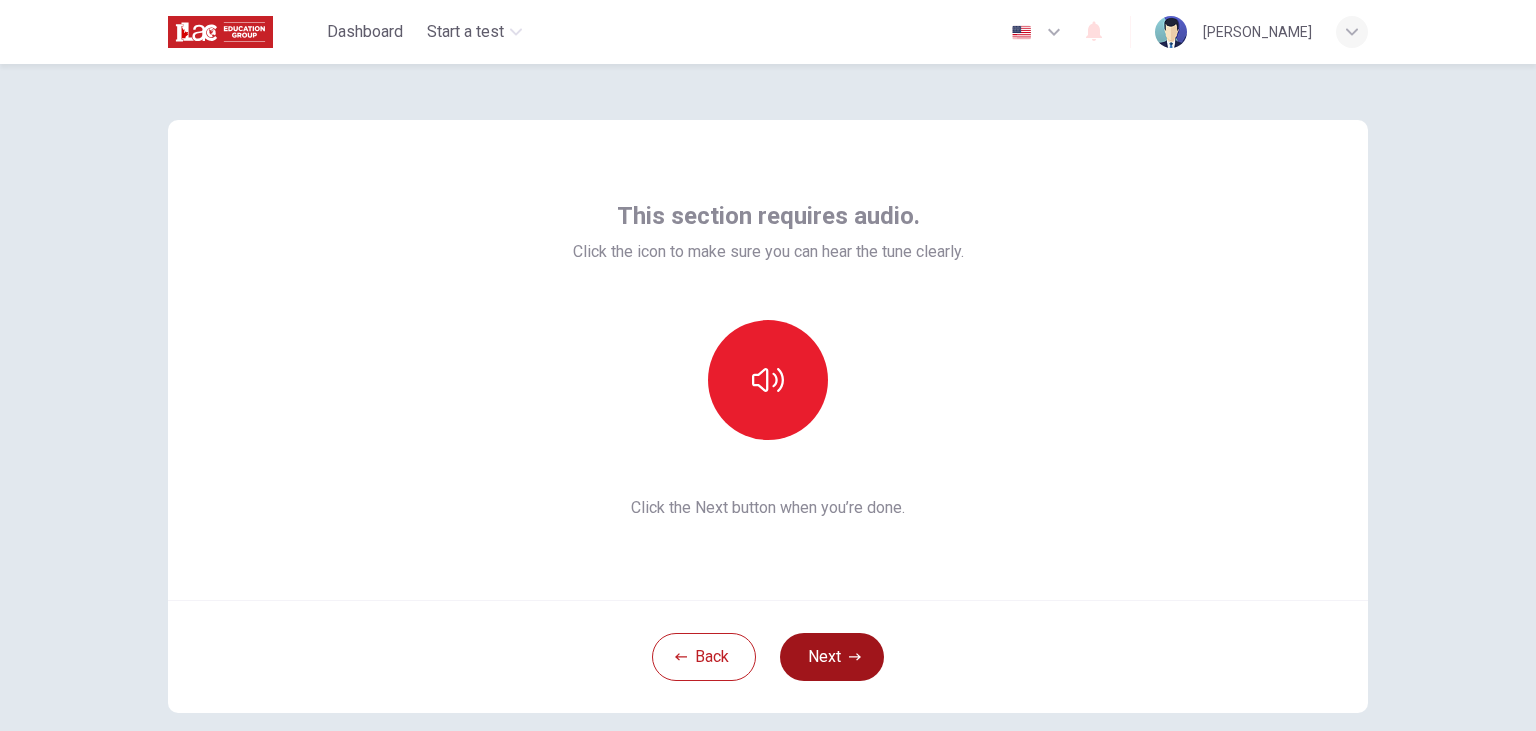 click on "Next" at bounding box center [832, 657] 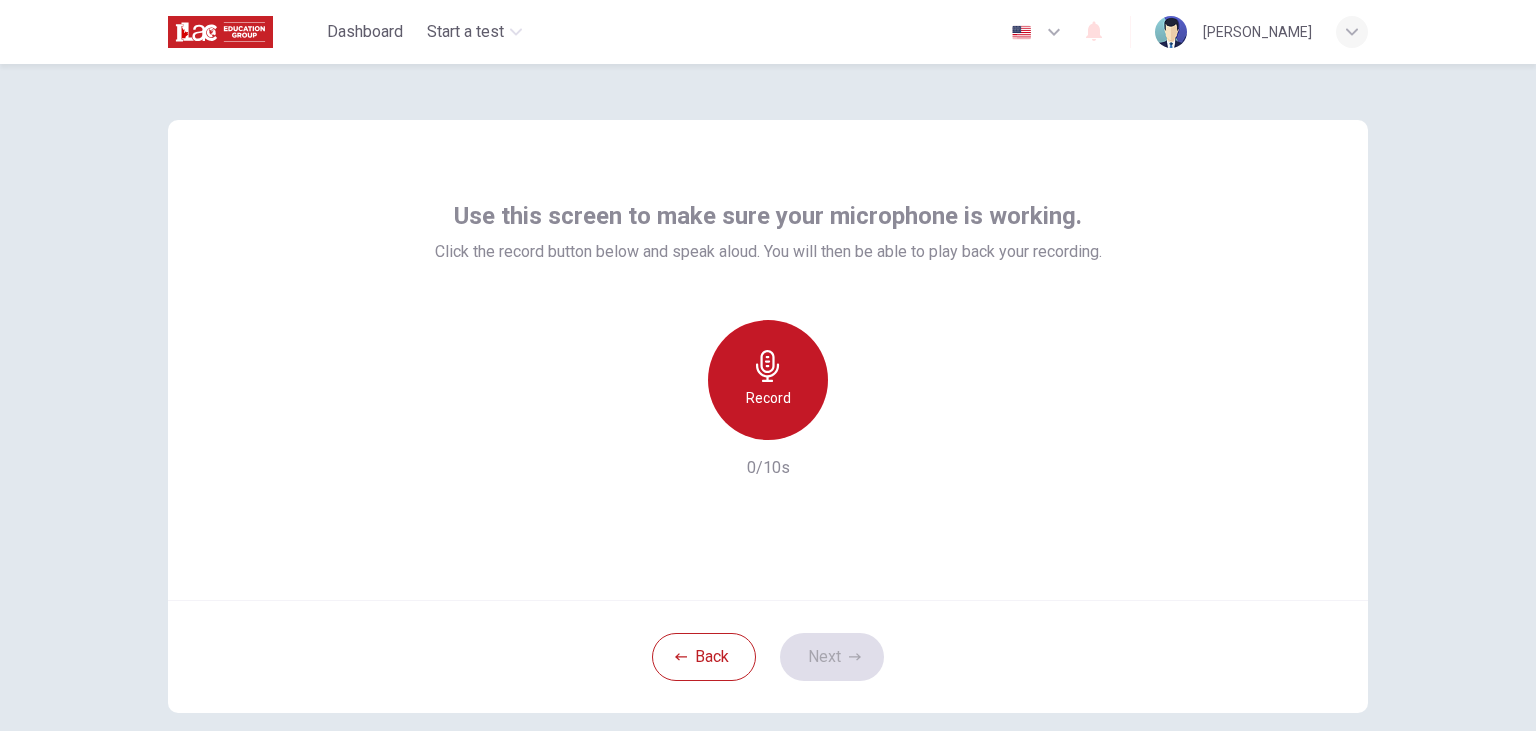 click on "Record" at bounding box center (768, 398) 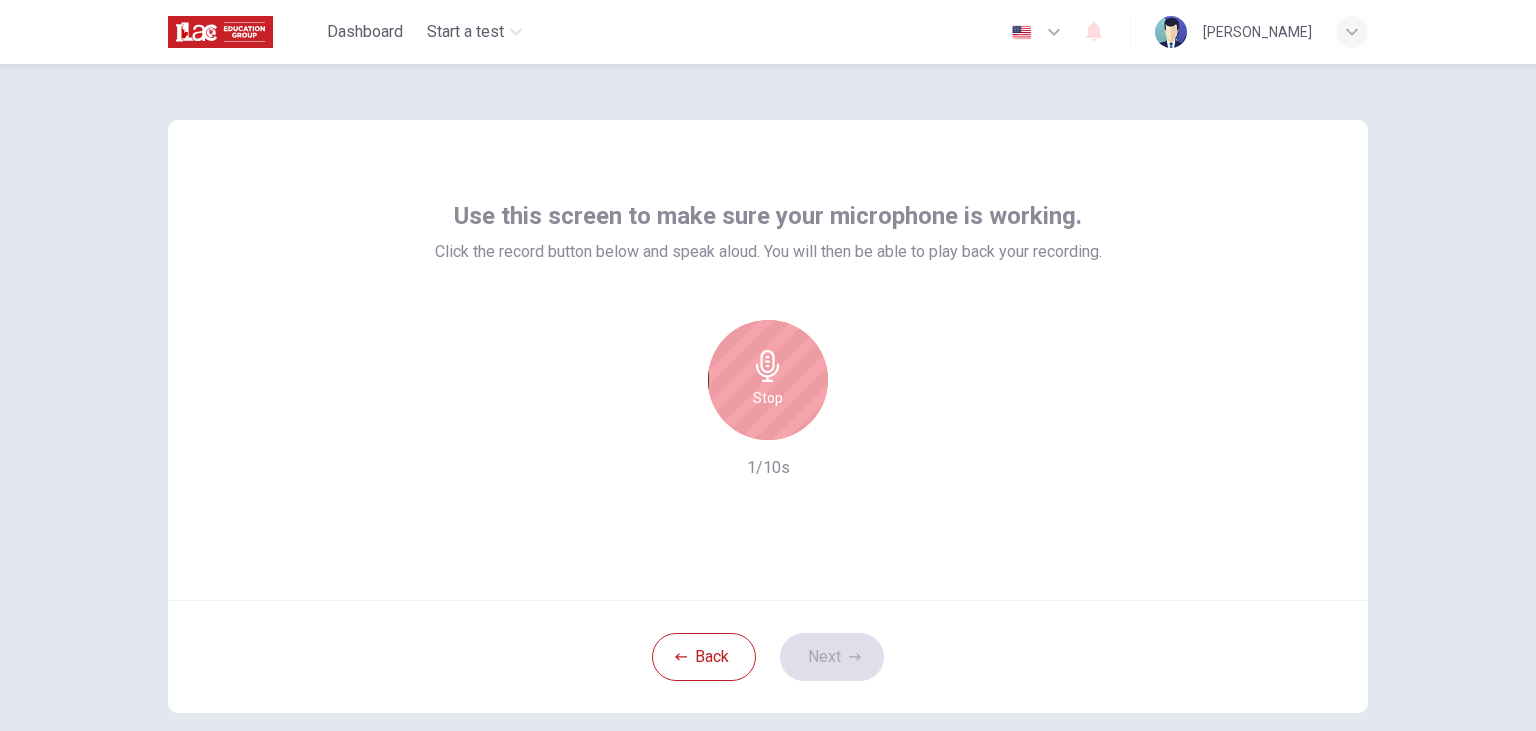 click on "Stop" at bounding box center [768, 380] 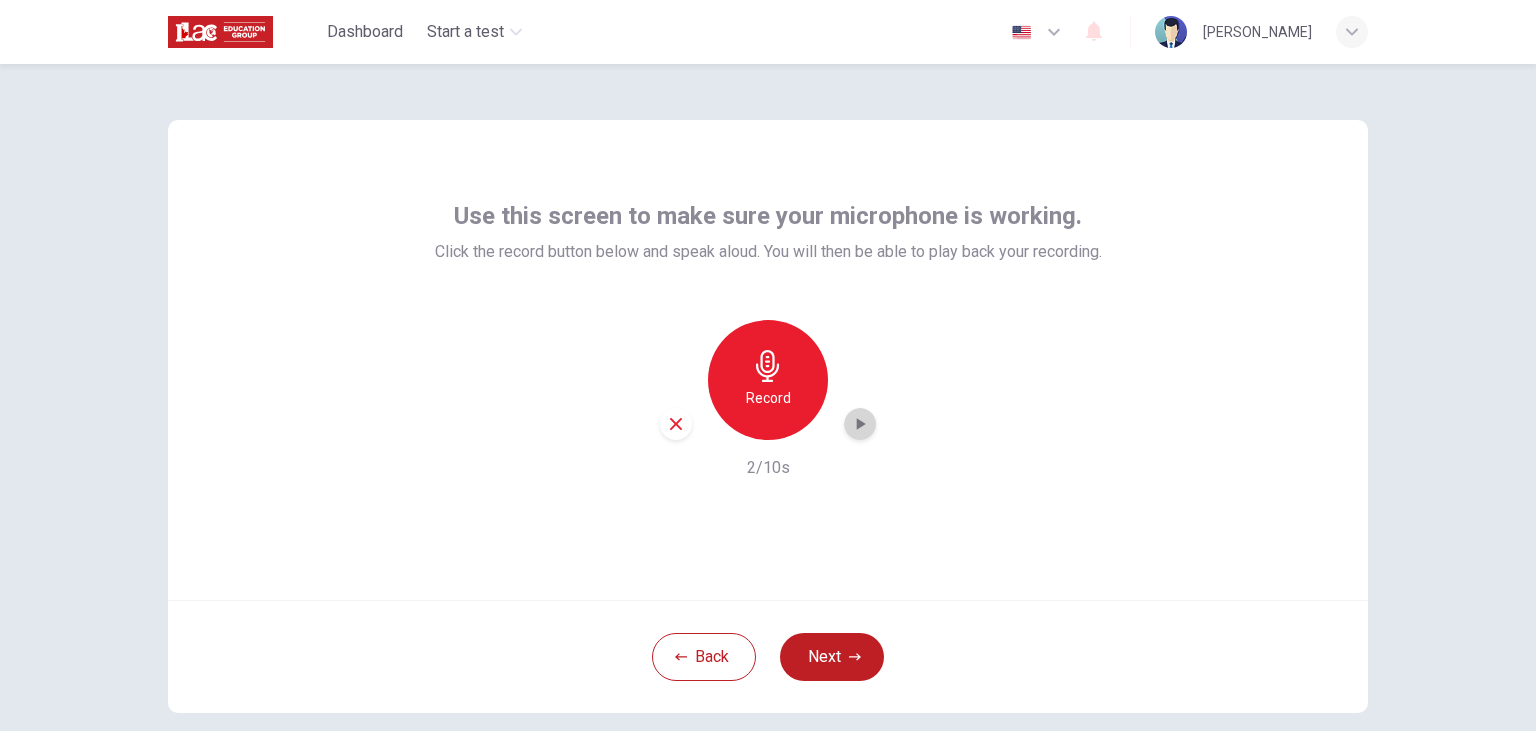 click 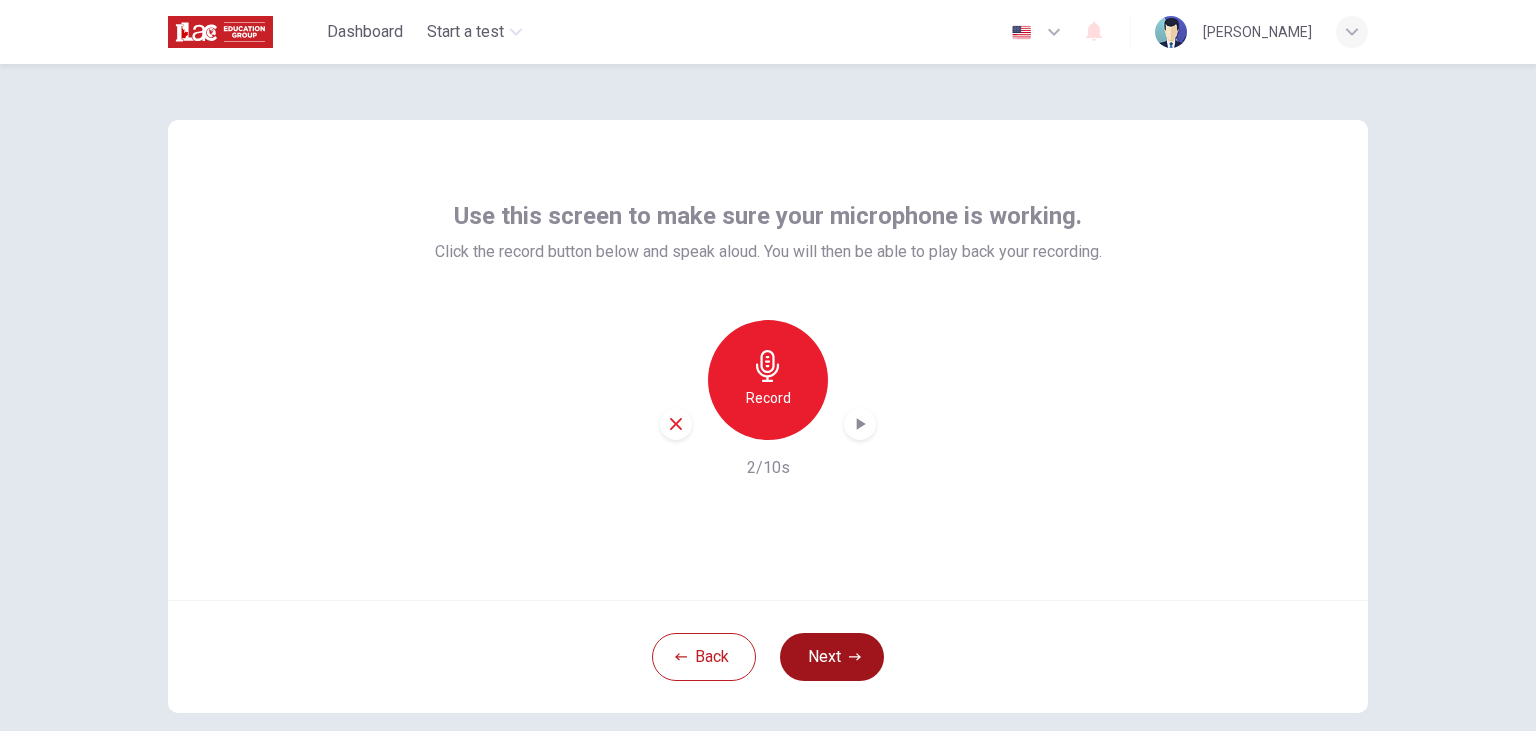 click on "Next" at bounding box center [832, 657] 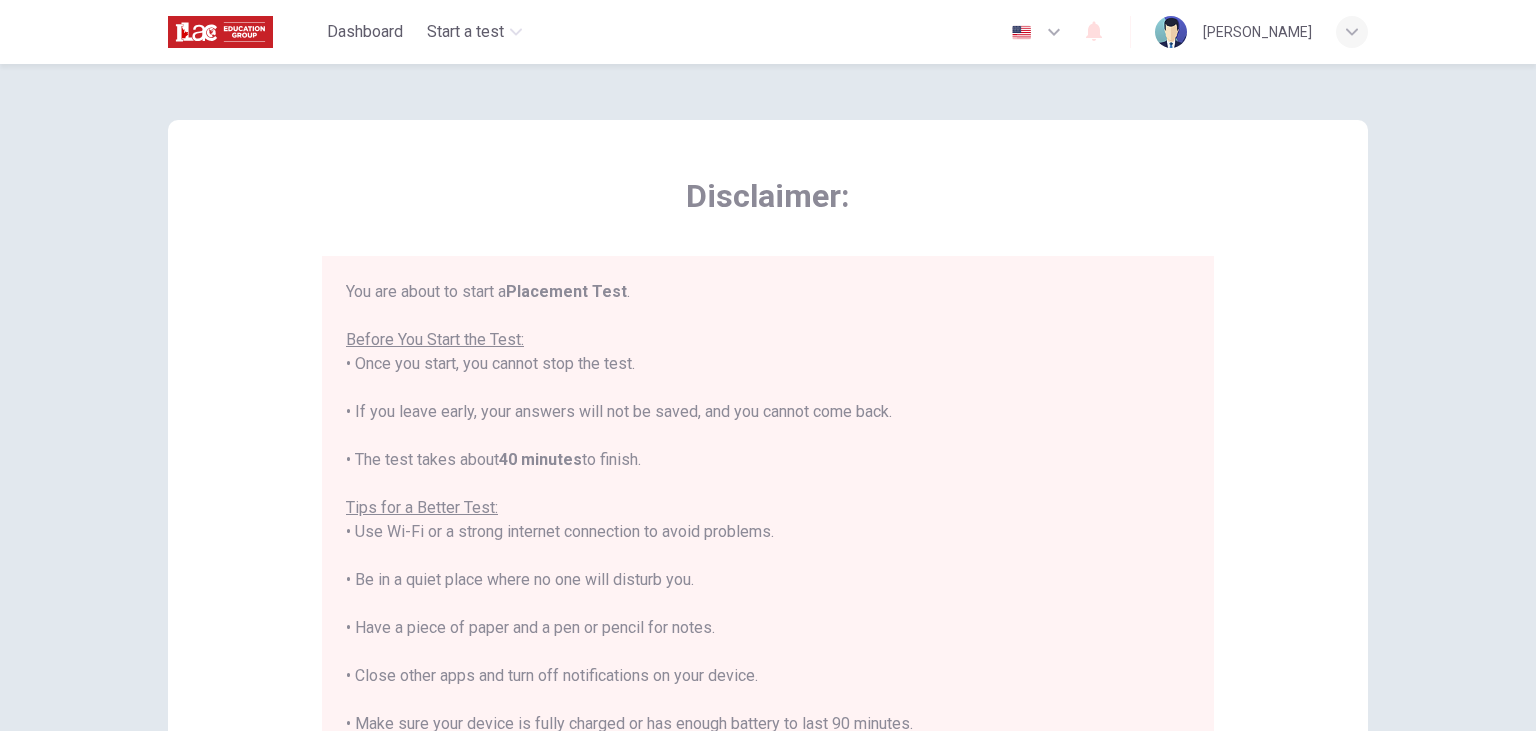 scroll, scrollTop: 24, scrollLeft: 0, axis: vertical 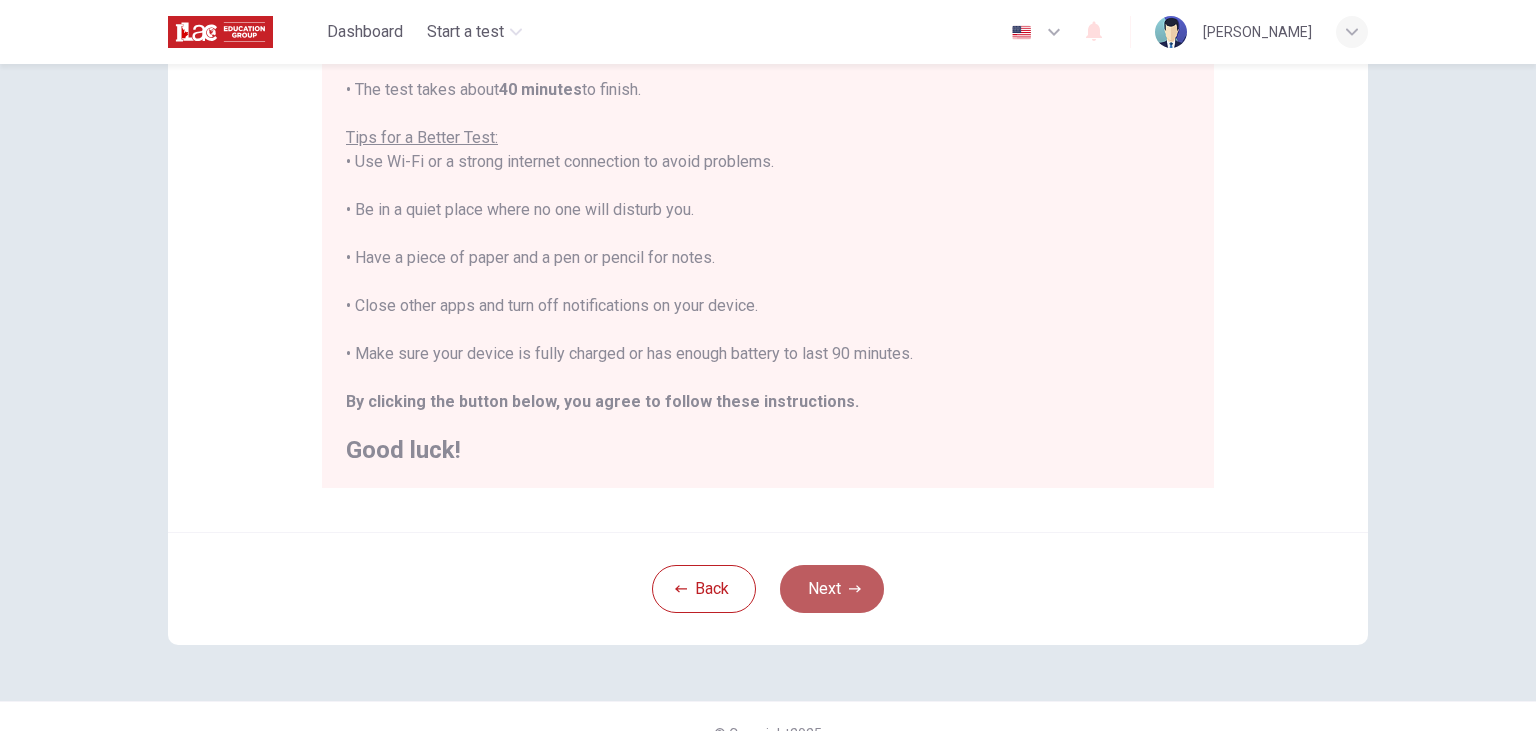 click on "Next" at bounding box center (832, 589) 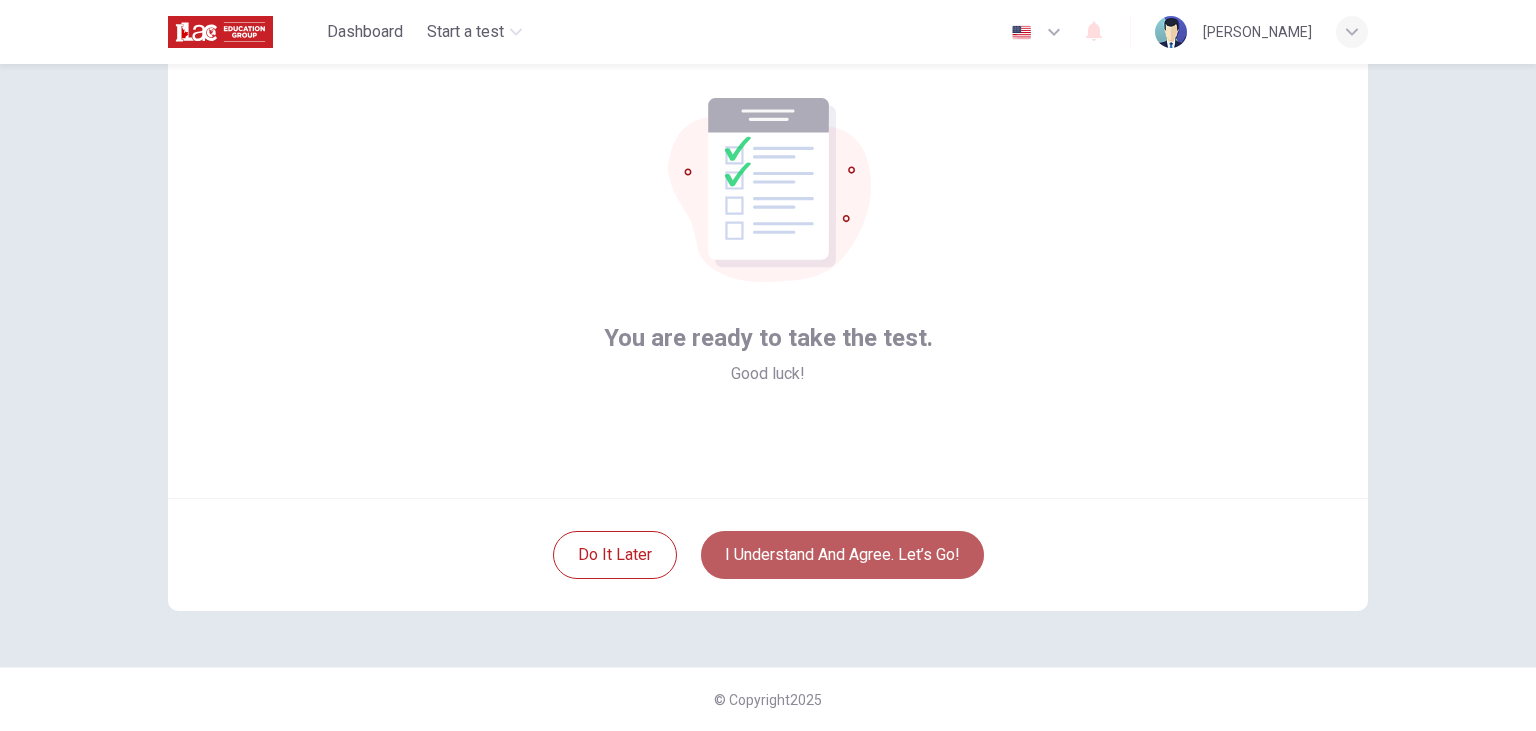 click on "I understand and agree. Let’s go!" at bounding box center (842, 555) 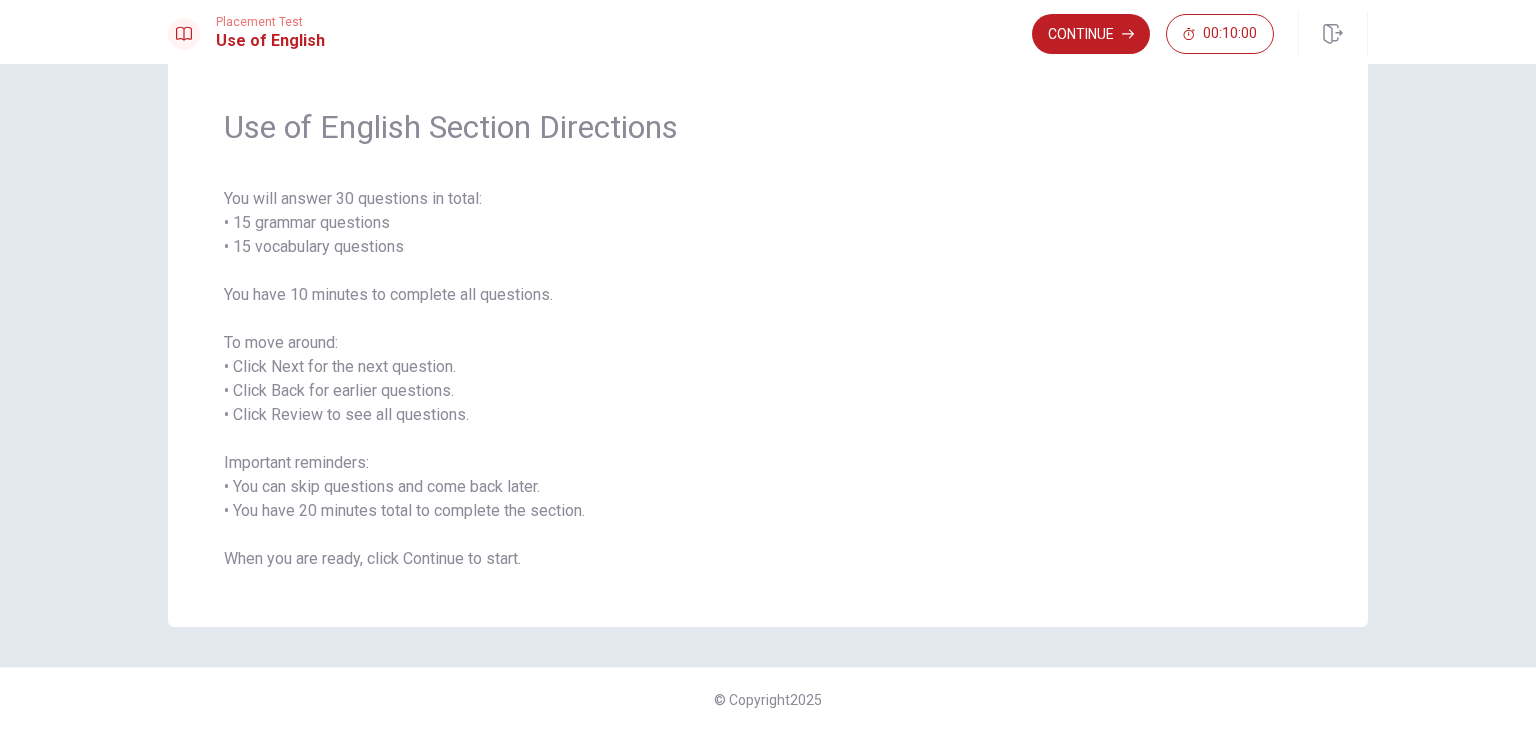 scroll, scrollTop: 0, scrollLeft: 0, axis: both 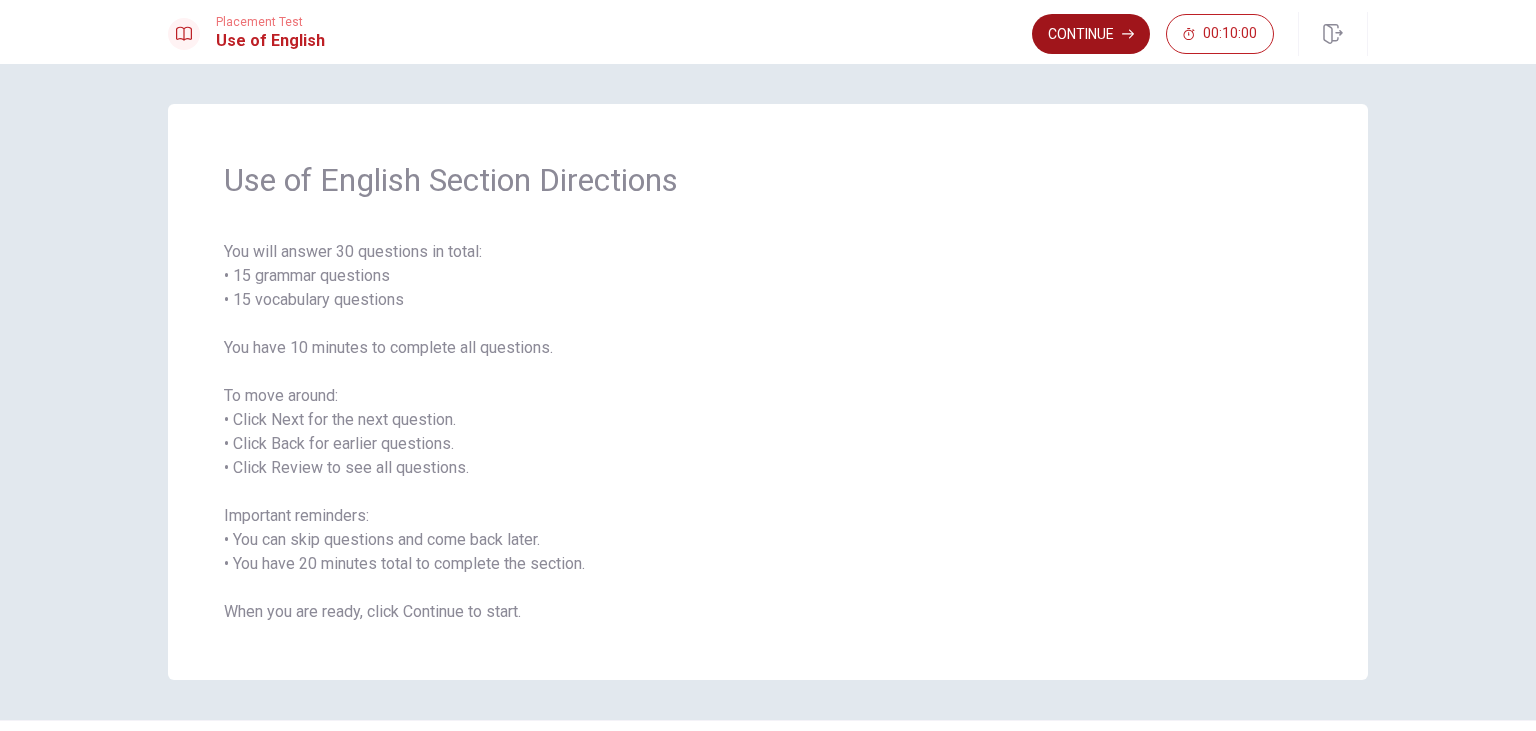 click on "Continue" at bounding box center (1091, 34) 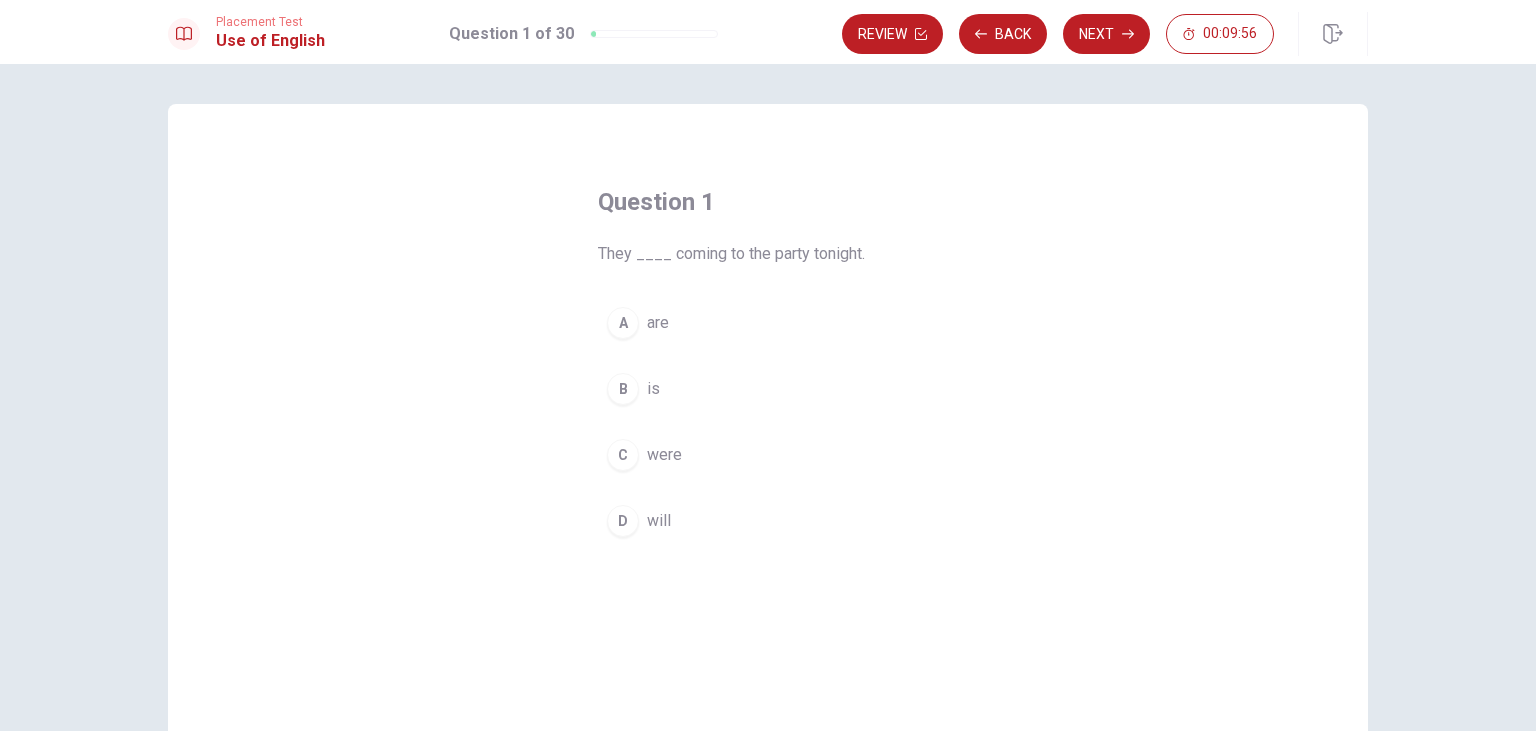 click on "A" at bounding box center [623, 323] 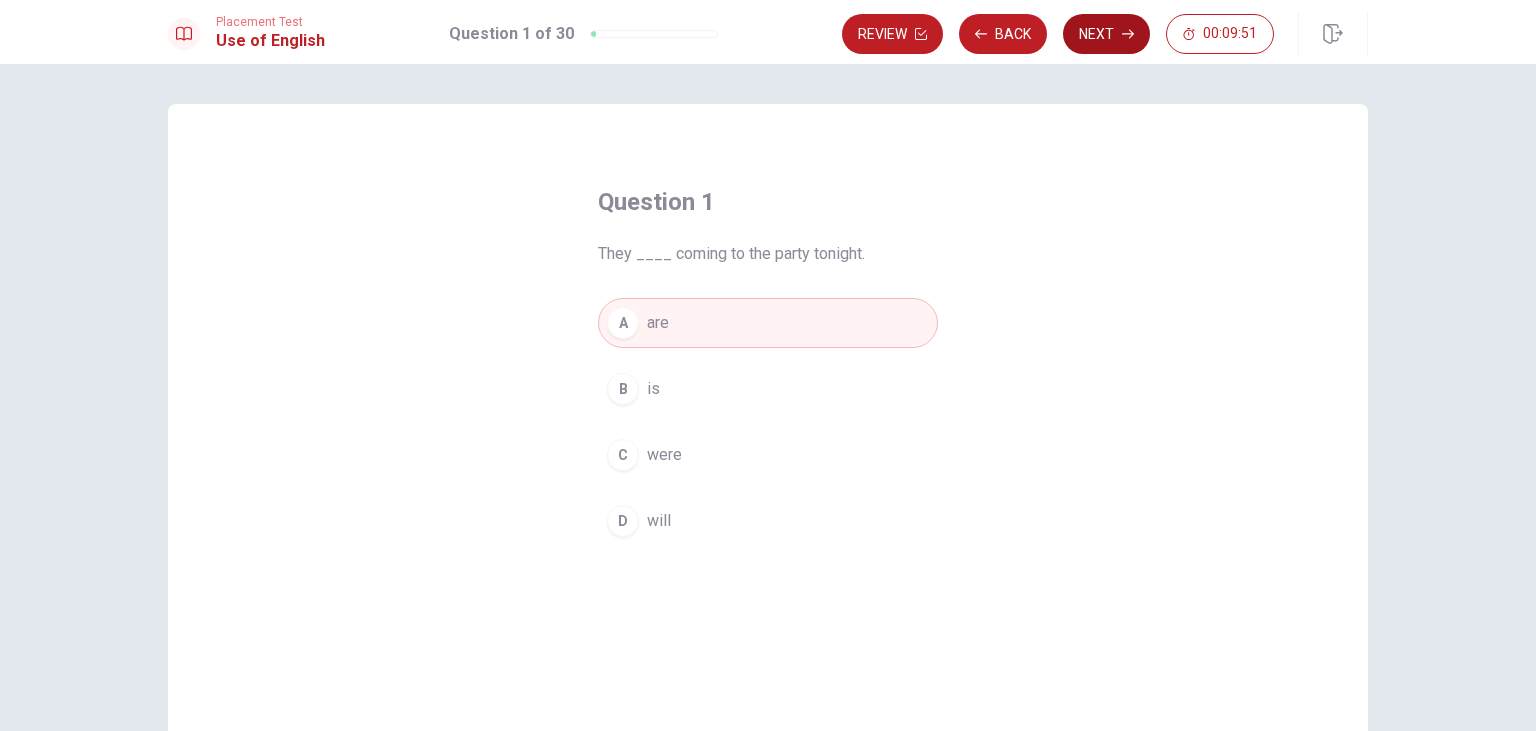 click on "Next" at bounding box center (1106, 34) 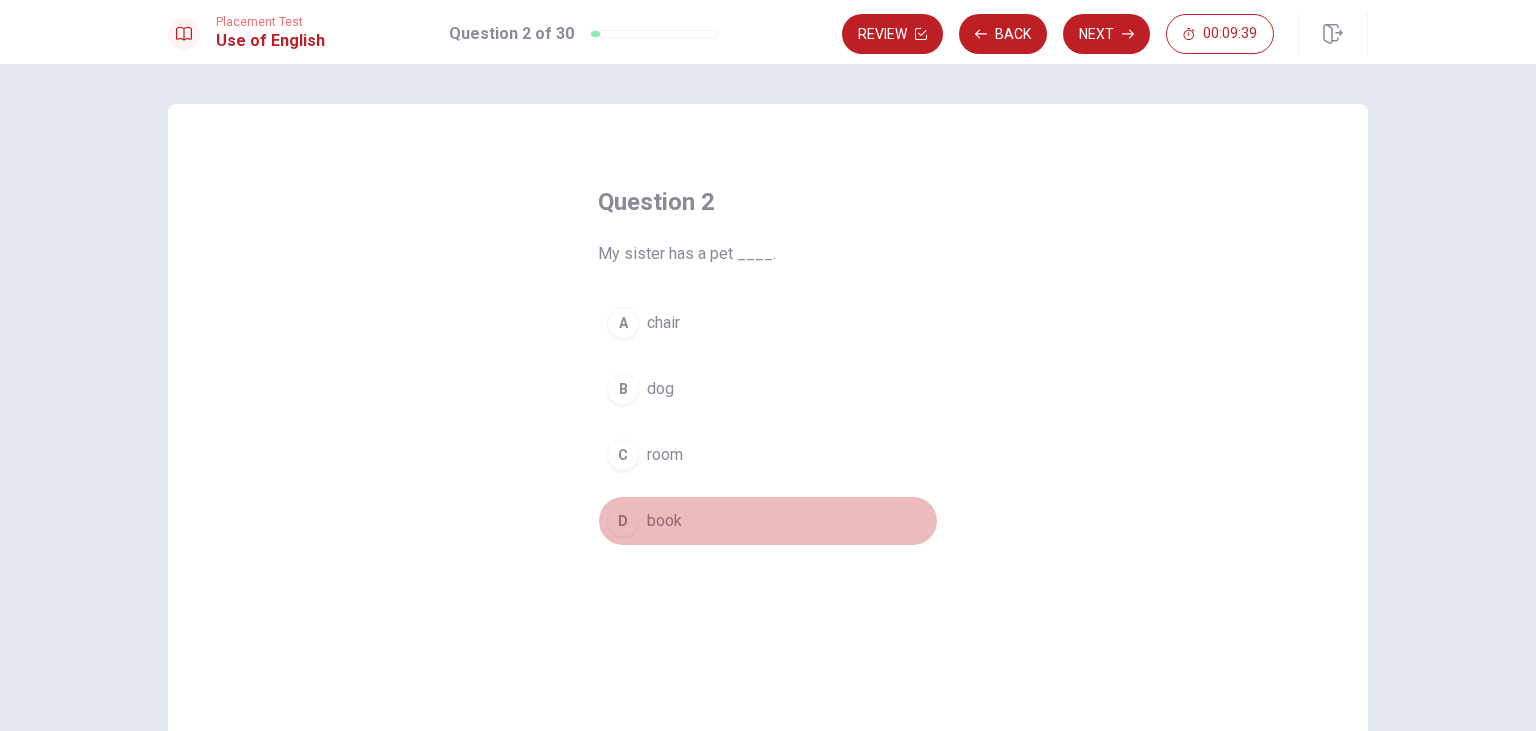 click on "D" at bounding box center [623, 521] 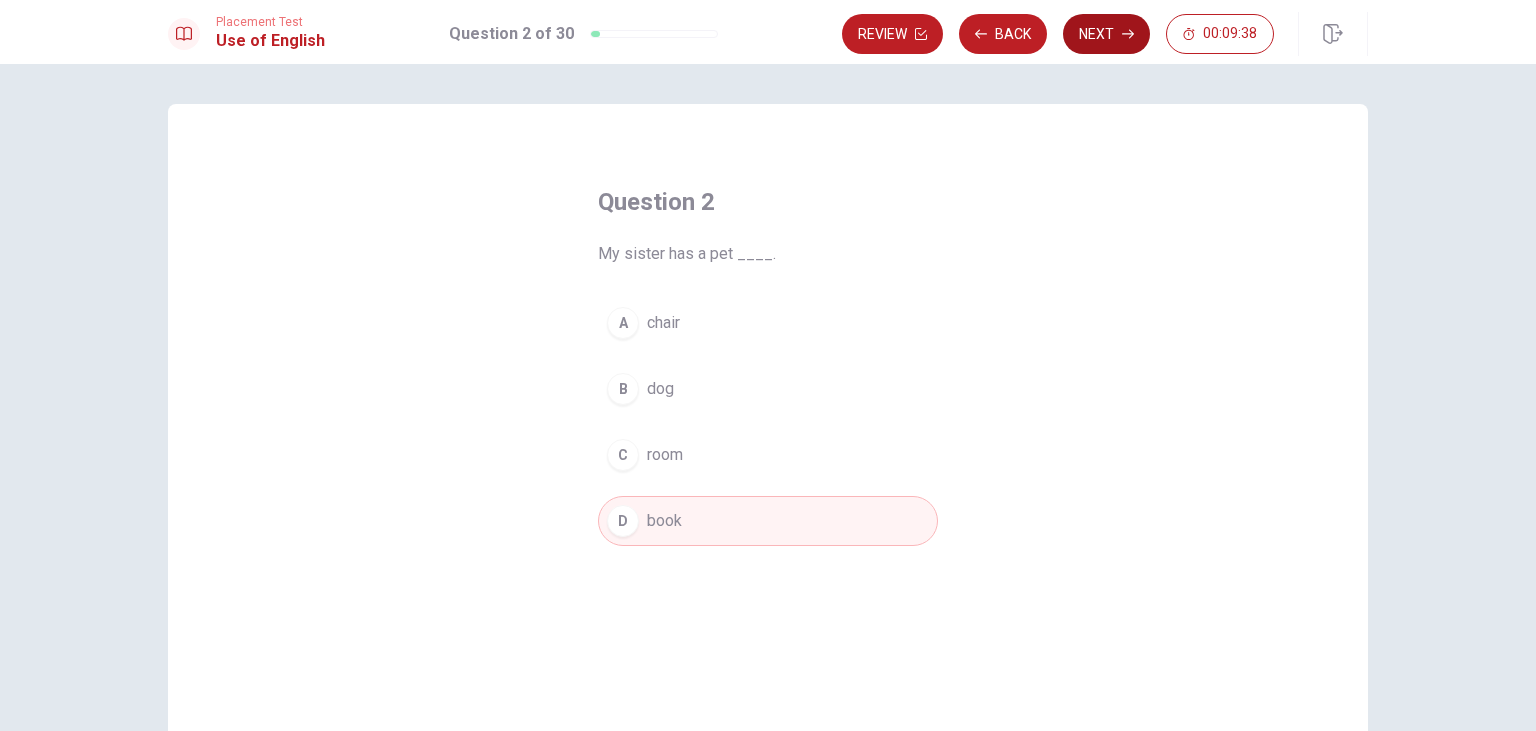 click on "Next" at bounding box center (1106, 34) 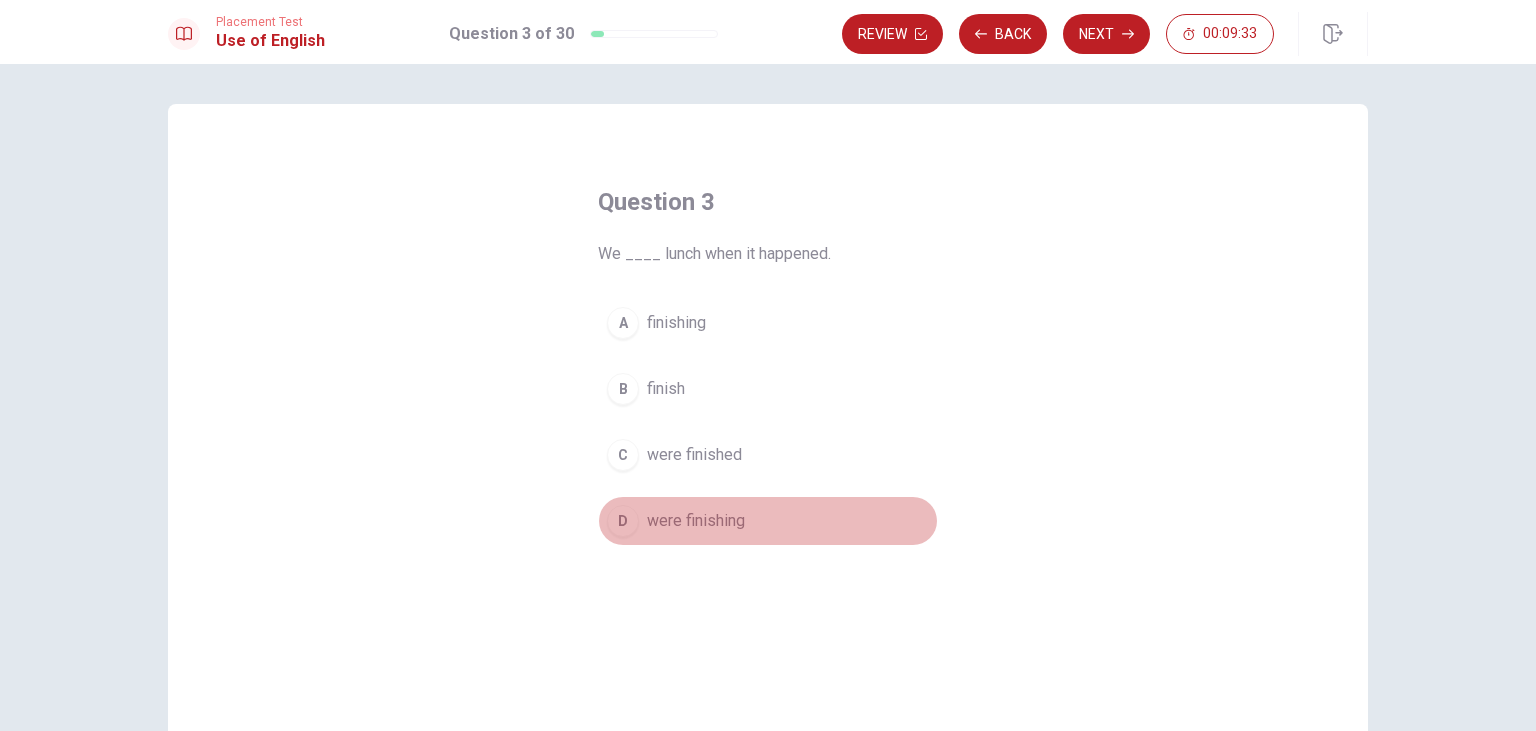 click on "D" at bounding box center [623, 521] 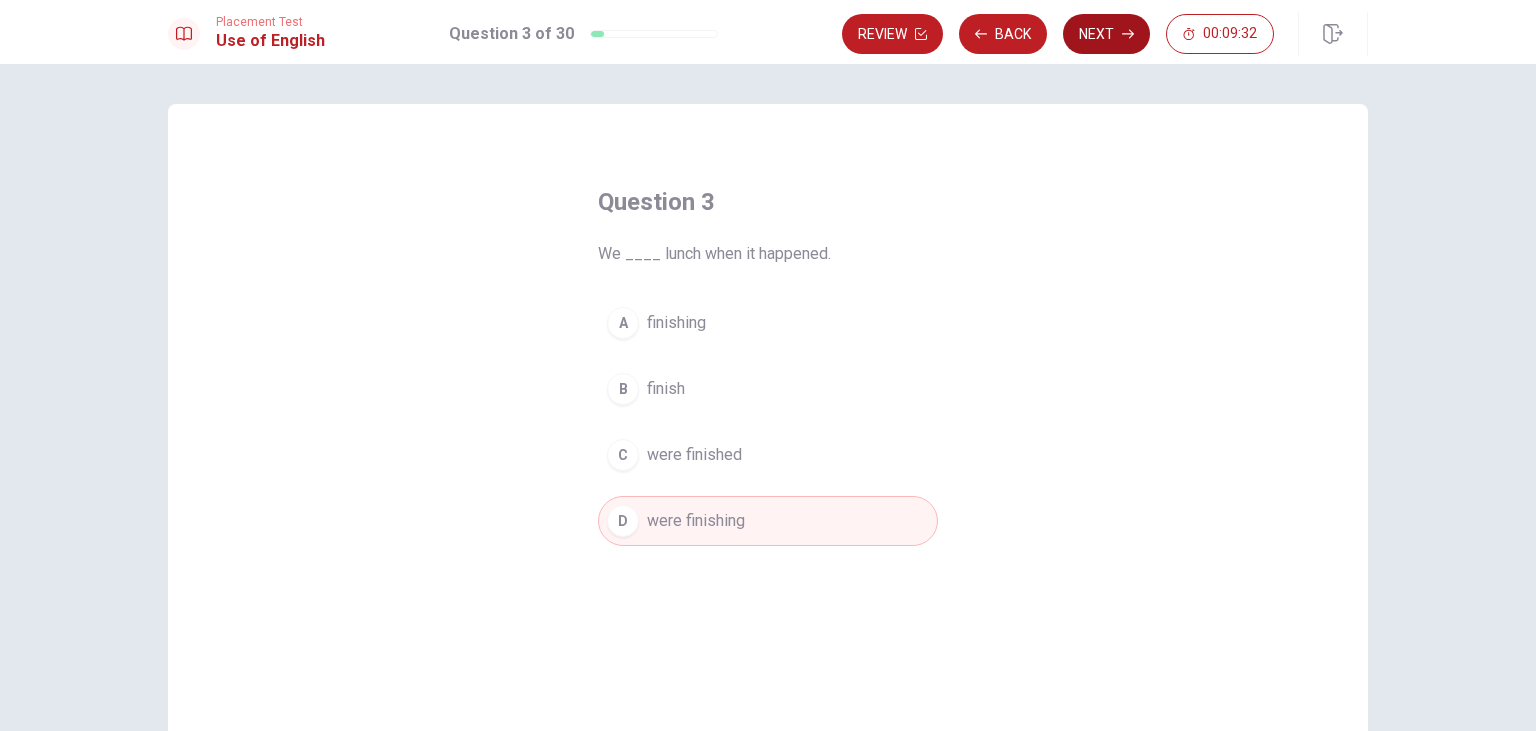 click on "Next" at bounding box center (1106, 34) 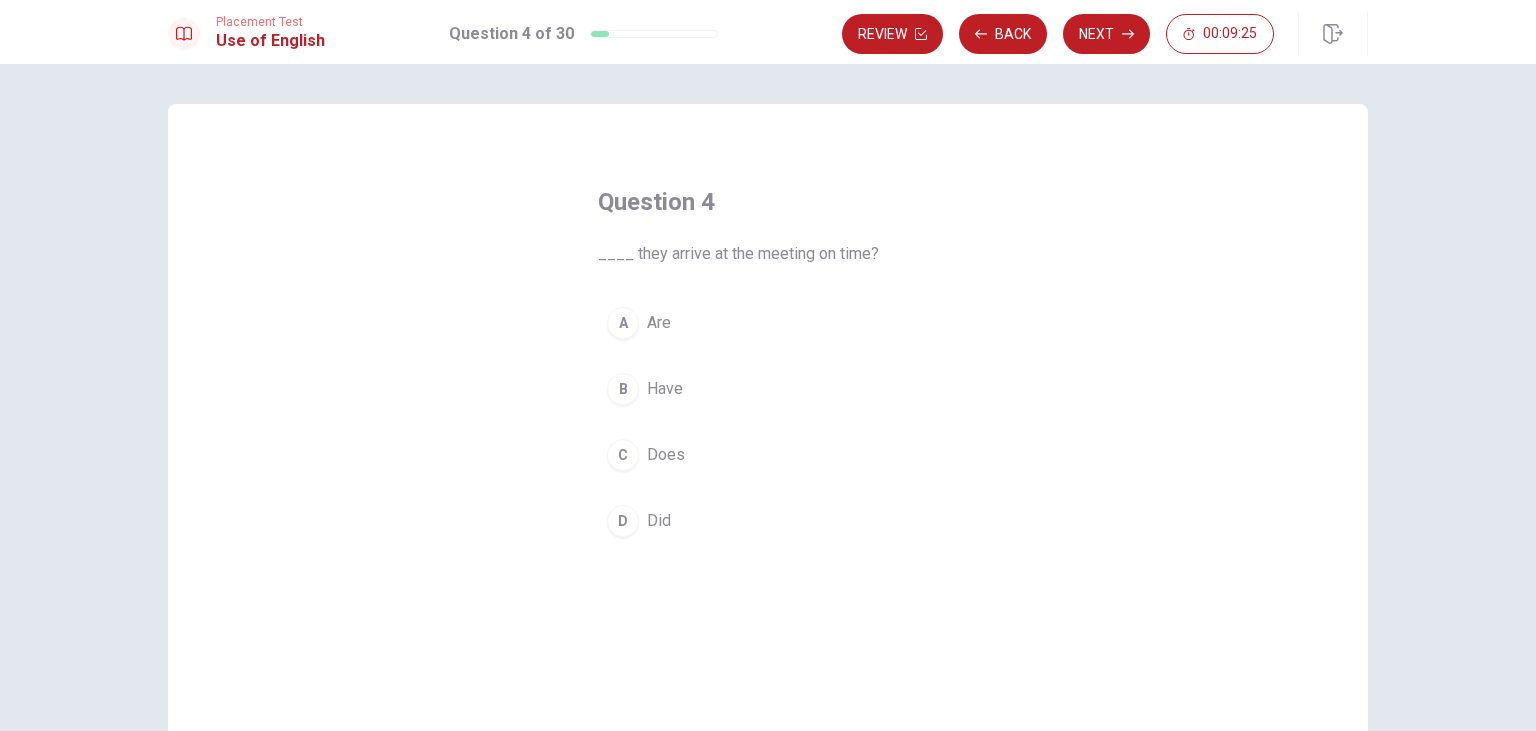 click on "D" at bounding box center (623, 521) 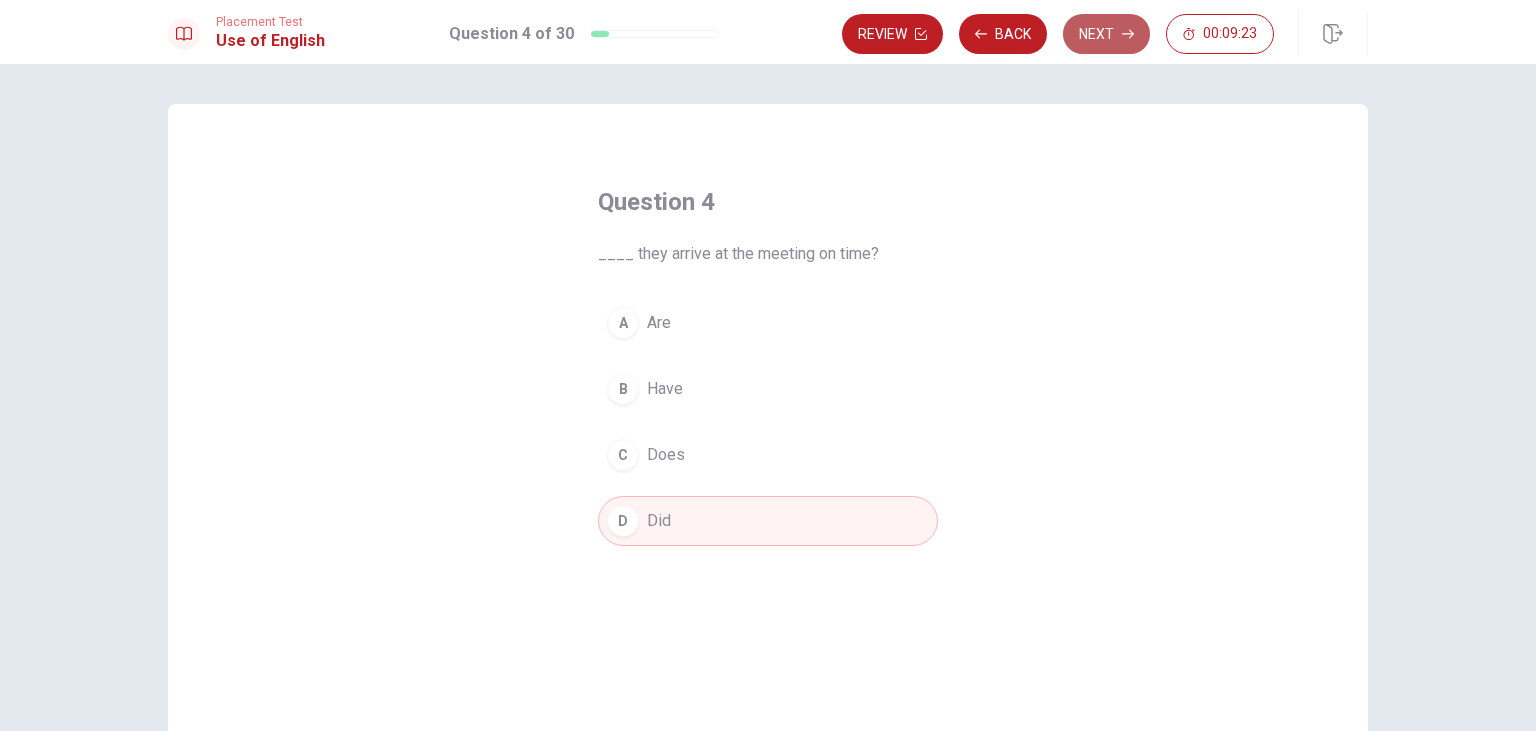 click on "Next" at bounding box center (1106, 34) 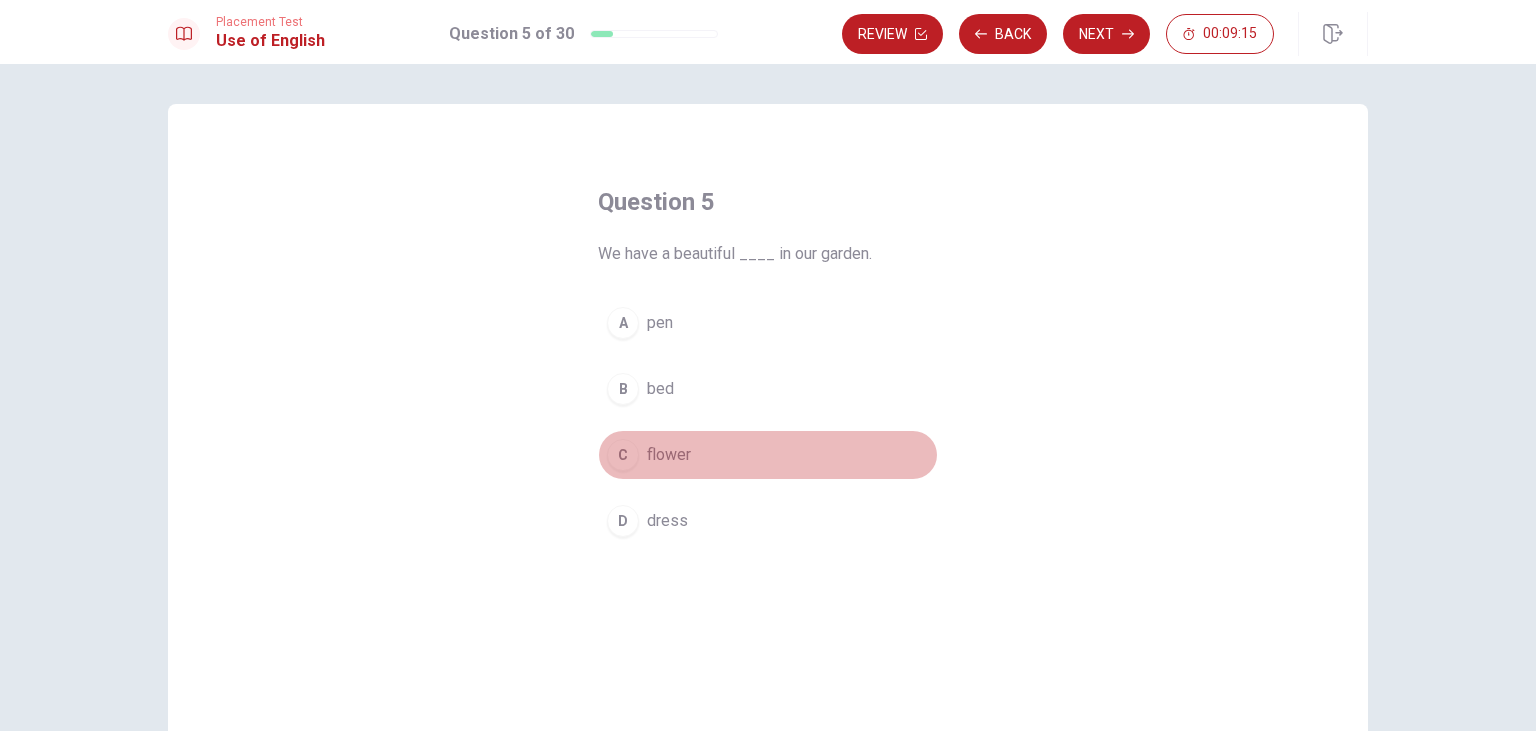 click on "C" at bounding box center (623, 455) 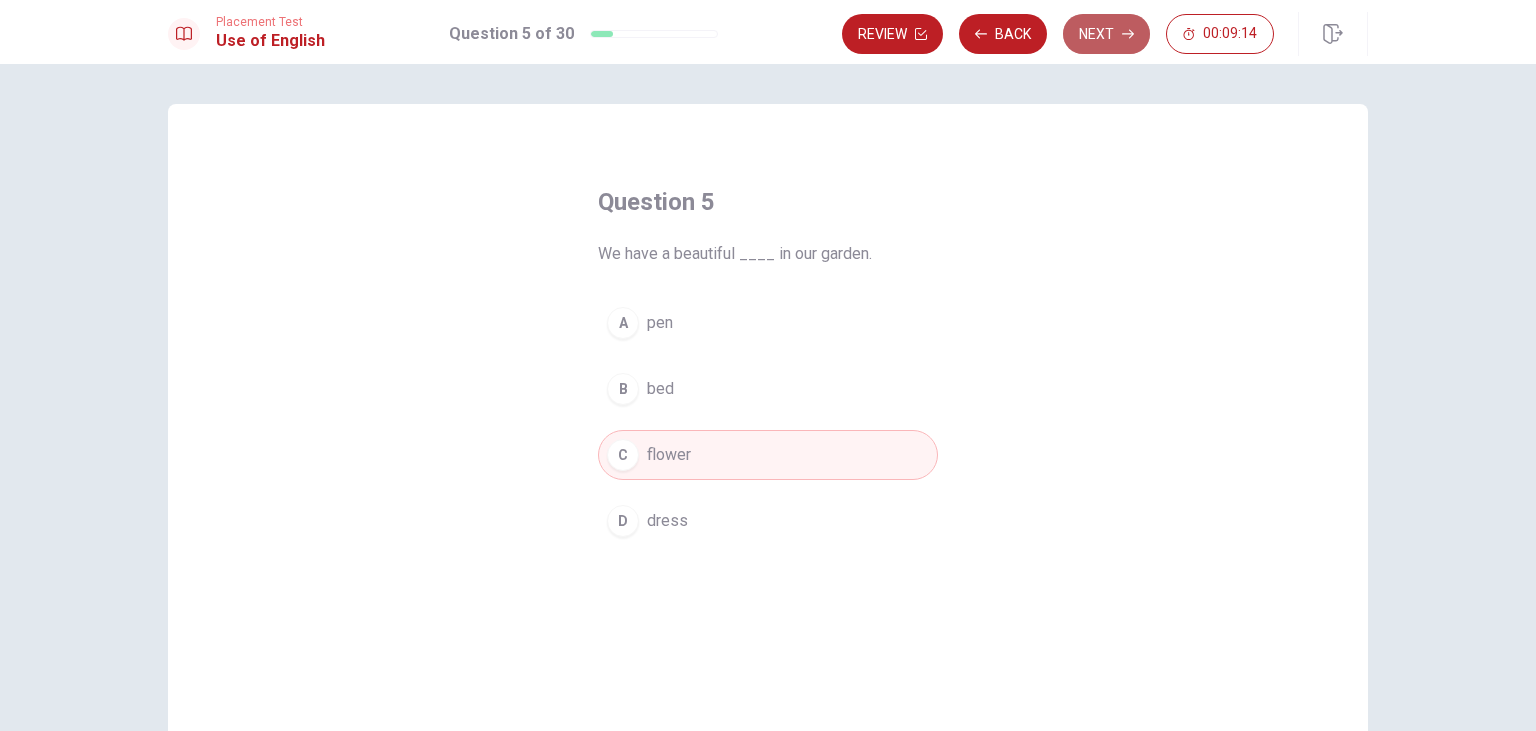 click on "Next" at bounding box center [1106, 34] 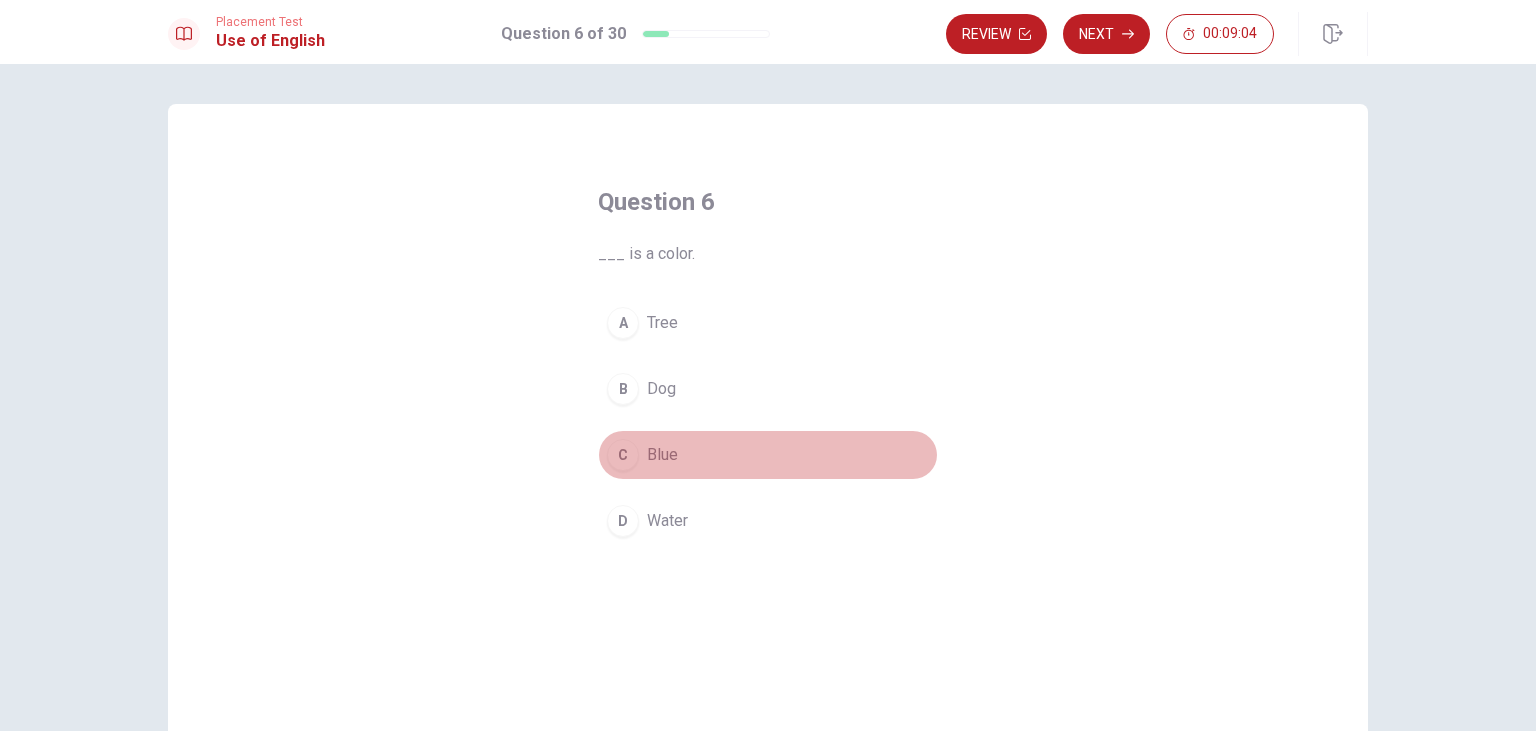 click on "C" at bounding box center [623, 455] 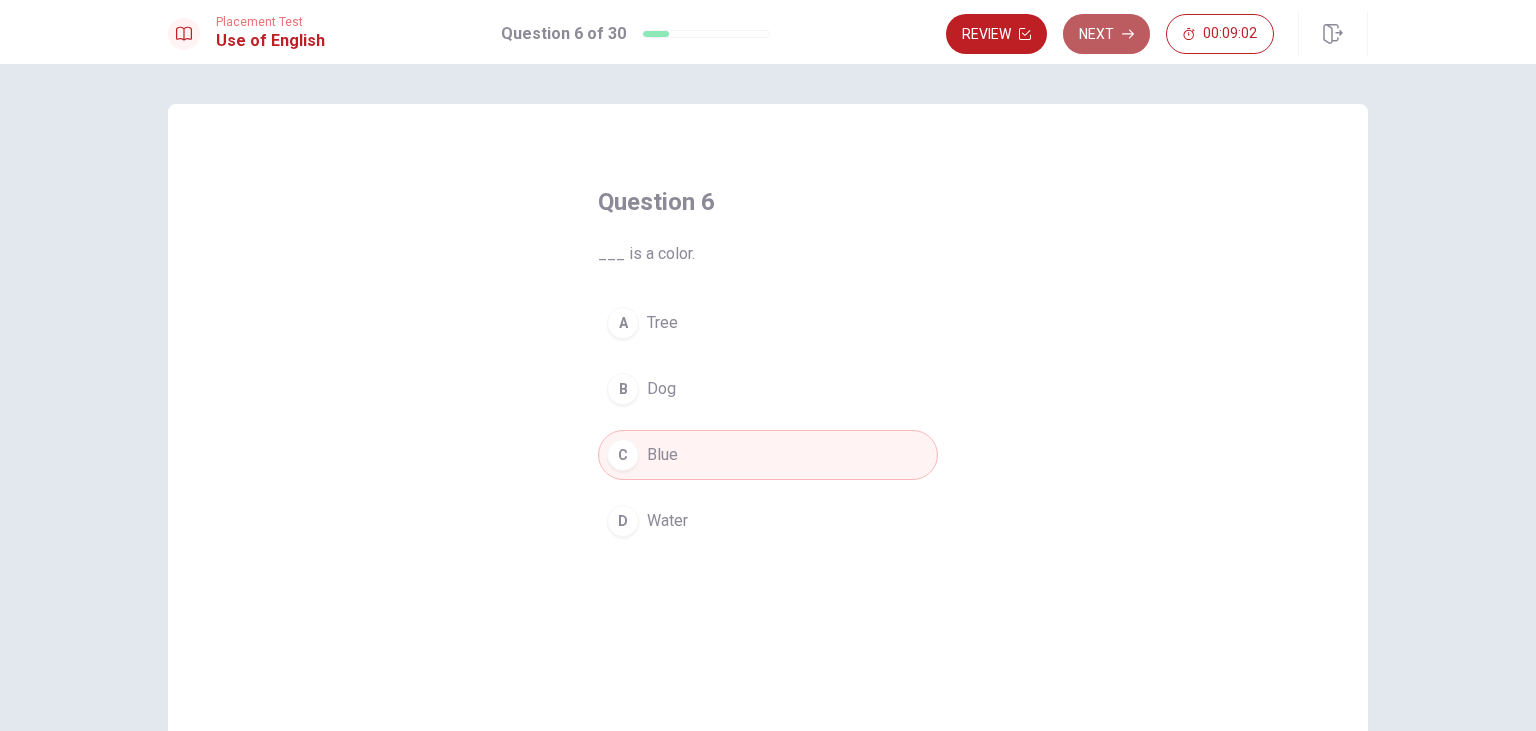 click on "Next" at bounding box center [1106, 34] 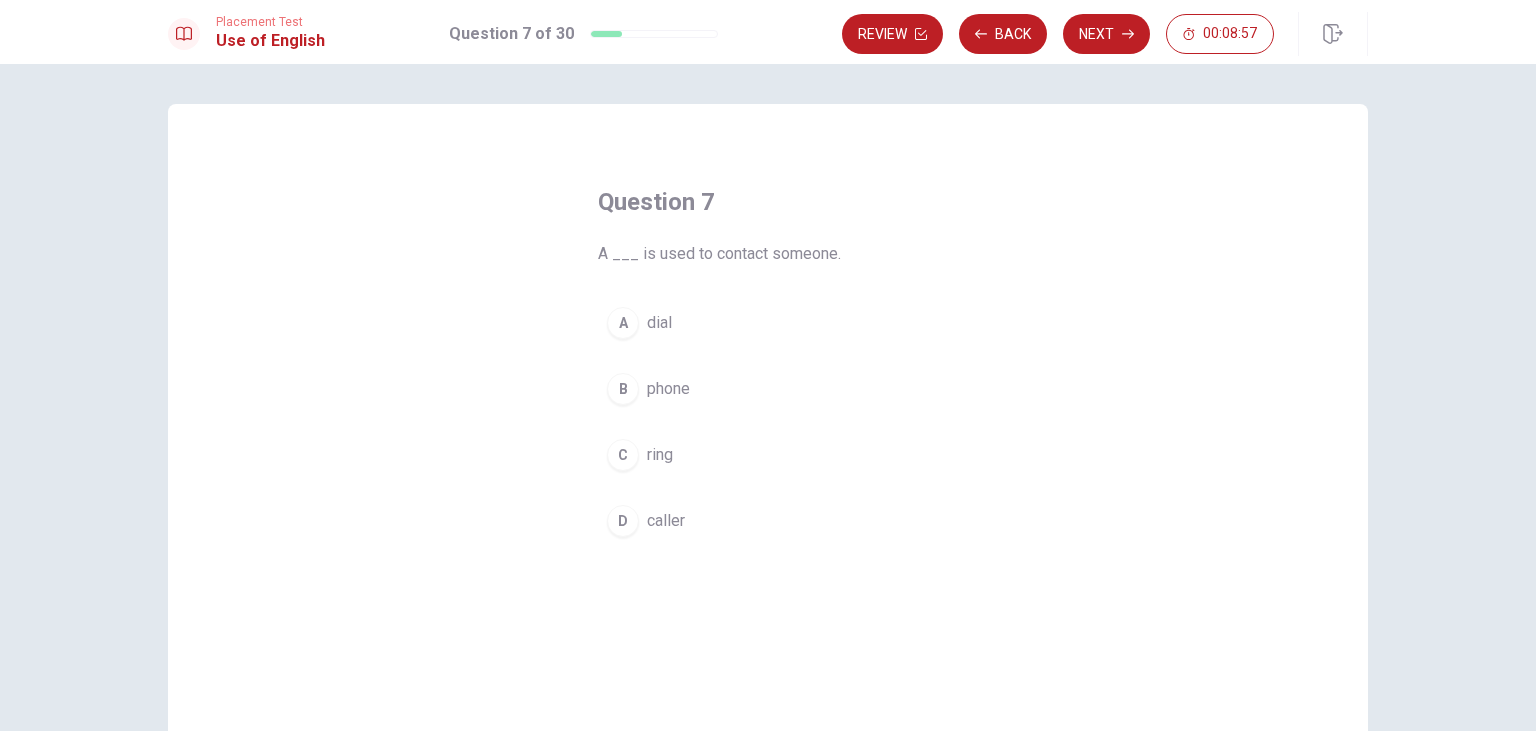 click on "B" at bounding box center (623, 389) 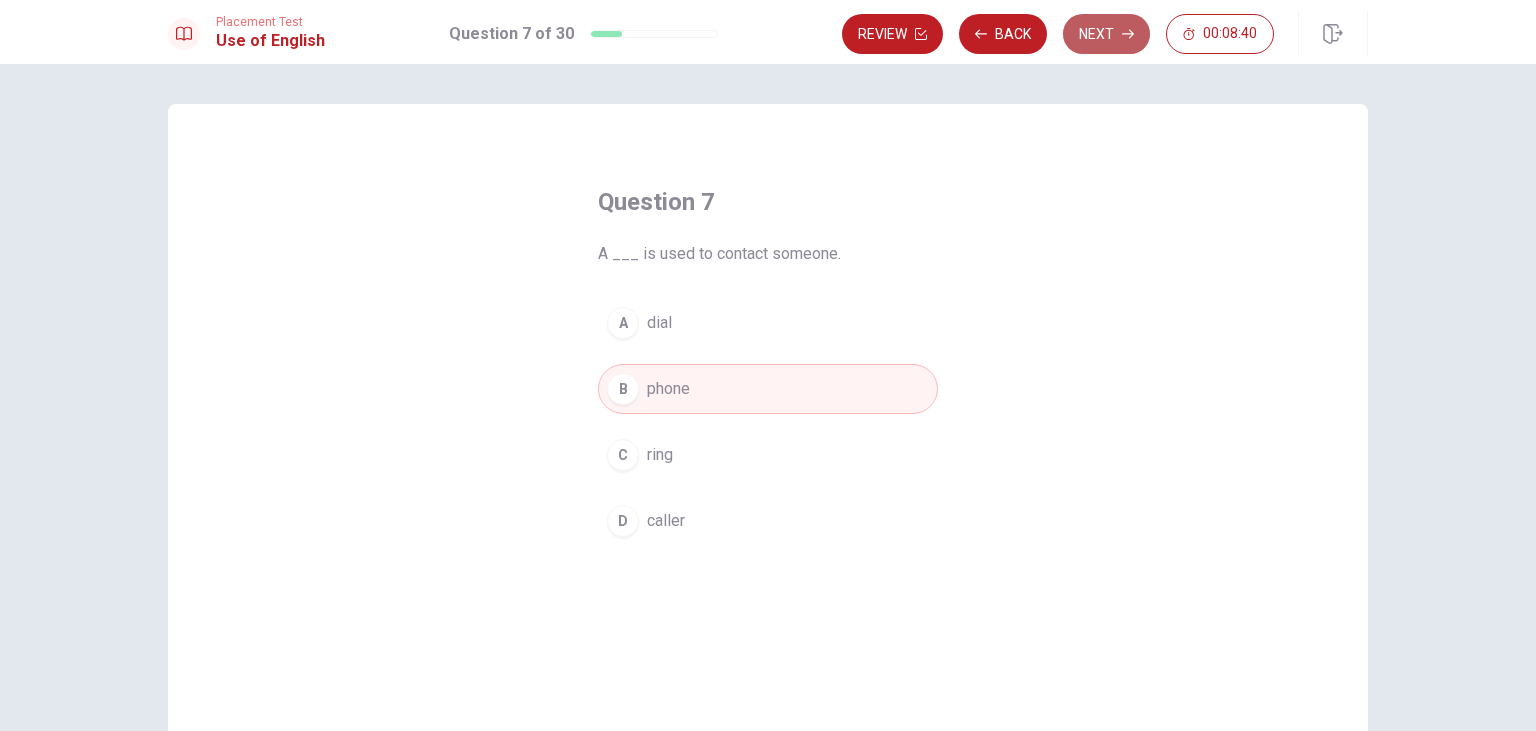 click on "Next" at bounding box center [1106, 34] 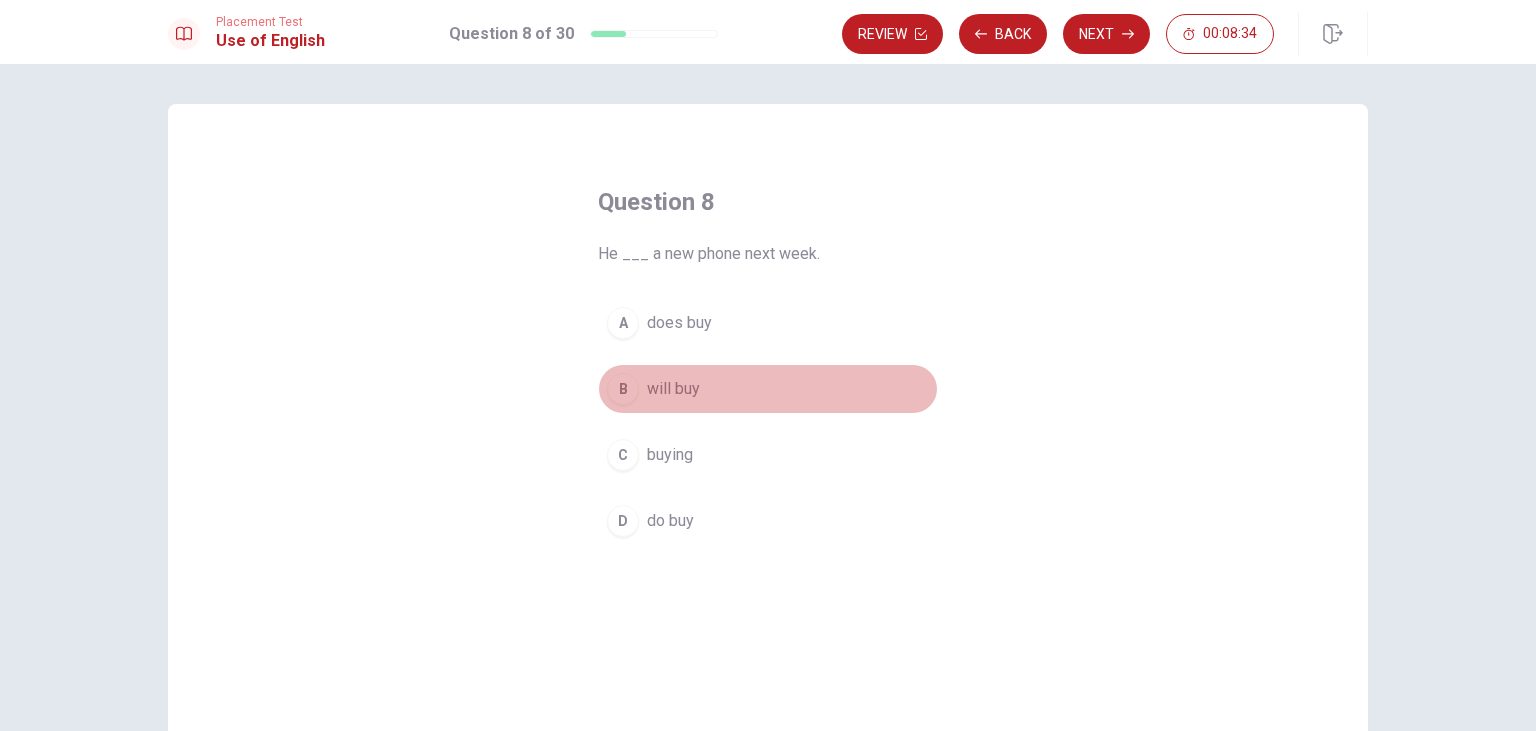 click on "B" at bounding box center [623, 389] 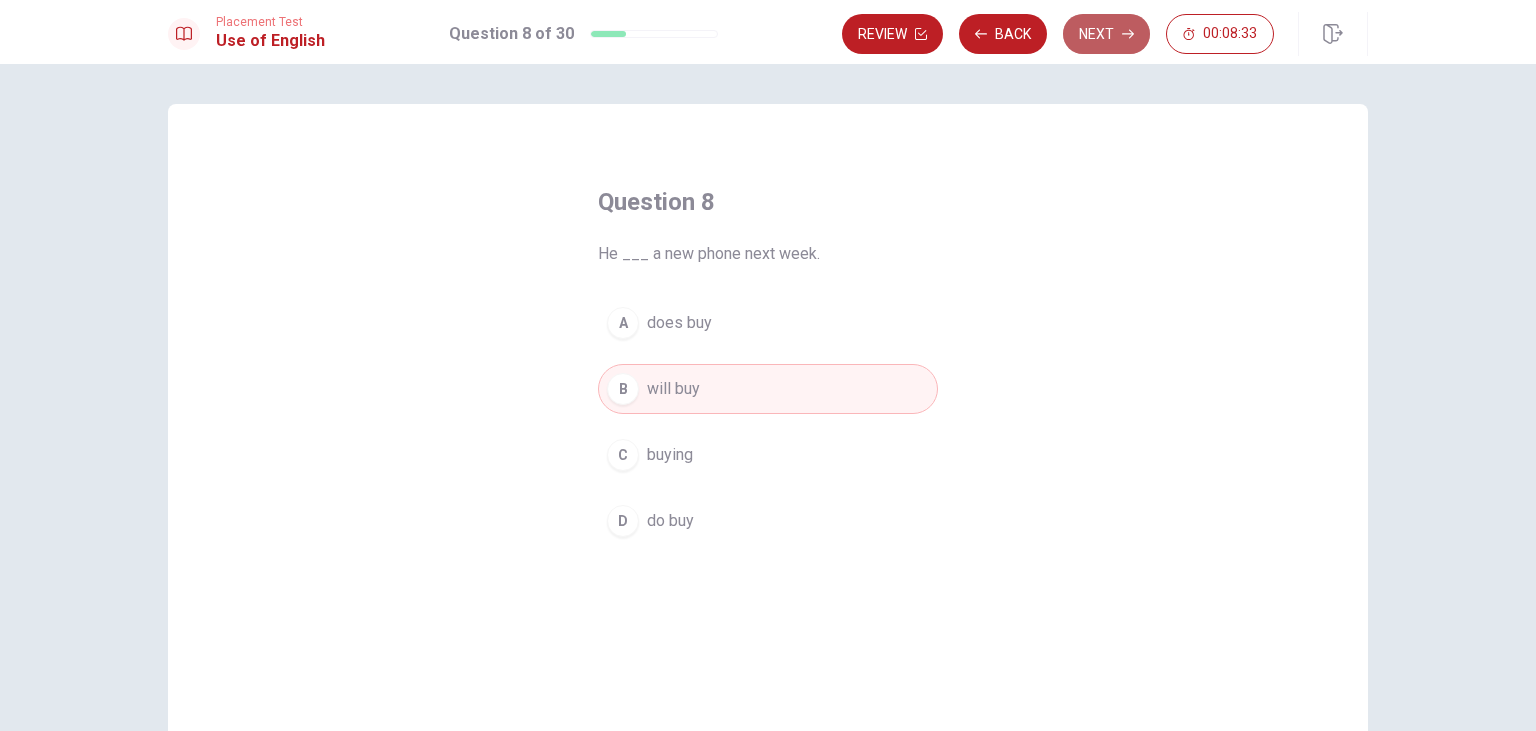 click on "Next" at bounding box center [1106, 34] 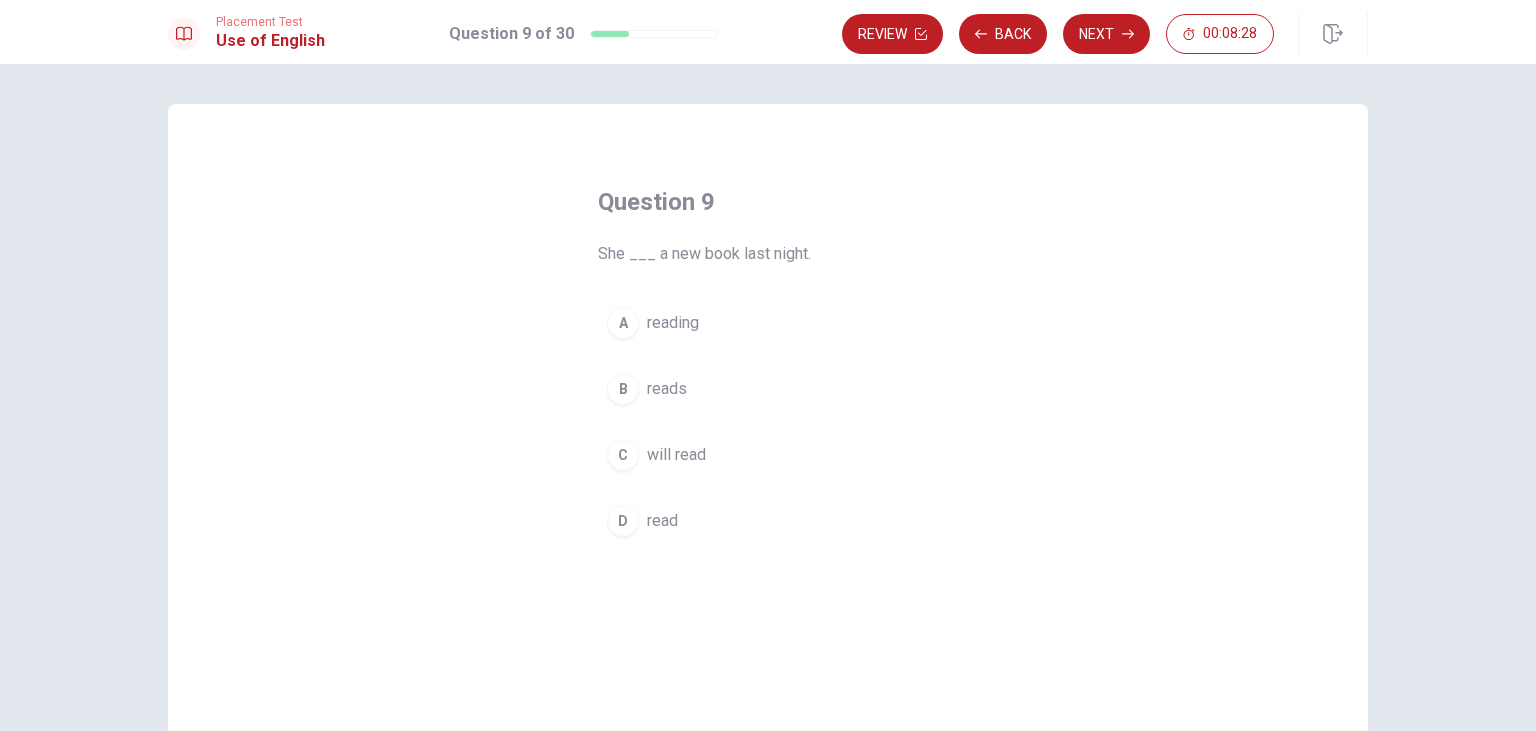 click on "D" at bounding box center [623, 521] 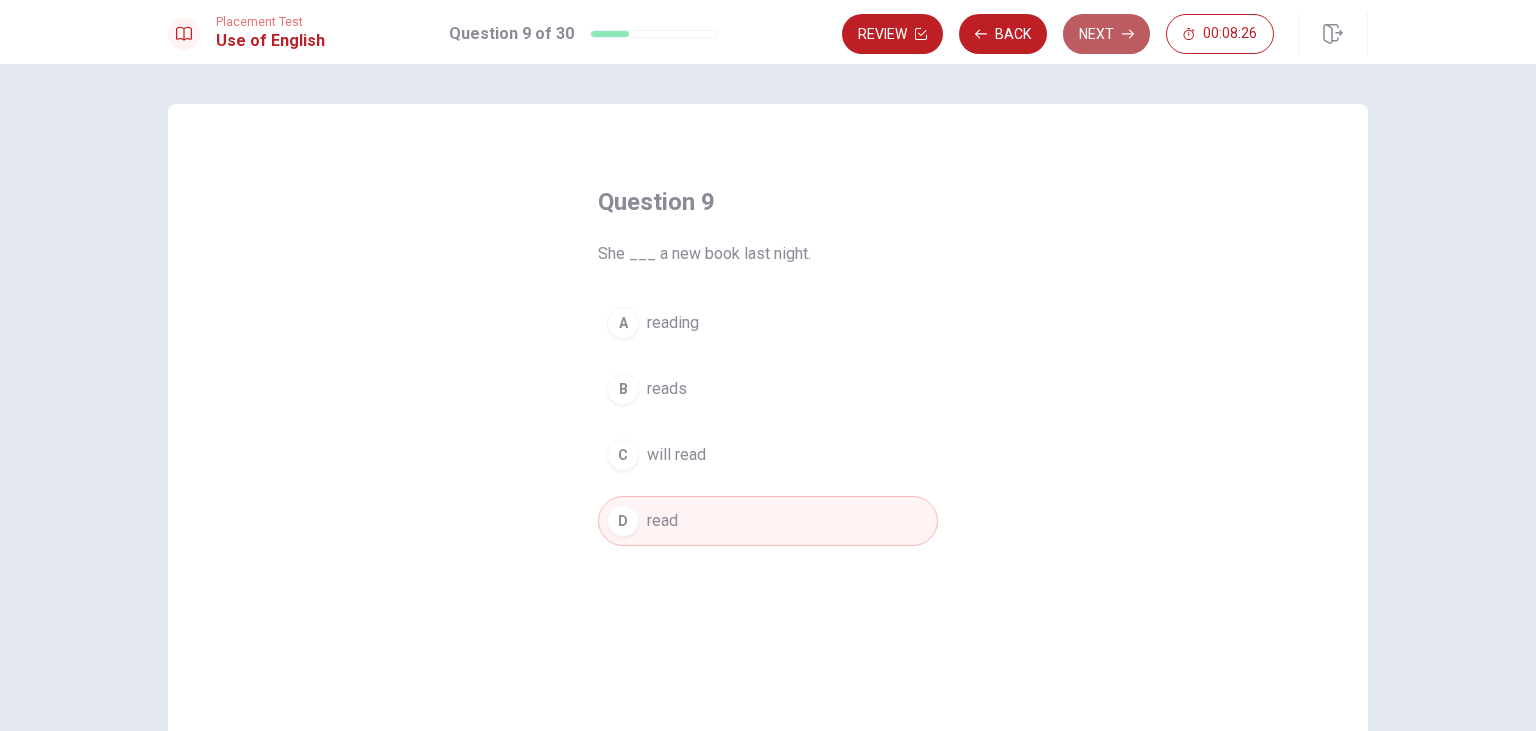 click on "Next" at bounding box center (1106, 34) 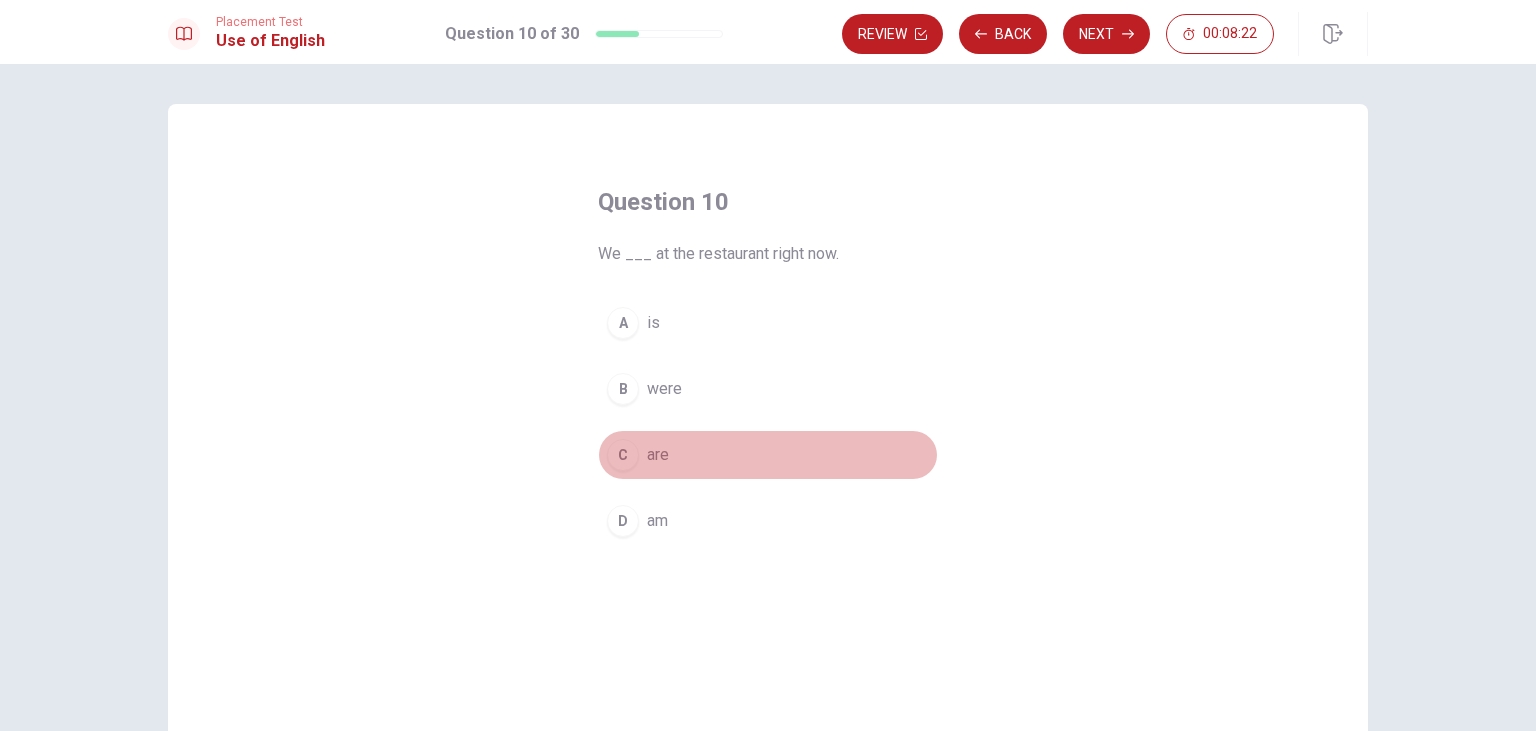 click on "C" at bounding box center (623, 455) 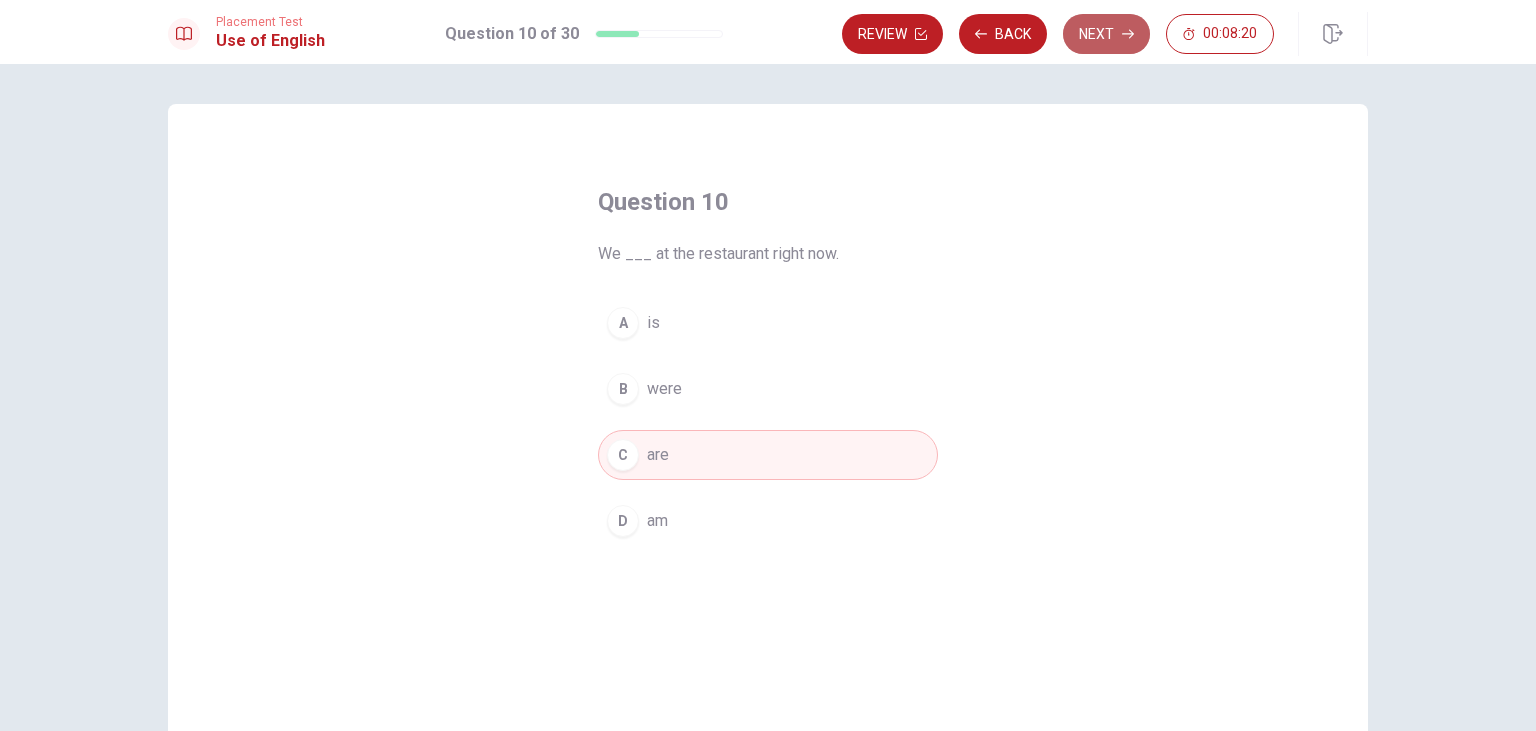 click on "Next" at bounding box center [1106, 34] 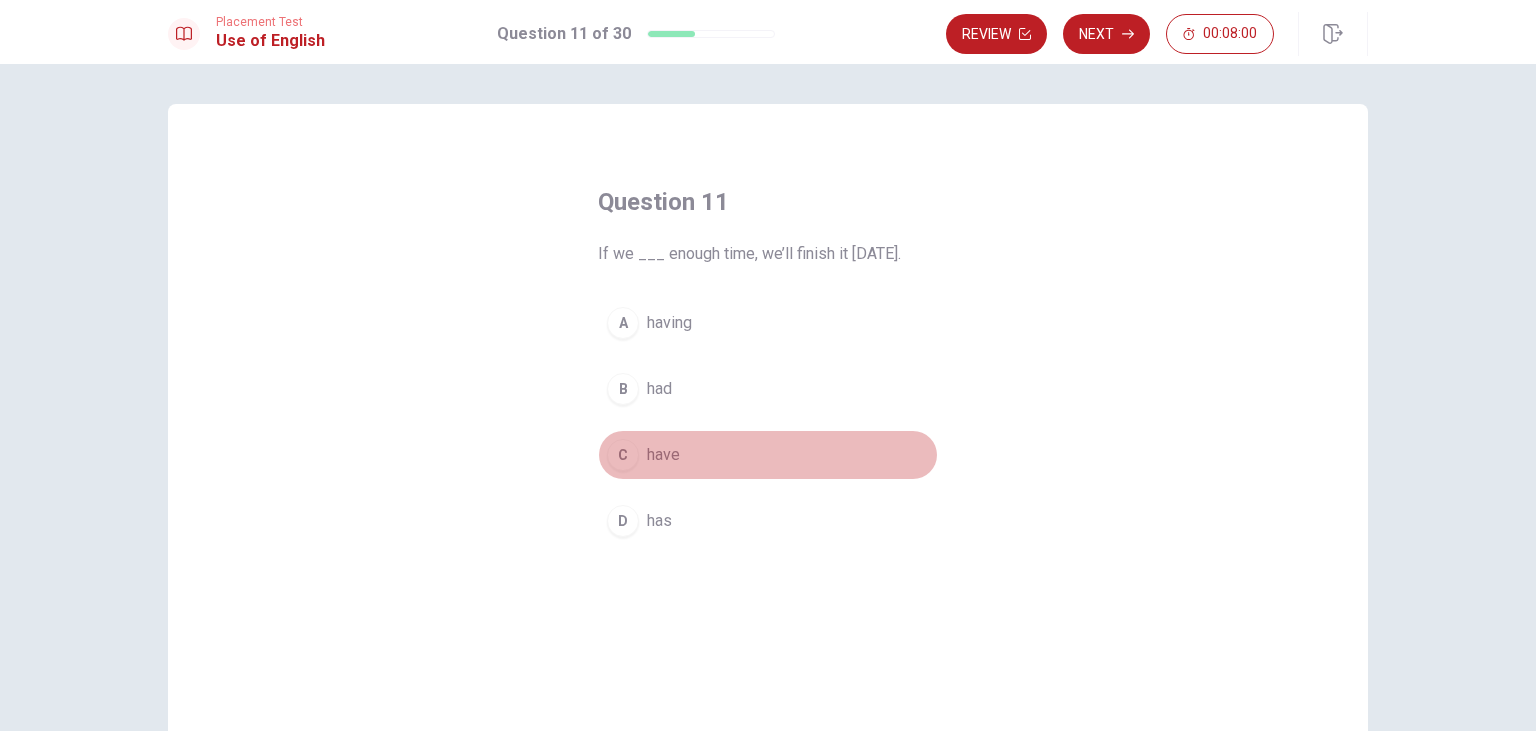 click on "C" at bounding box center [623, 455] 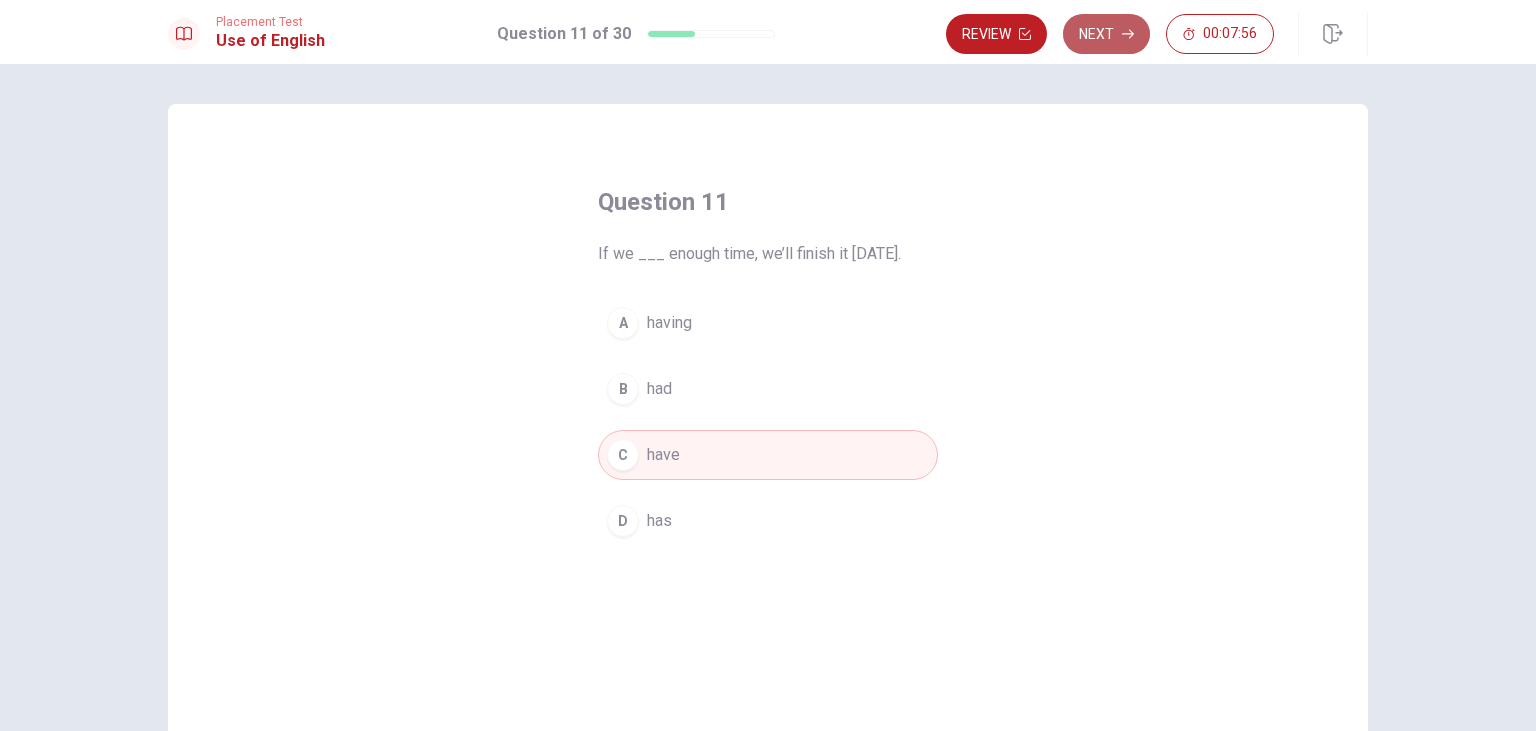 click on "Next" at bounding box center [1106, 34] 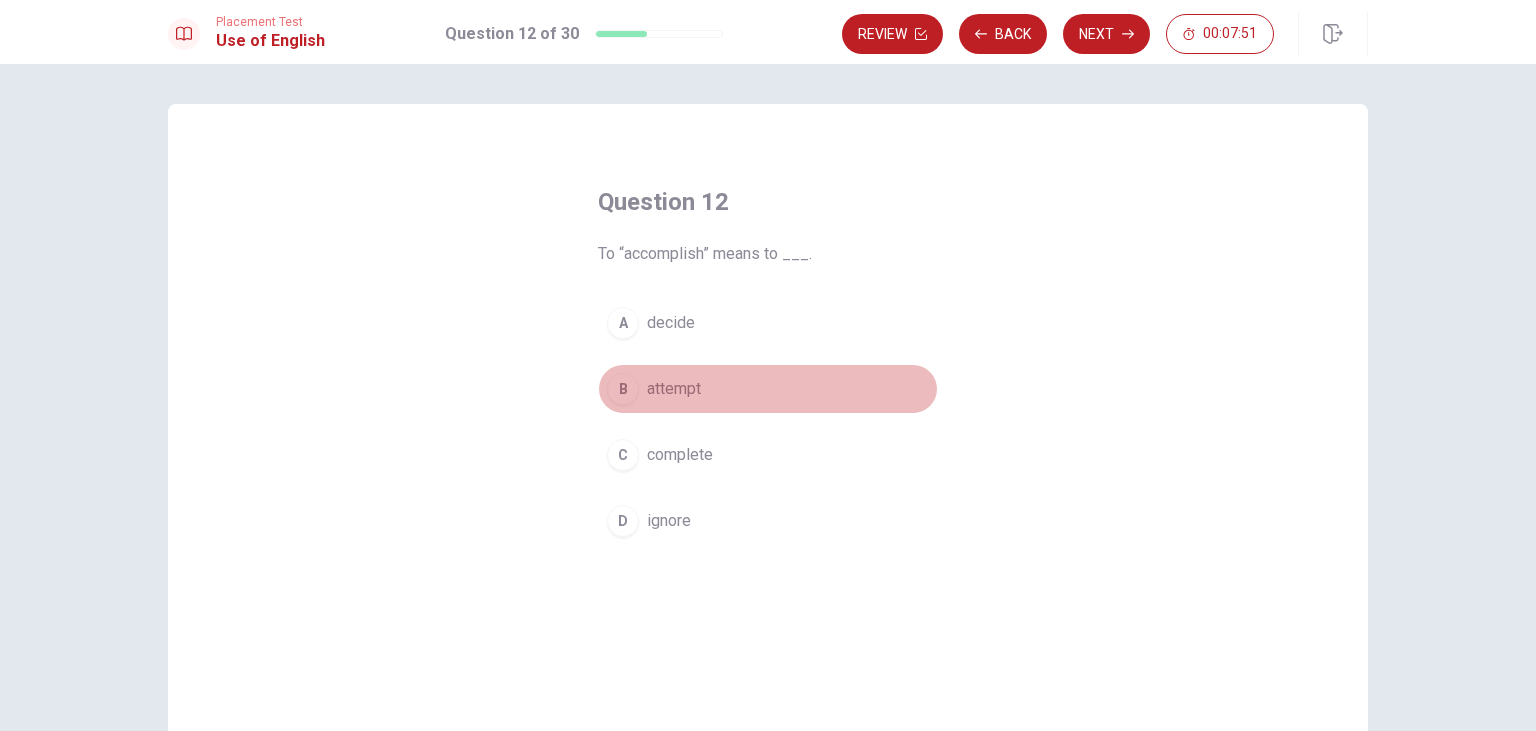 click on "B" at bounding box center [623, 389] 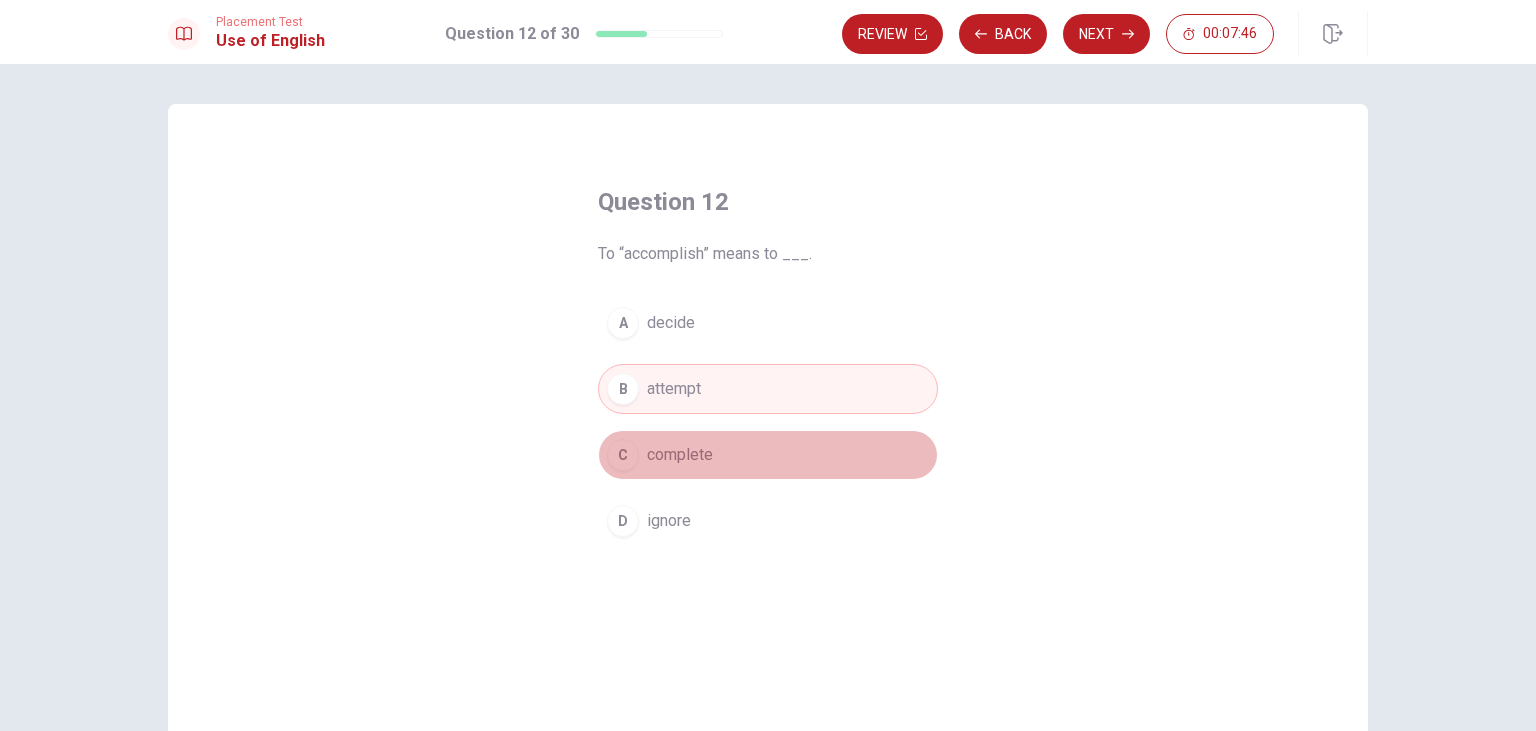 click on "C" at bounding box center (623, 455) 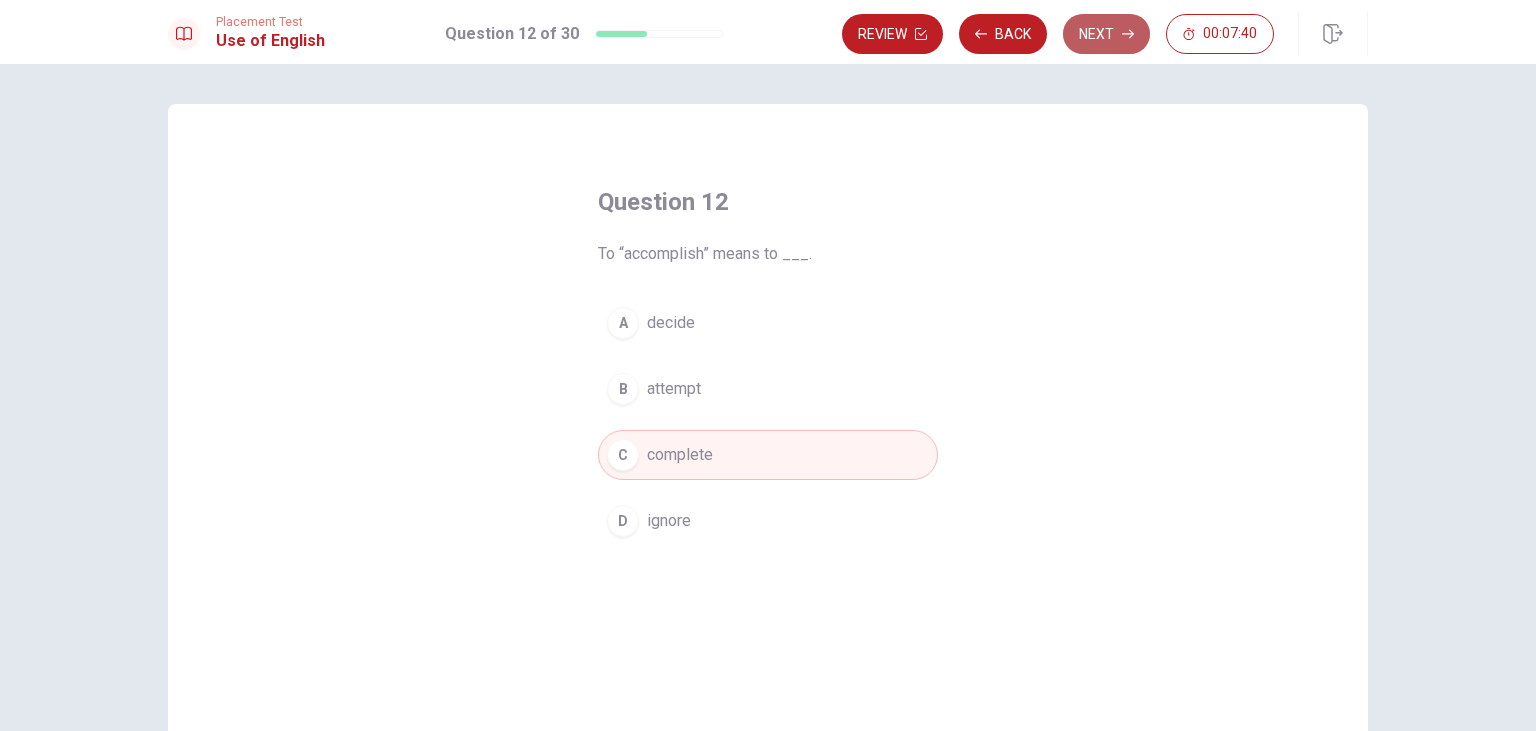 click on "Next" at bounding box center (1106, 34) 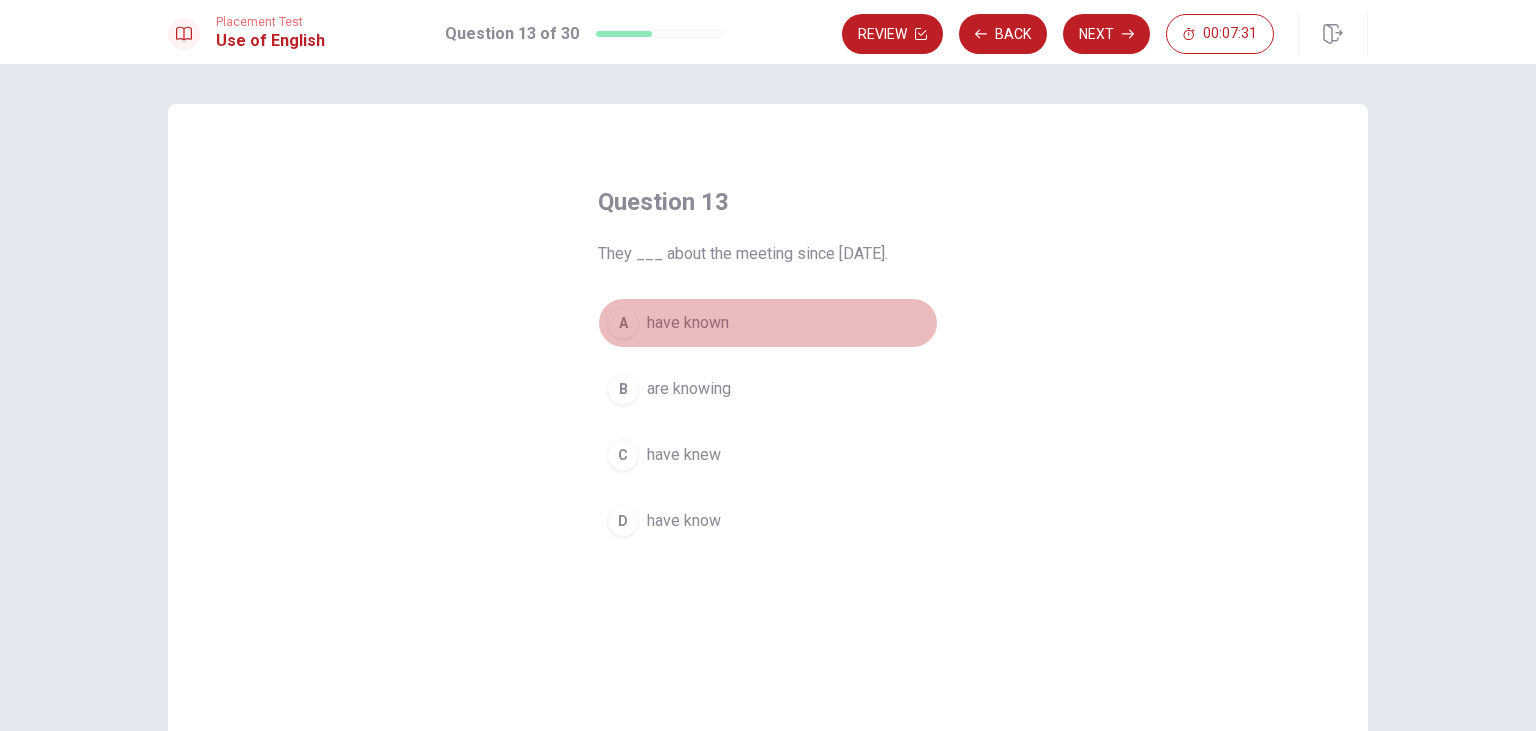 click on "A" at bounding box center [623, 323] 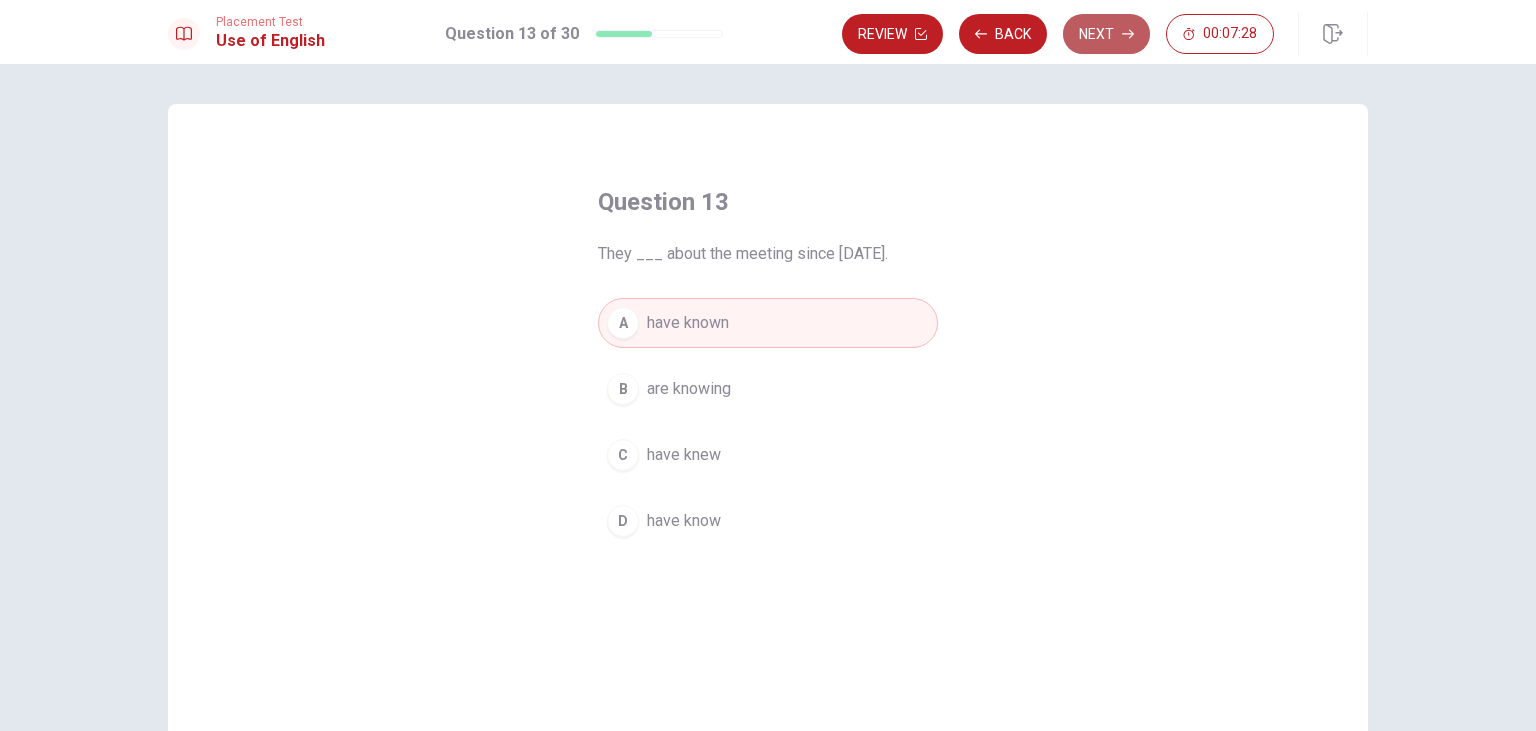 click on "Next" at bounding box center [1106, 34] 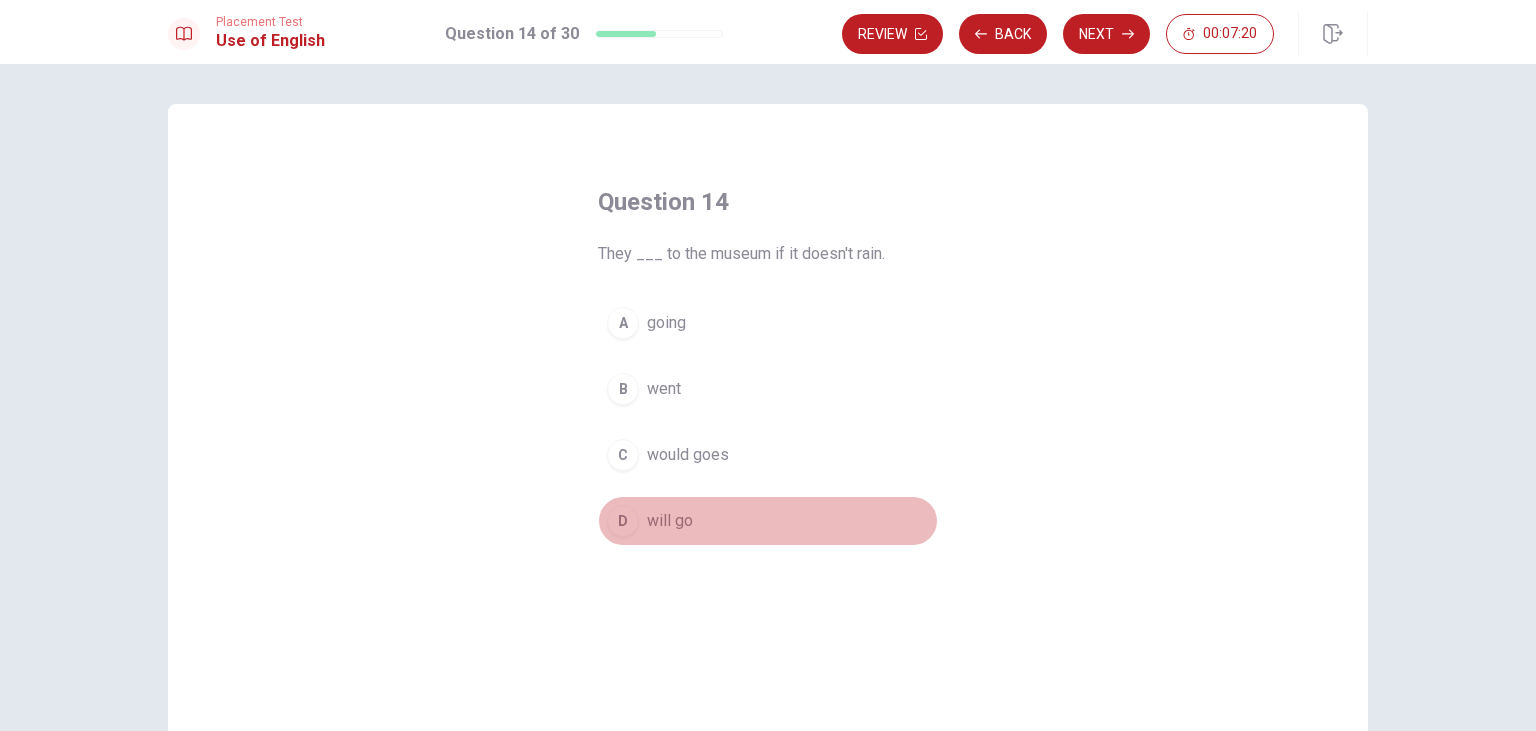 click on "D" at bounding box center (623, 521) 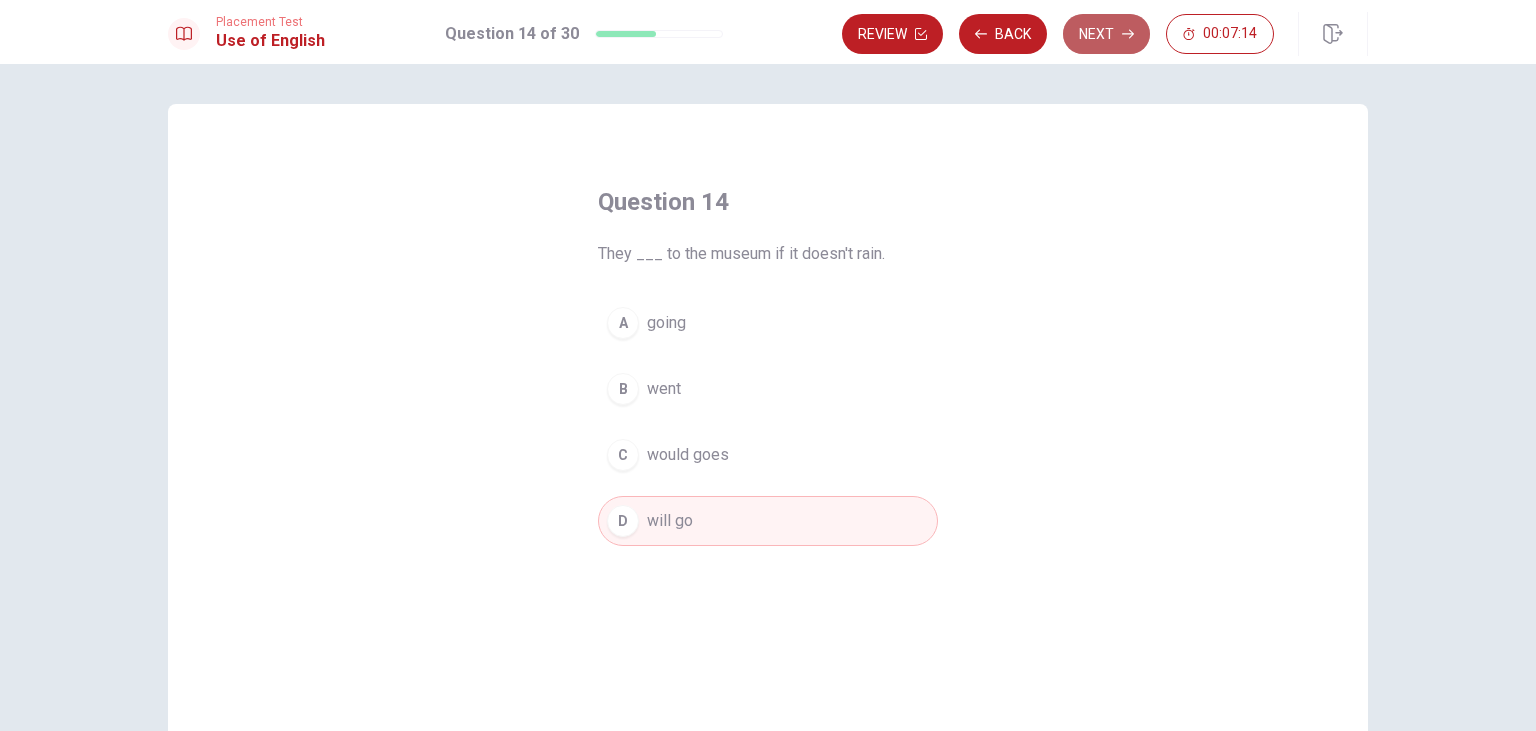 click on "Next" at bounding box center (1106, 34) 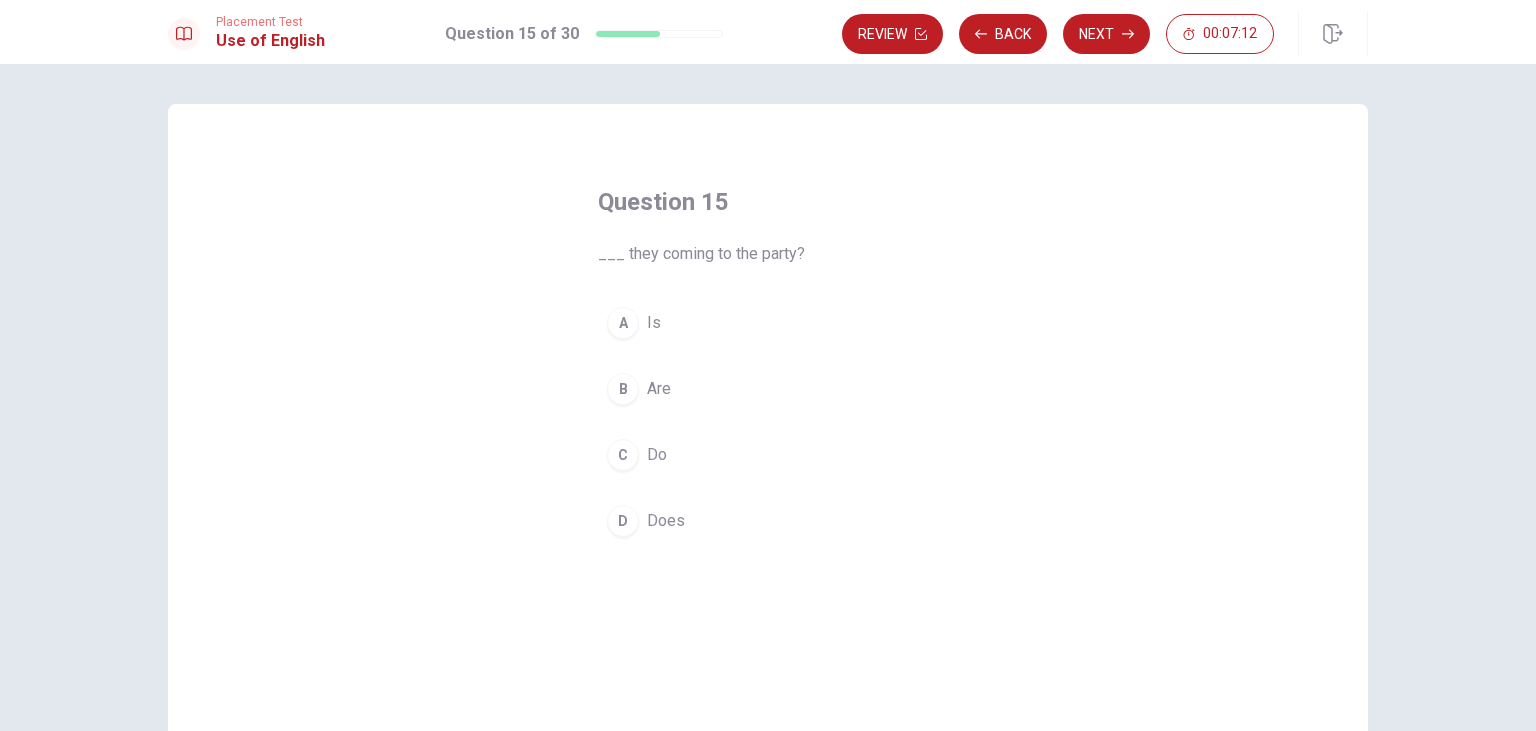 click on "B" at bounding box center [623, 389] 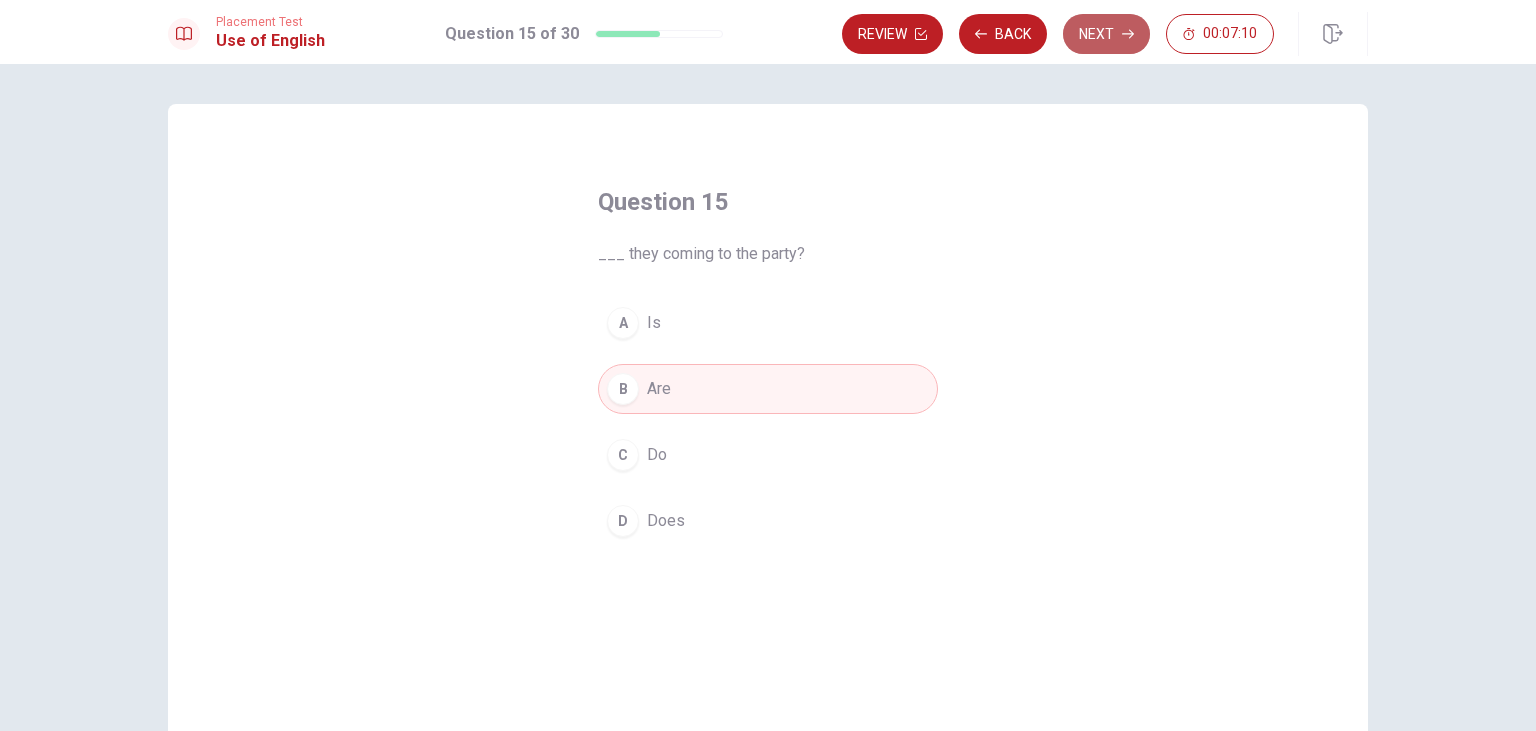 click on "Next" at bounding box center (1106, 34) 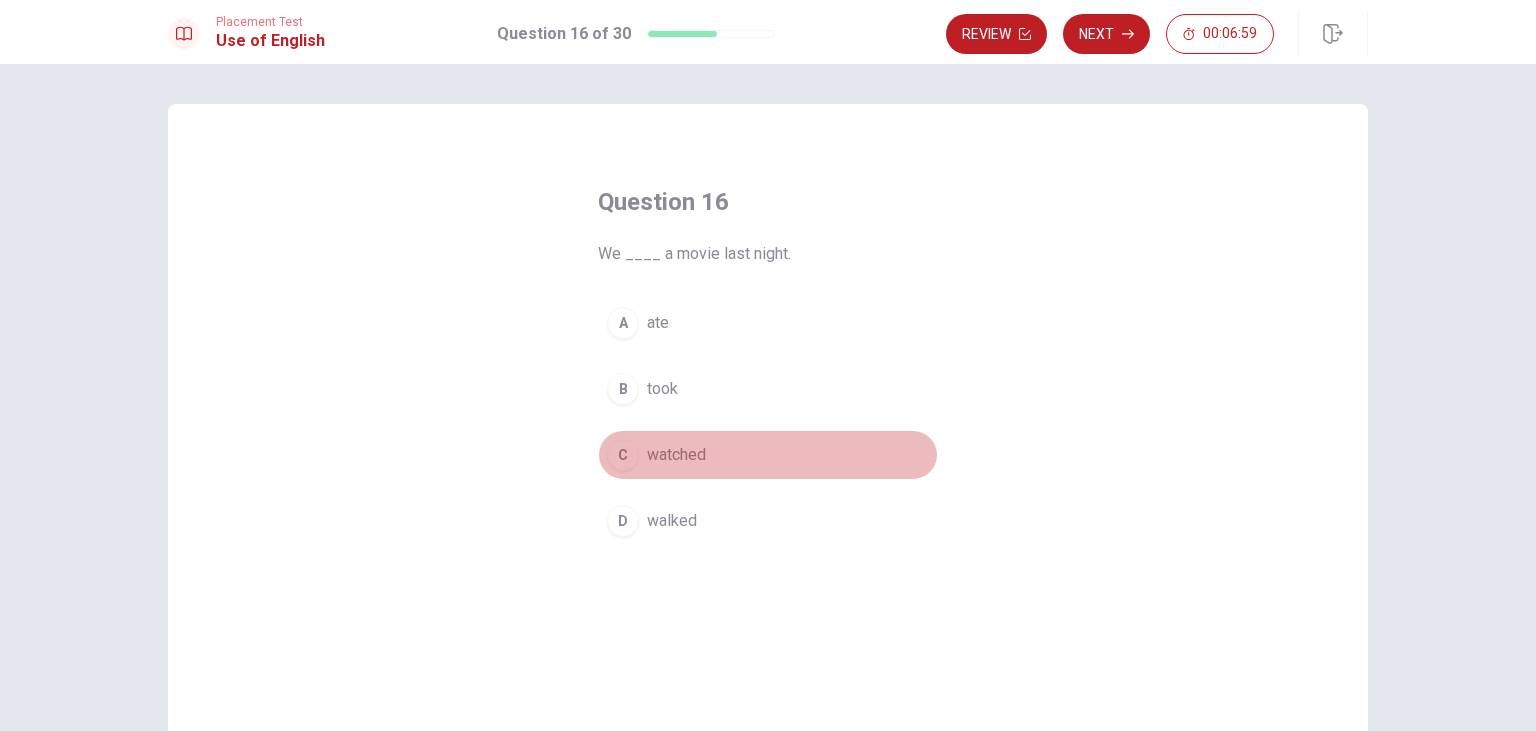 click on "C" at bounding box center (623, 455) 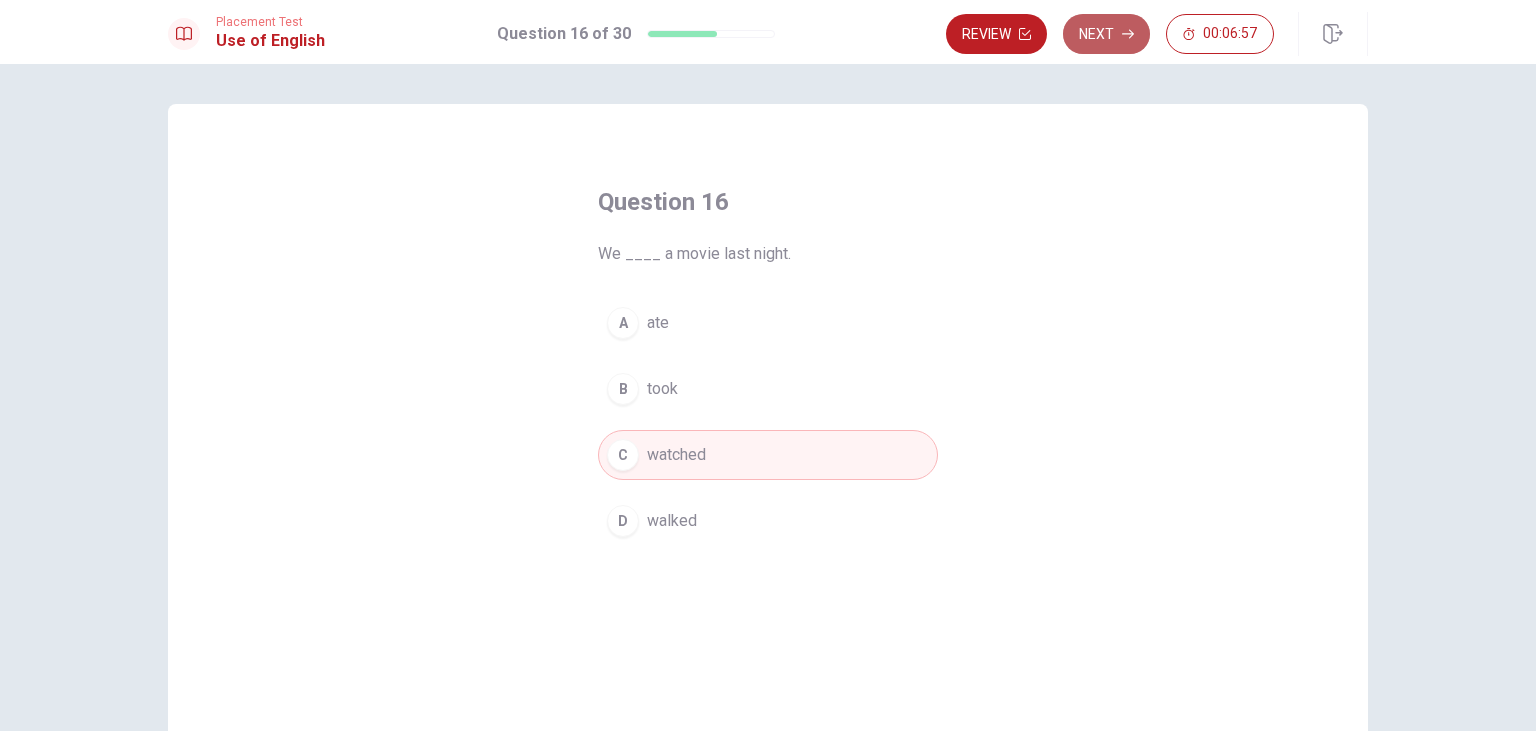 click on "Next" at bounding box center [1106, 34] 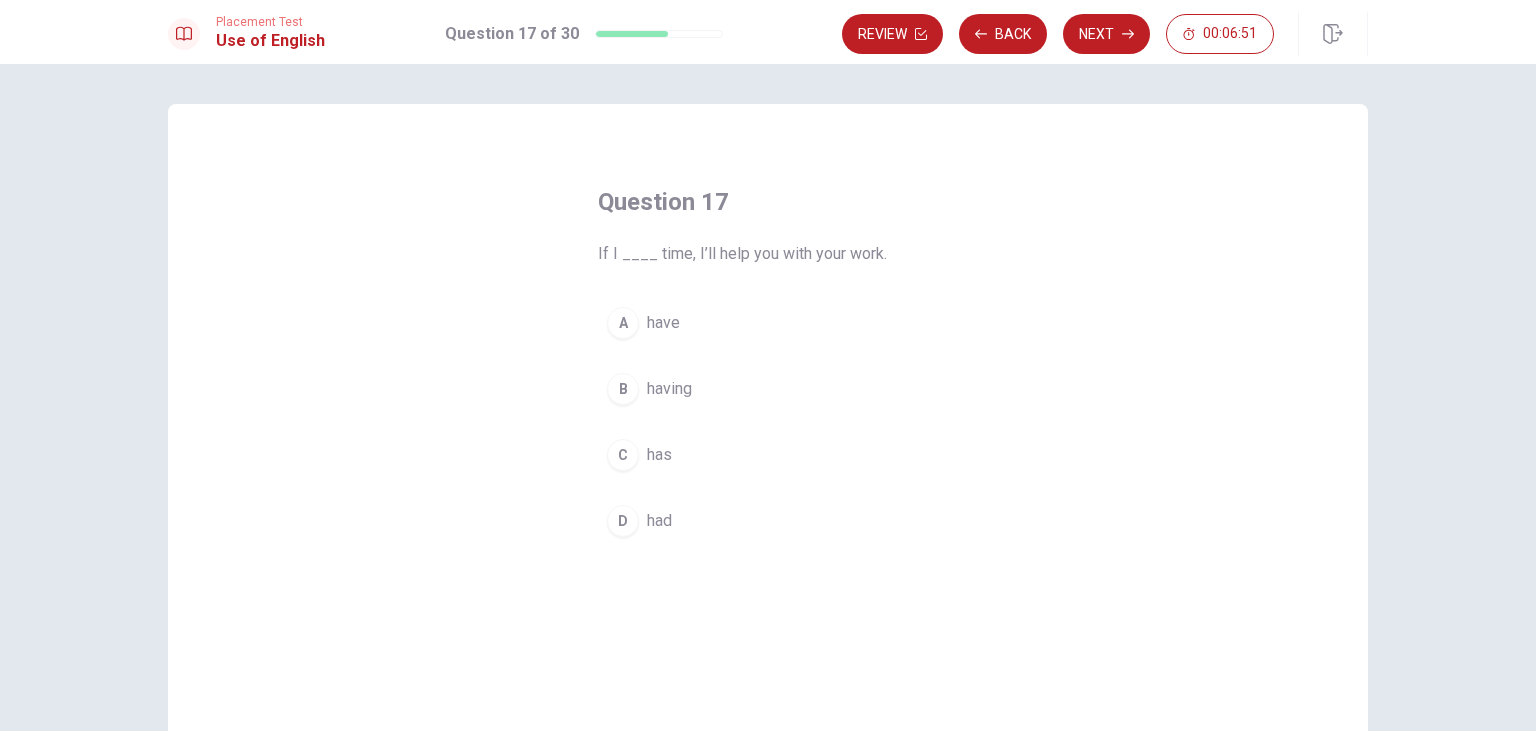 click on "A" at bounding box center (623, 323) 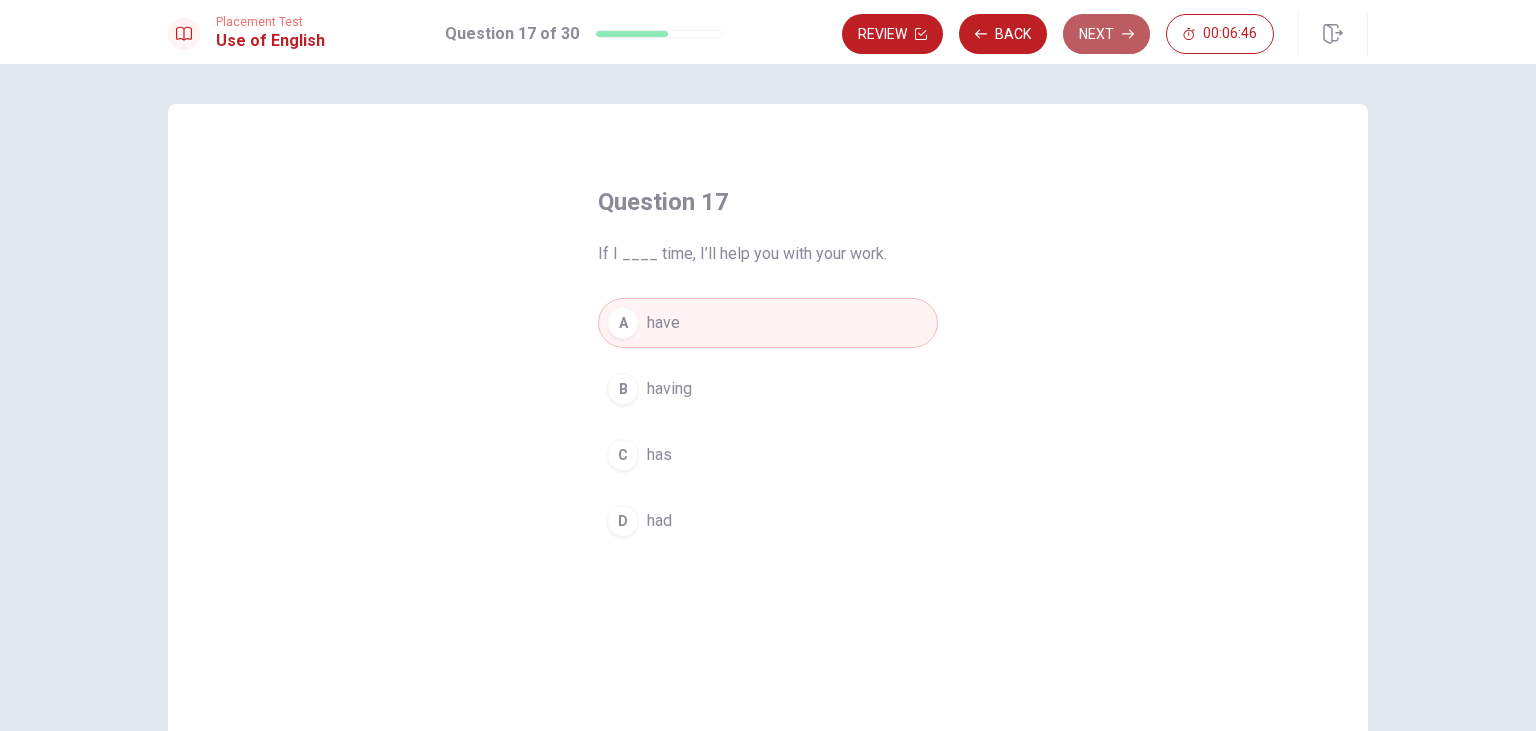 click 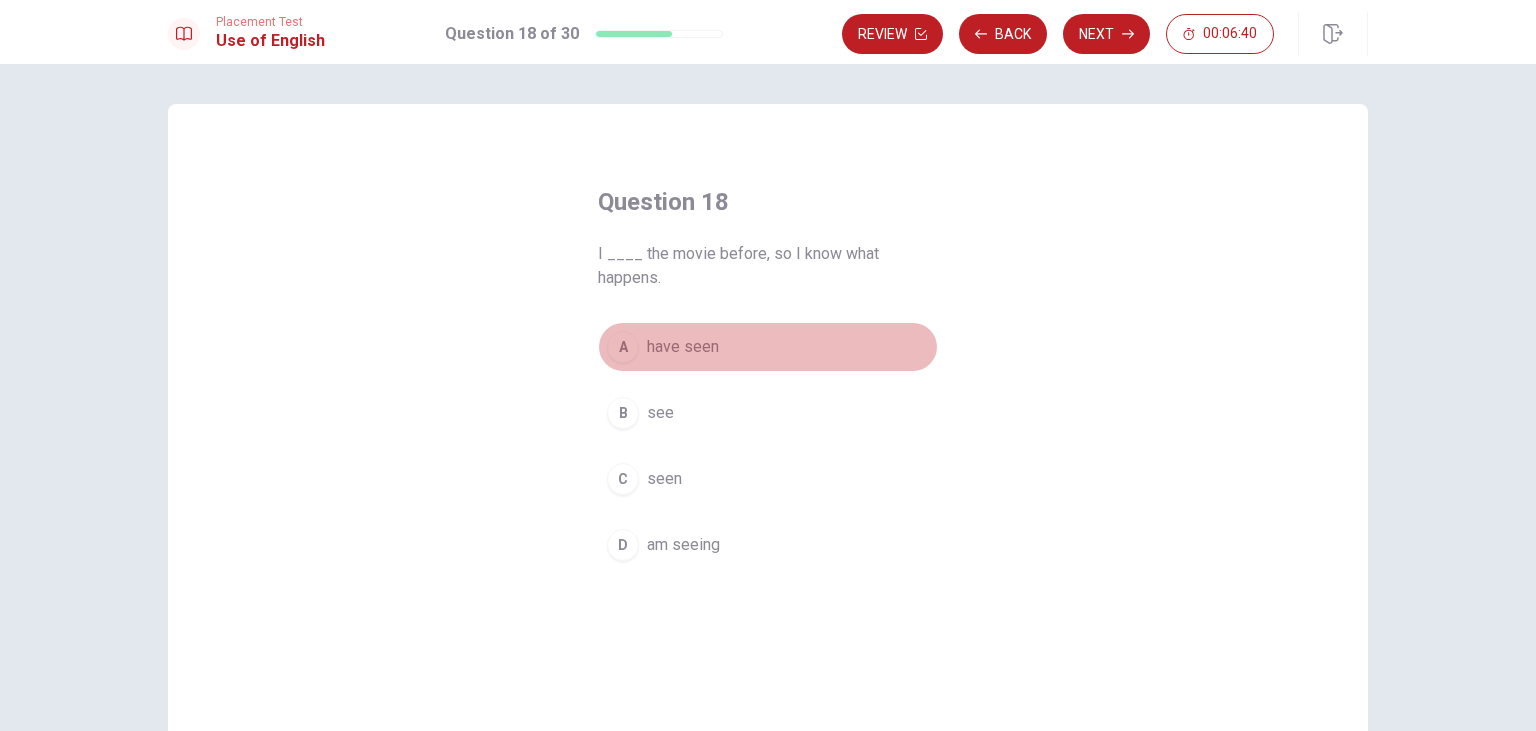click on "A have seen" at bounding box center (768, 347) 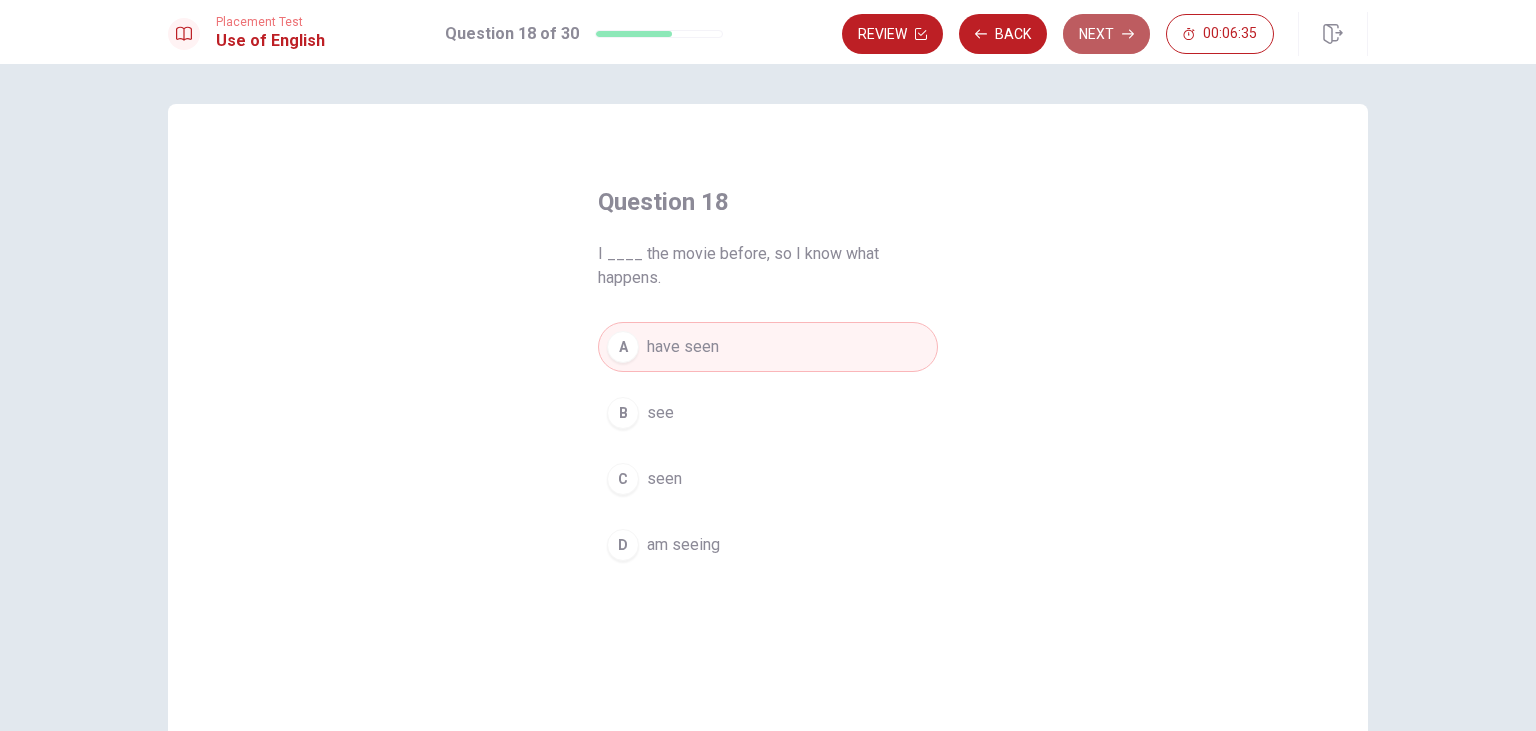 click on "Next" at bounding box center [1106, 34] 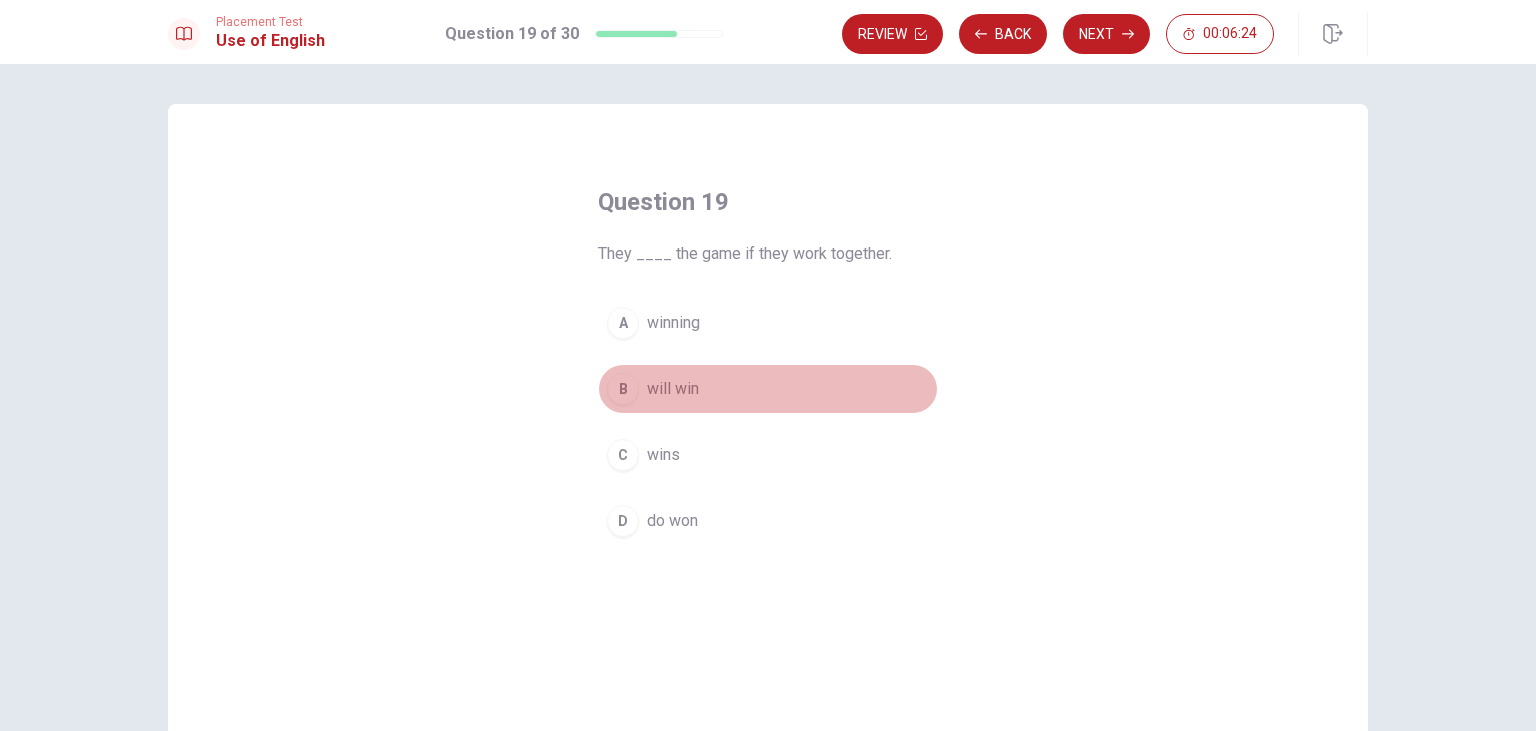 click on "B" at bounding box center [623, 389] 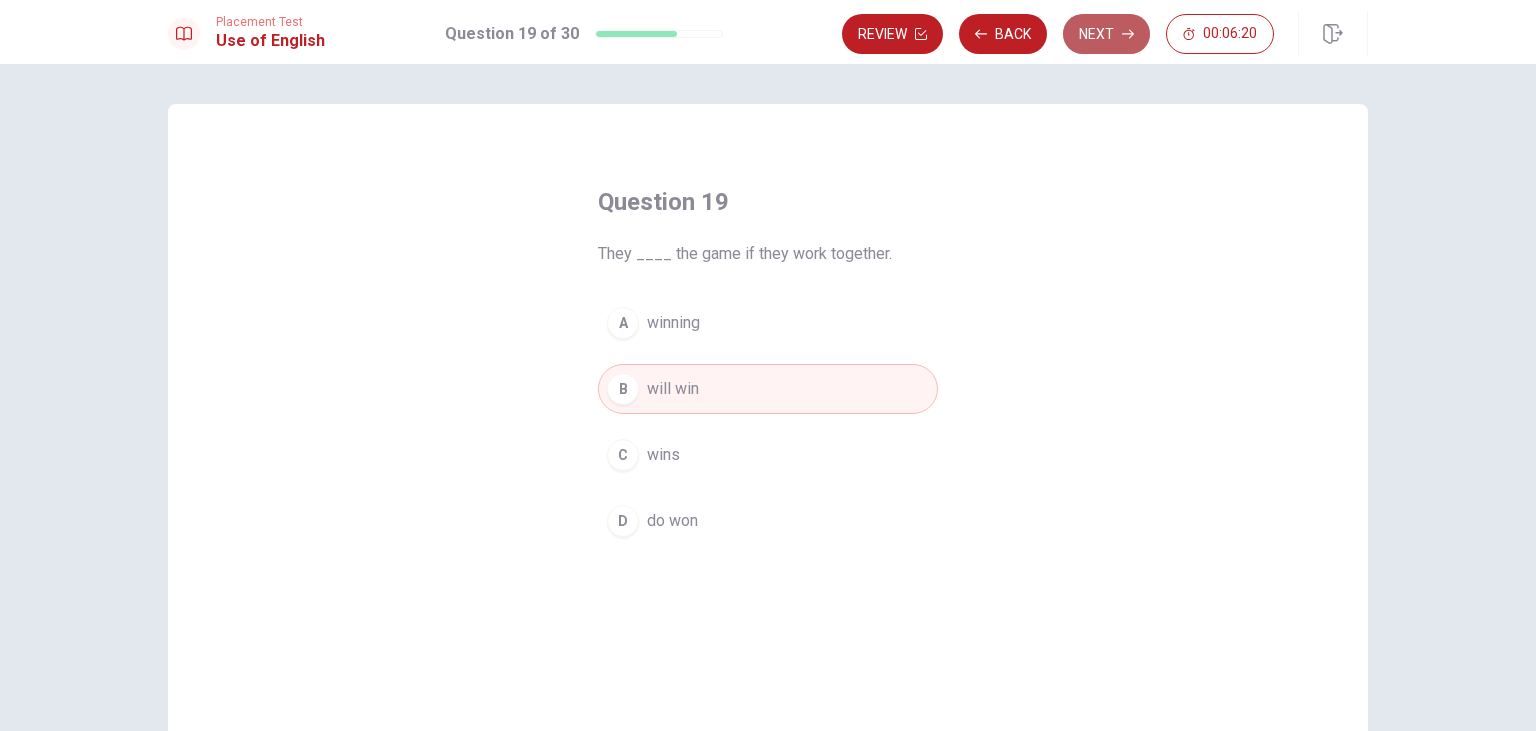 click on "Next" at bounding box center (1106, 34) 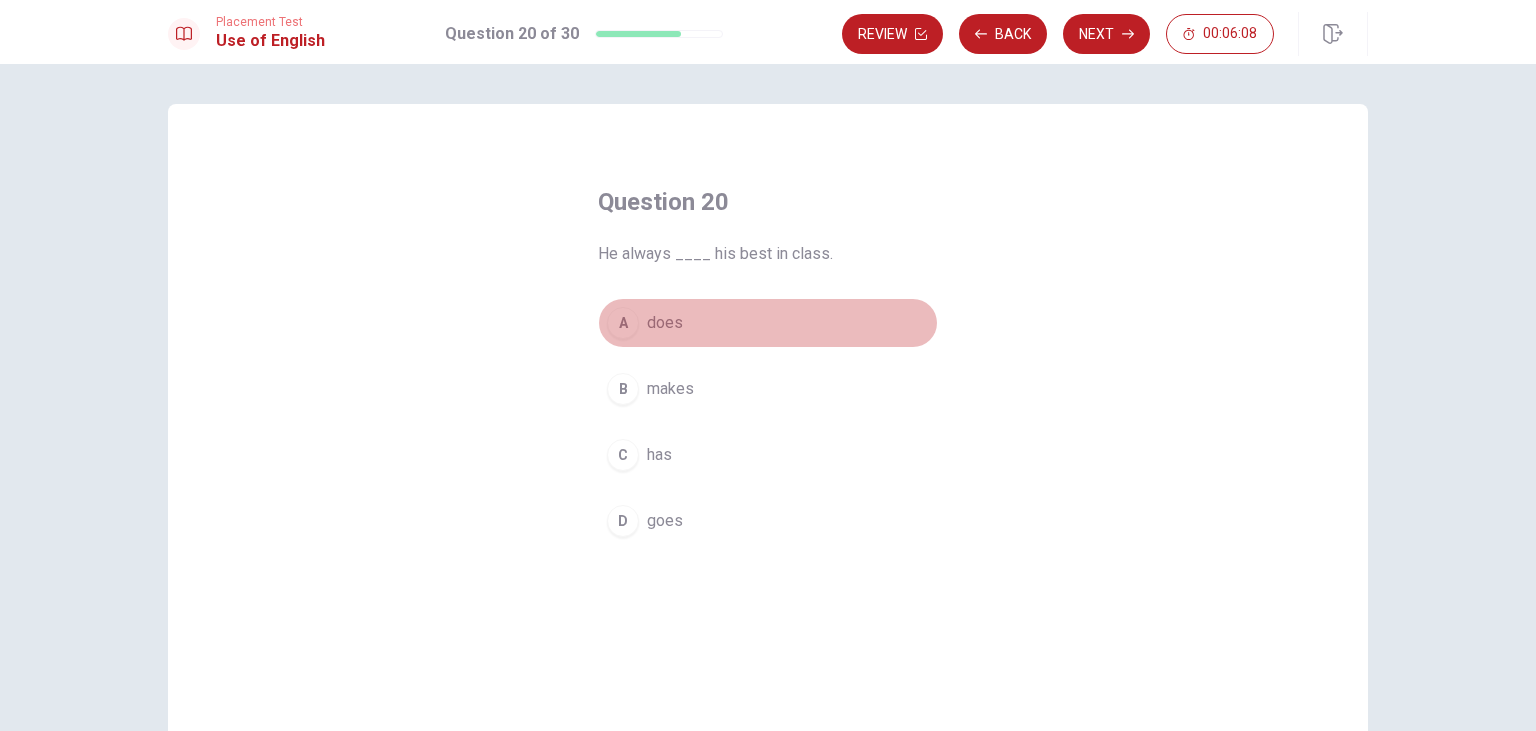 click on "A" at bounding box center (623, 323) 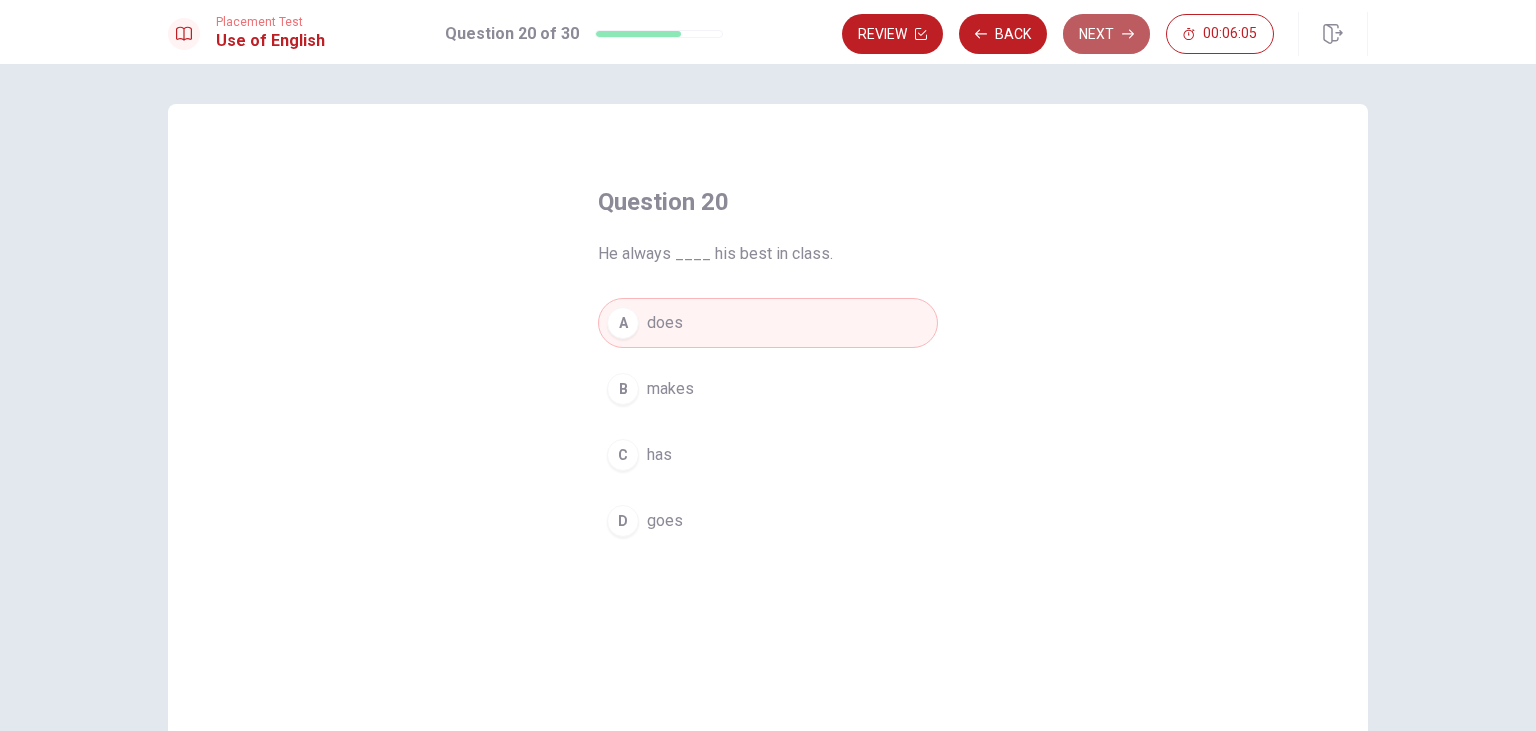 click on "Next" at bounding box center (1106, 34) 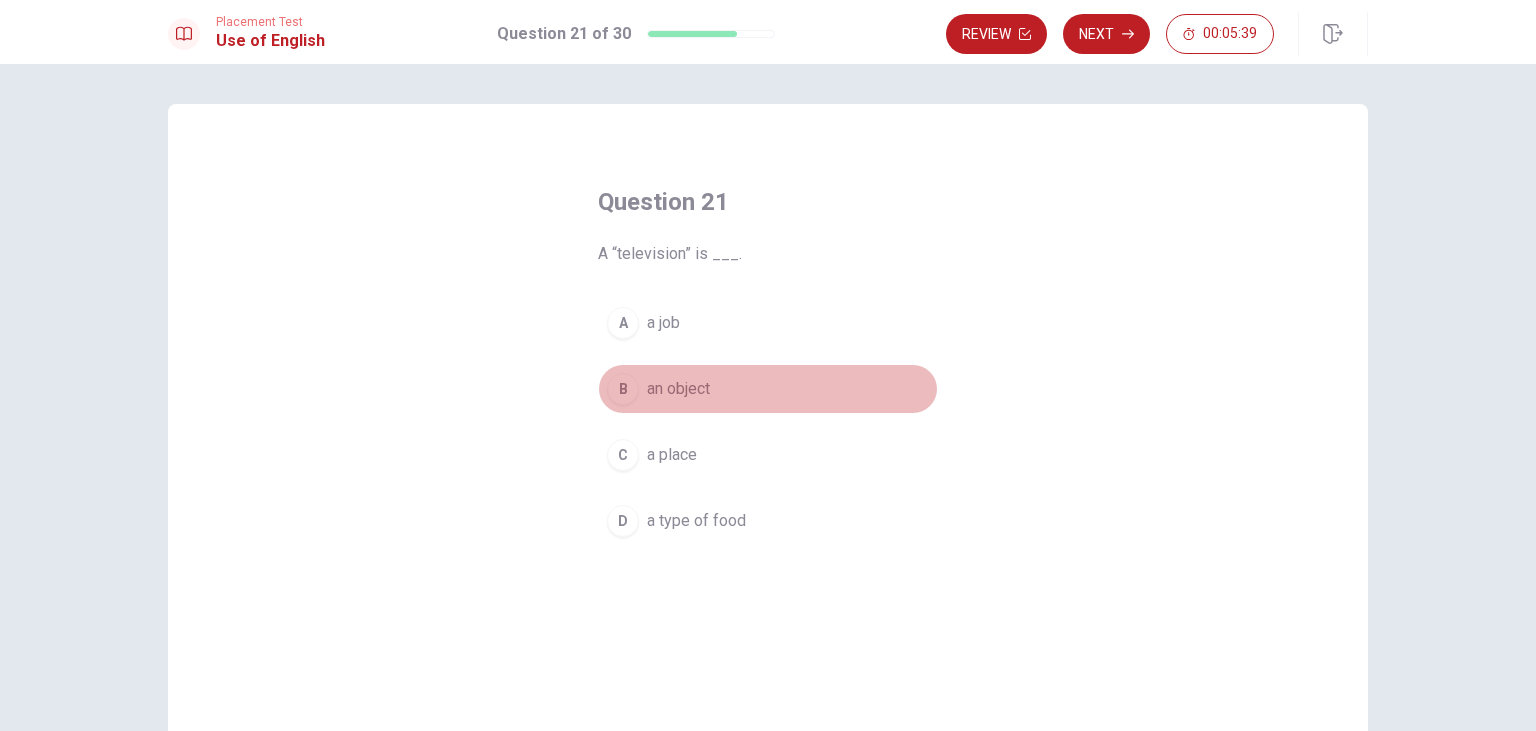 click on "B" at bounding box center [623, 389] 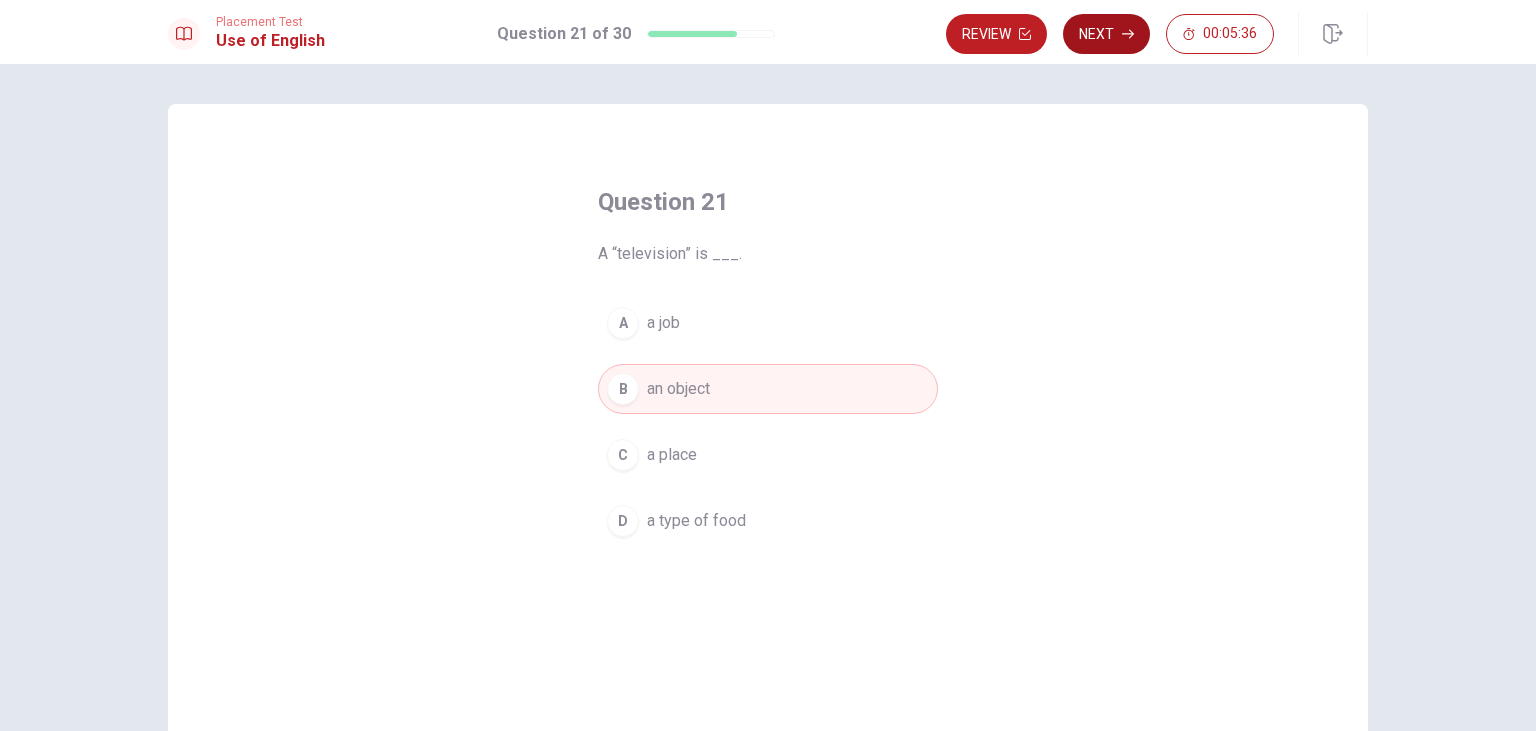 click on "Next" at bounding box center [1106, 34] 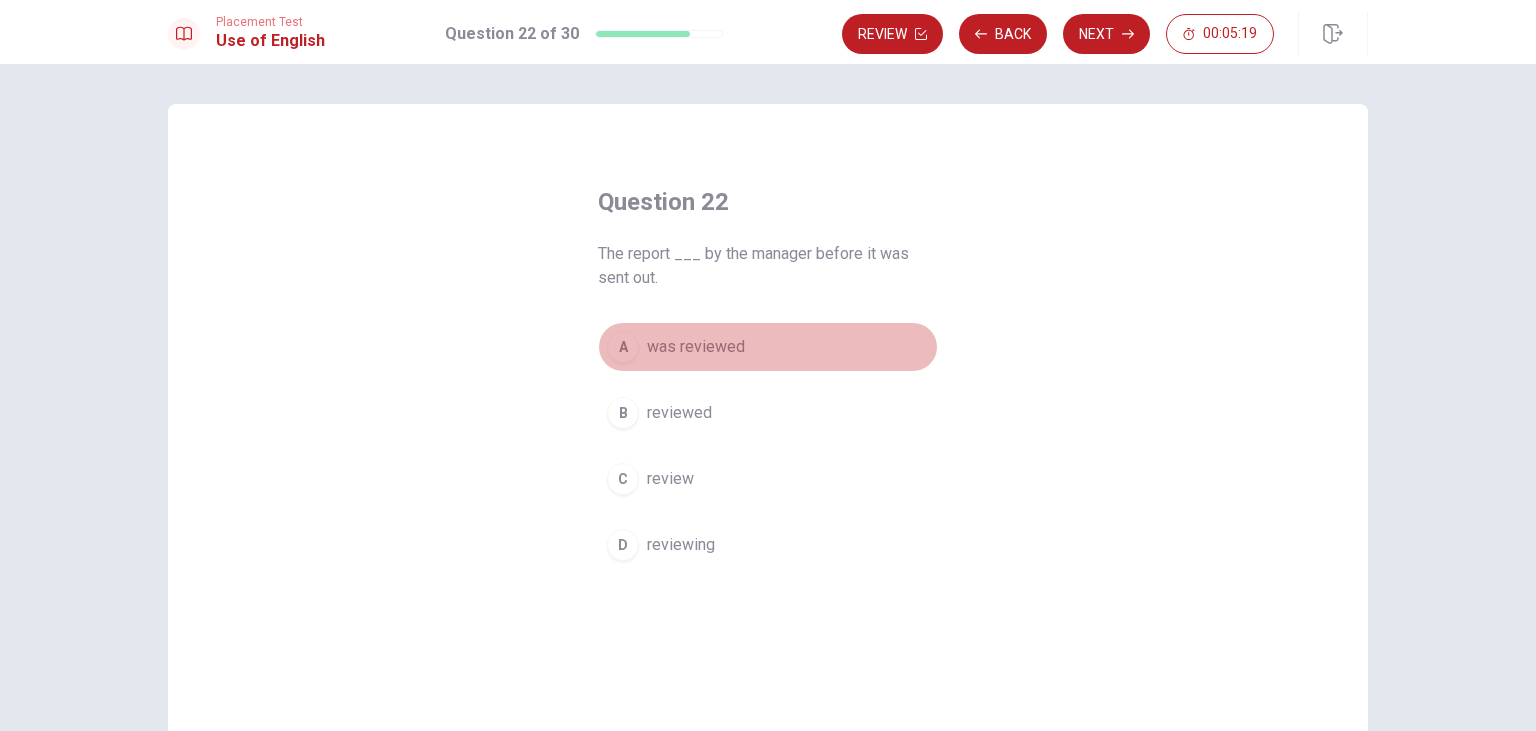 click on "A" at bounding box center [623, 347] 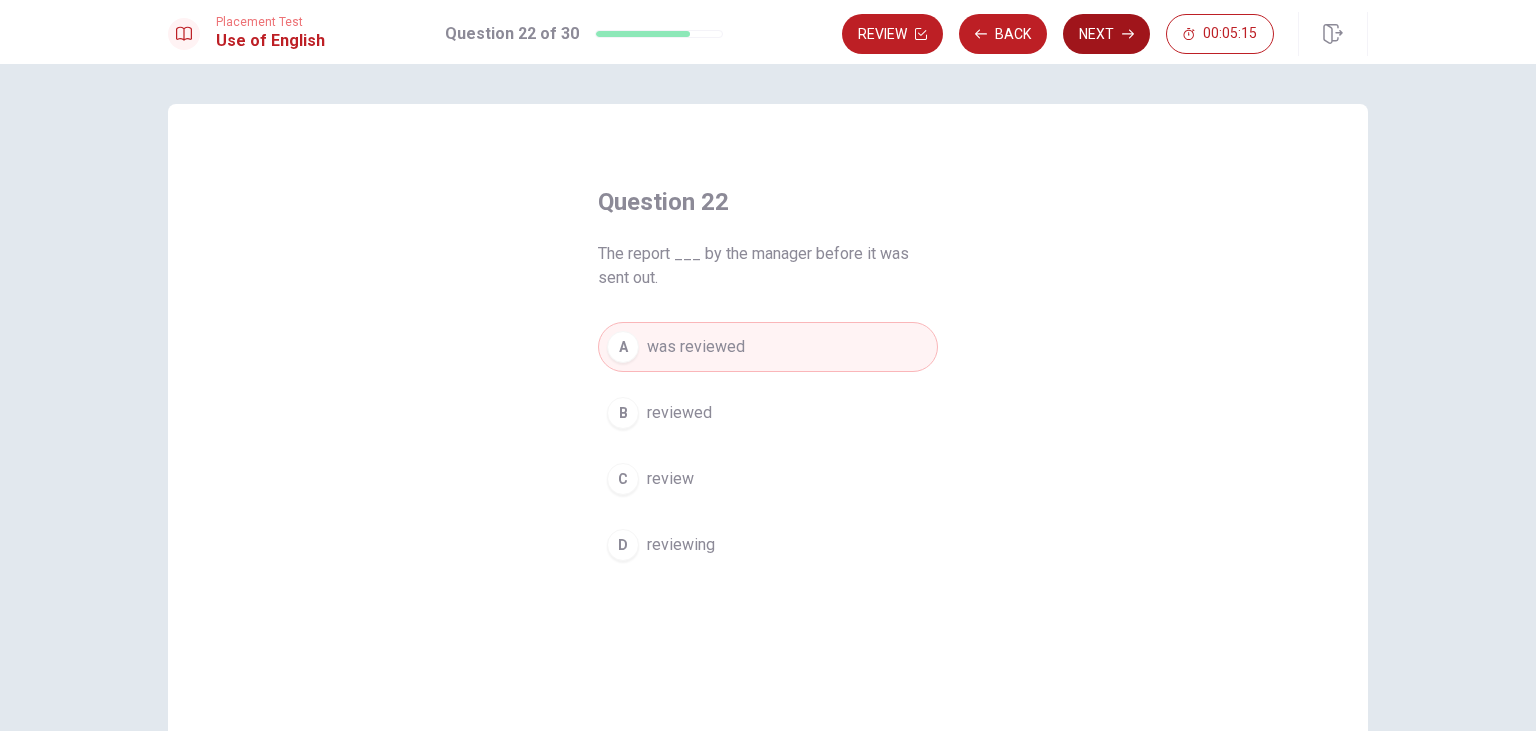 click on "Next" at bounding box center [1106, 34] 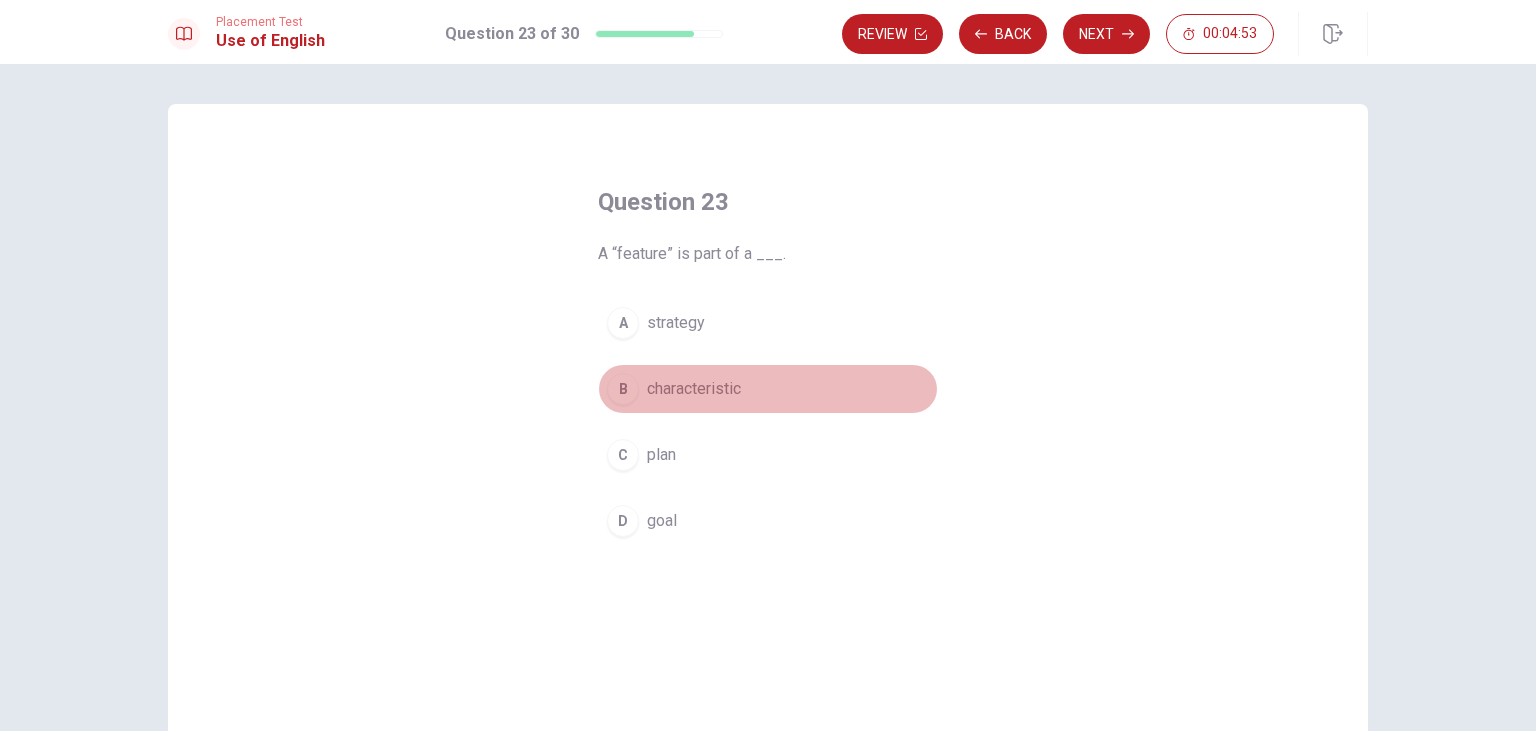 click on "B" at bounding box center (623, 389) 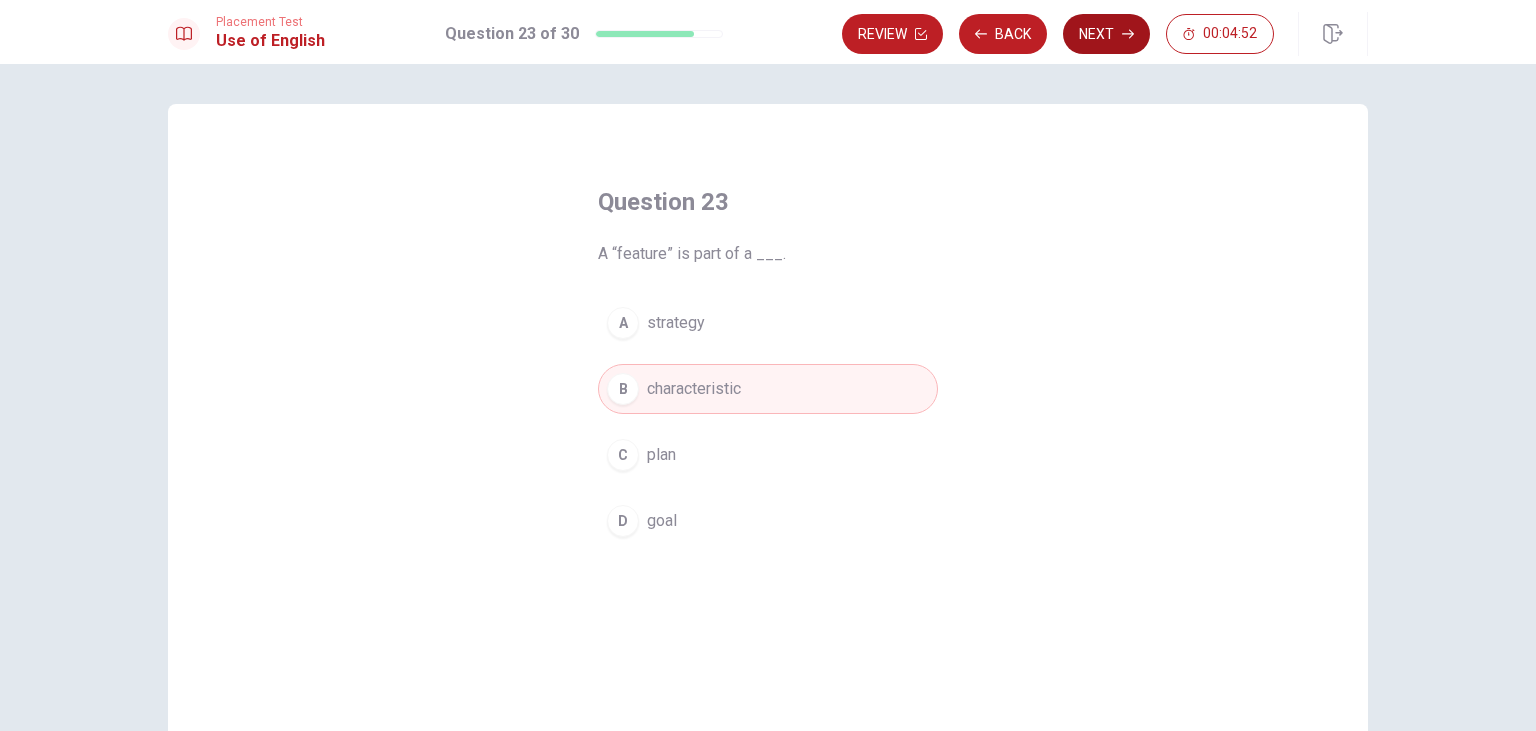 click on "Next" at bounding box center [1106, 34] 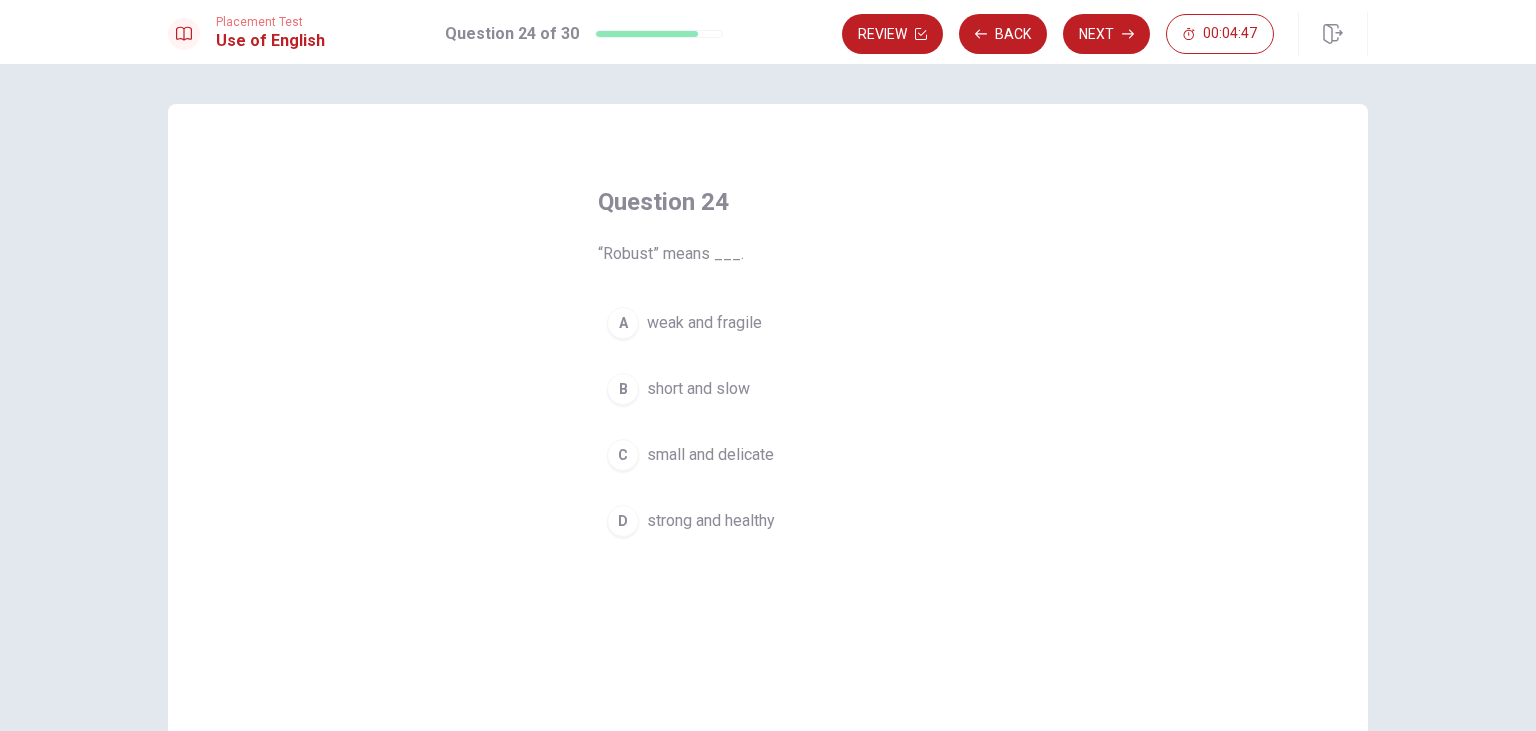 click on "D" at bounding box center [623, 521] 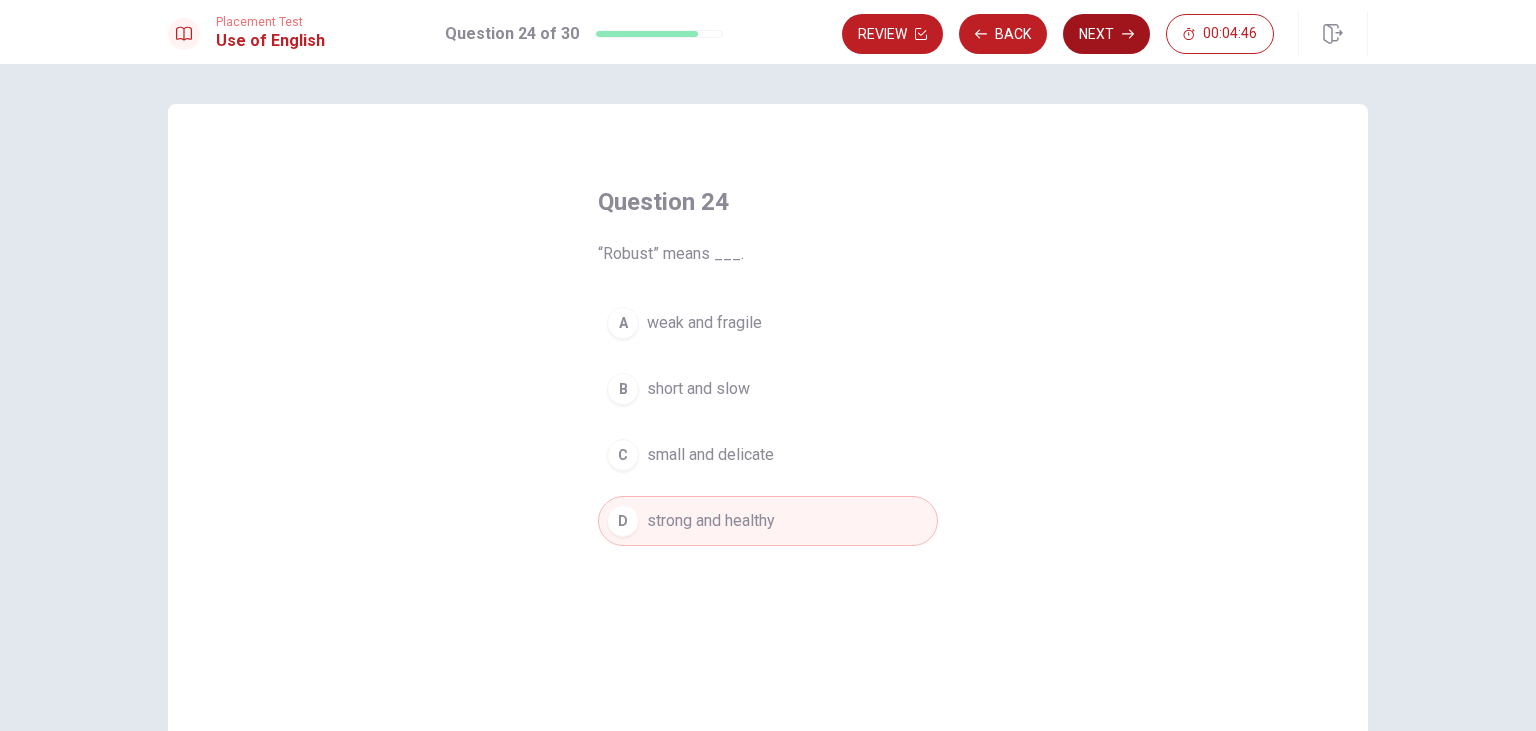 click on "Next" at bounding box center [1106, 34] 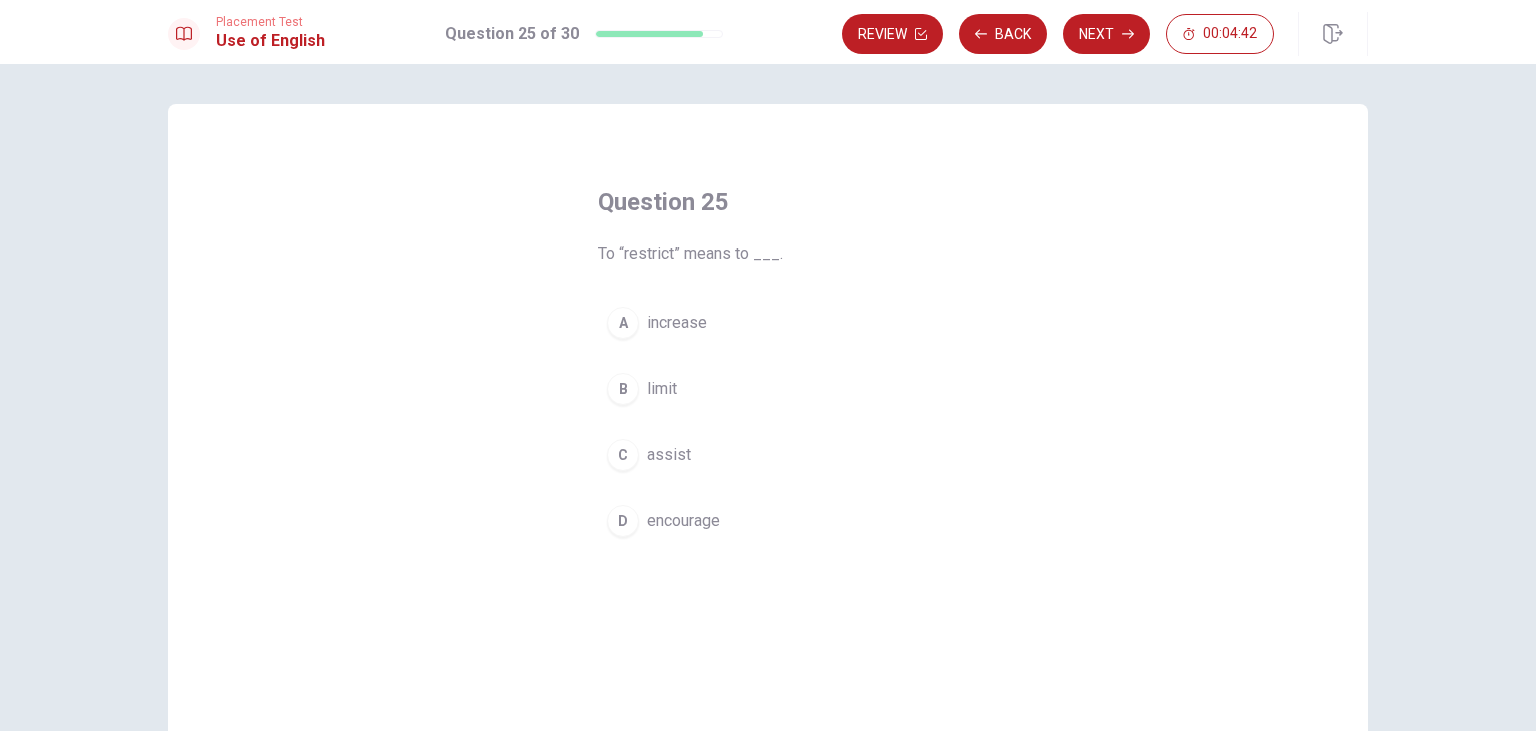 click on "B limit" at bounding box center [768, 389] 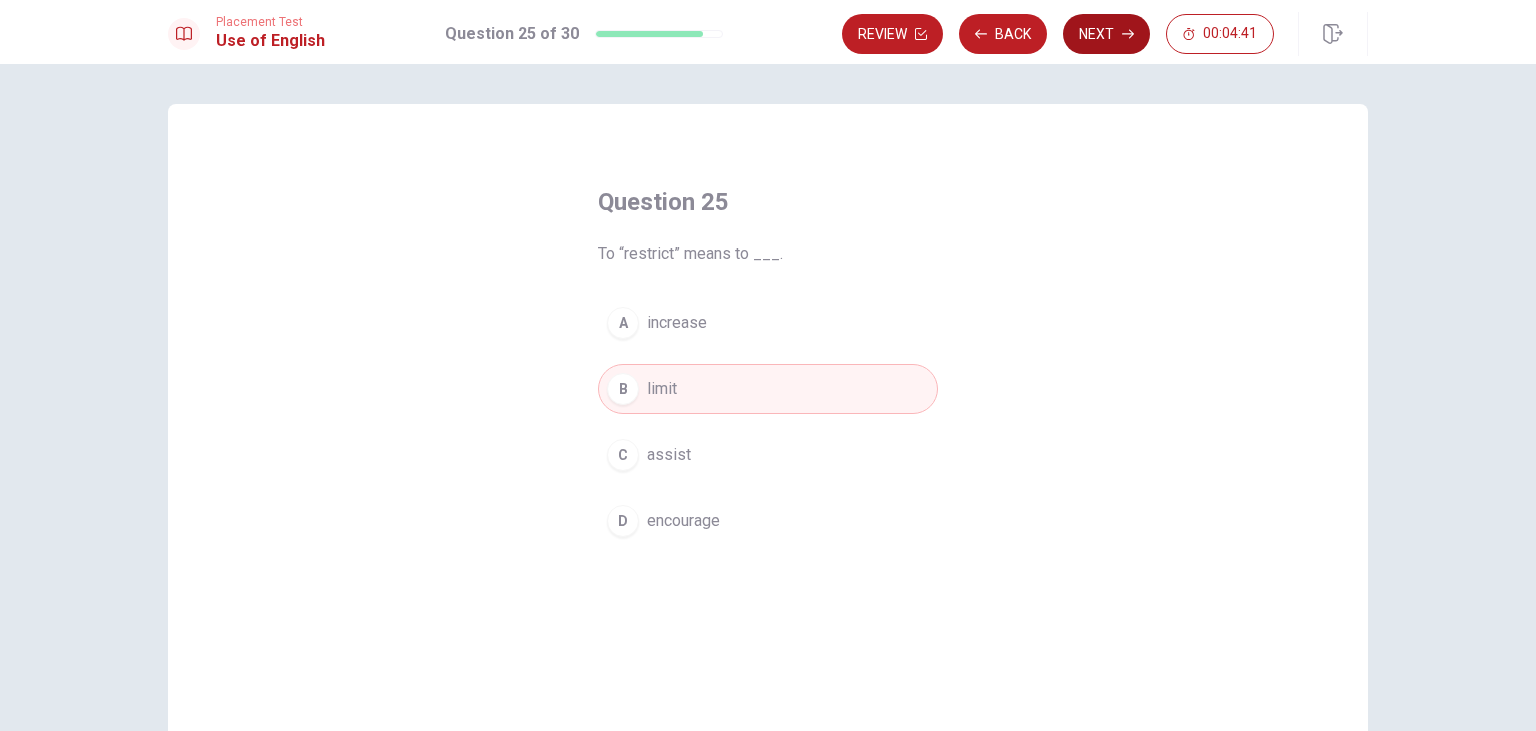 click on "Next" at bounding box center (1106, 34) 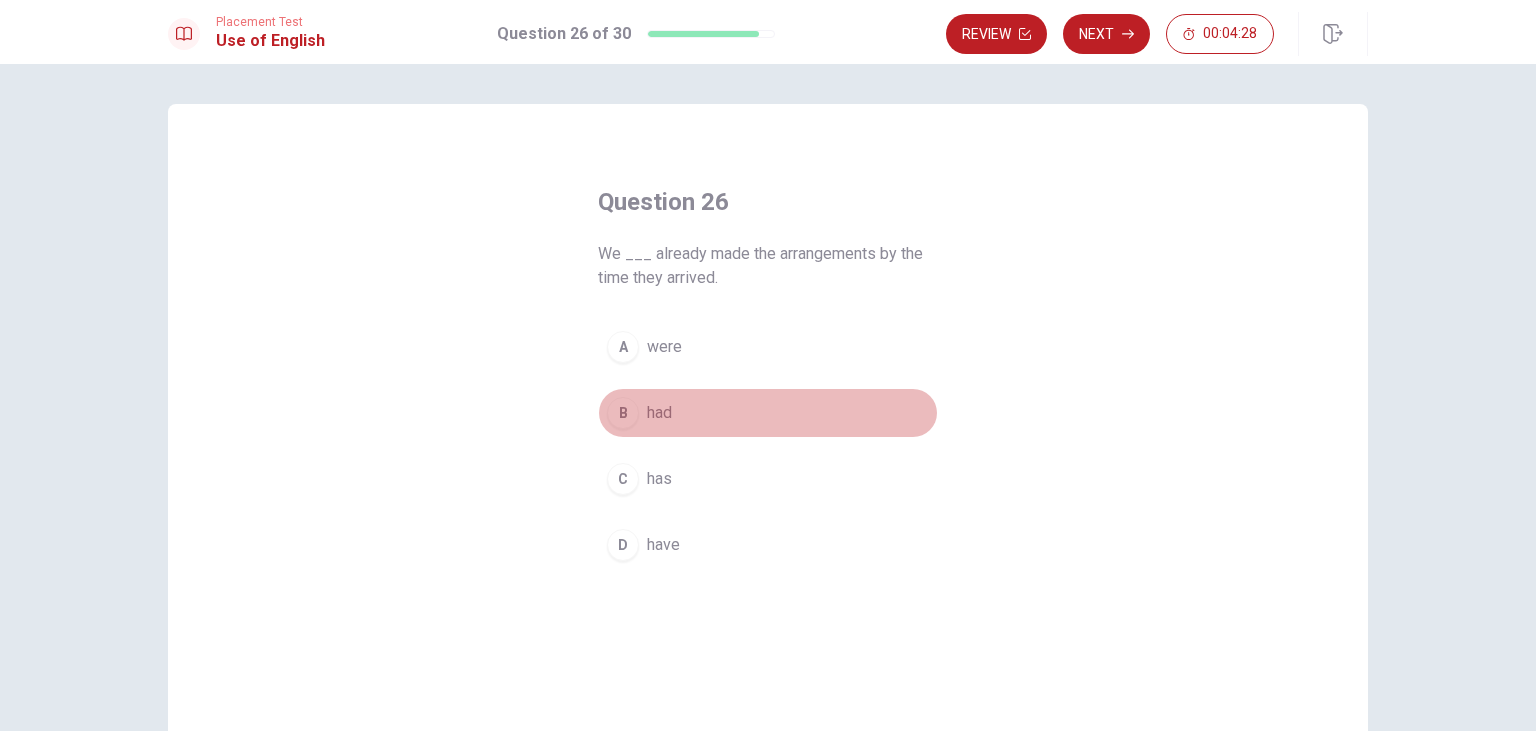 click on "B" at bounding box center (623, 413) 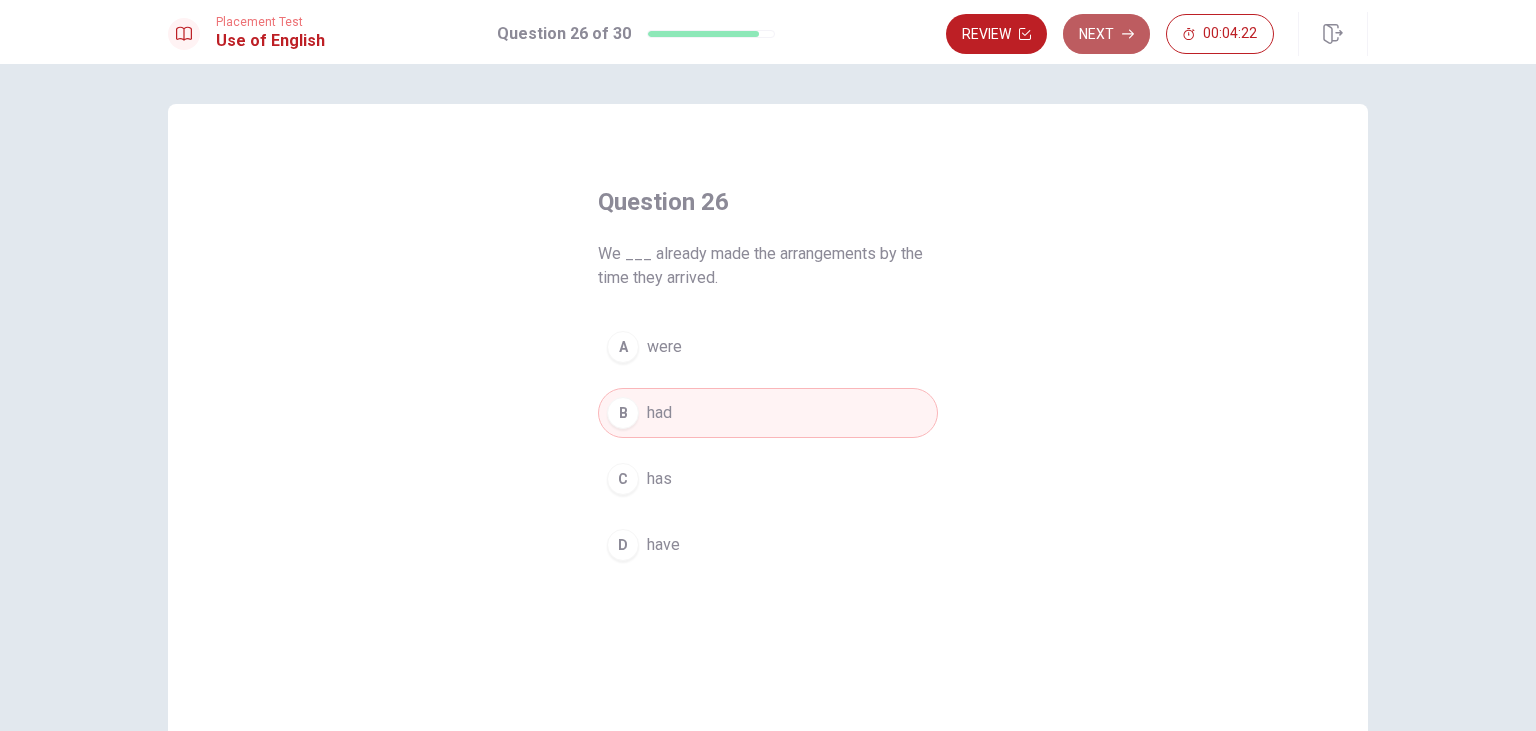 click on "Next" at bounding box center (1106, 34) 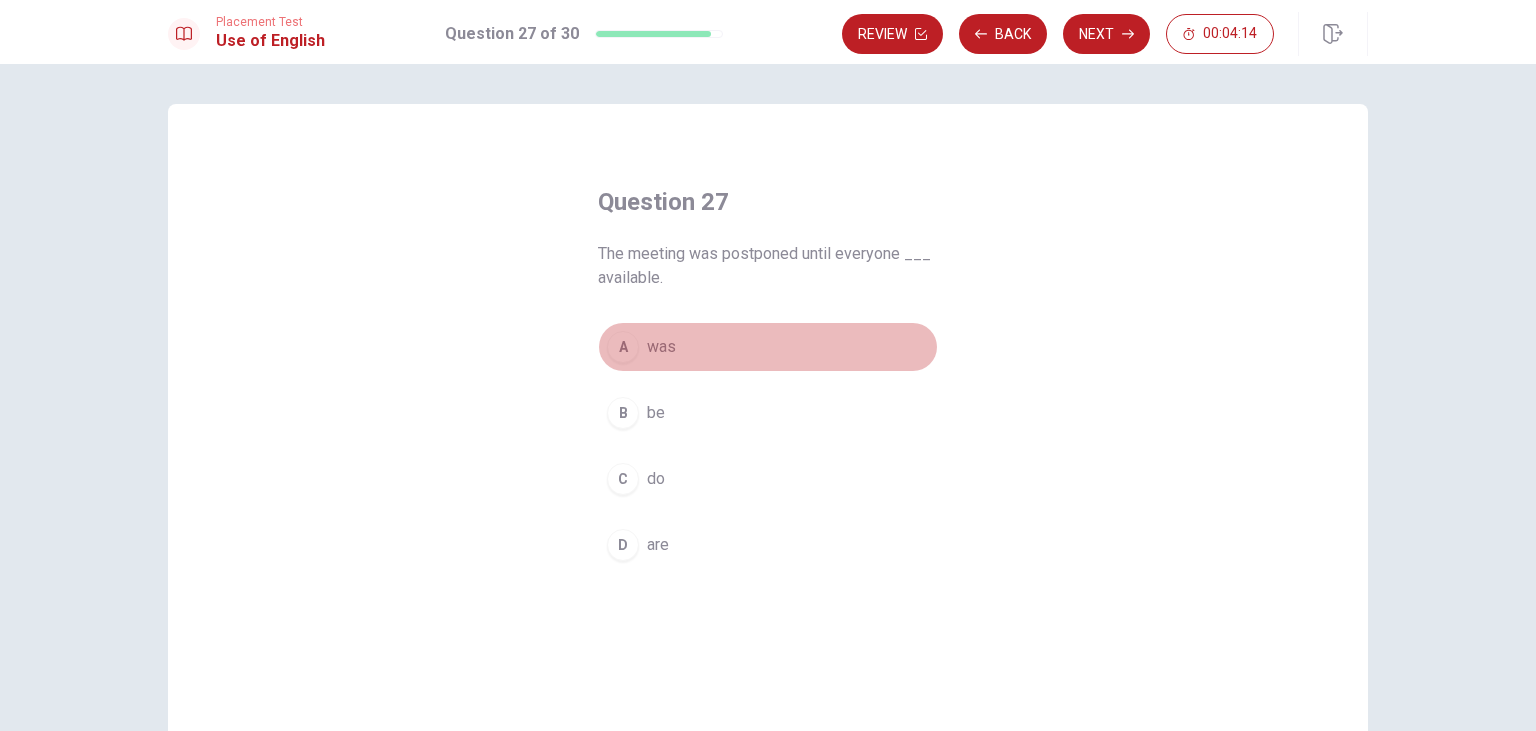 click on "A" at bounding box center (623, 347) 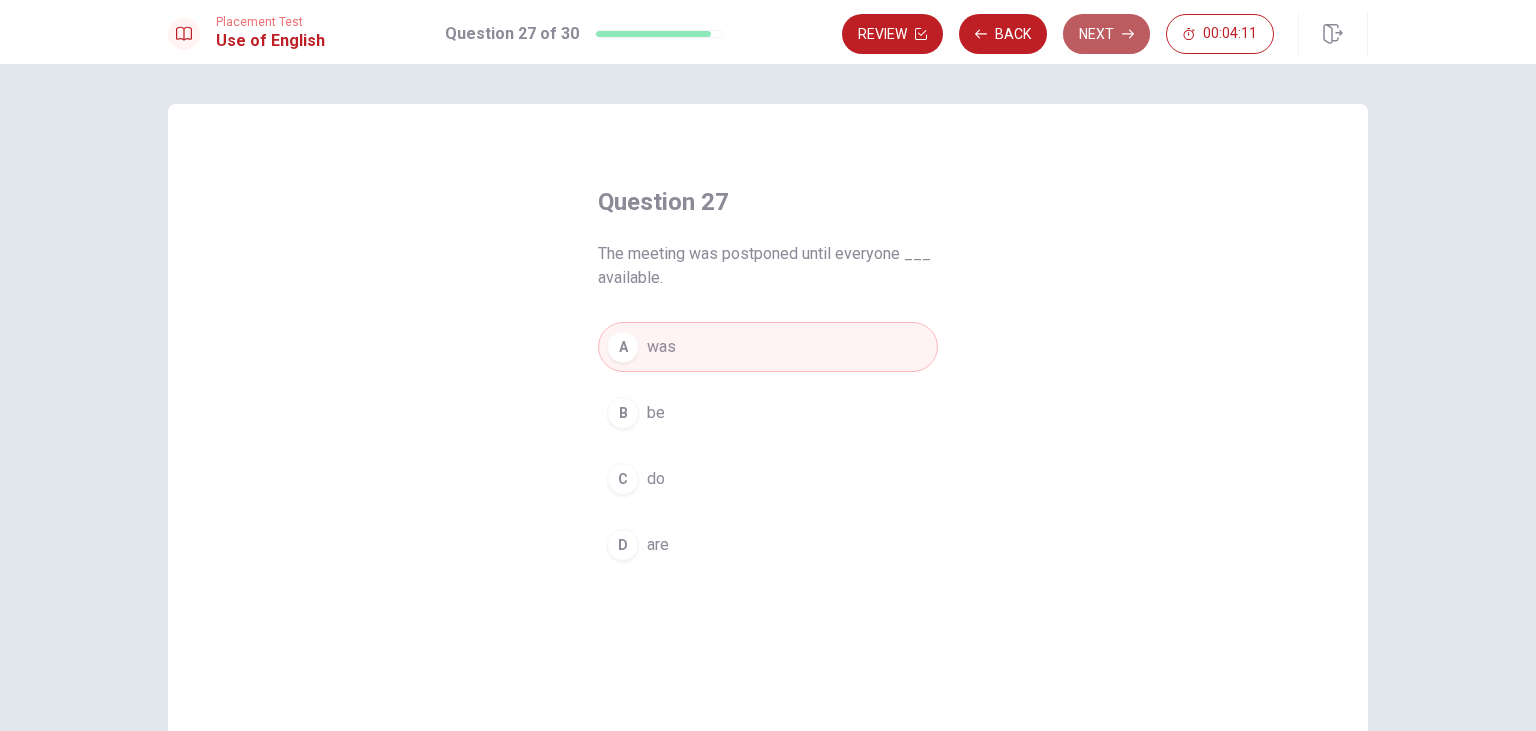 click on "Next" at bounding box center [1106, 34] 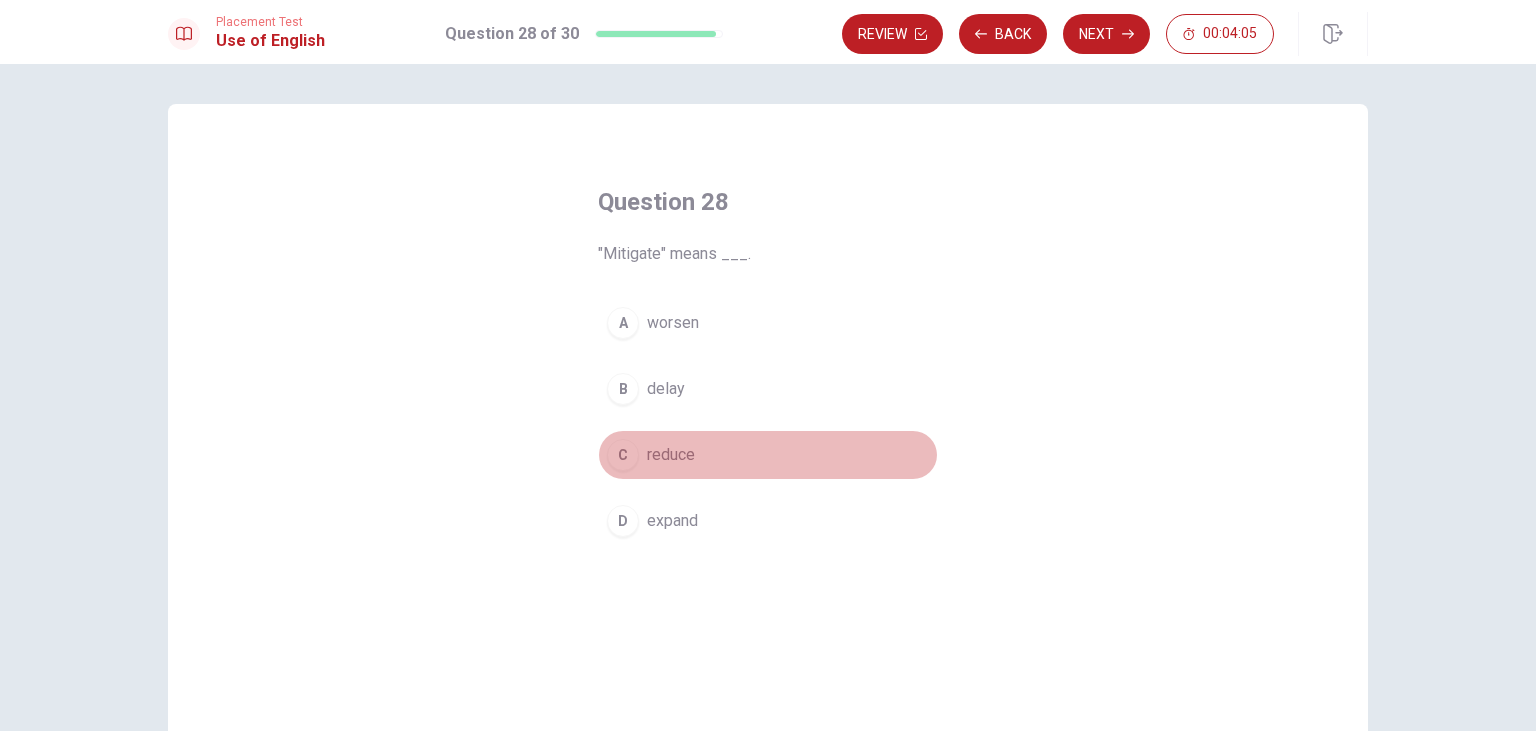 click on "C" at bounding box center [623, 455] 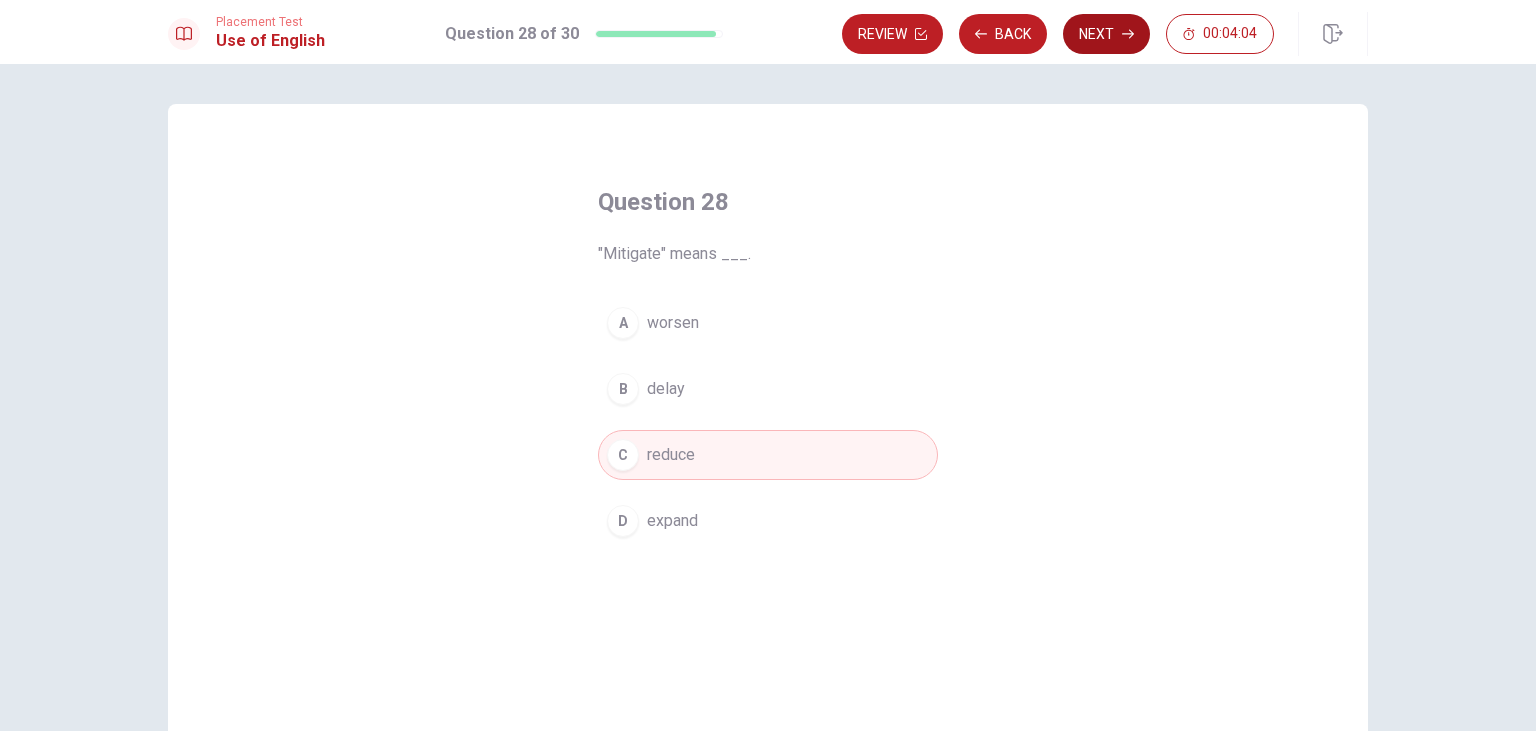 click on "Next" at bounding box center (1106, 34) 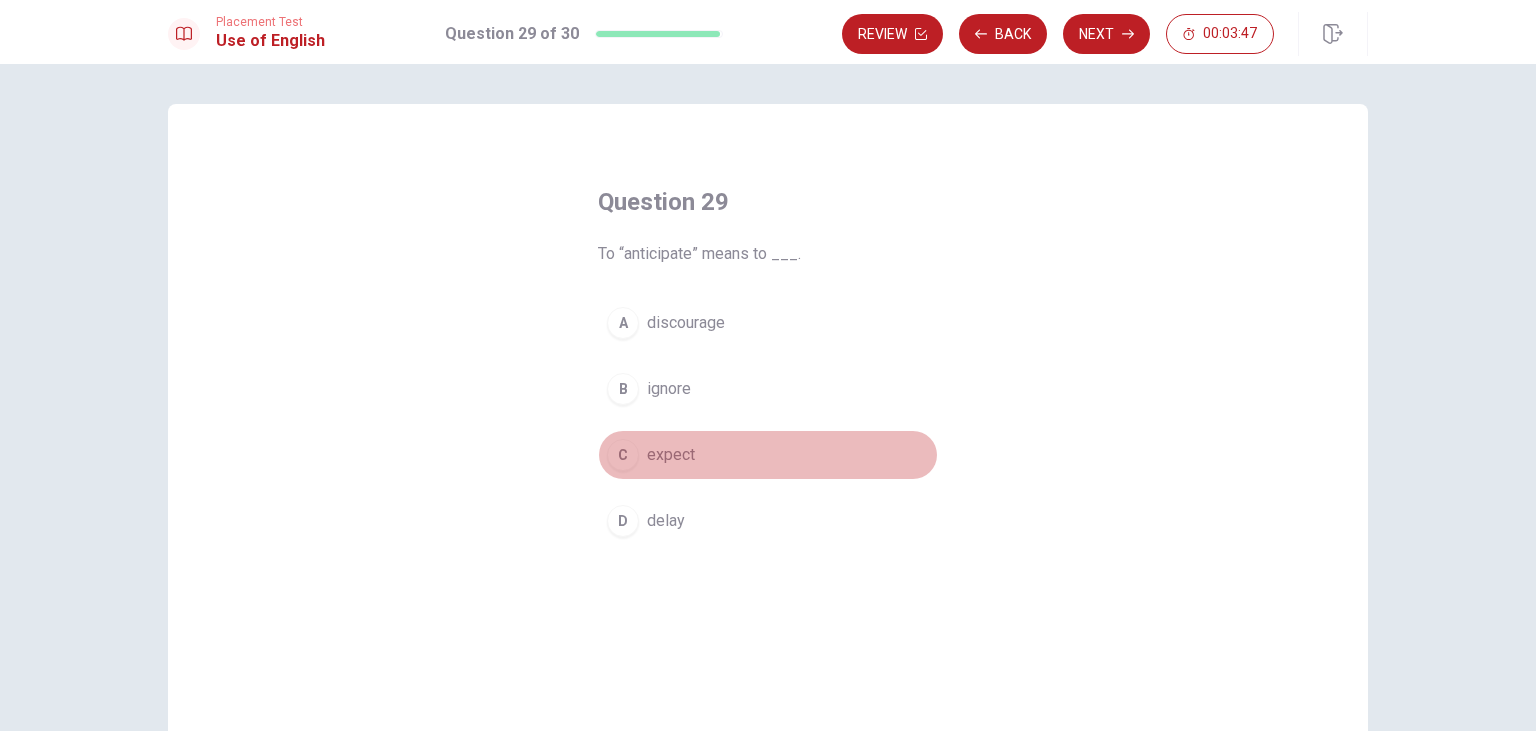 click on "C" at bounding box center [623, 455] 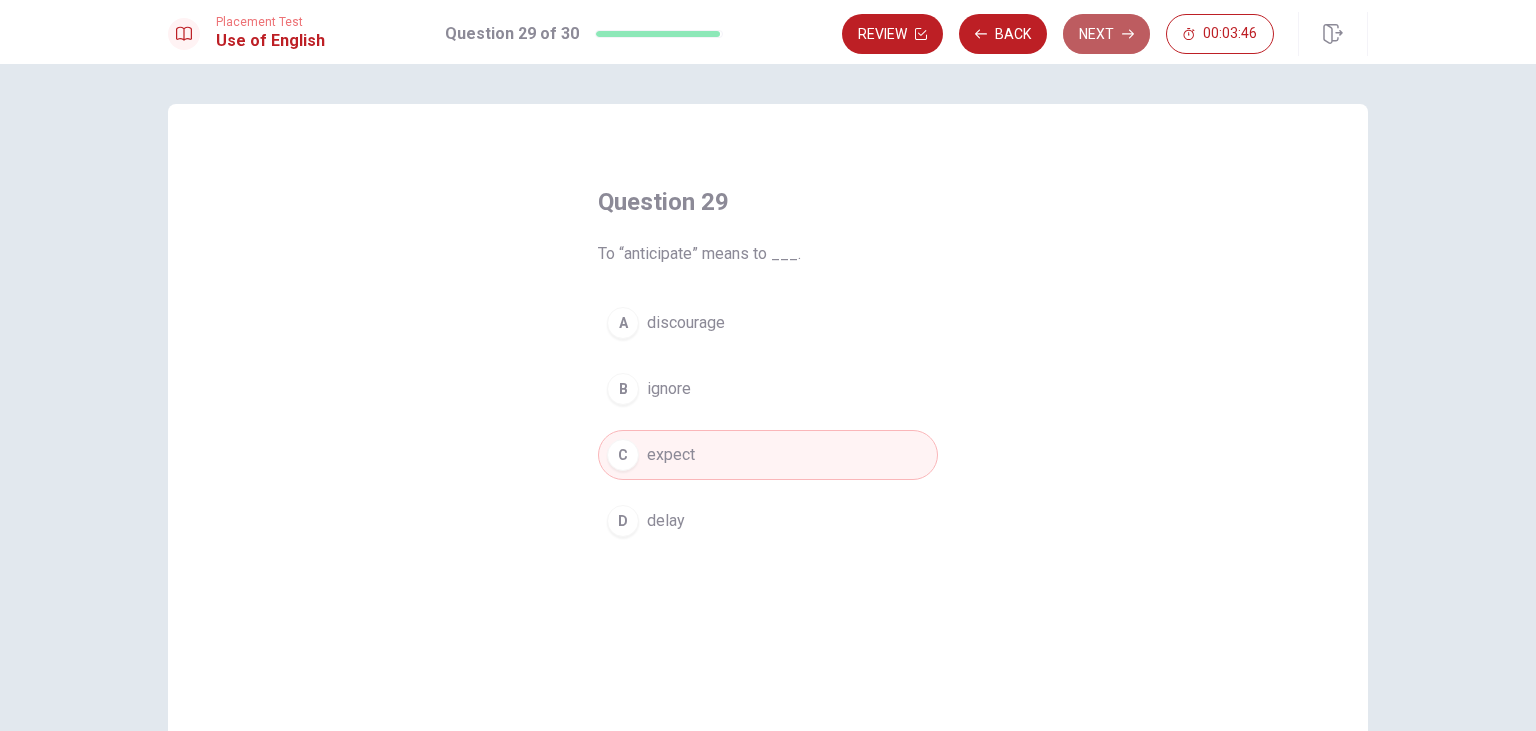 click on "Next" at bounding box center (1106, 34) 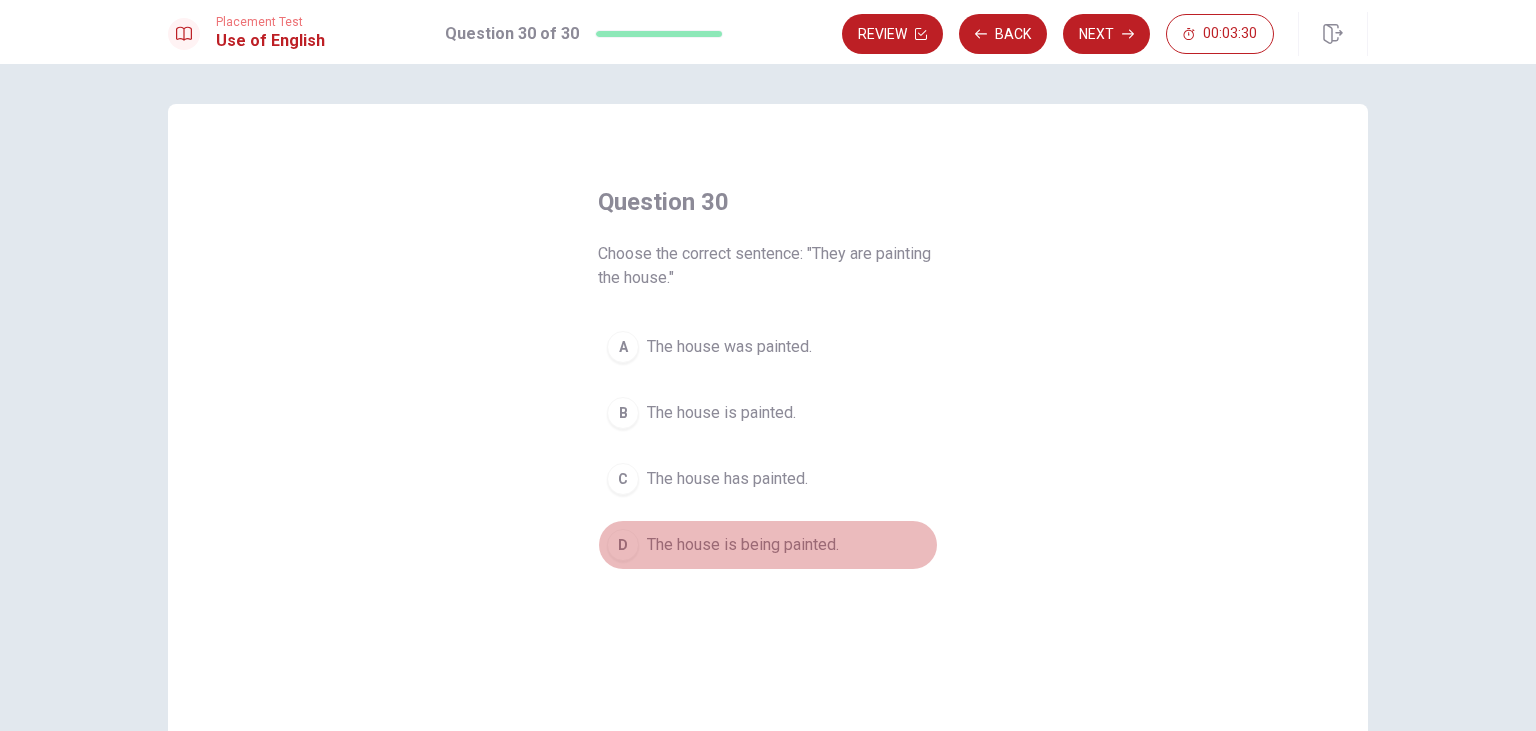click on "D" at bounding box center [623, 545] 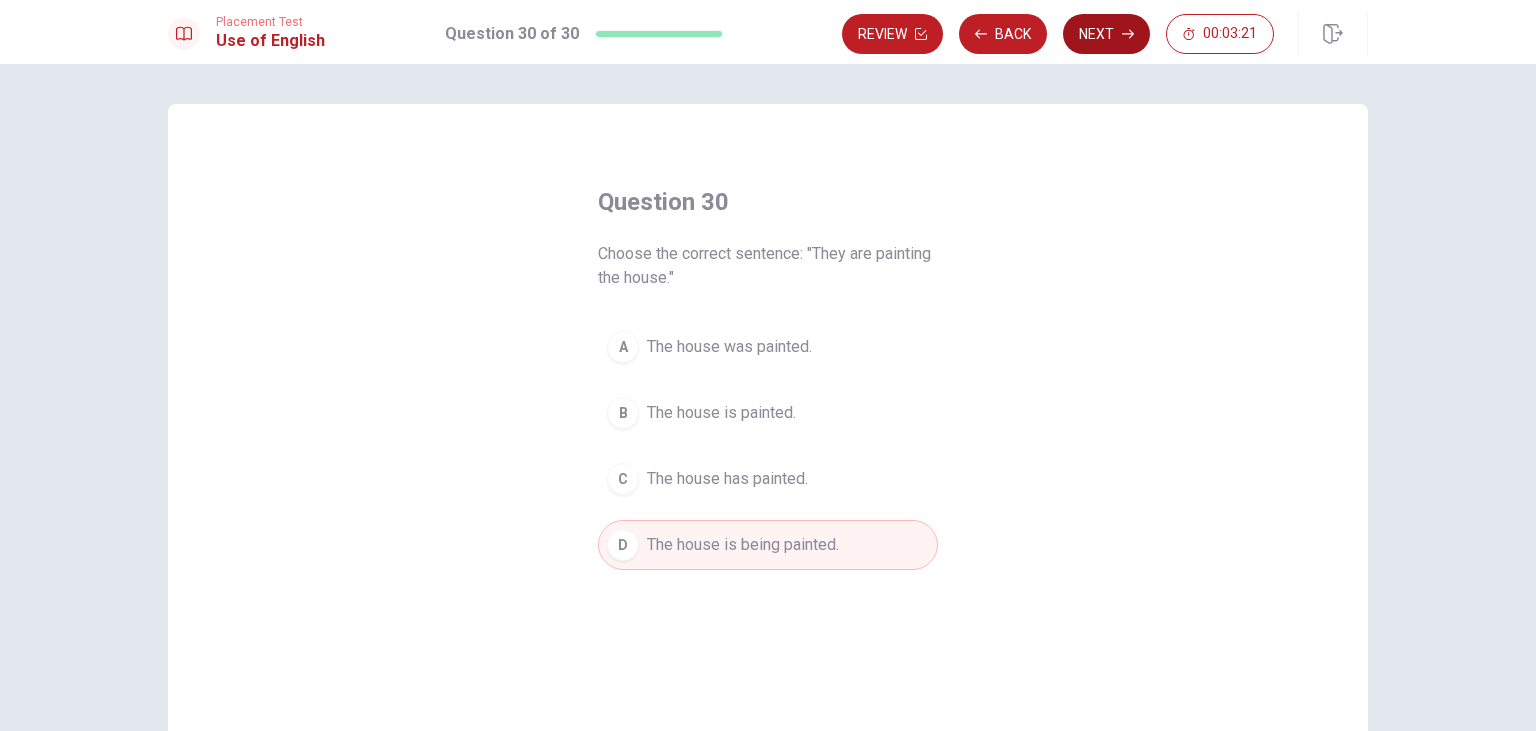 click on "Next" at bounding box center [1106, 34] 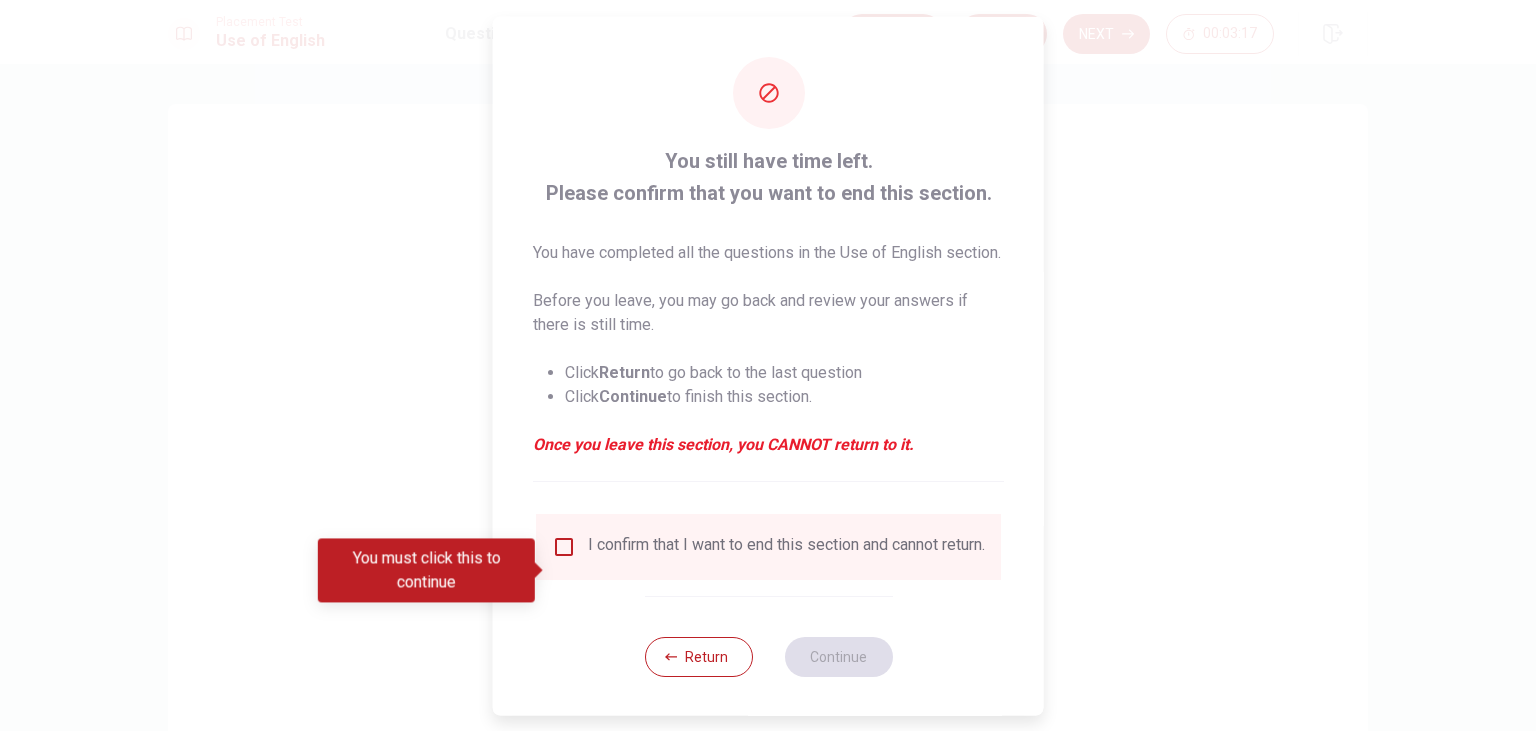 click at bounding box center (564, 546) 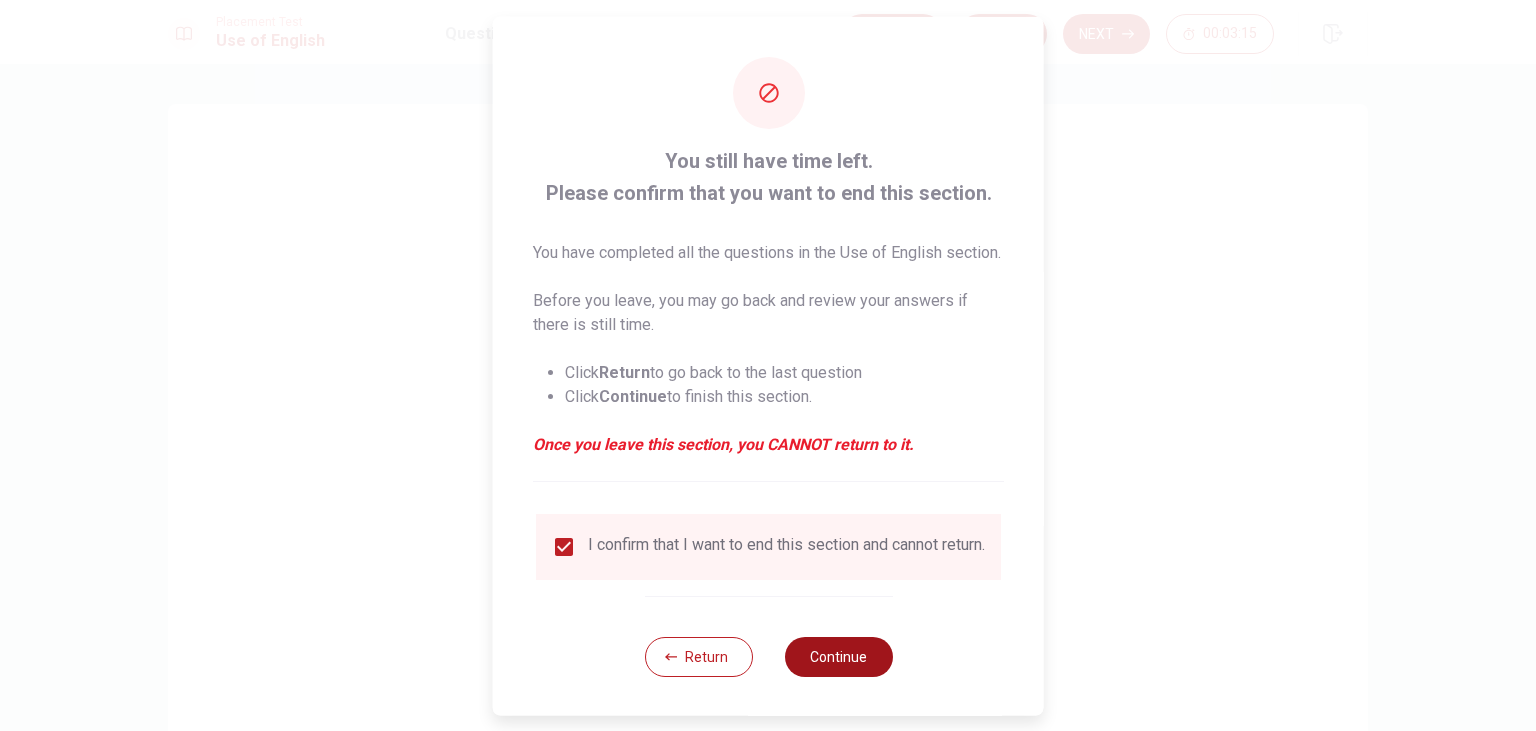 click on "Continue" at bounding box center [838, 656] 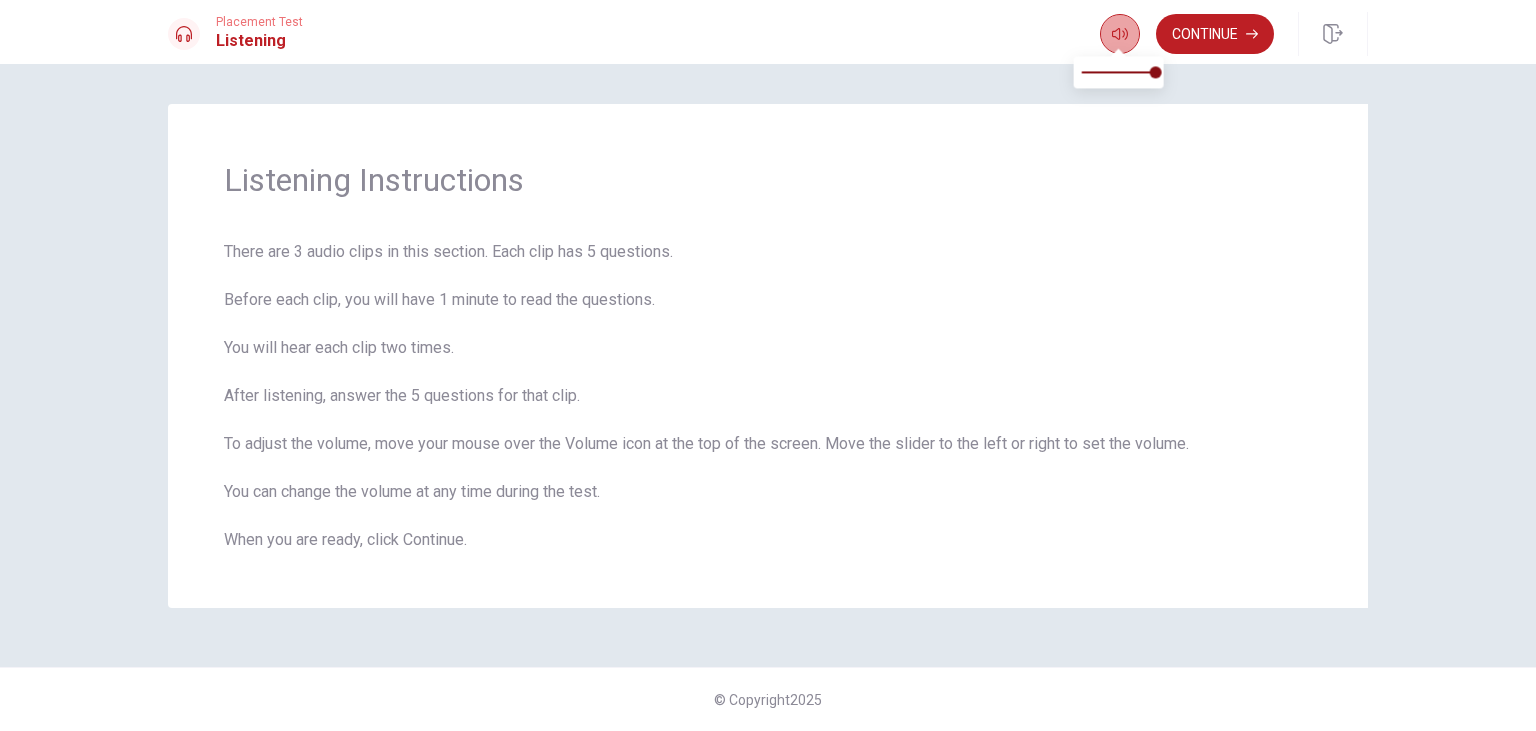 click 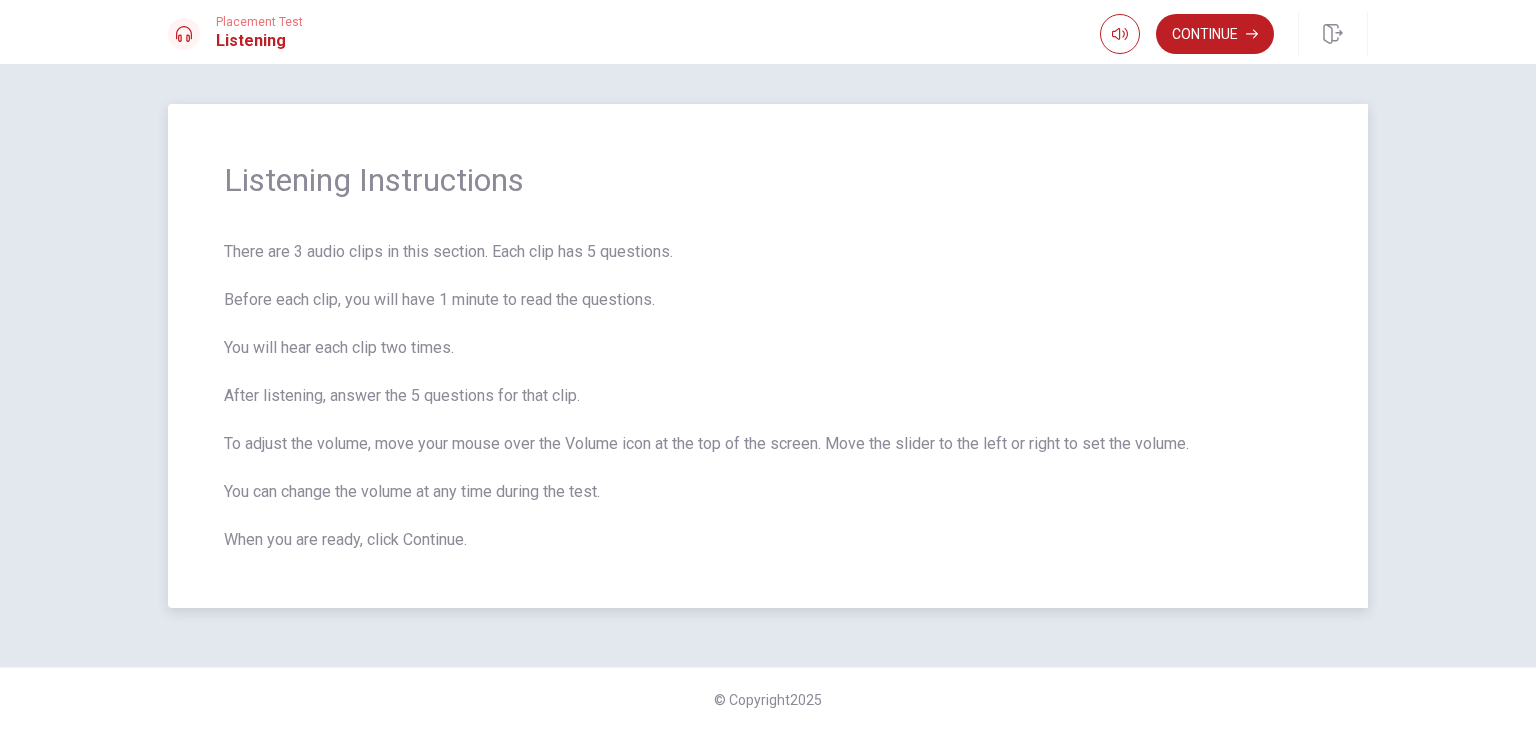 click on "Listening Instructions
There are 3 audio clips in this section. Each clip has 5 questions.
Before each clip, you will have 1 minute to read the questions.
You will hear each clip two times.
After listening, answer the 5 questions for that clip.
To adjust the volume, move your mouse over the Volume icon at the top of the screen. Move the slider to the left or right to set the volume.
You can change the volume at any time during the test.
When you are ready, click Continue." at bounding box center (768, 356) 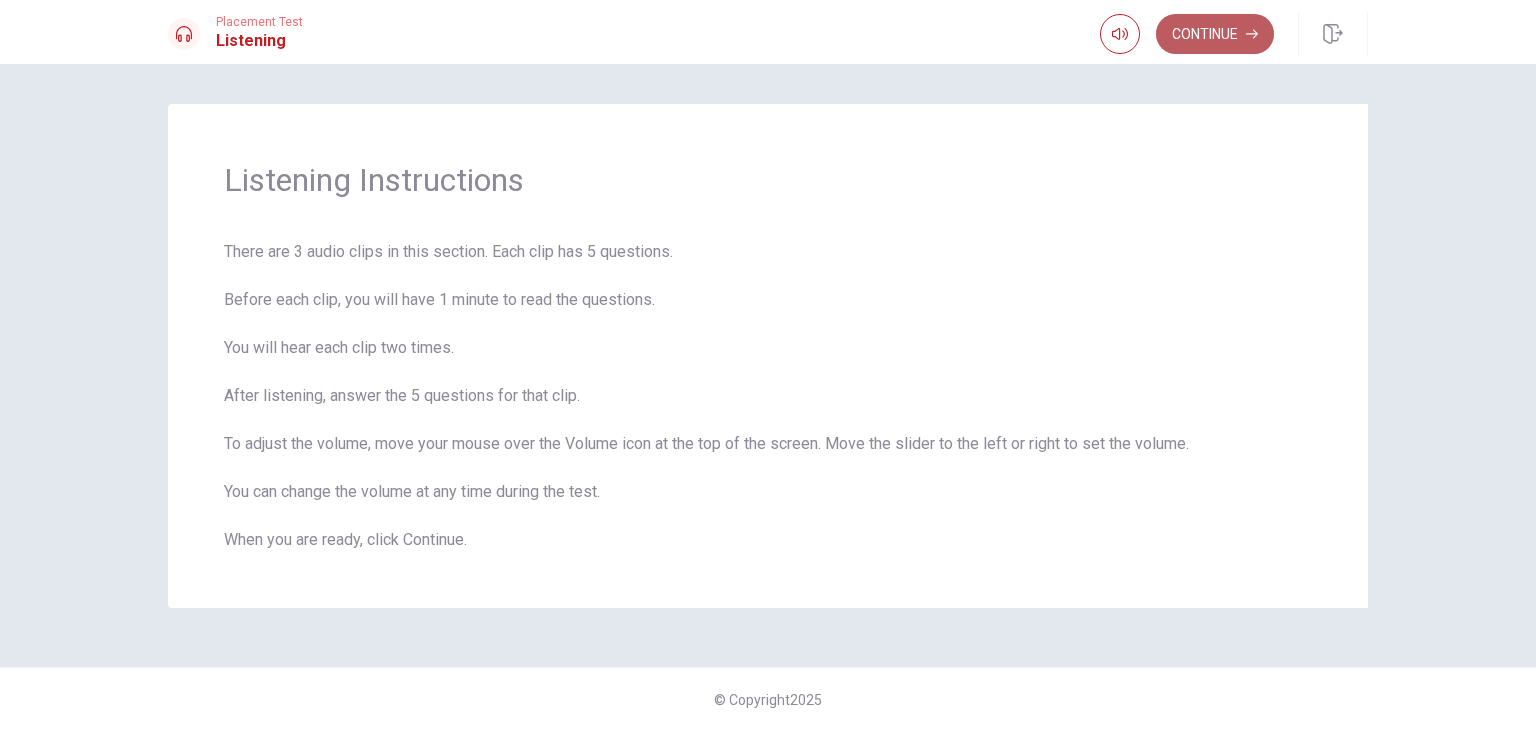 click on "Continue" at bounding box center [1215, 34] 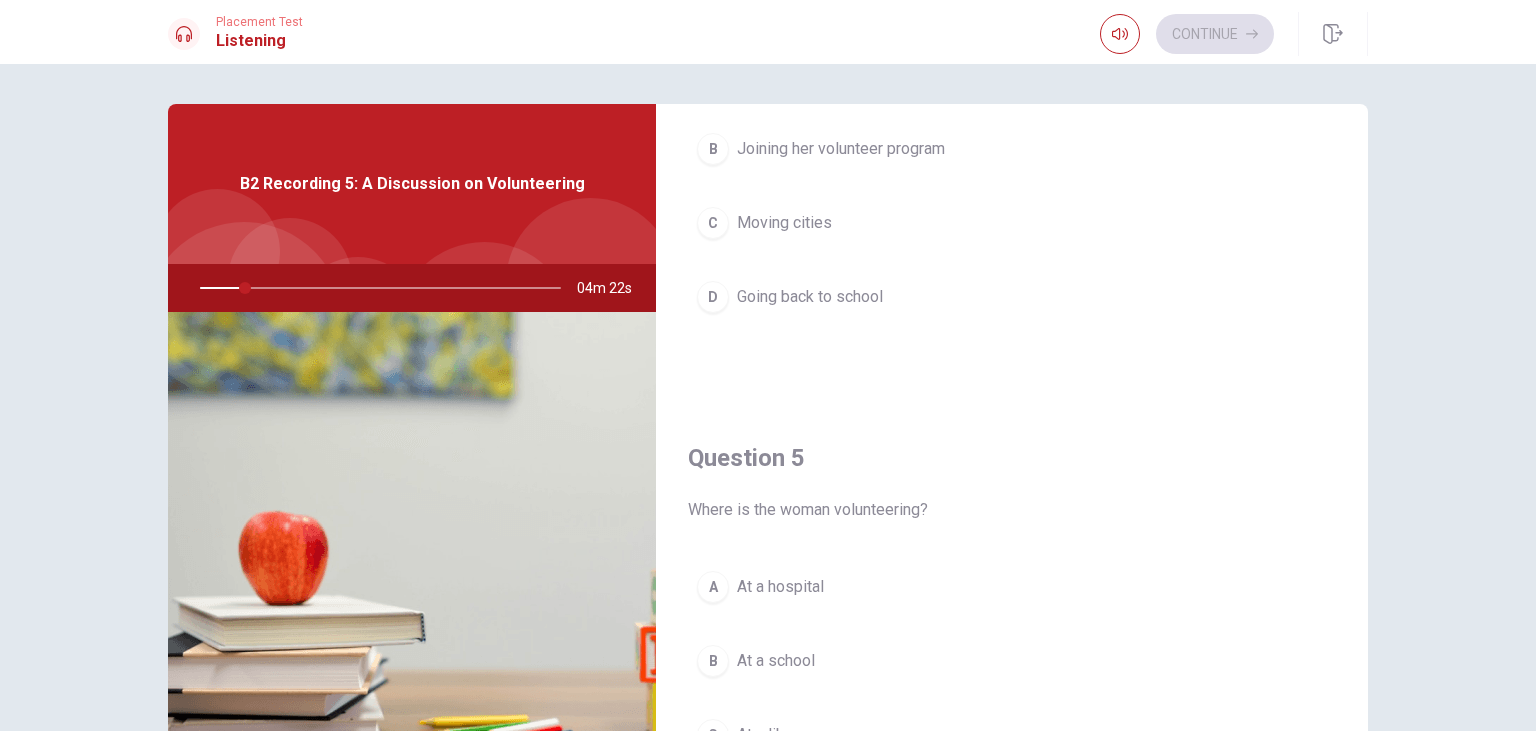 scroll, scrollTop: 1857, scrollLeft: 0, axis: vertical 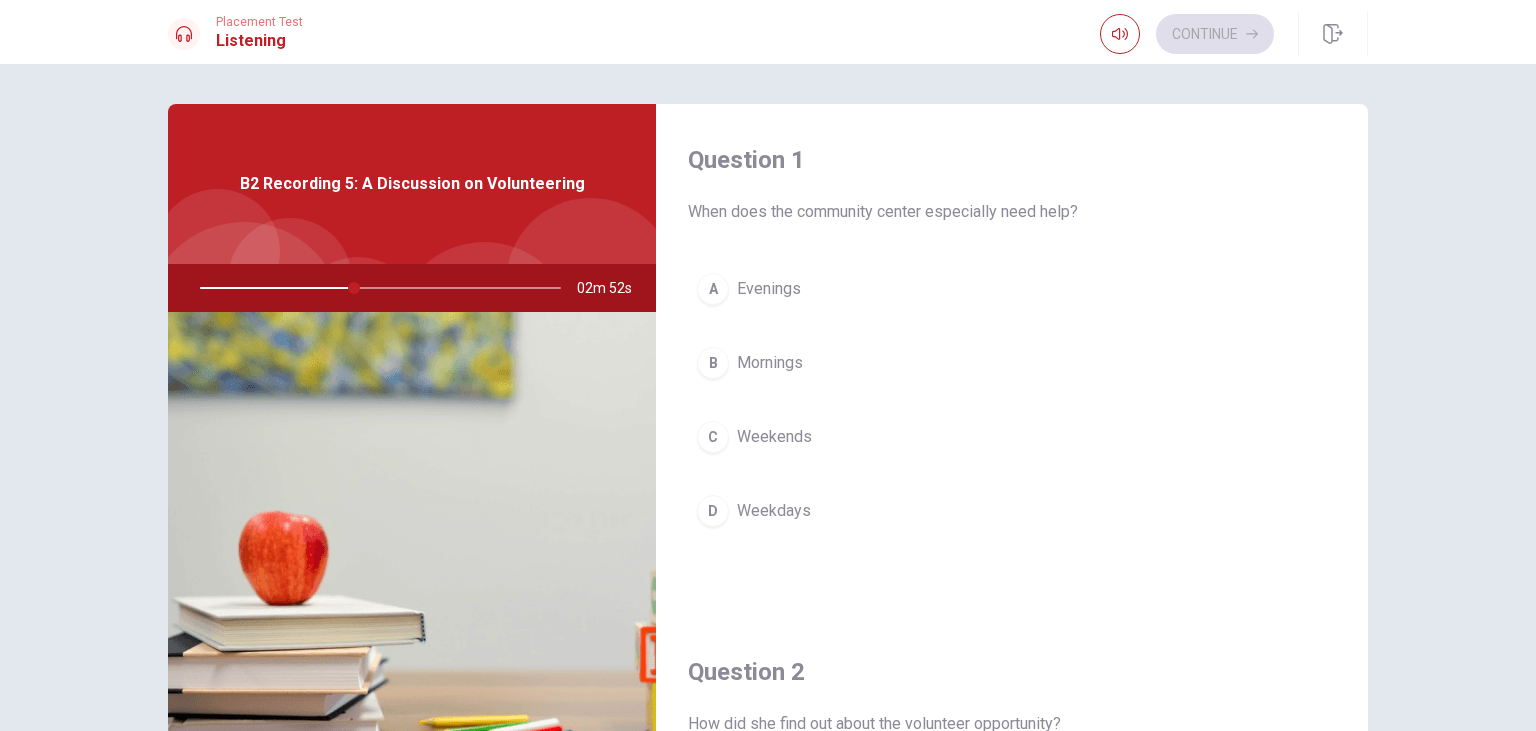 click on "C" at bounding box center (713, 437) 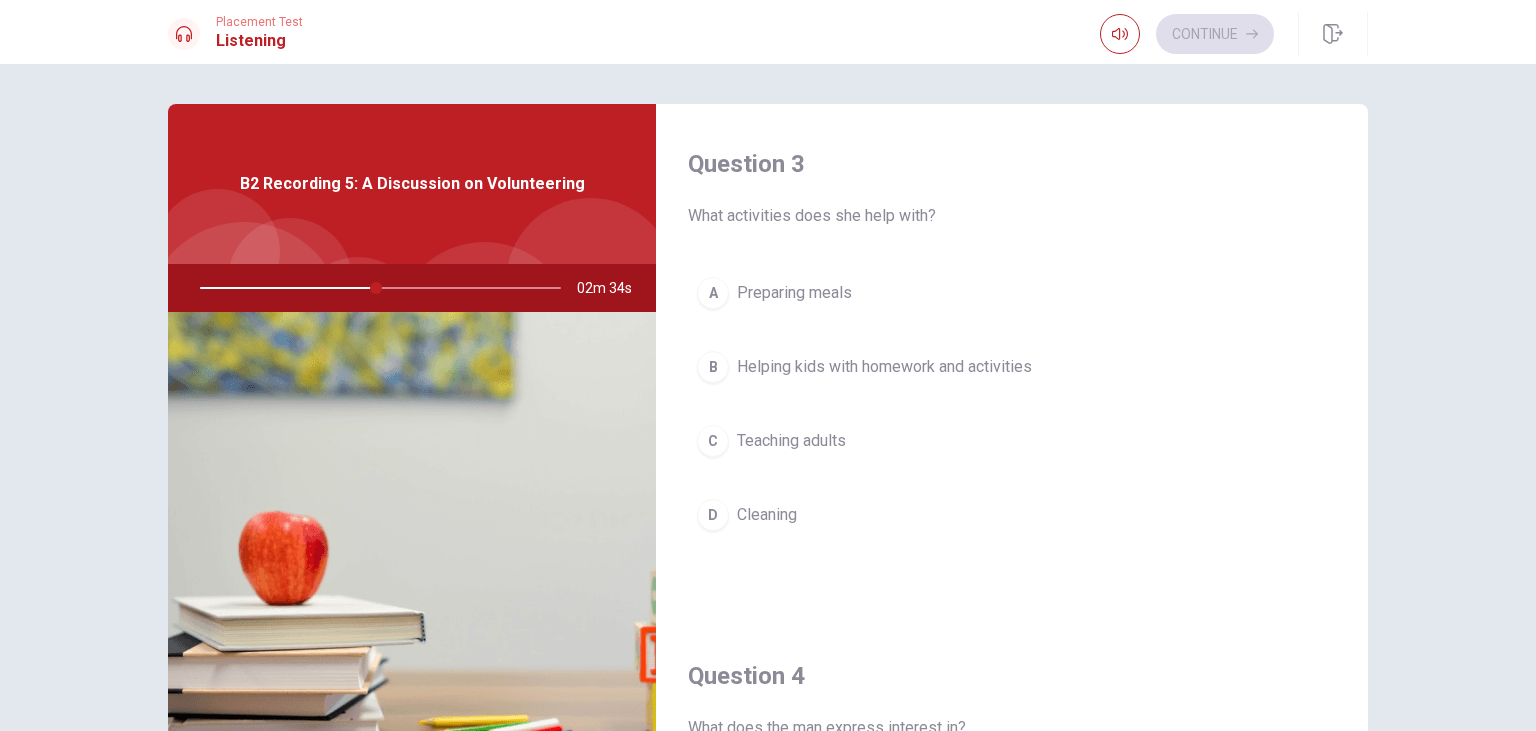 scroll, scrollTop: 1077, scrollLeft: 0, axis: vertical 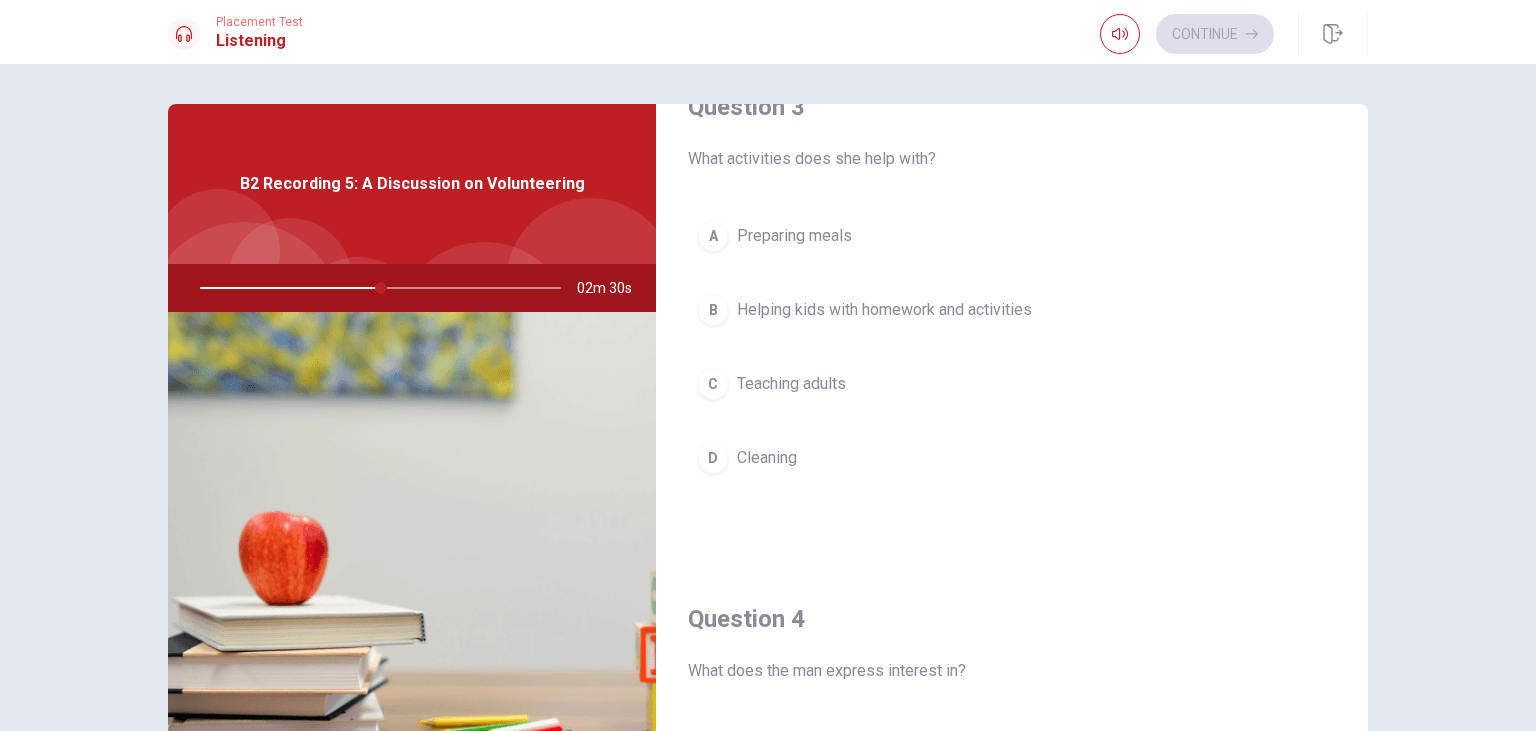 click on "B" at bounding box center (713, 310) 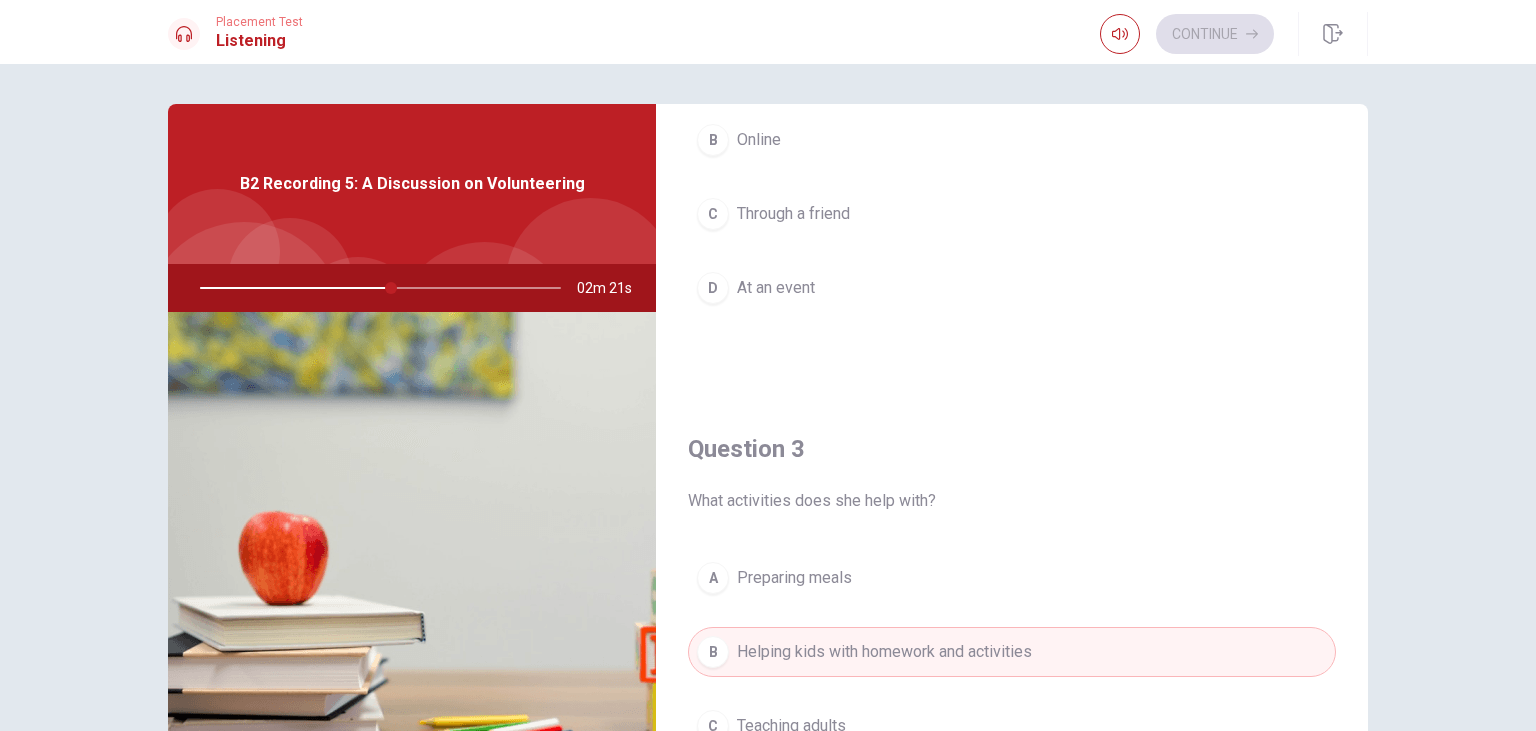 scroll, scrollTop: 532, scrollLeft: 0, axis: vertical 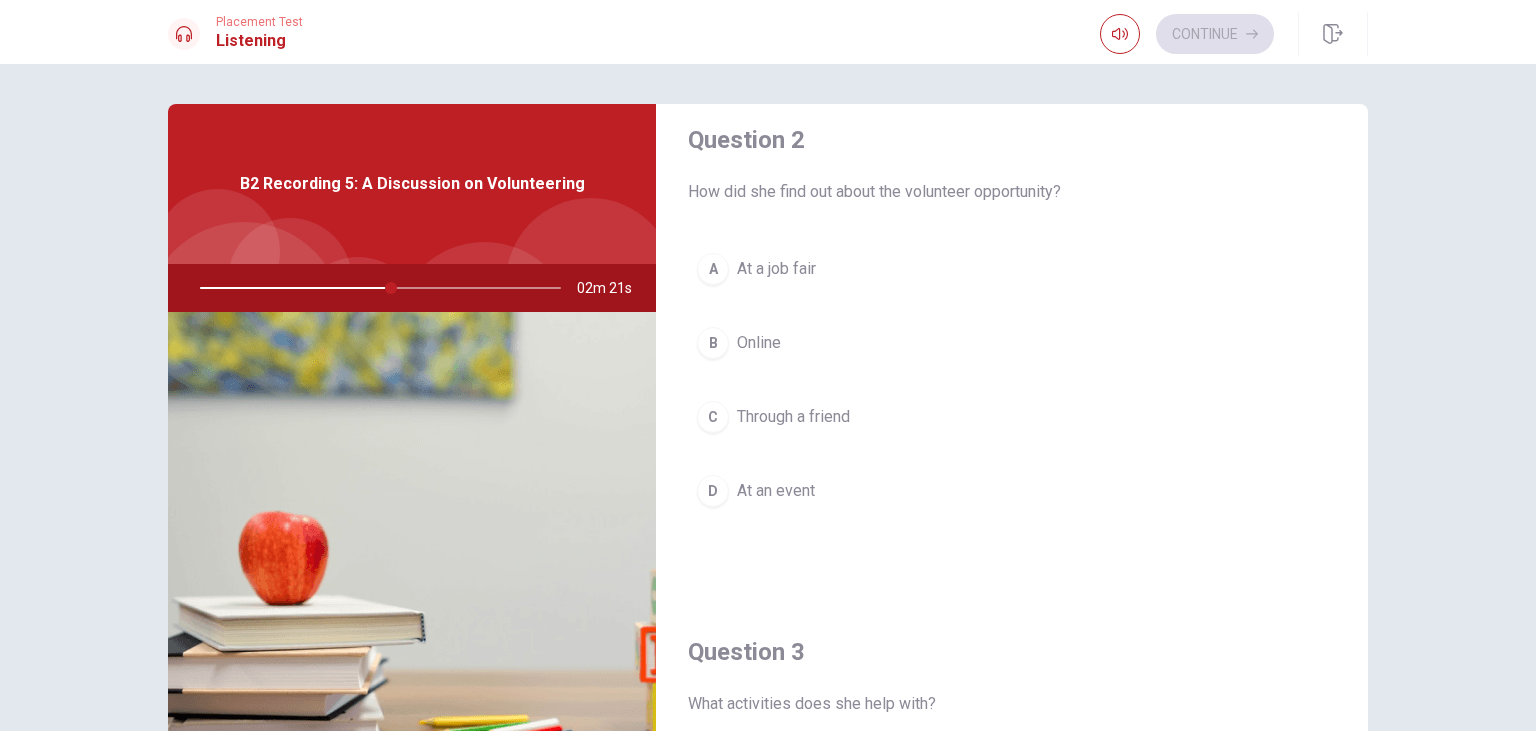 click on "B" at bounding box center [713, 343] 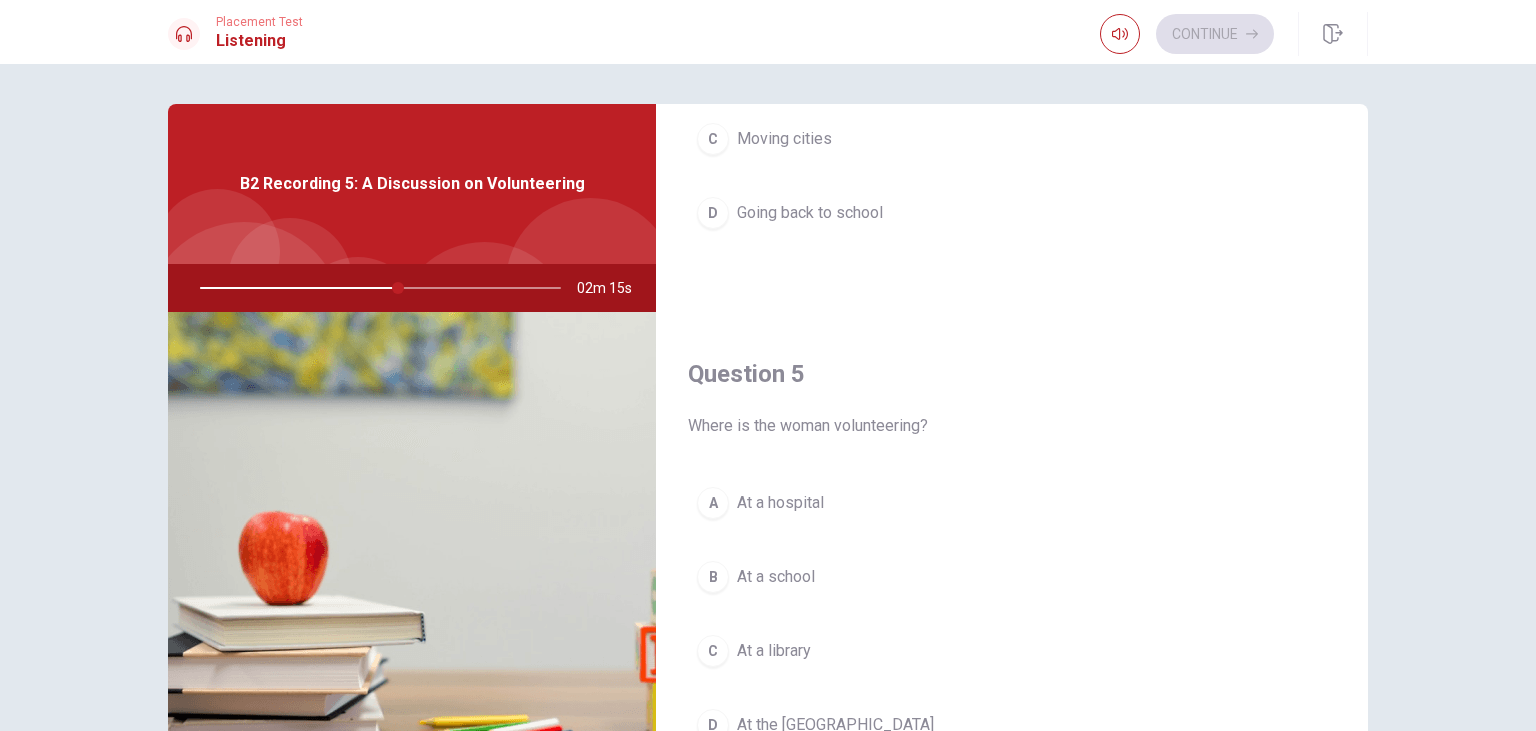 scroll, scrollTop: 1857, scrollLeft: 0, axis: vertical 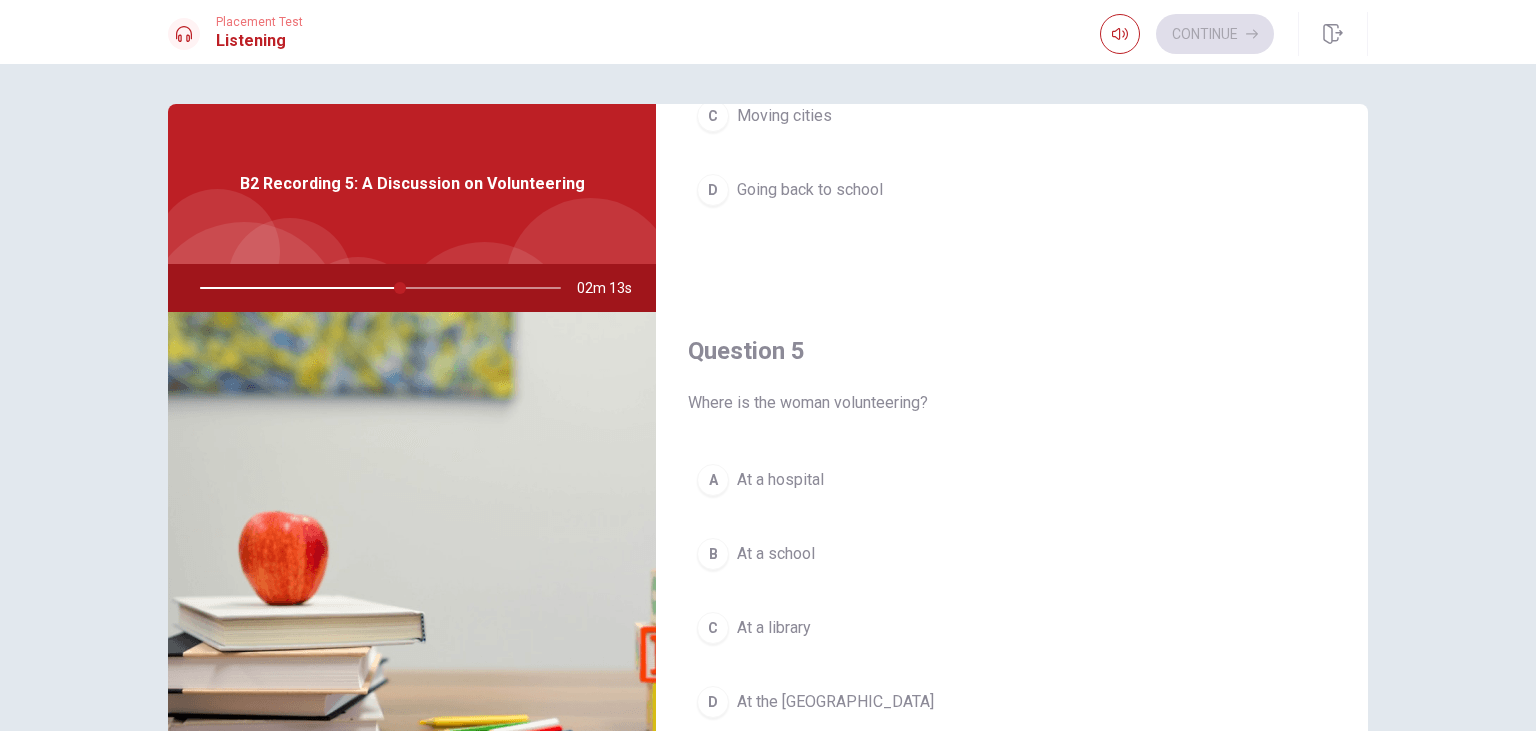 click on "D" at bounding box center [713, 702] 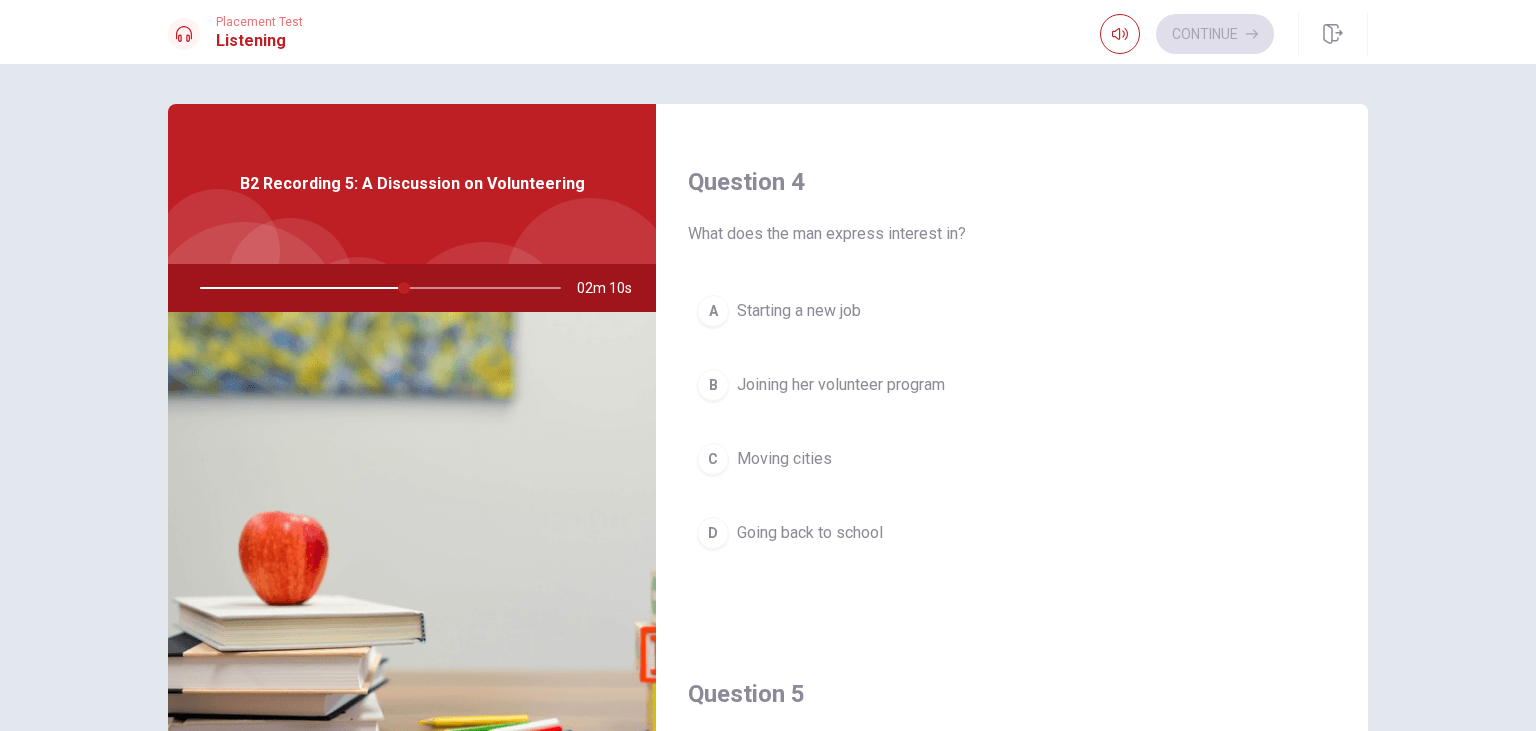 scroll, scrollTop: 1512, scrollLeft: 0, axis: vertical 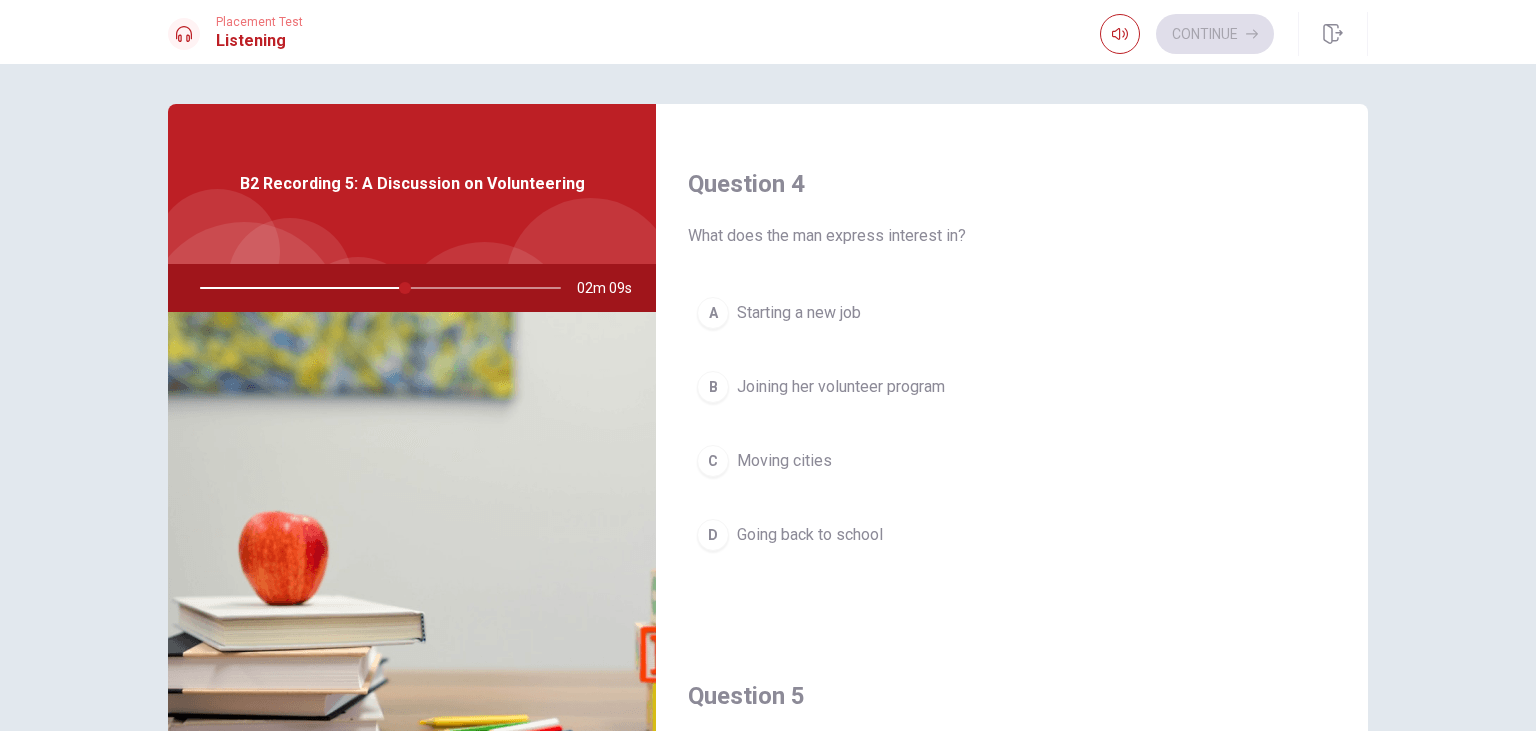 click on "B" at bounding box center [713, 387] 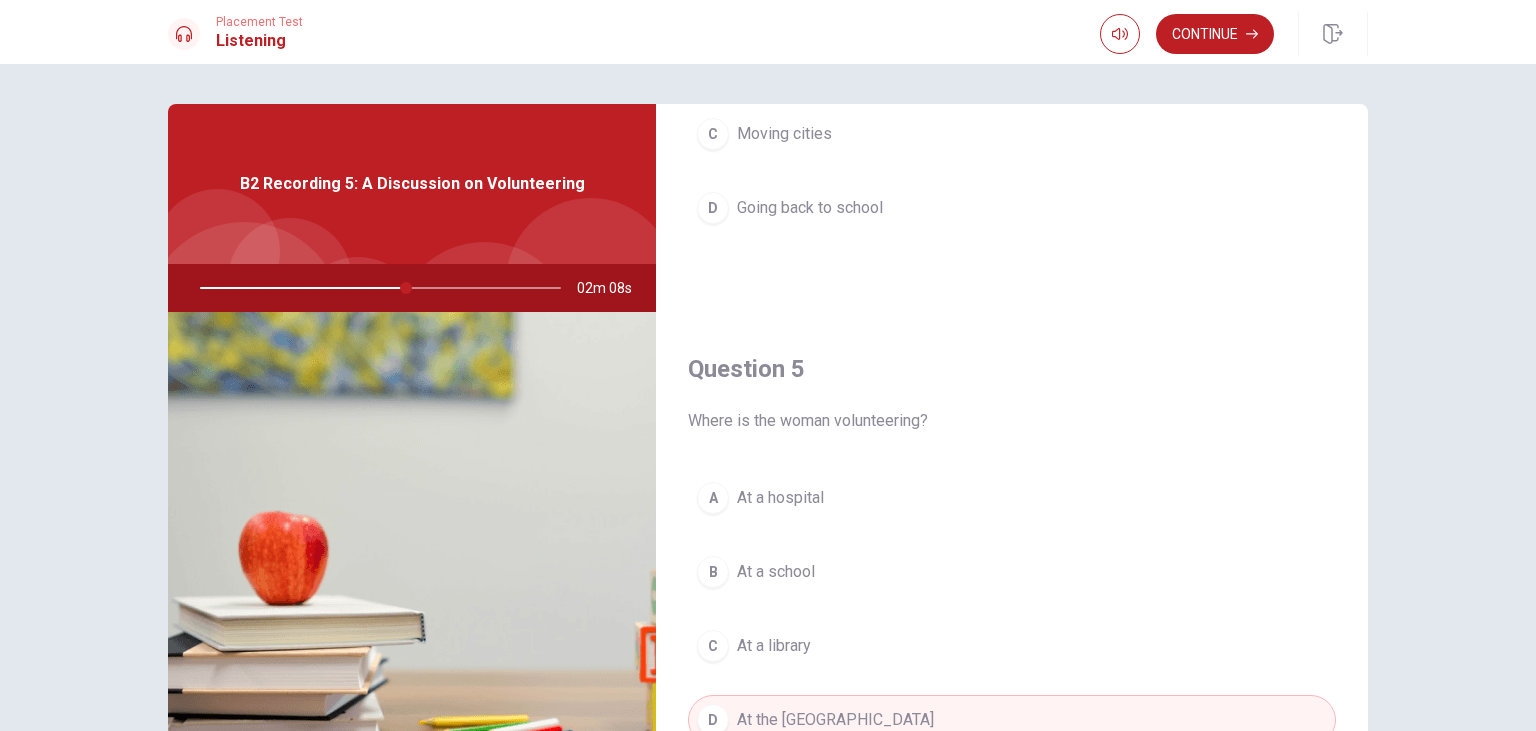 scroll, scrollTop: 1857, scrollLeft: 0, axis: vertical 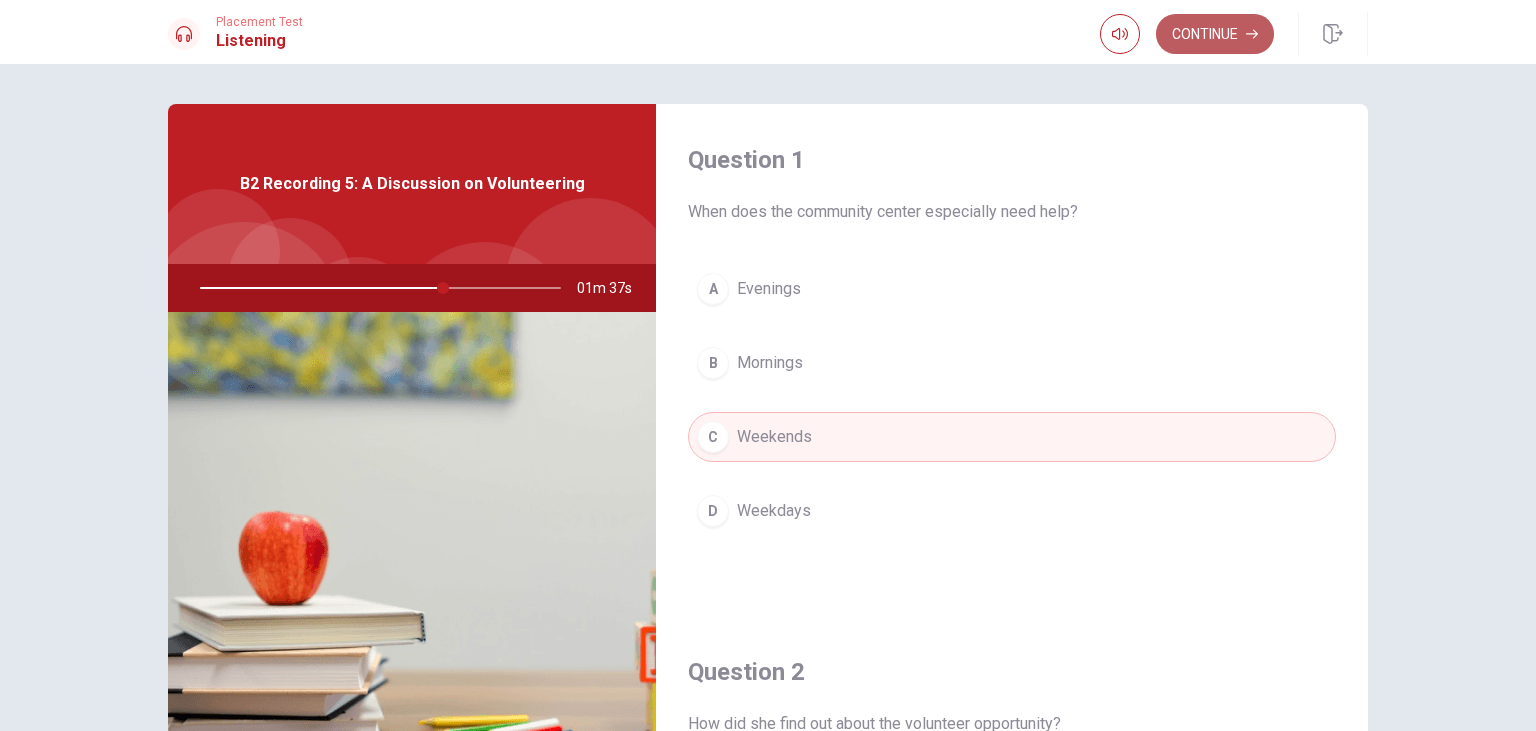 click on "Continue" at bounding box center [1215, 34] 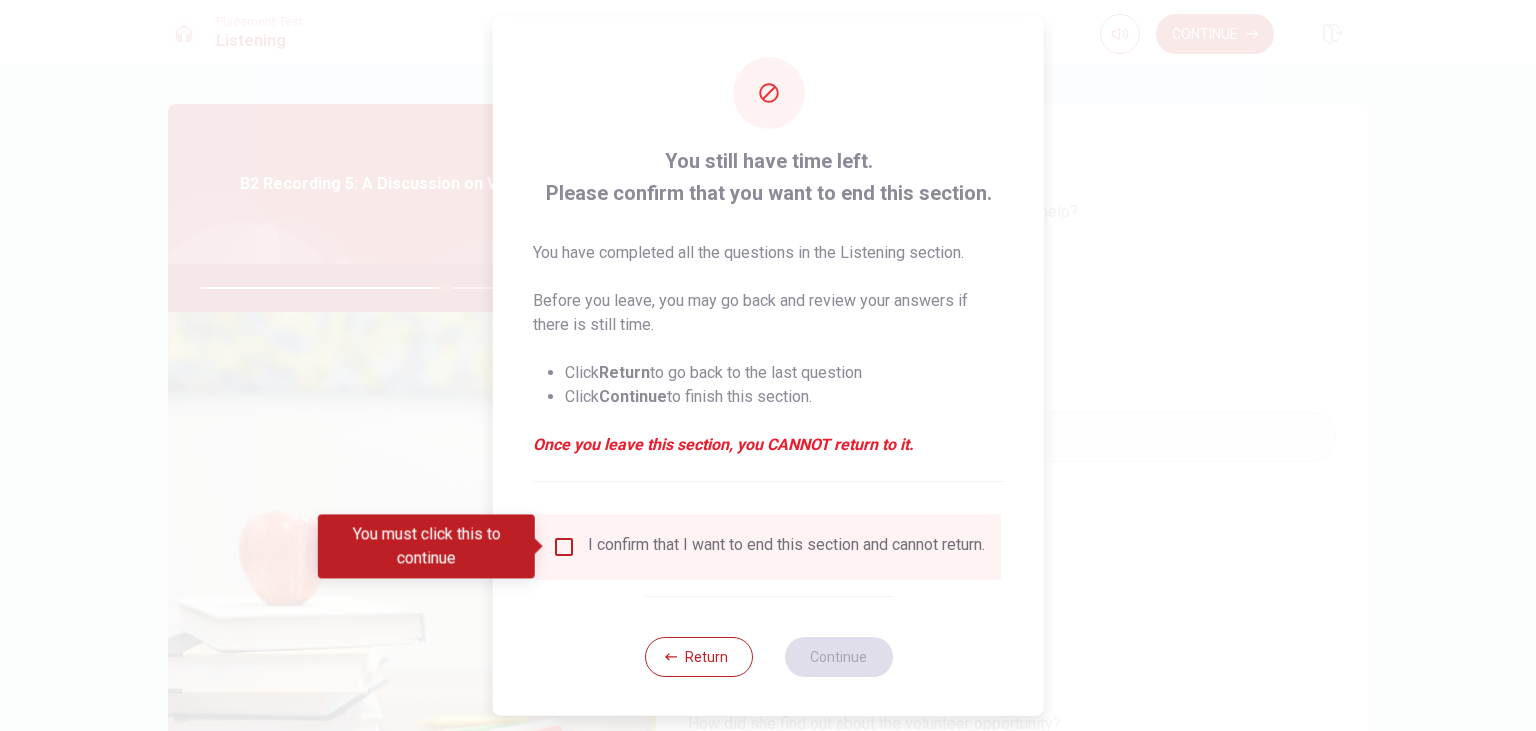 click at bounding box center (564, 546) 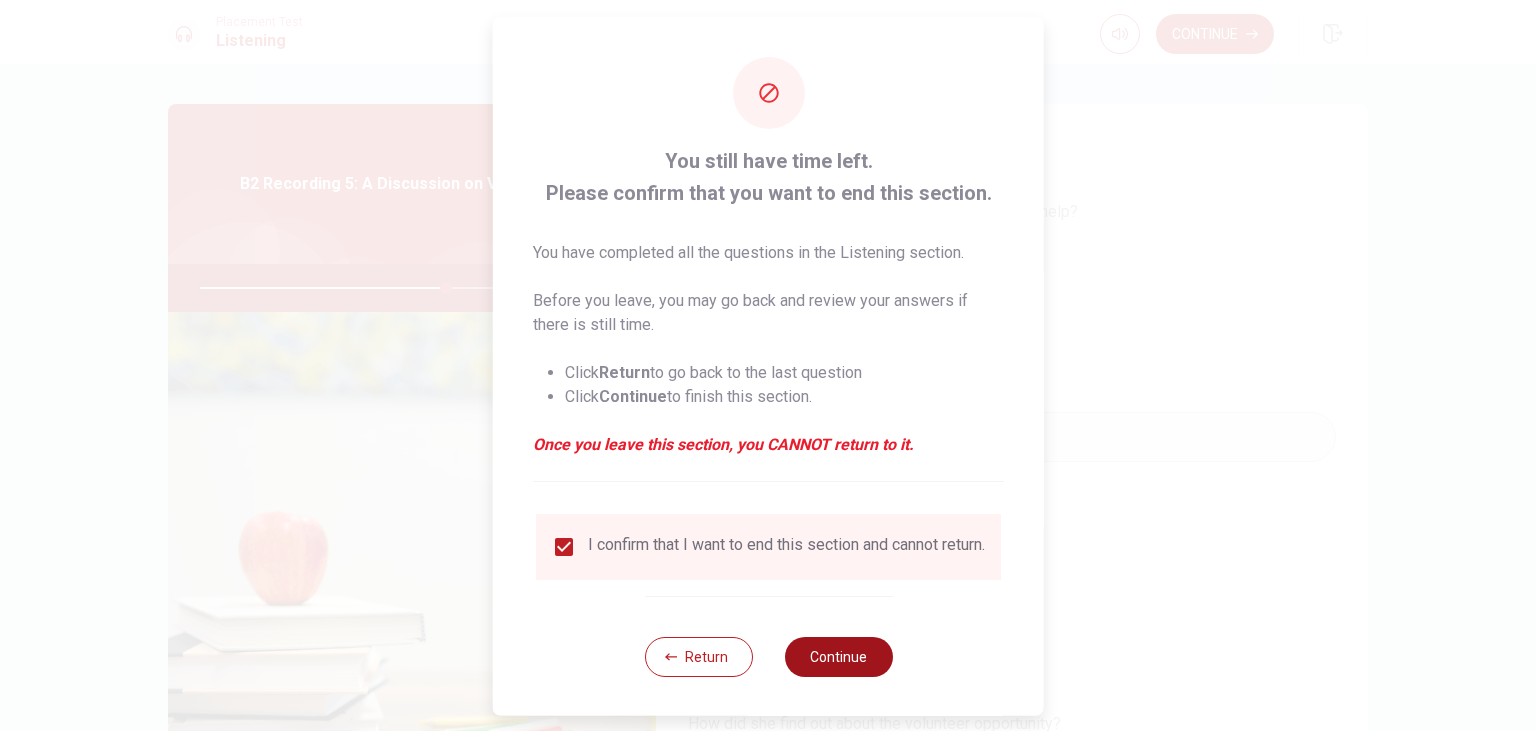 click on "Continue" at bounding box center (838, 656) 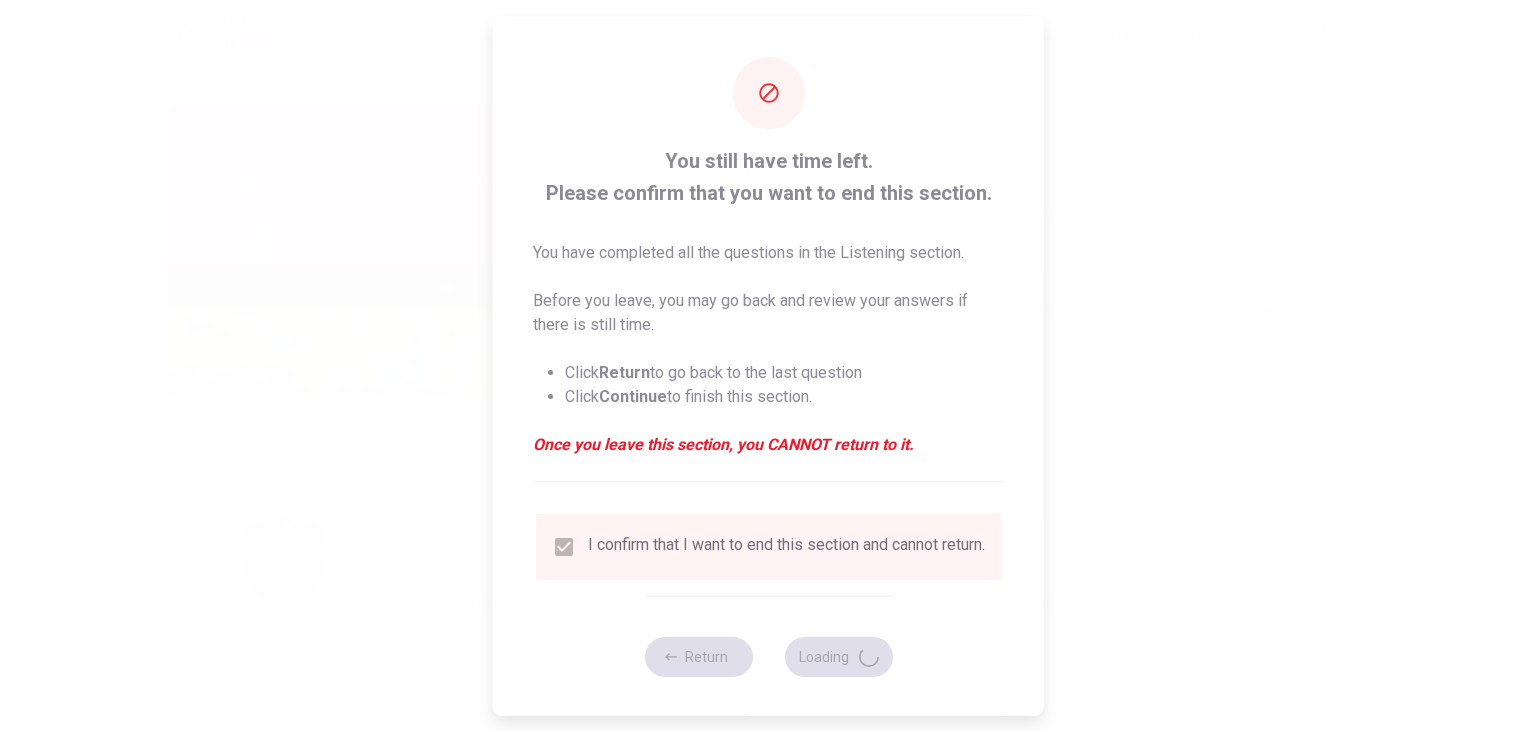 type on "69" 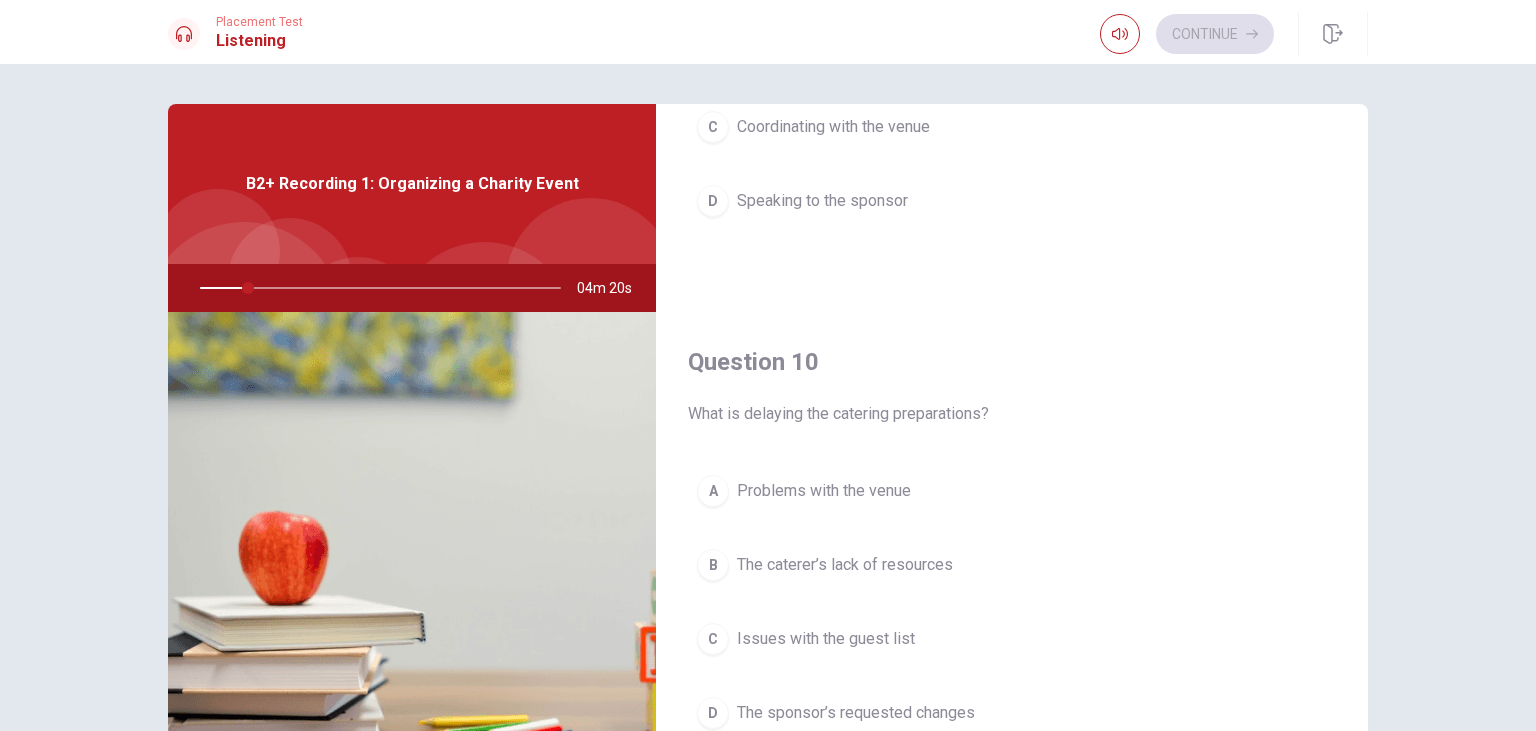 scroll, scrollTop: 1857, scrollLeft: 0, axis: vertical 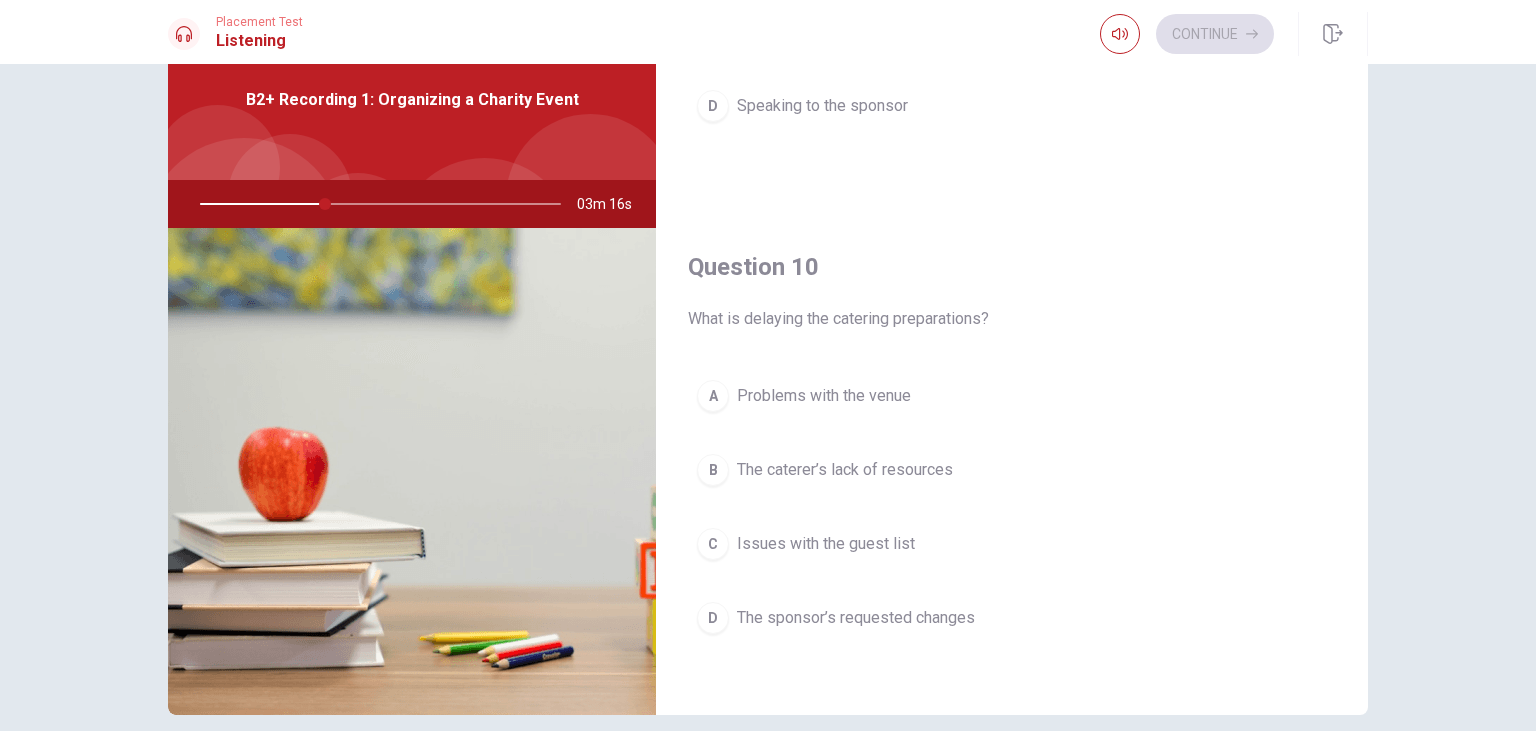 click on "A" at bounding box center (713, 396) 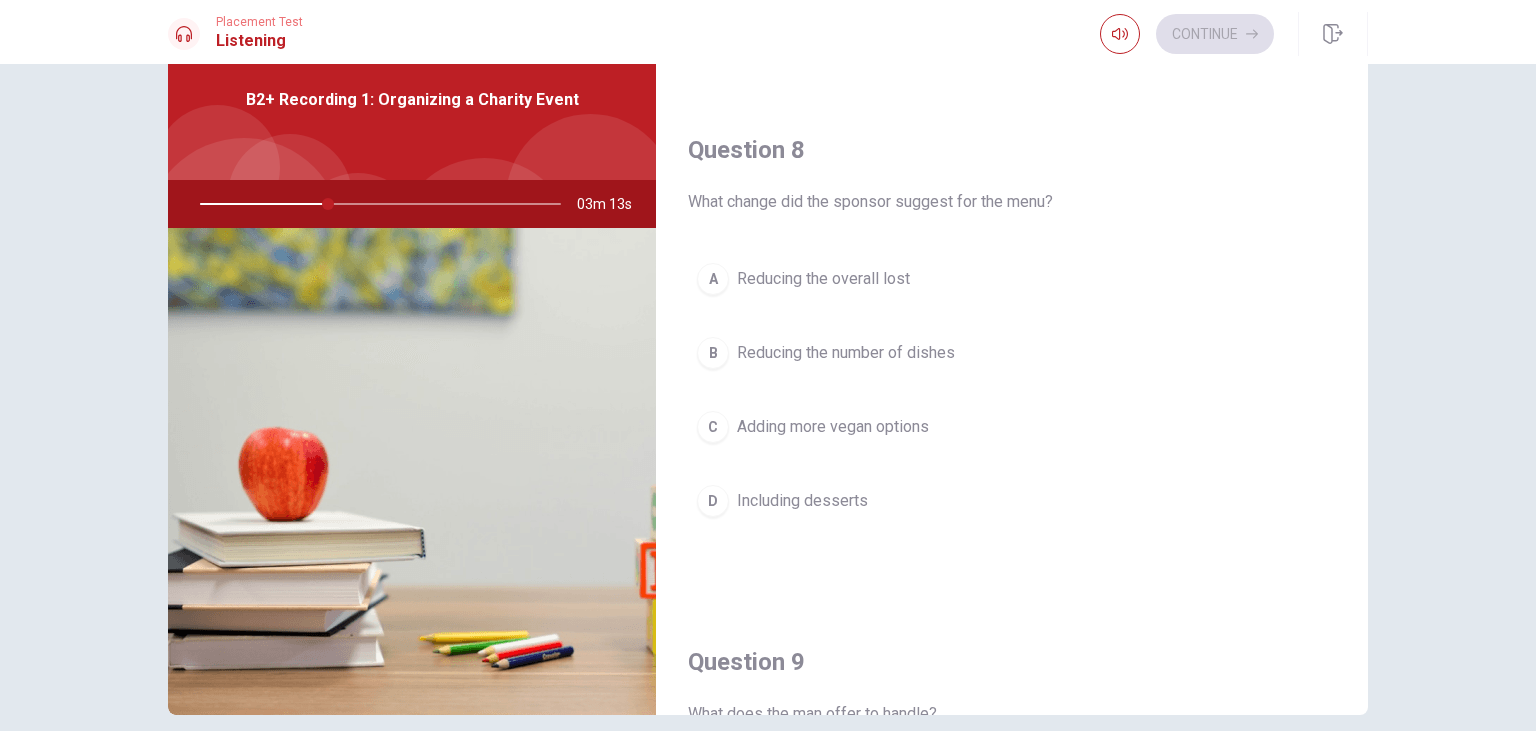 scroll, scrollTop: 949, scrollLeft: 0, axis: vertical 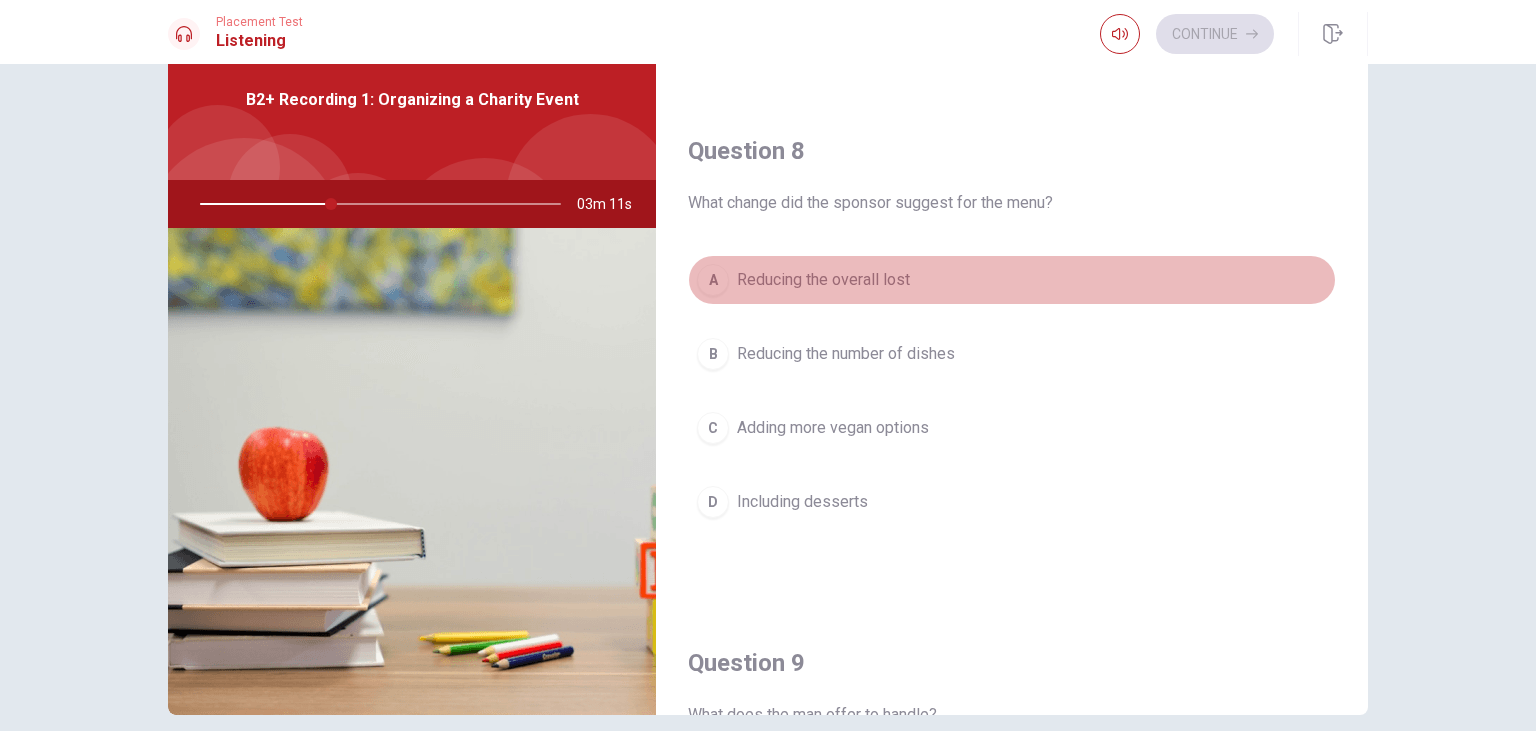 click on "A" at bounding box center [713, 280] 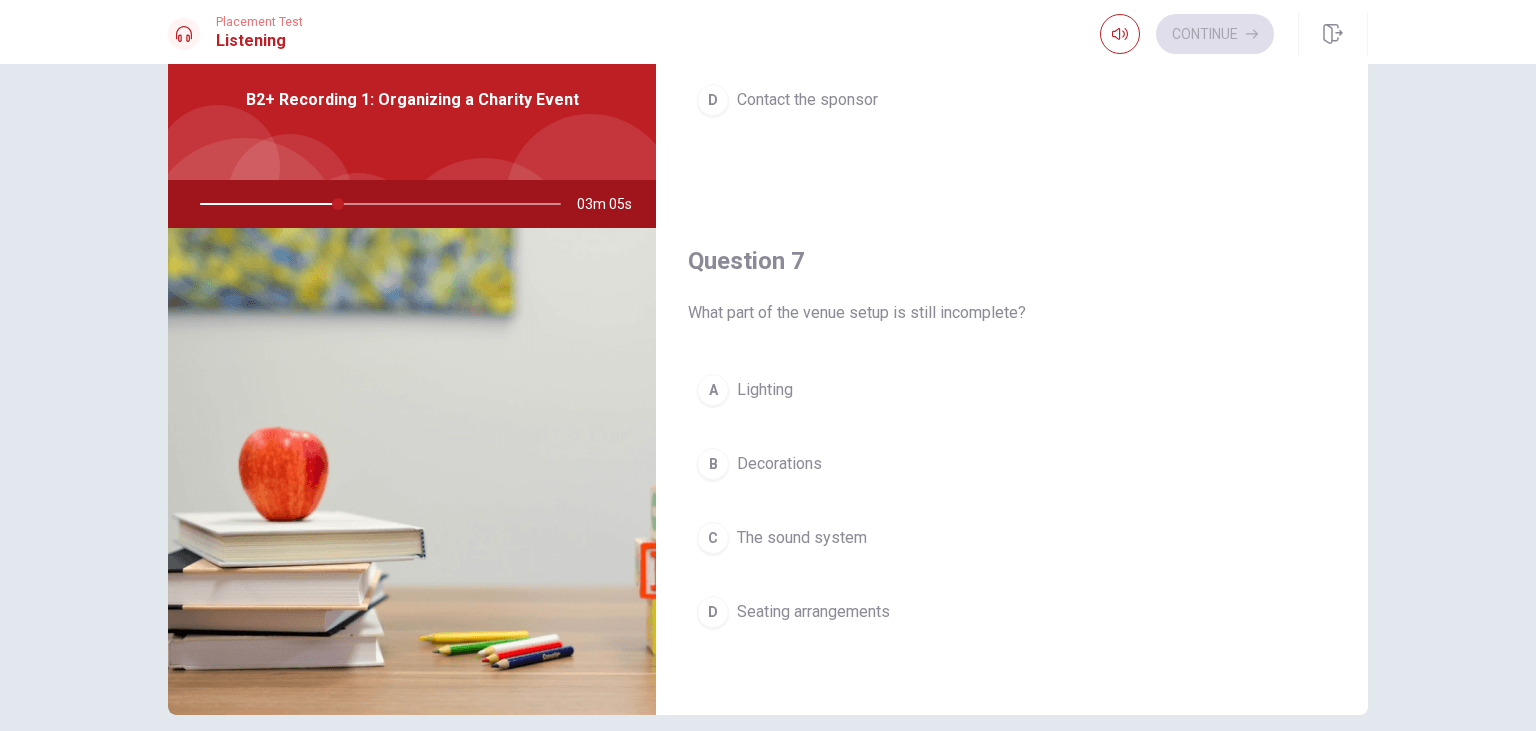 scroll, scrollTop: 314, scrollLeft: 0, axis: vertical 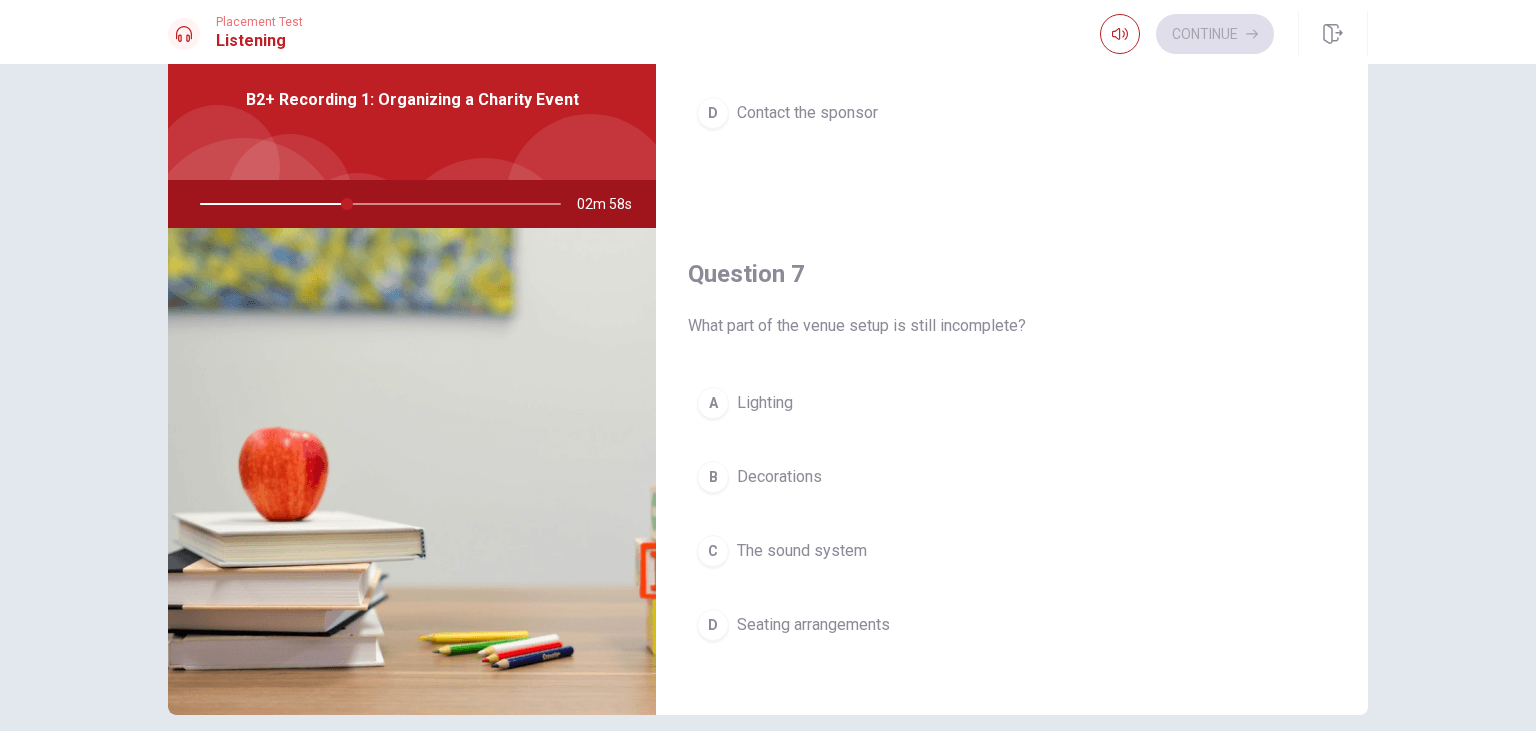 click on "C" at bounding box center [713, 551] 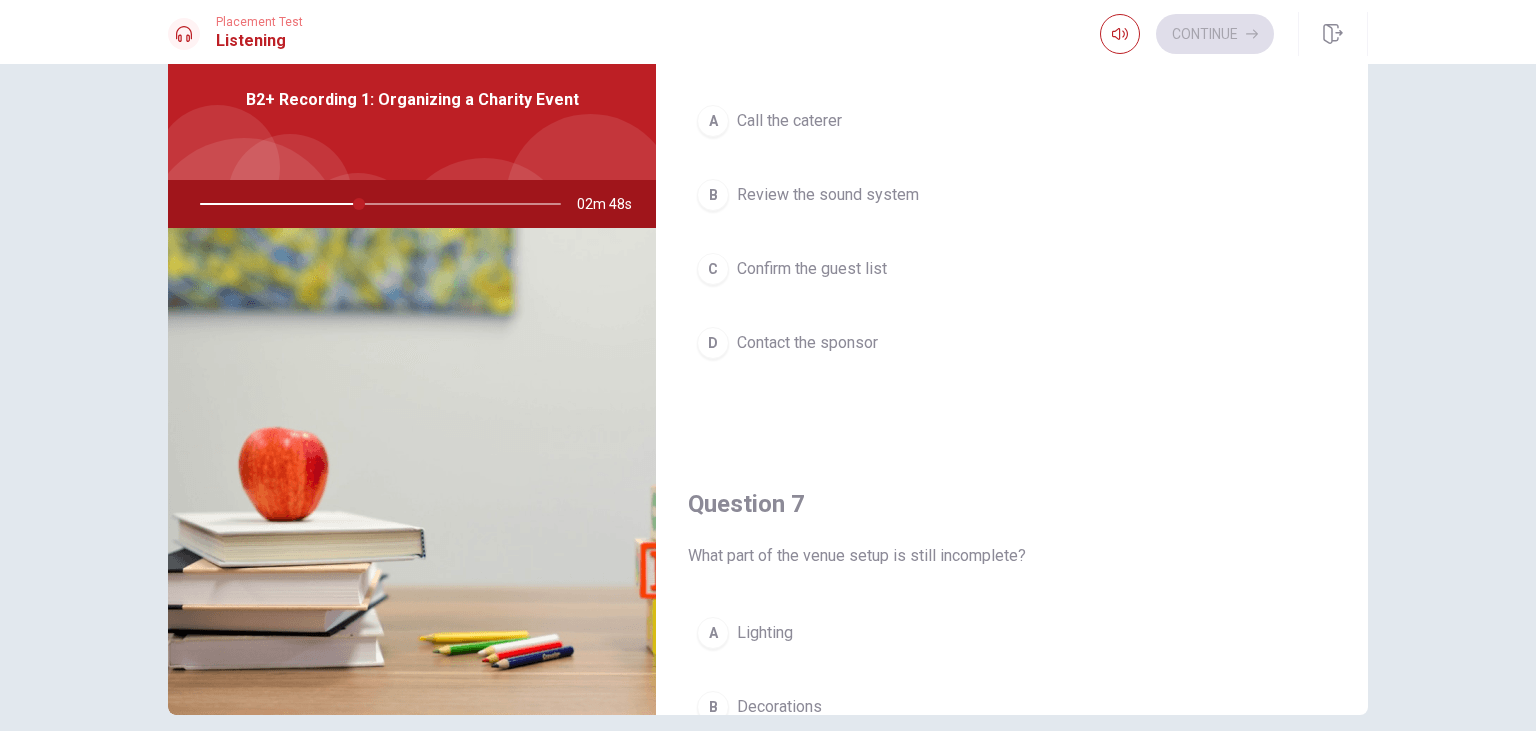 scroll, scrollTop: 0, scrollLeft: 0, axis: both 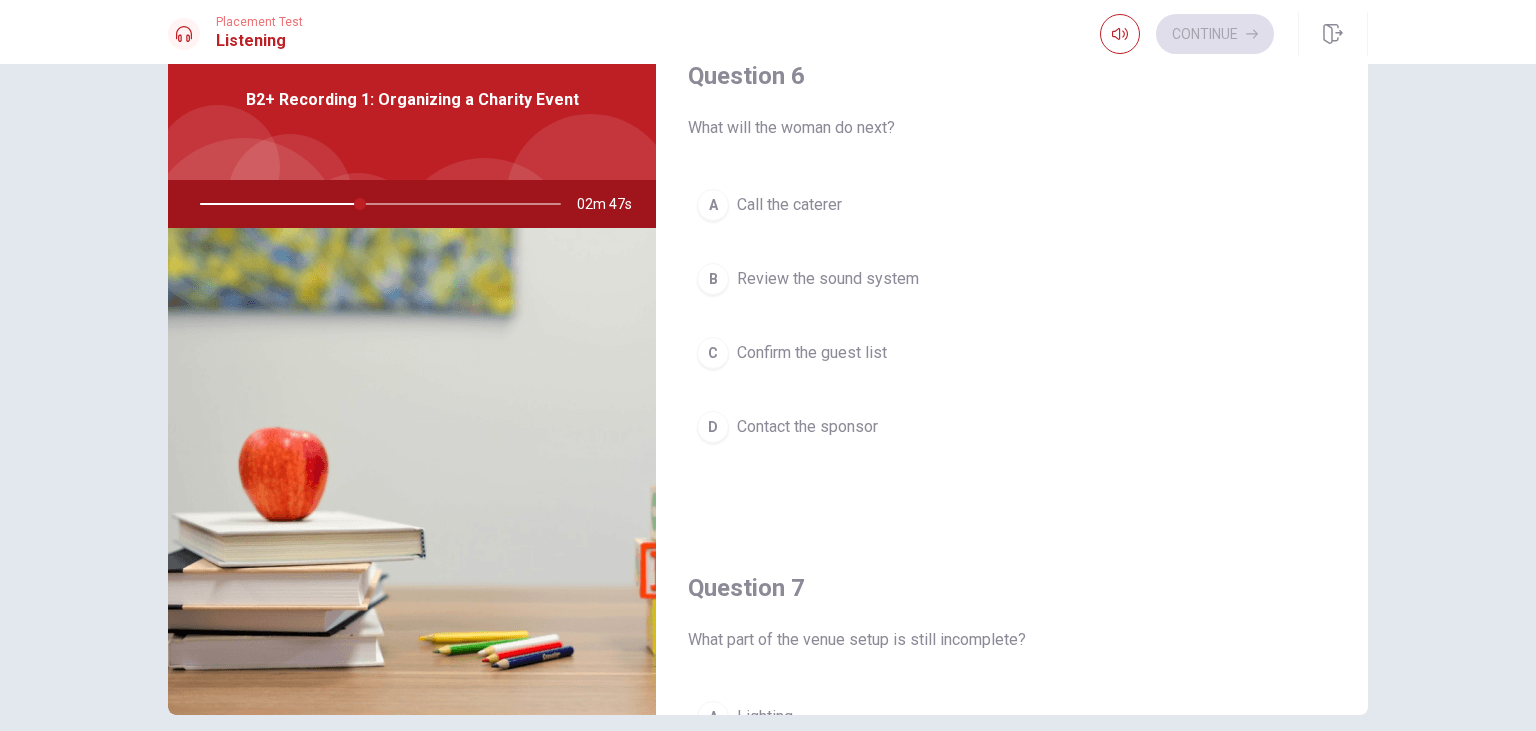 click on "A" at bounding box center (713, 205) 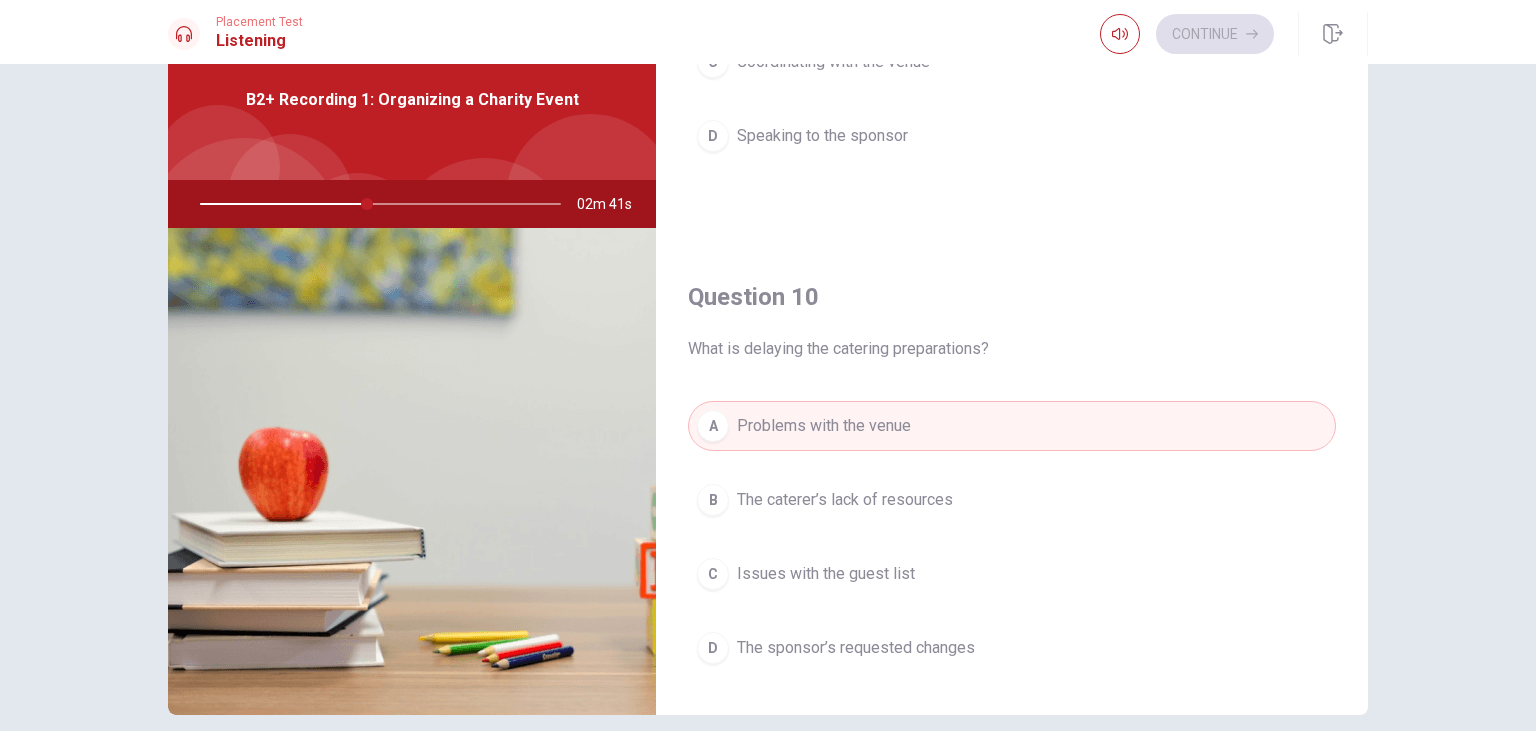 scroll, scrollTop: 1857, scrollLeft: 0, axis: vertical 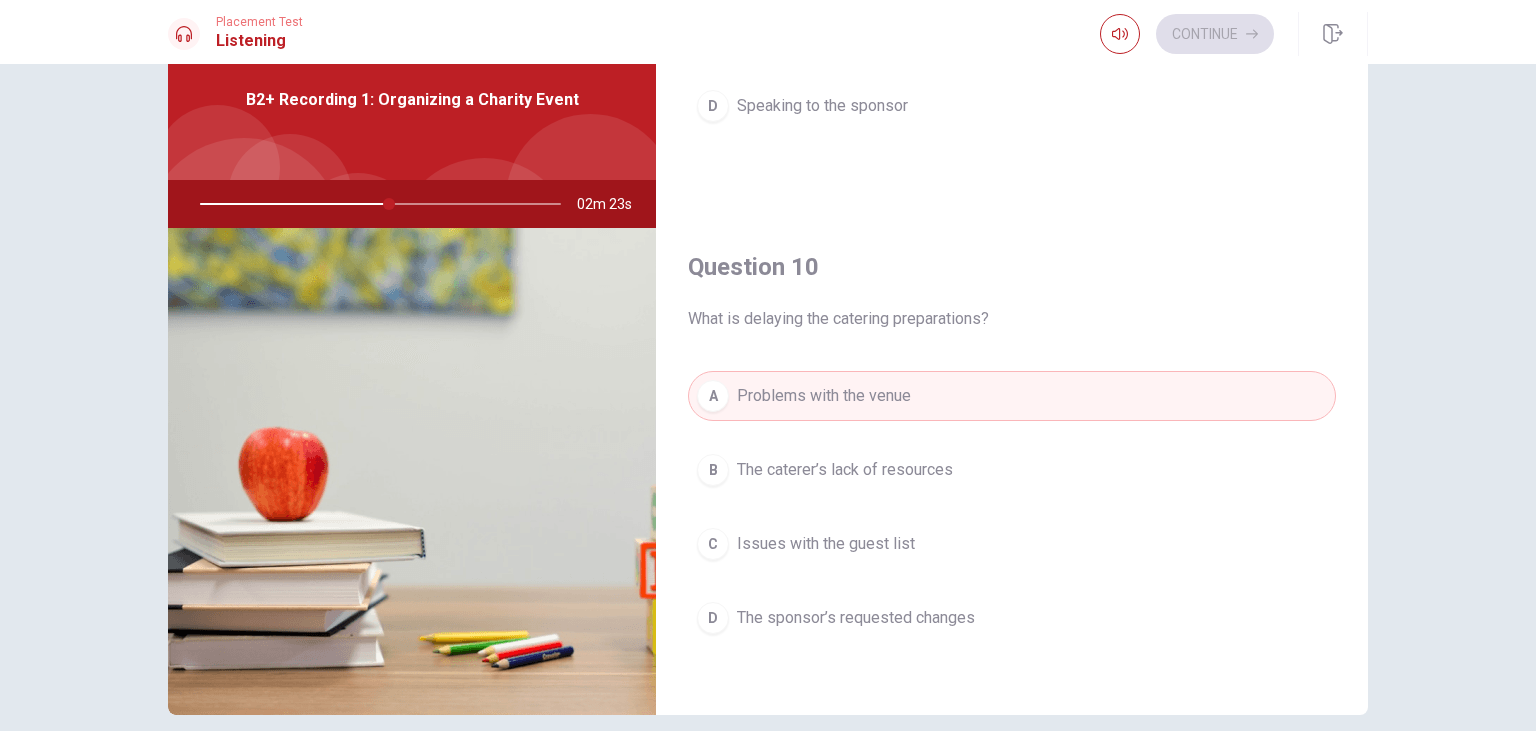 click on "D" at bounding box center (713, 618) 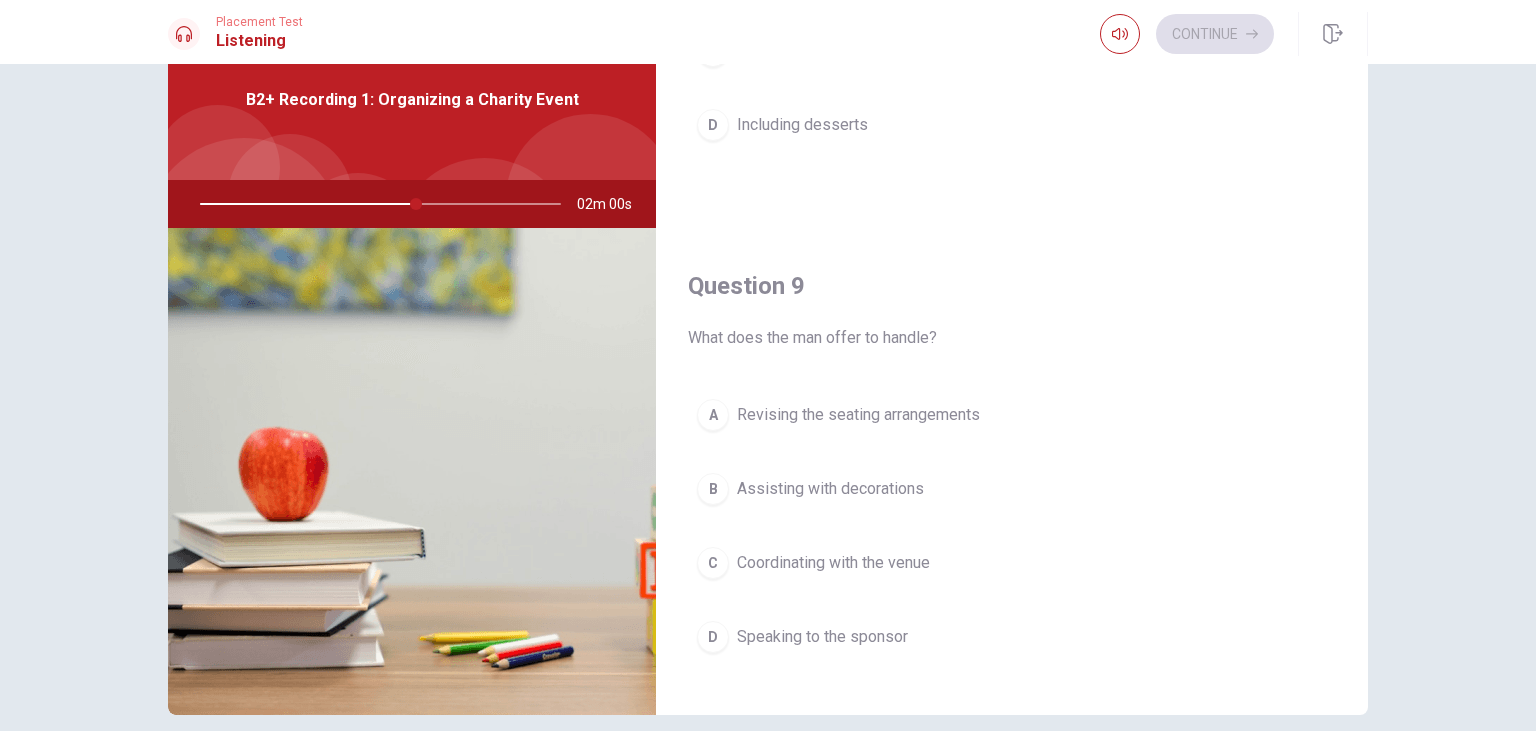 scroll, scrollTop: 1329, scrollLeft: 0, axis: vertical 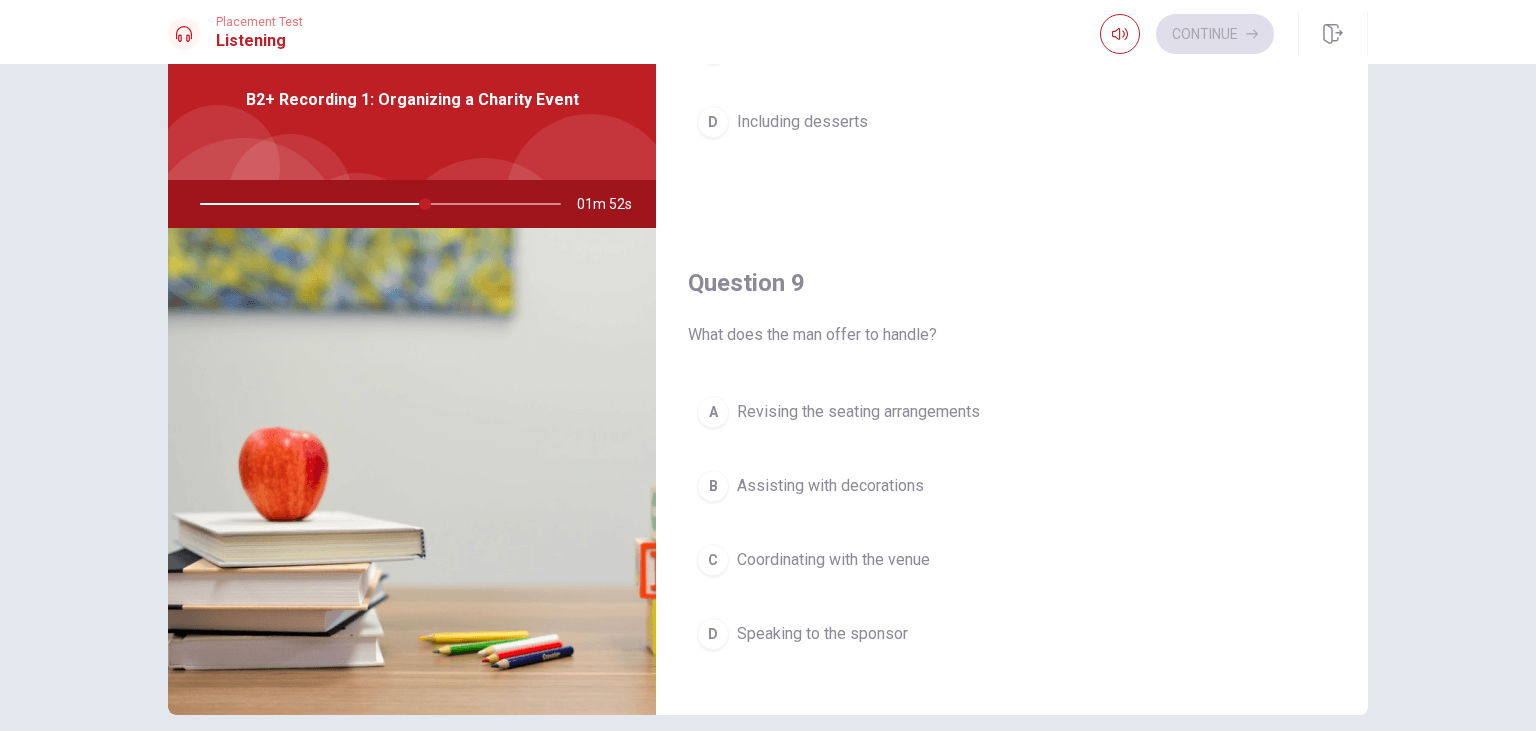 click on "C" at bounding box center [713, 560] 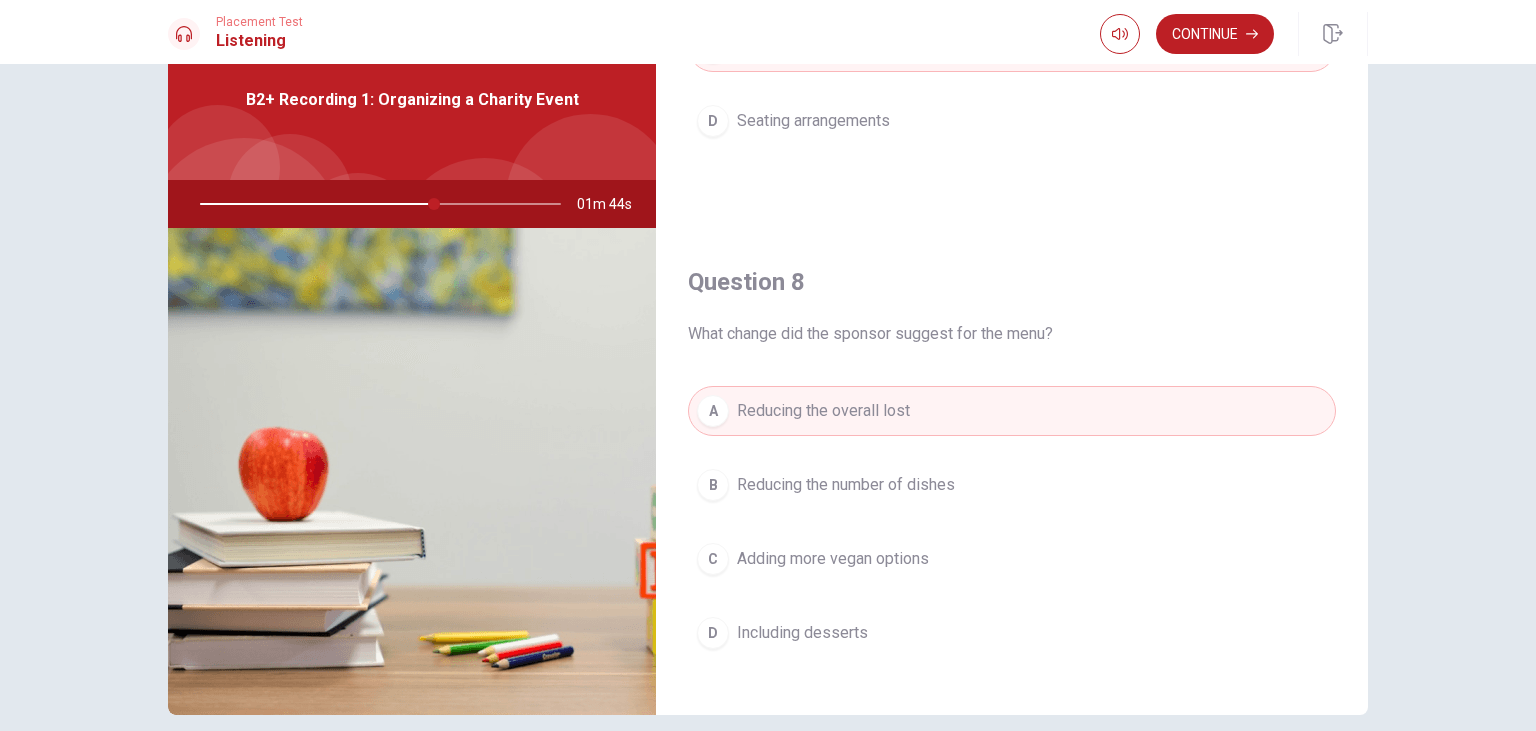 scroll, scrollTop: 907, scrollLeft: 0, axis: vertical 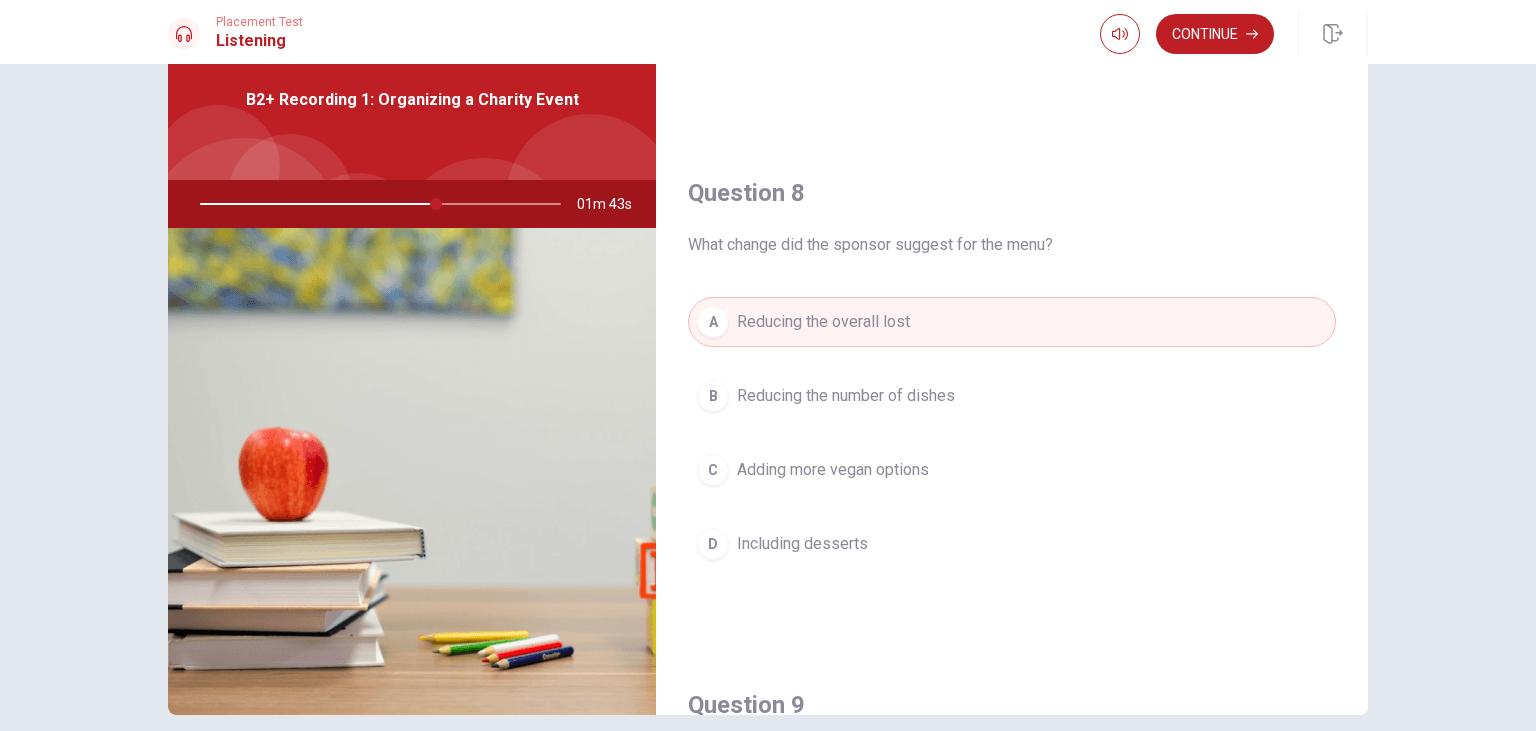 click on "C" at bounding box center (713, 470) 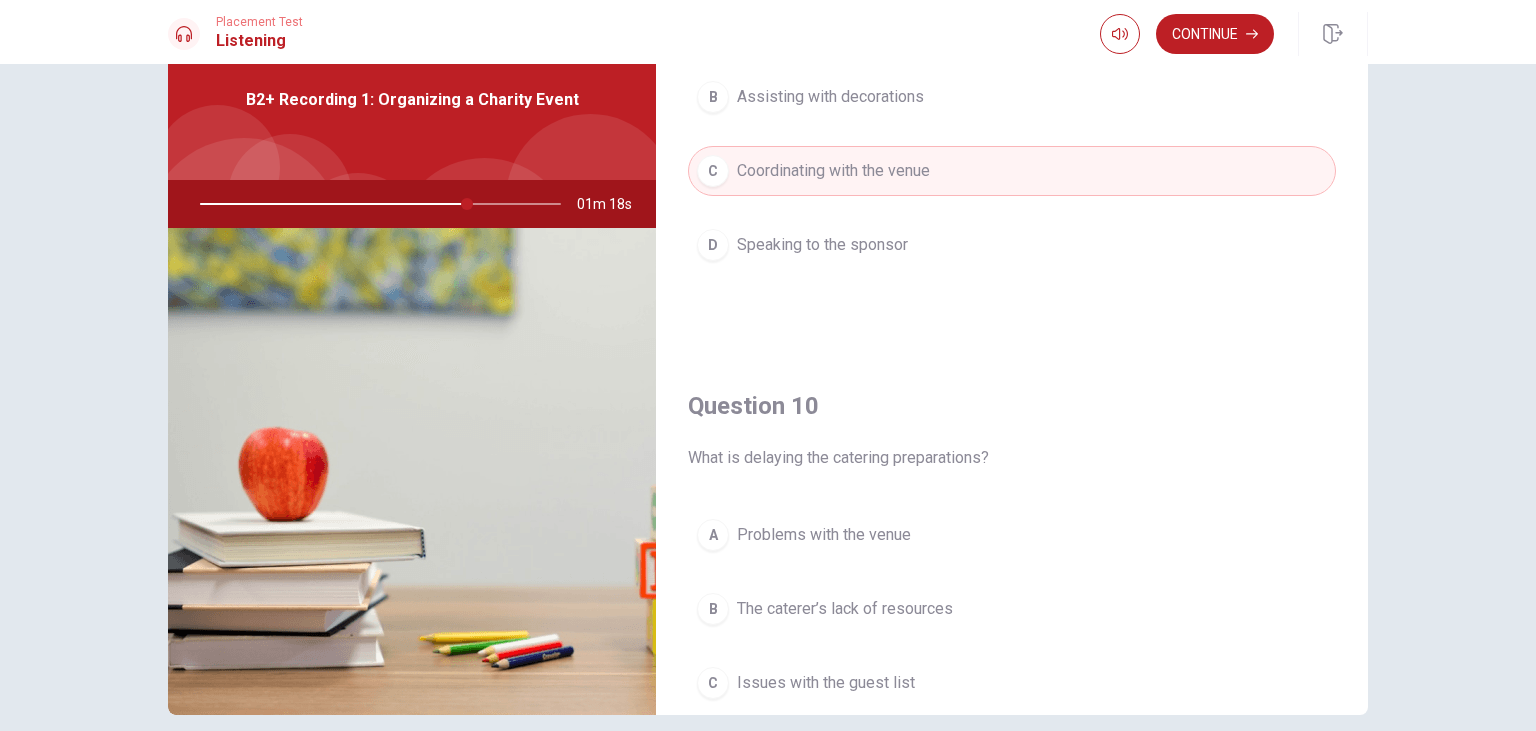 scroll, scrollTop: 1857, scrollLeft: 0, axis: vertical 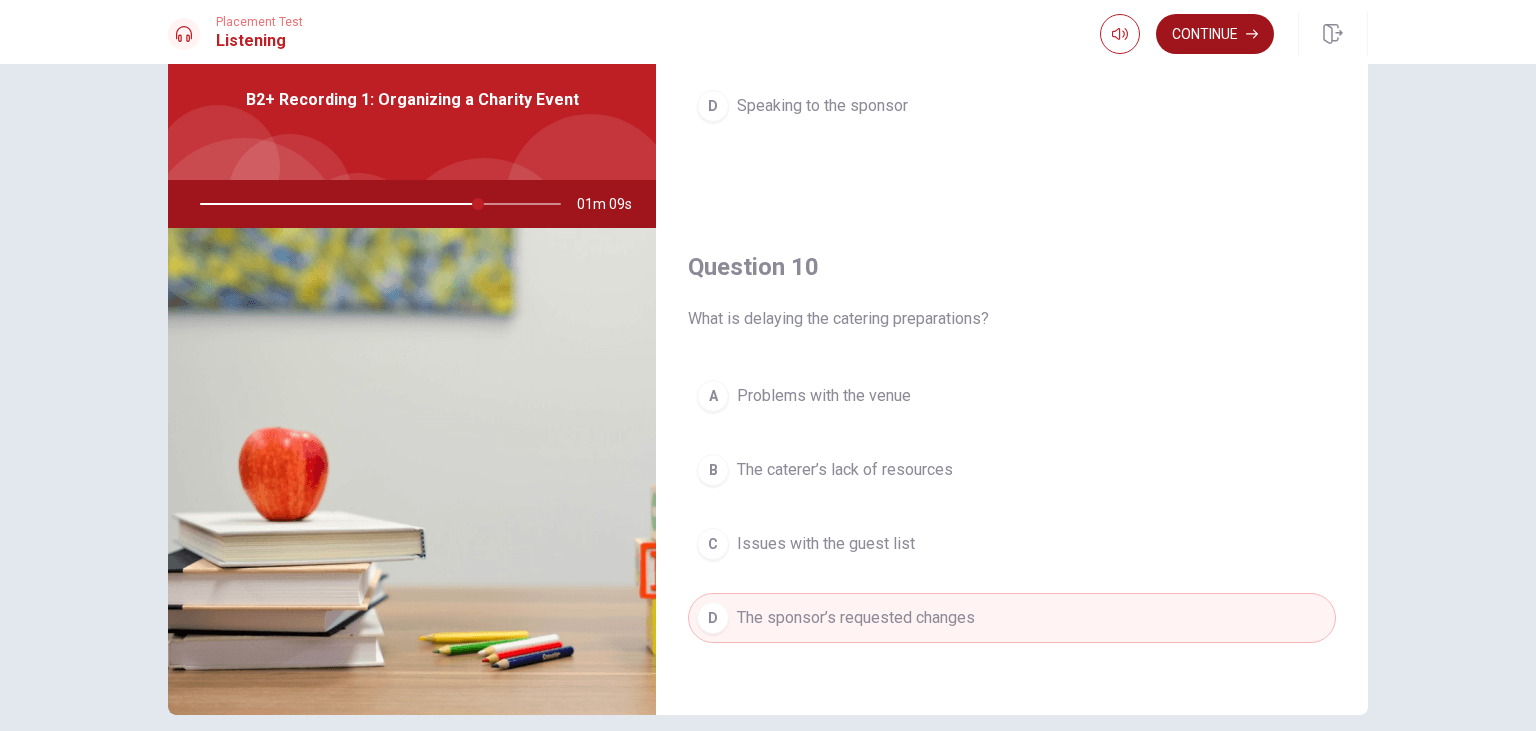 click on "Continue" at bounding box center (1215, 34) 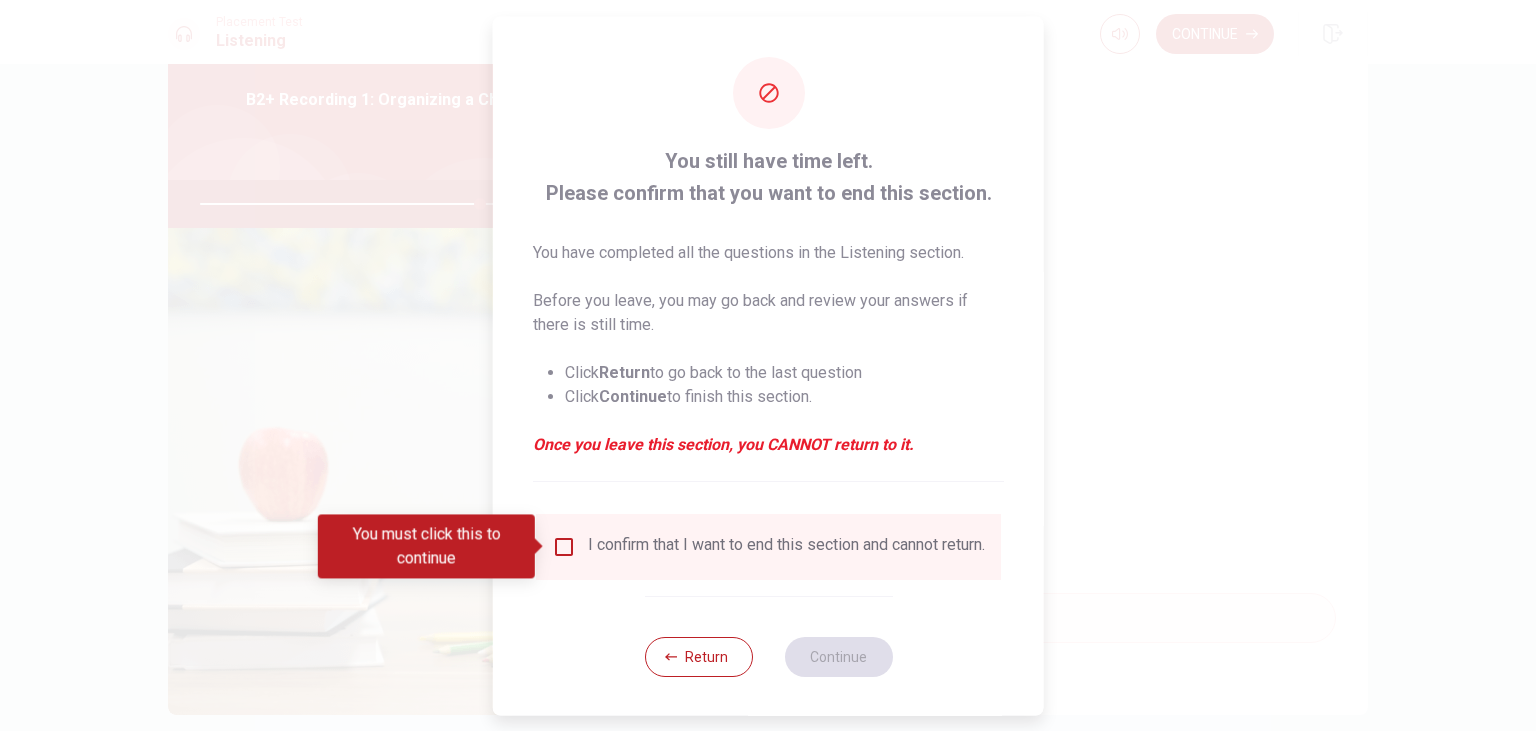 click at bounding box center (564, 546) 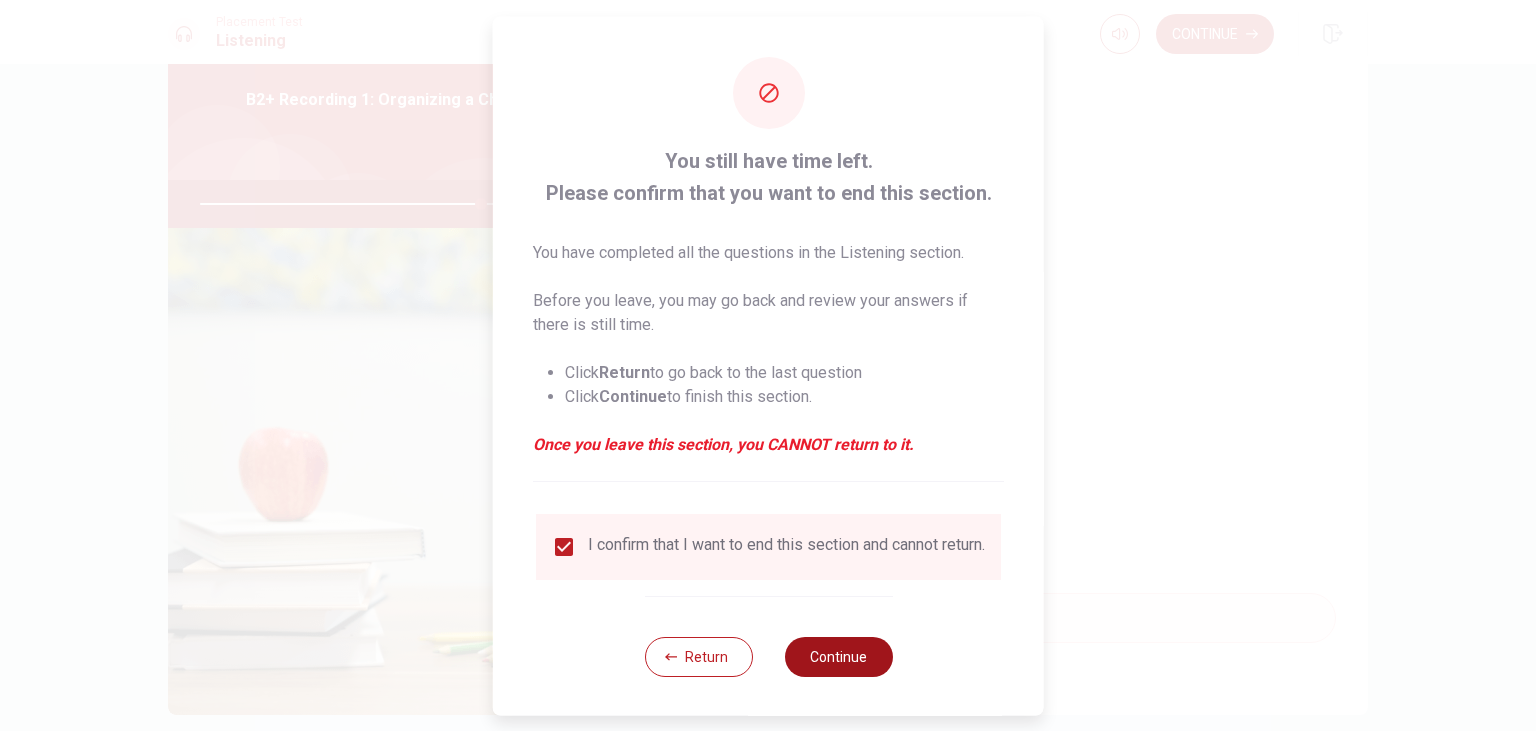click on "Continue" at bounding box center [838, 656] 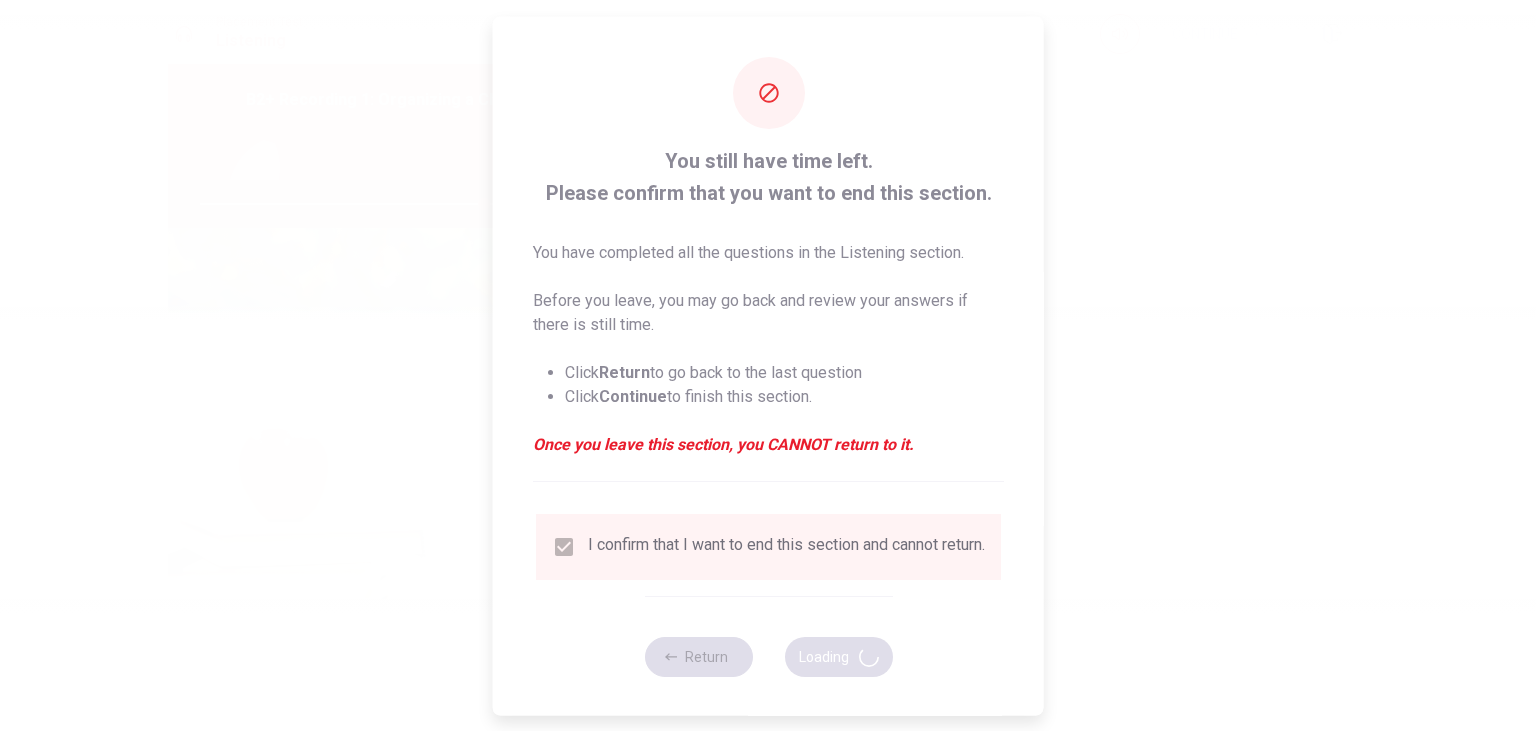 type on "79" 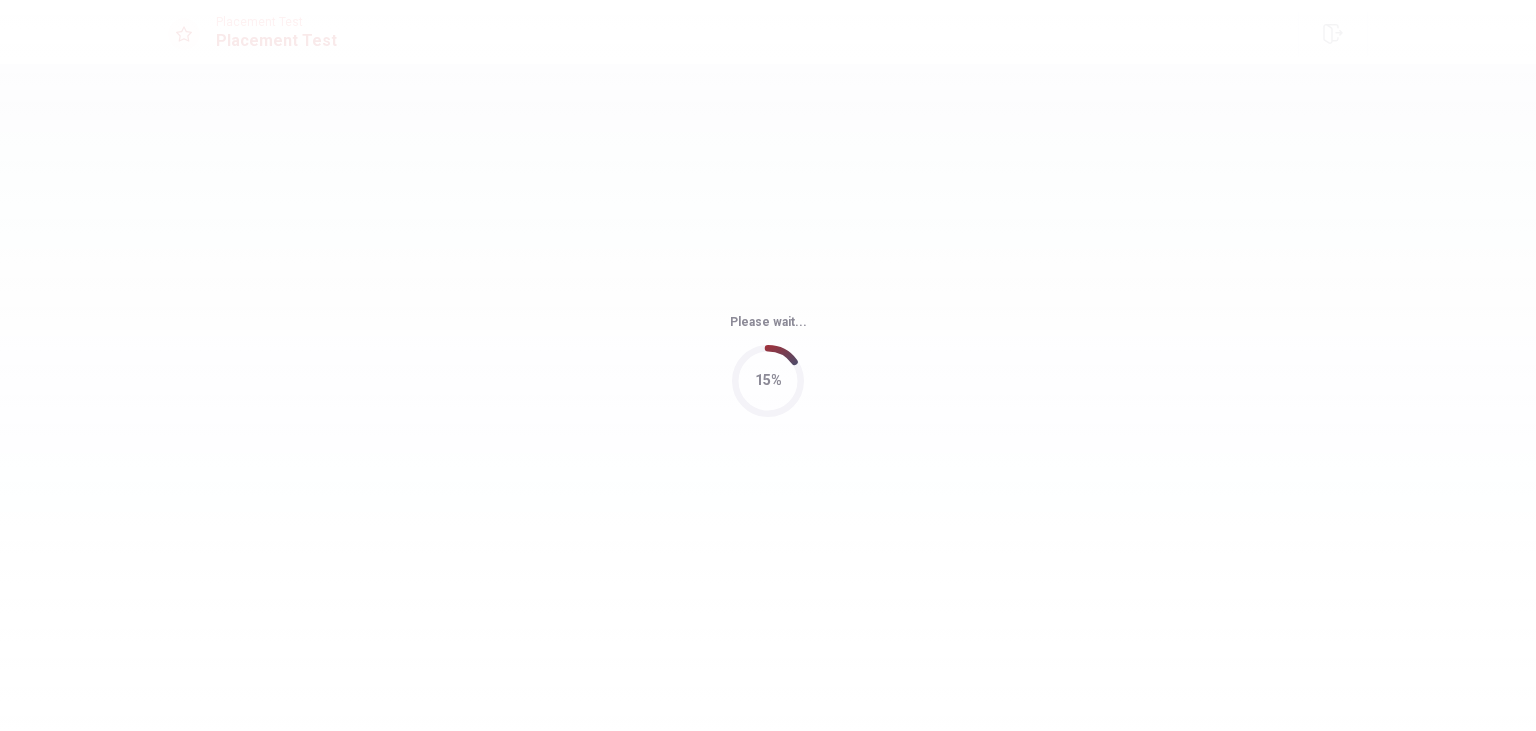 scroll, scrollTop: 0, scrollLeft: 0, axis: both 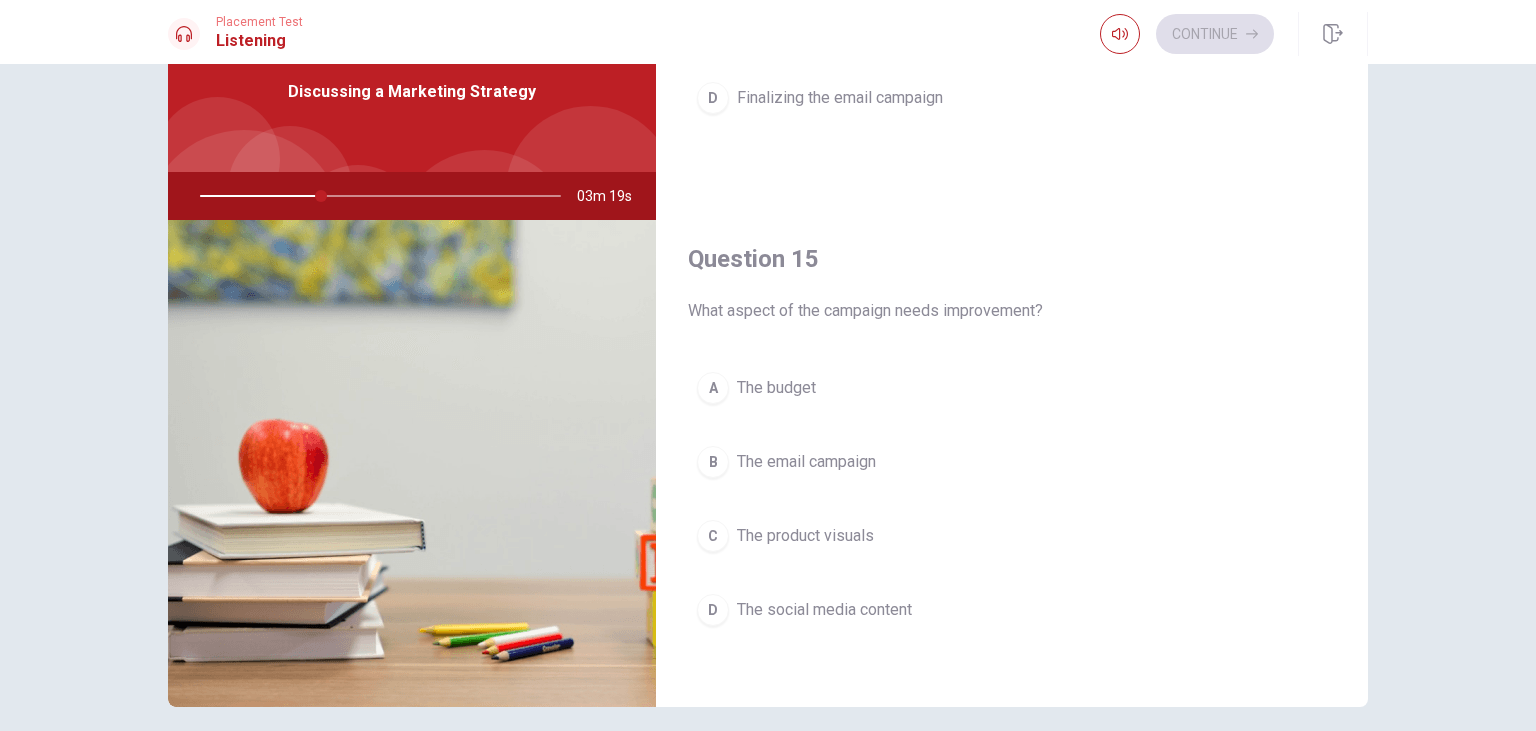 click on "D" at bounding box center (713, 610) 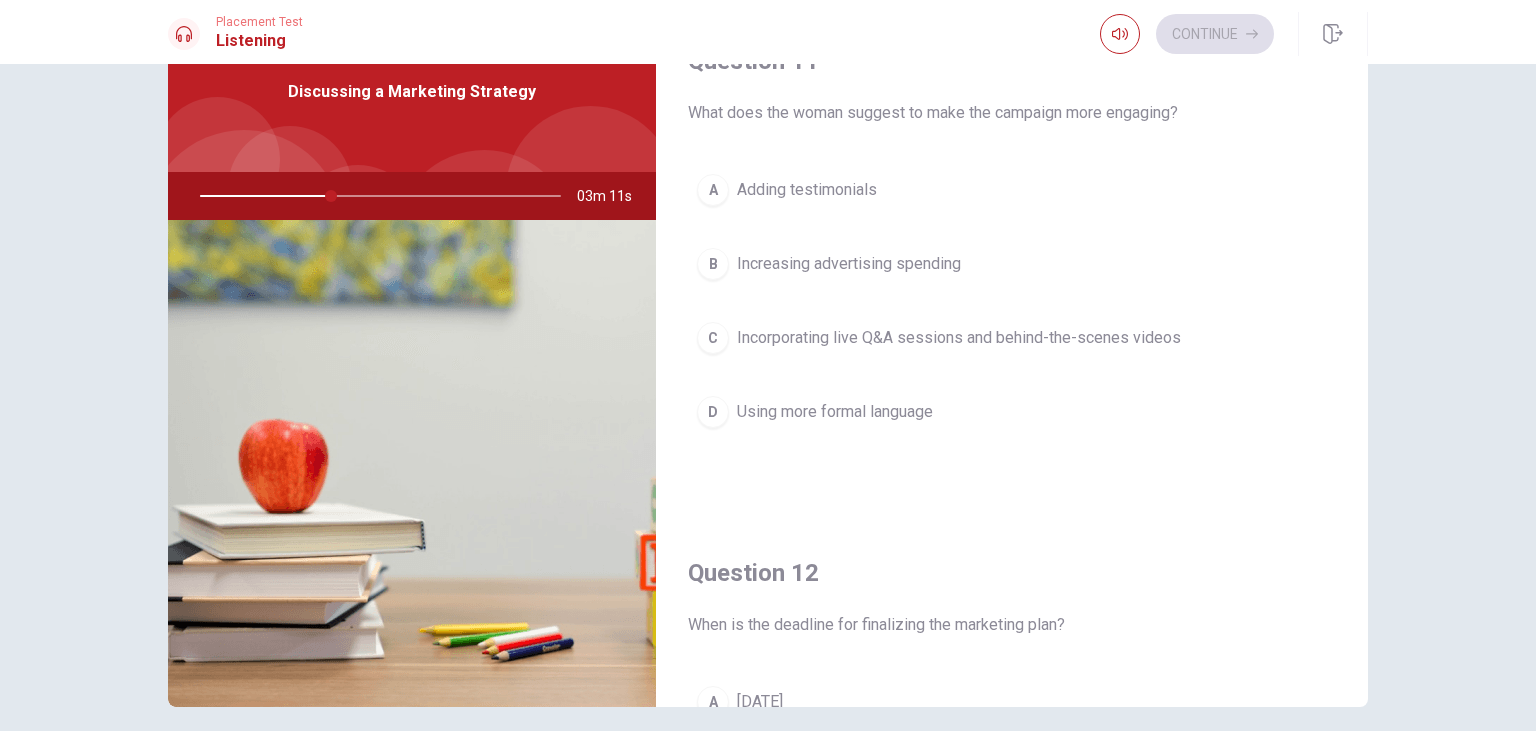 scroll, scrollTop: 0, scrollLeft: 0, axis: both 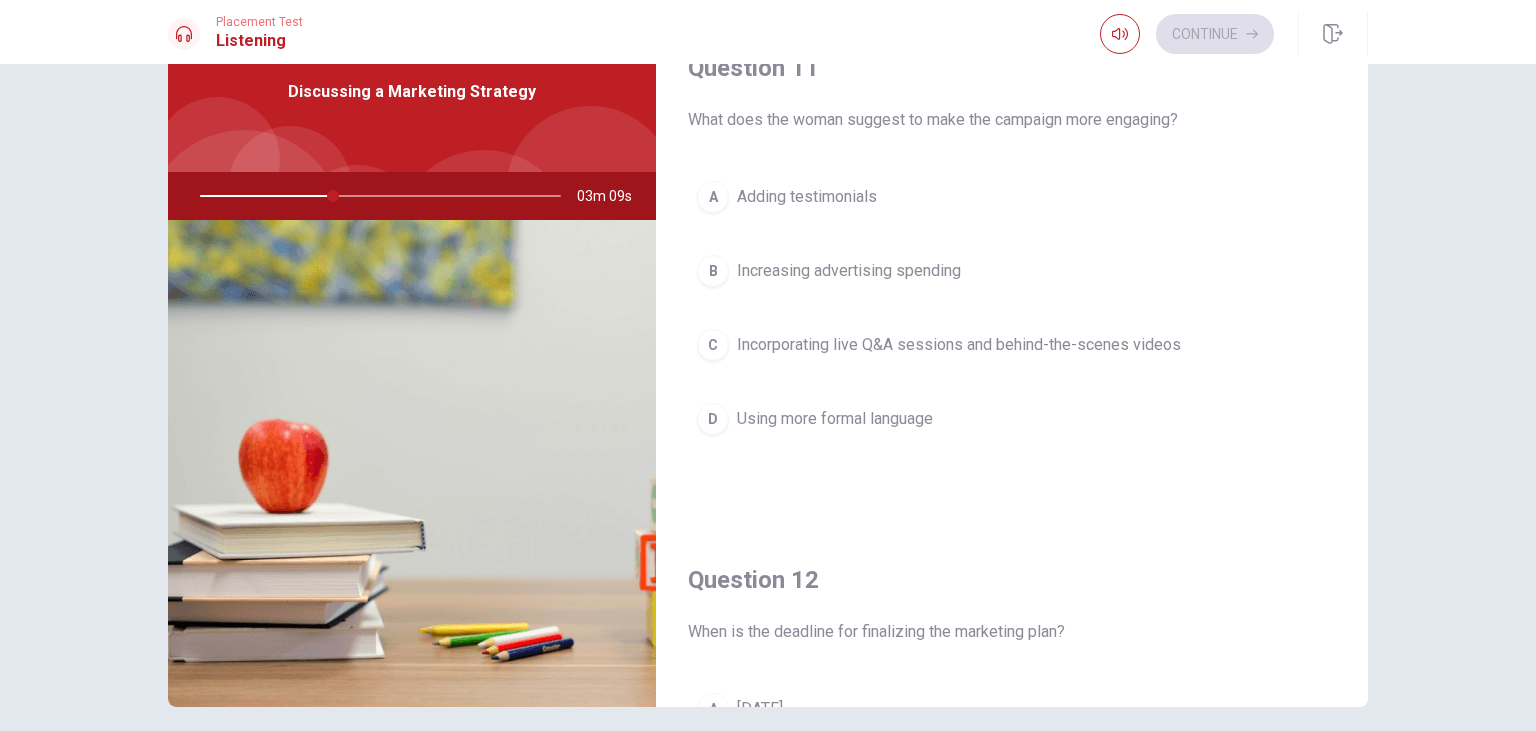 click on "C" at bounding box center (713, 345) 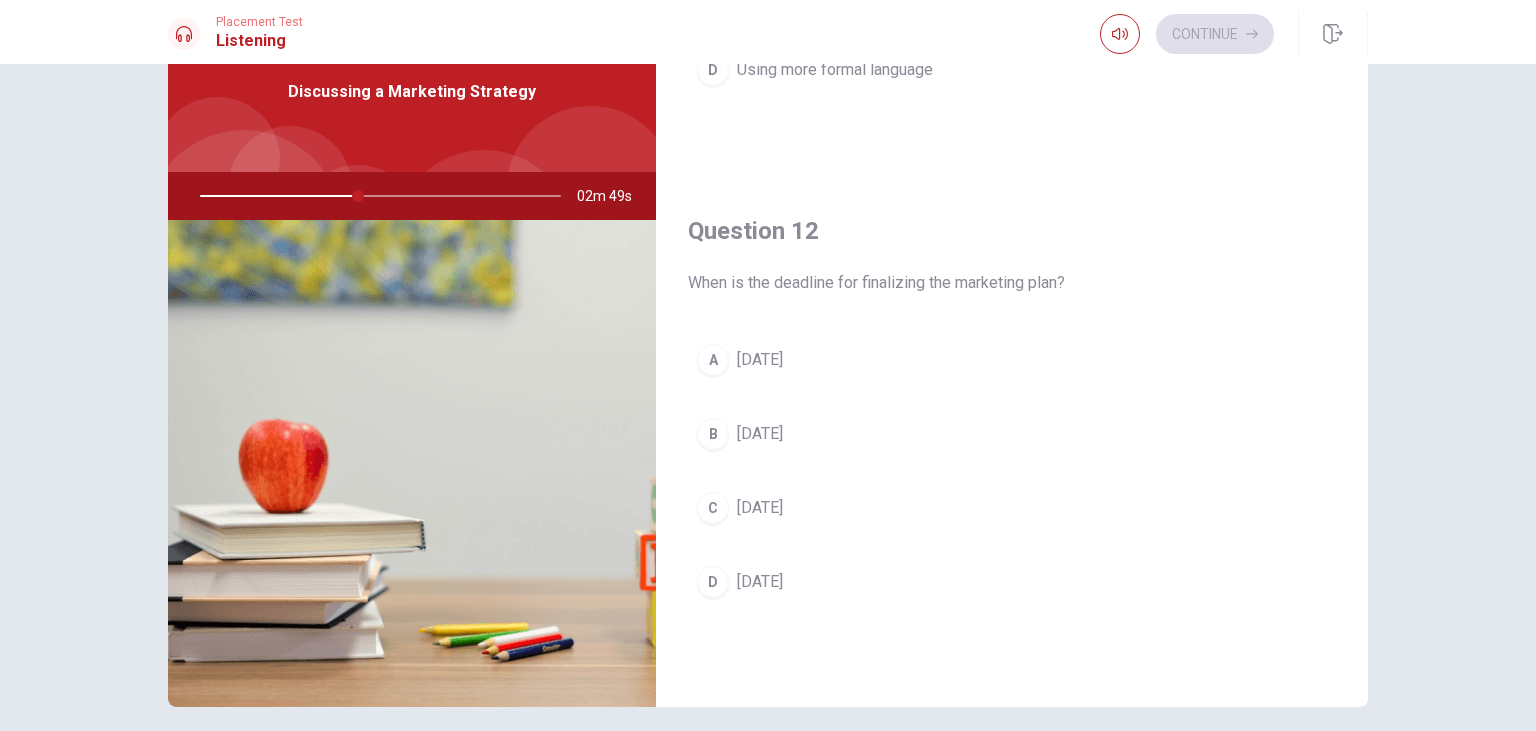 scroll, scrollTop: 394, scrollLeft: 0, axis: vertical 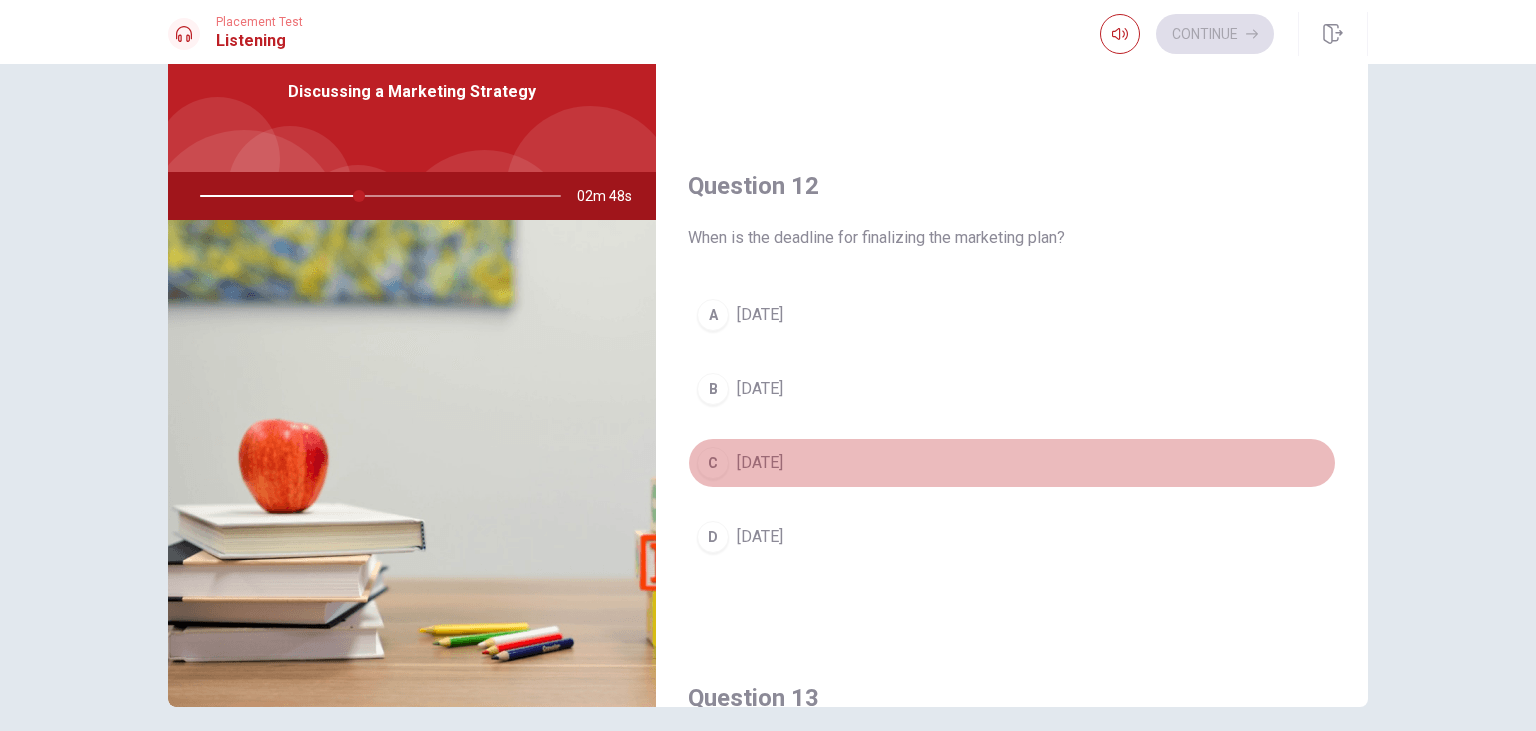 click on "C" at bounding box center [713, 463] 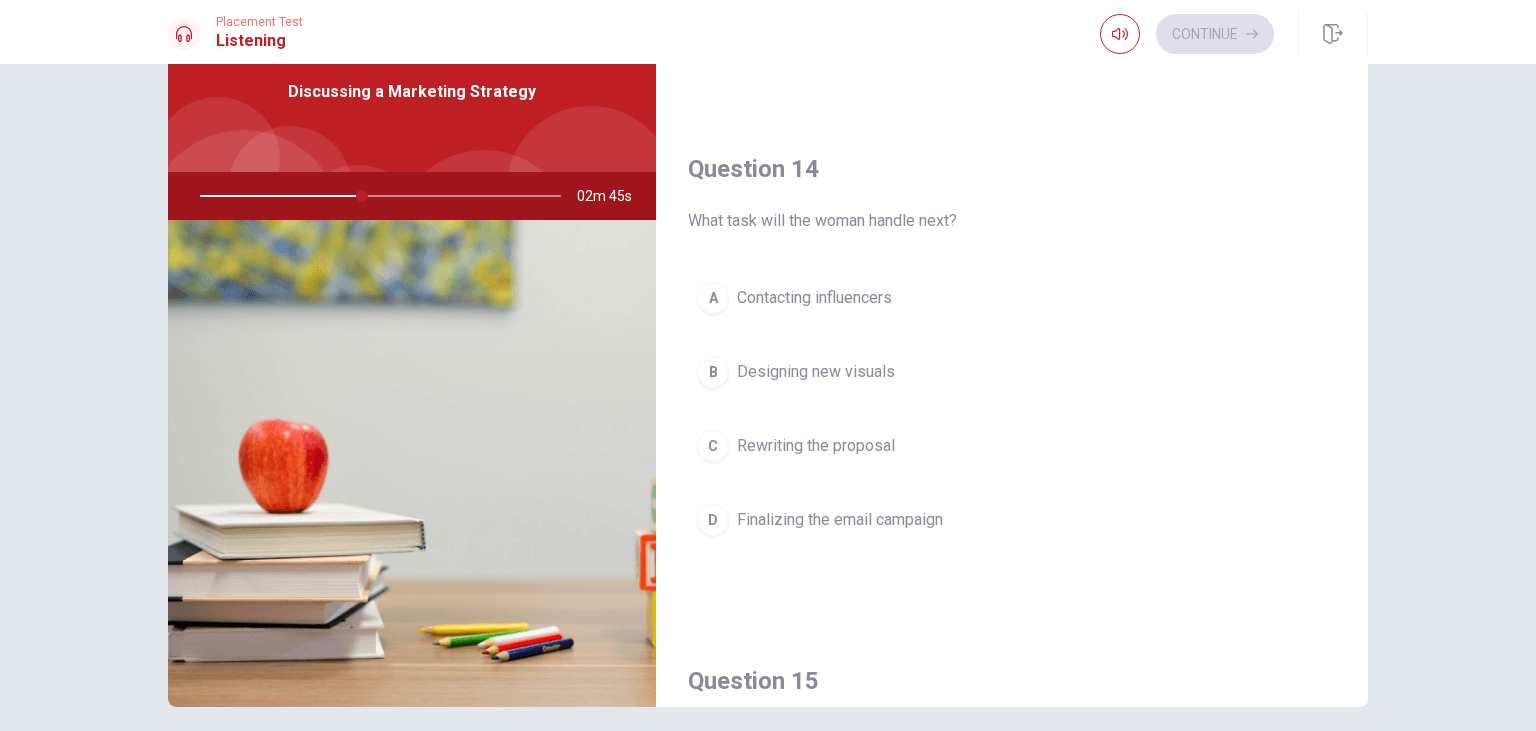 scroll, scrollTop: 1436, scrollLeft: 0, axis: vertical 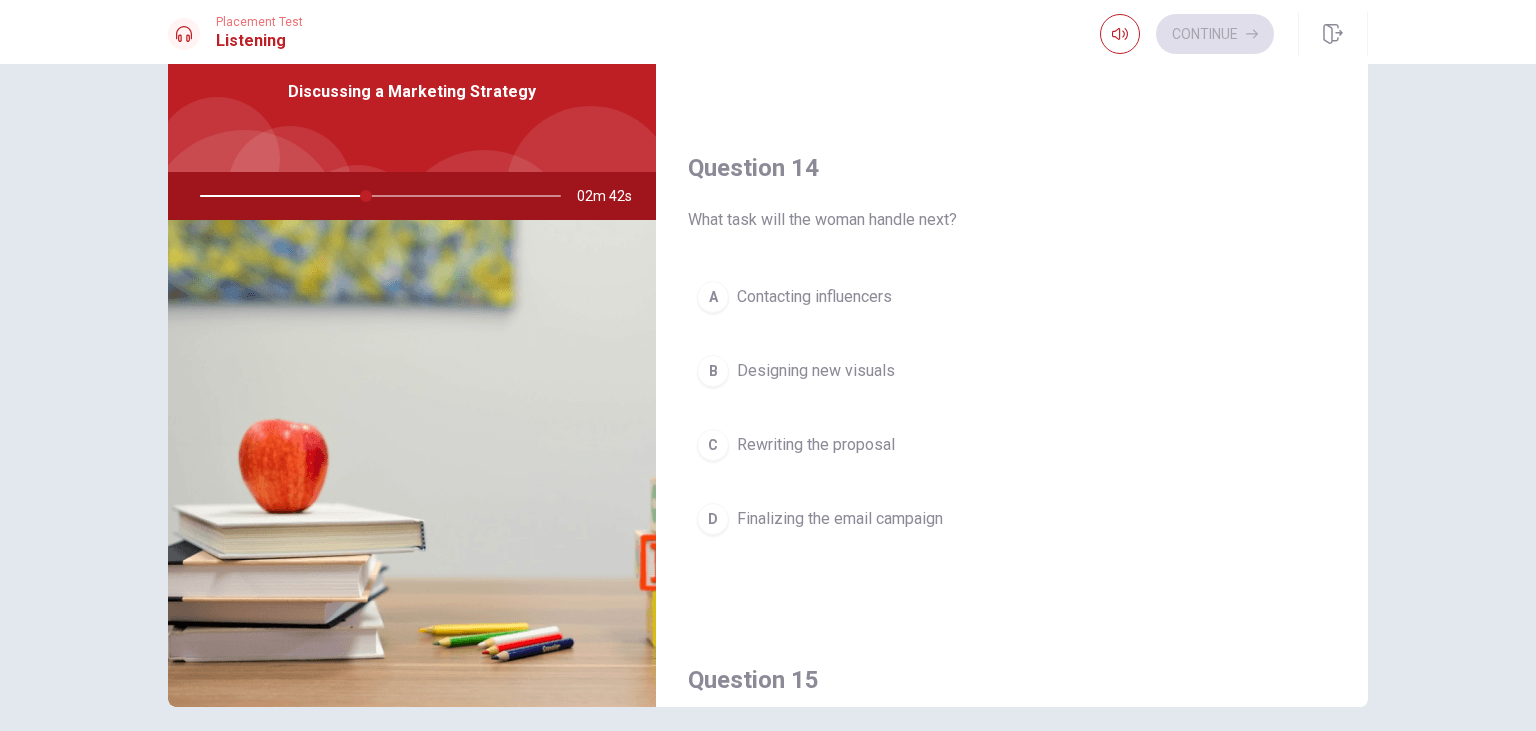 click on "A" at bounding box center (713, 297) 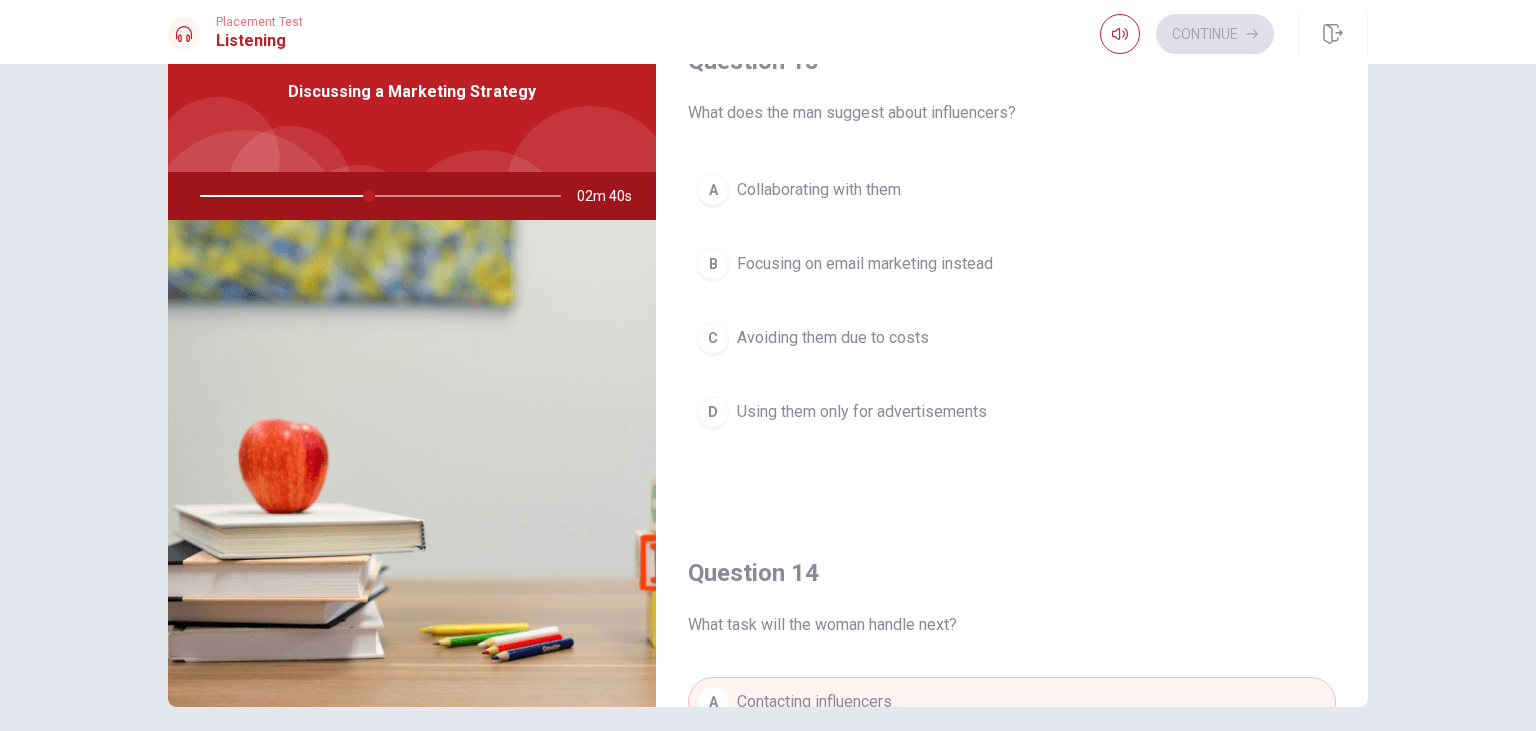 scroll, scrollTop: 976, scrollLeft: 0, axis: vertical 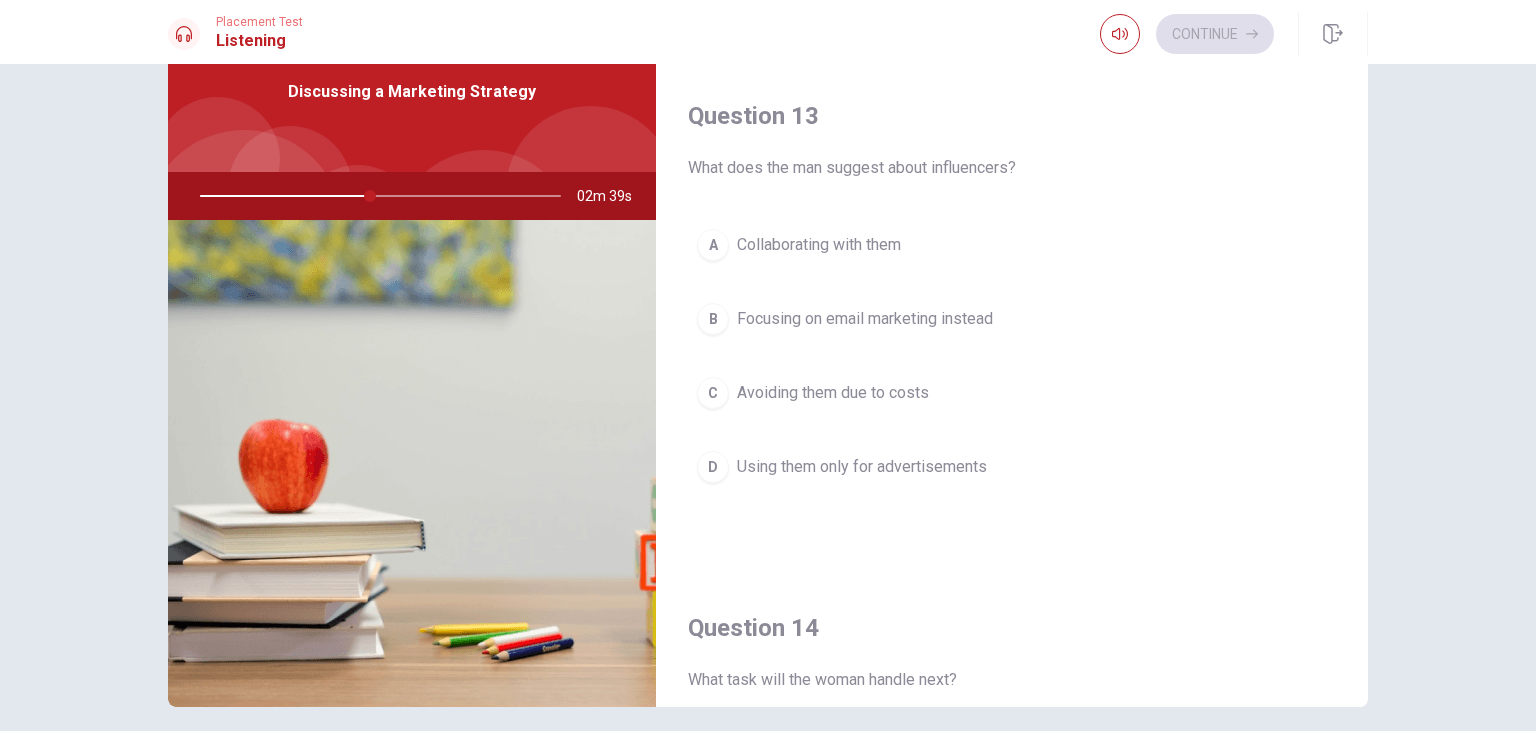 click on "A Collaborating with them" at bounding box center [1012, 245] 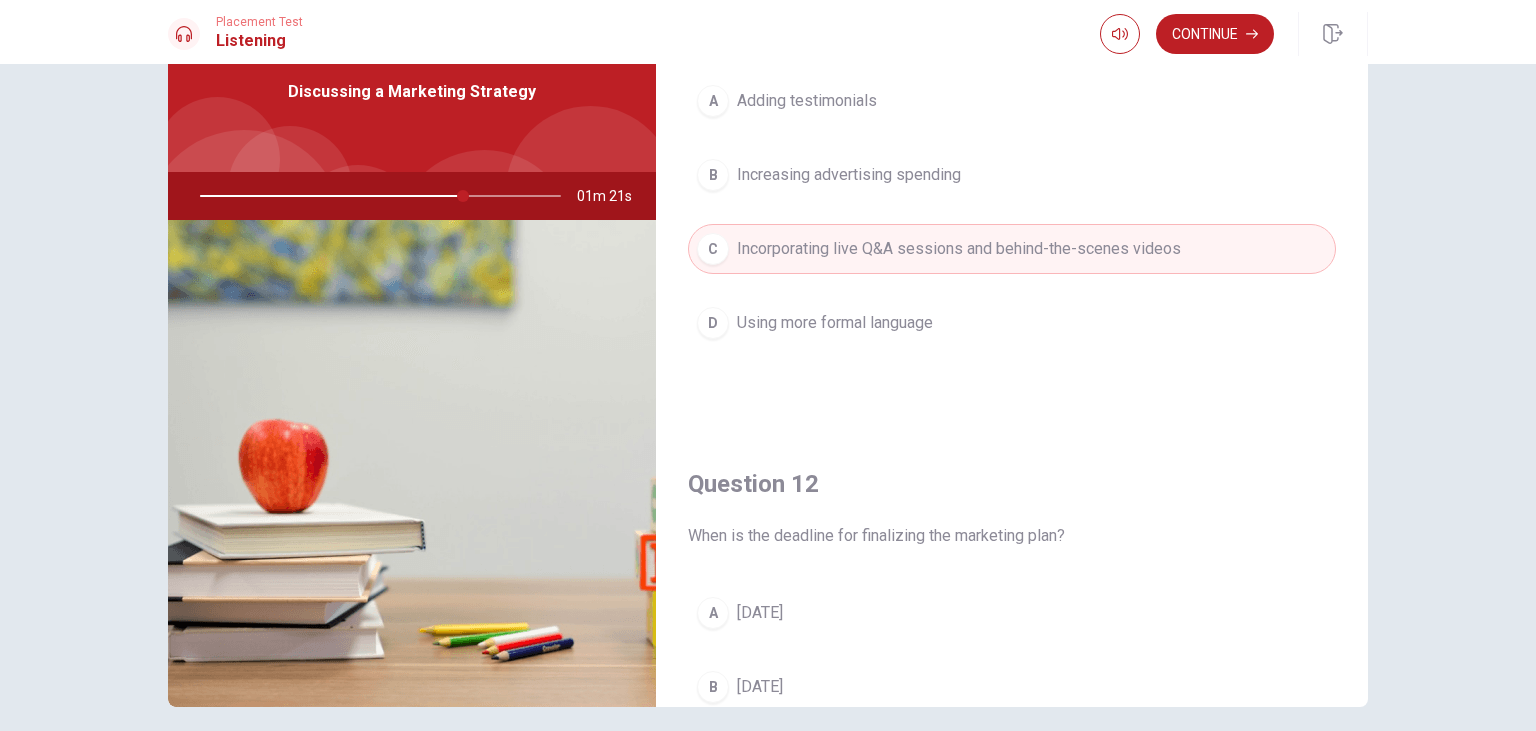 scroll, scrollTop: 0, scrollLeft: 0, axis: both 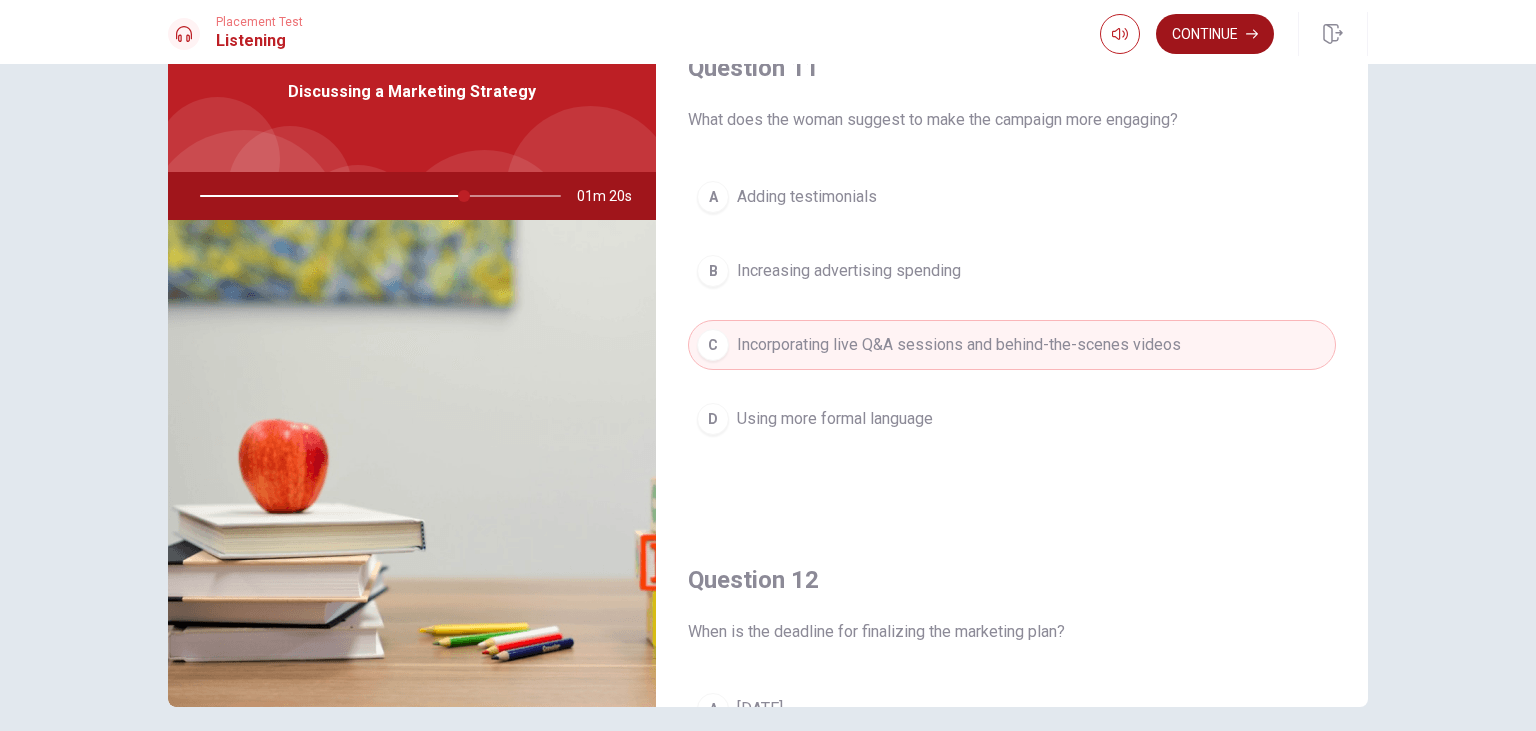 click on "Continue" at bounding box center [1215, 34] 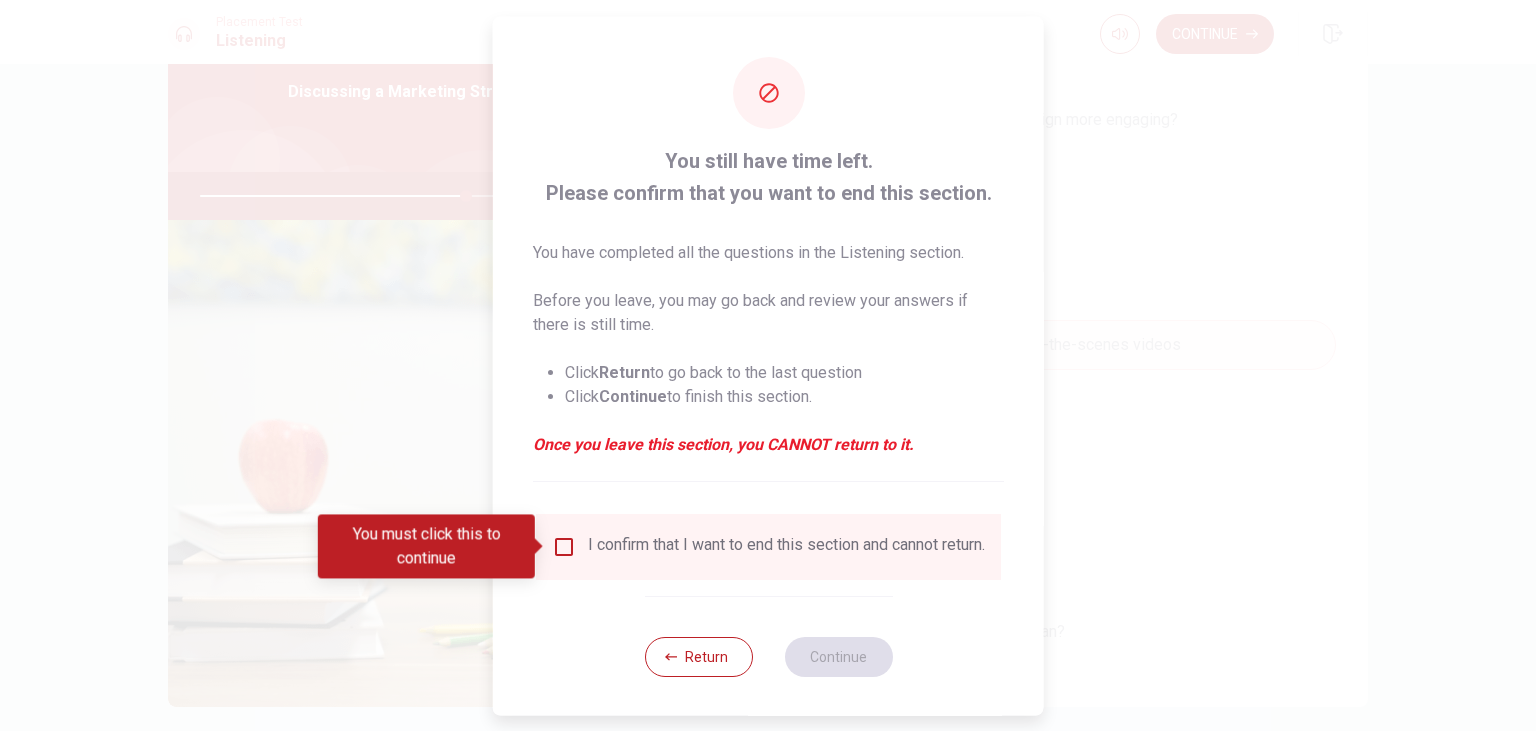 click on "You must click this to continue" at bounding box center (433, 546) 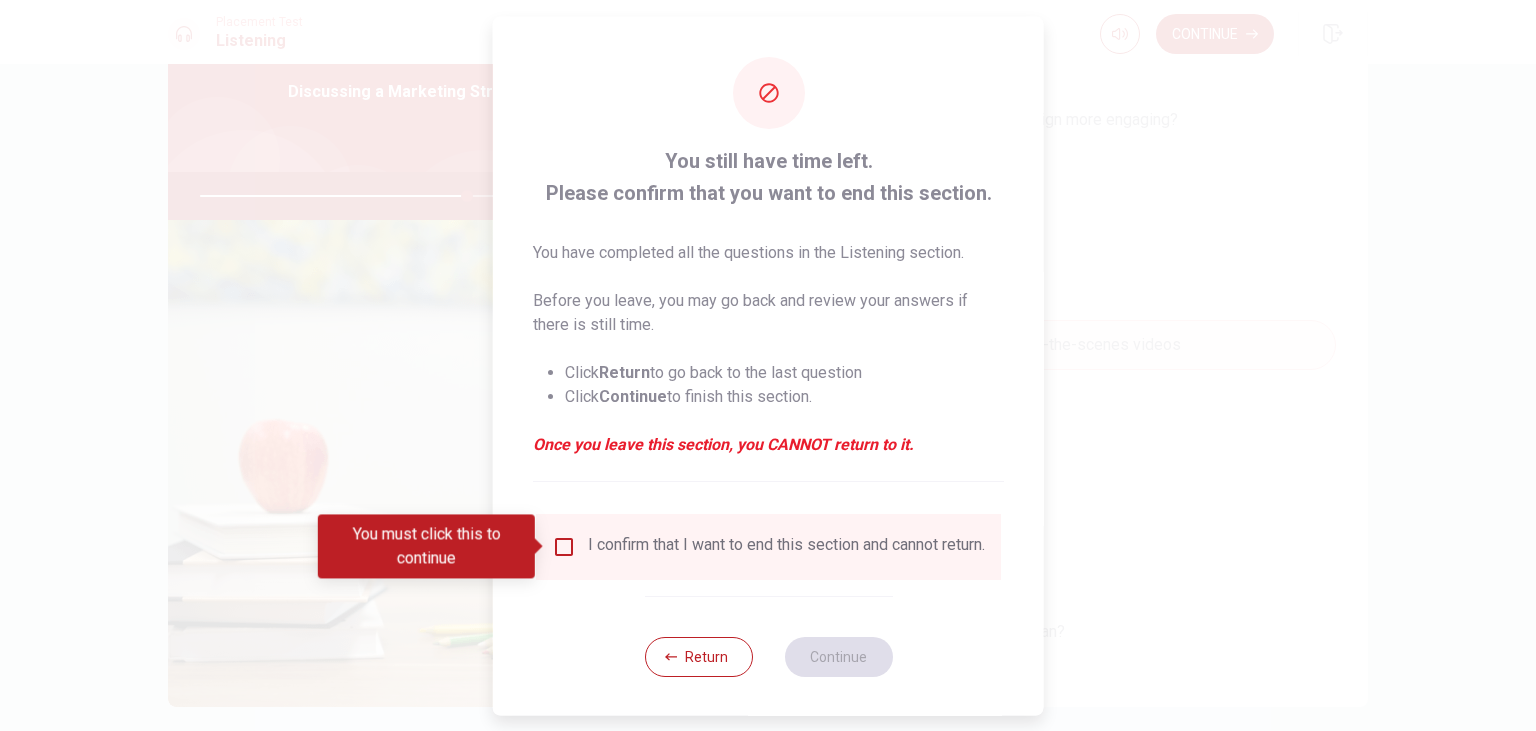 click at bounding box center (564, 546) 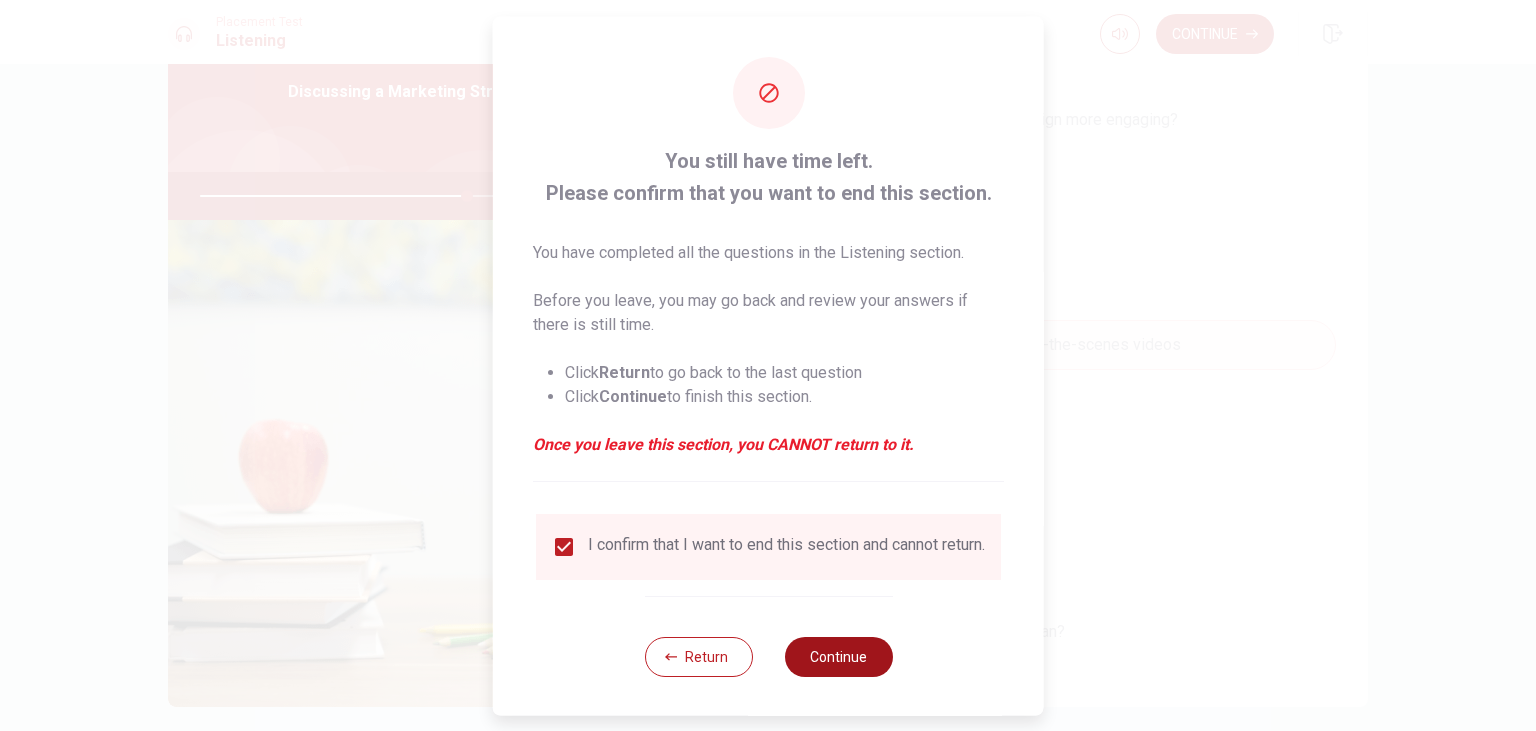 click on "Continue" at bounding box center (838, 656) 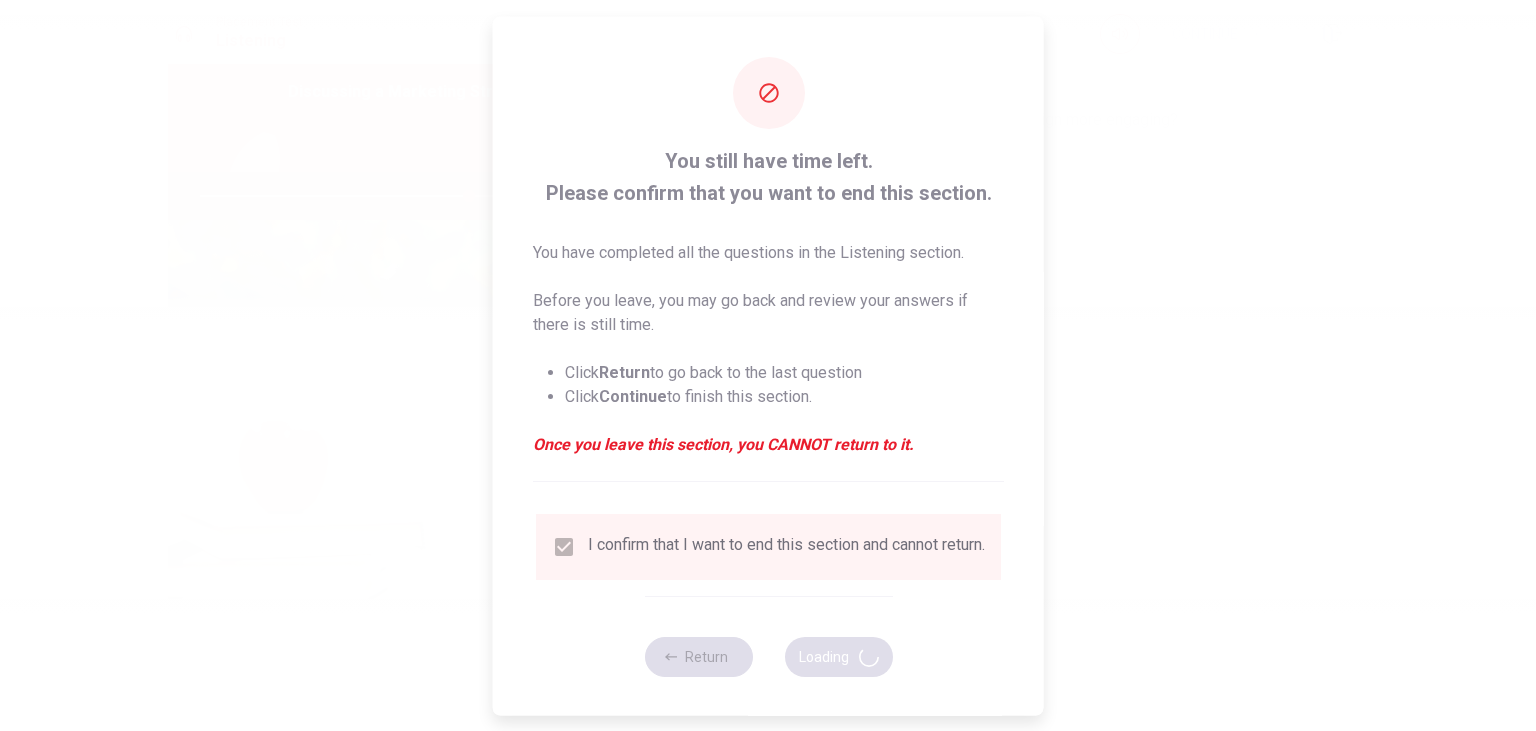 type on "75" 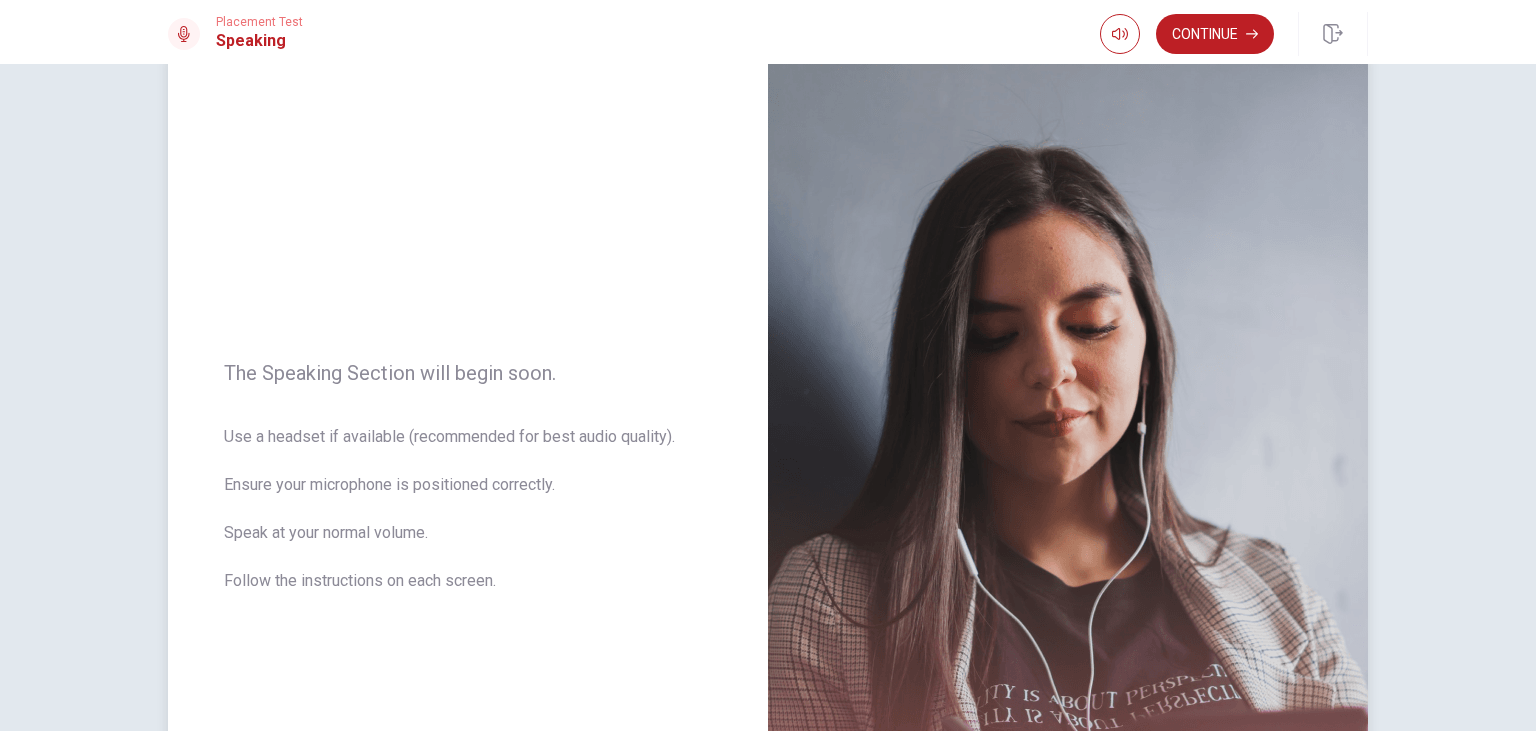 scroll, scrollTop: 8, scrollLeft: 0, axis: vertical 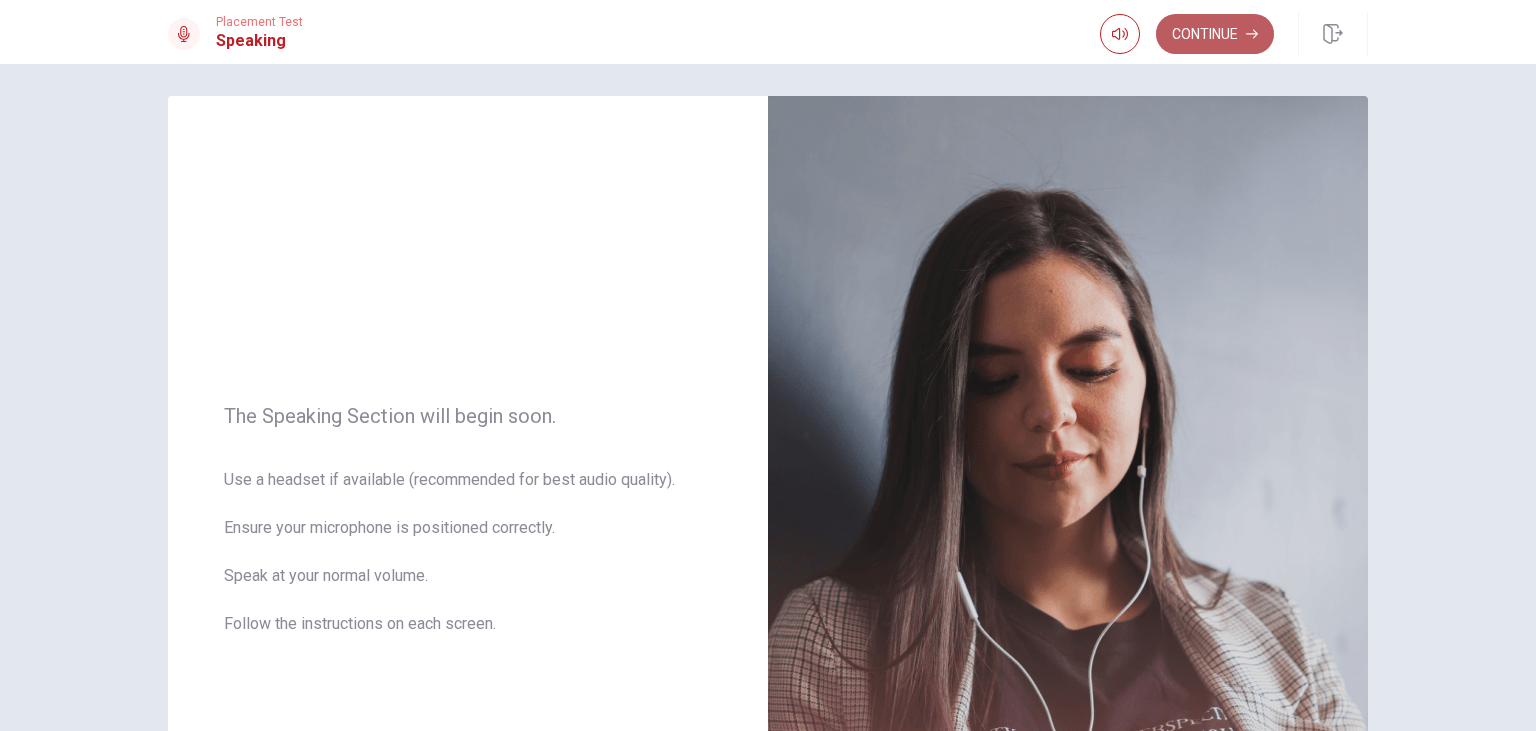 click on "Continue" at bounding box center (1215, 34) 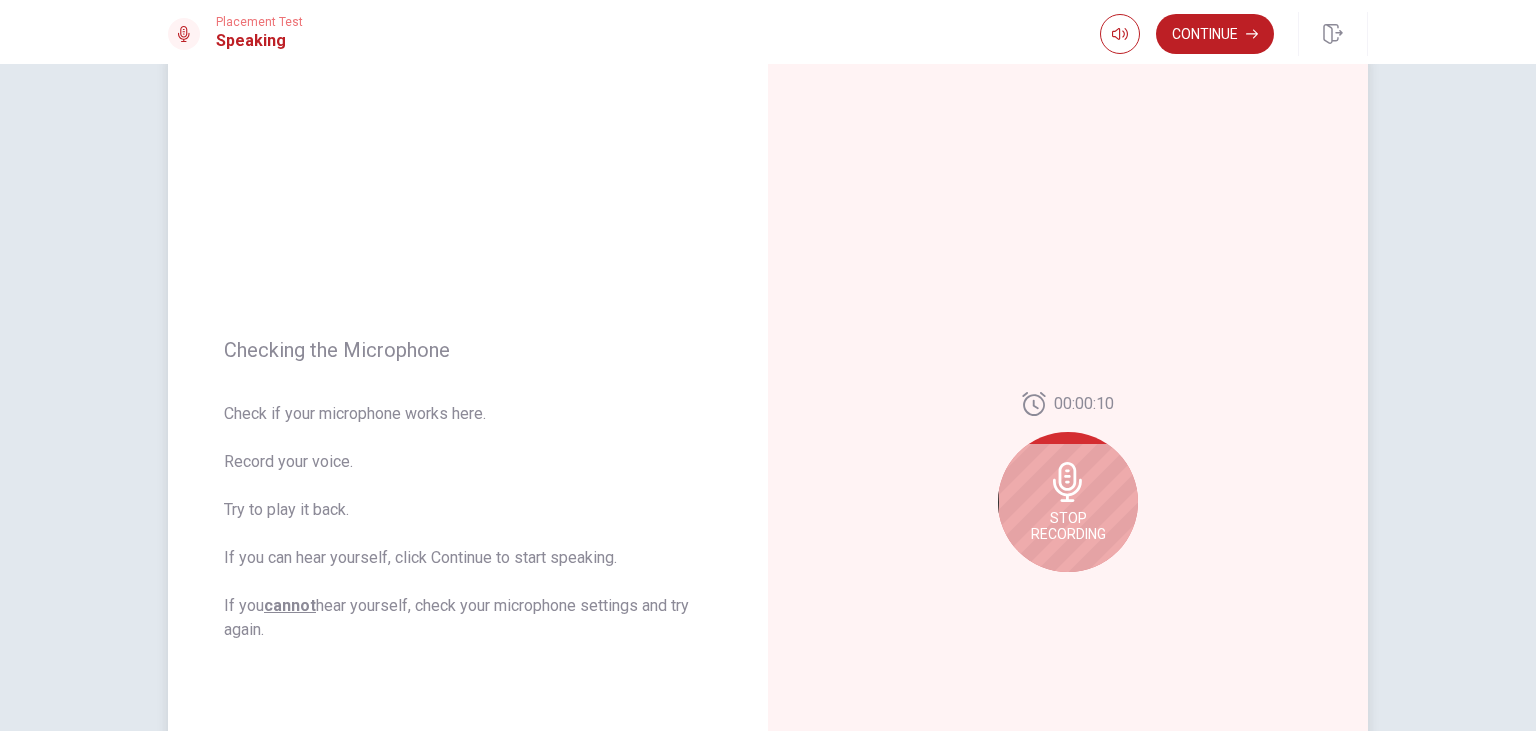 scroll, scrollTop: 106, scrollLeft: 0, axis: vertical 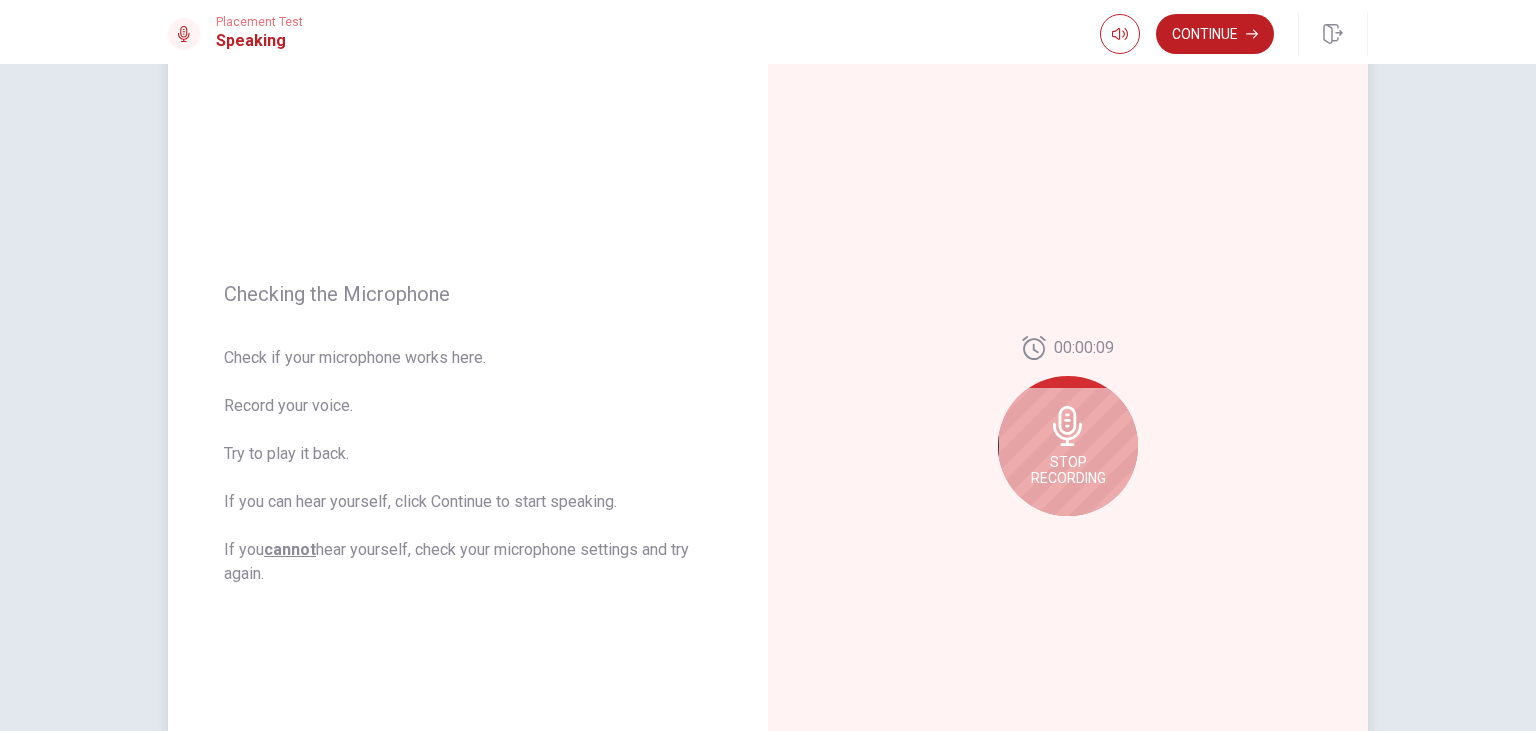 click on "Stop   Recording" at bounding box center [1068, 470] 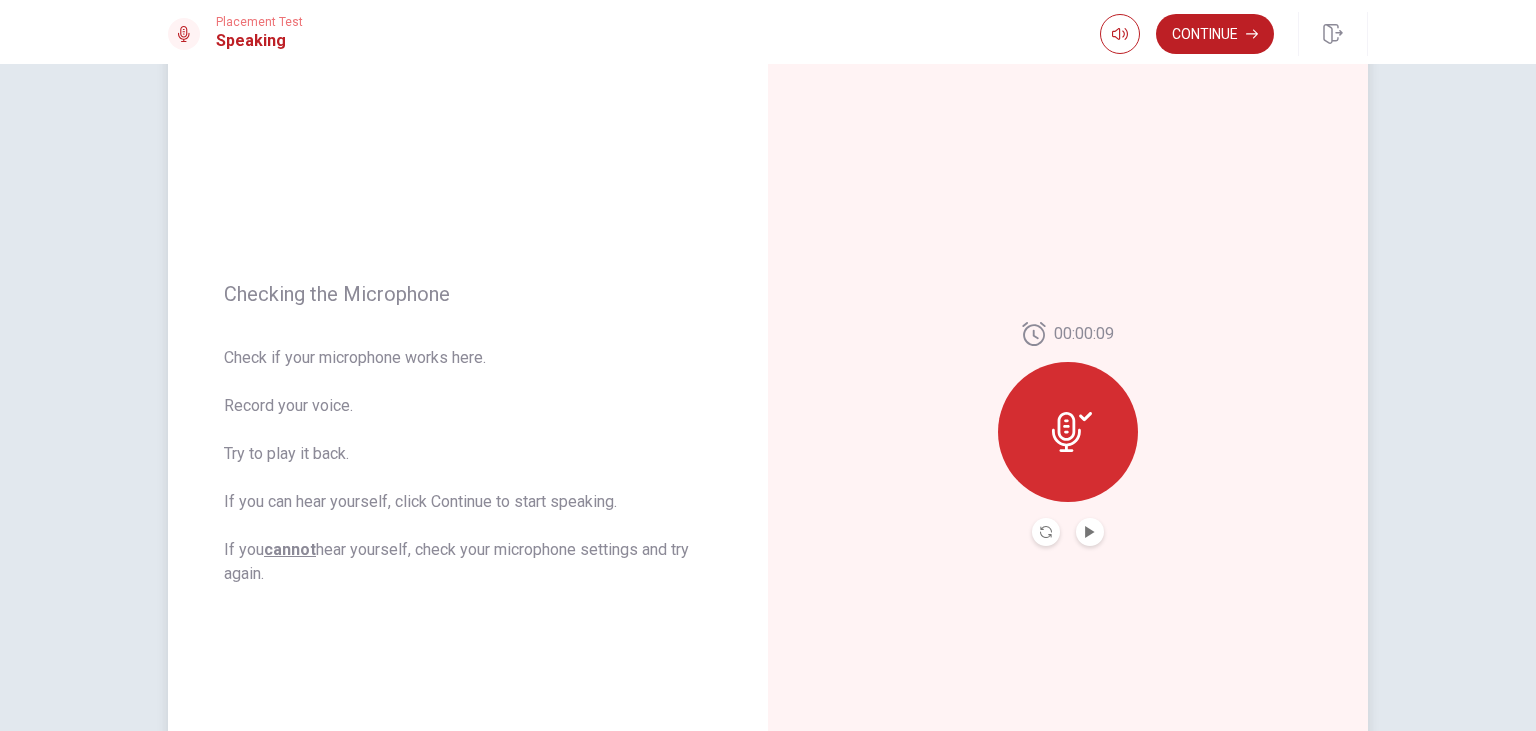 click at bounding box center (1090, 532) 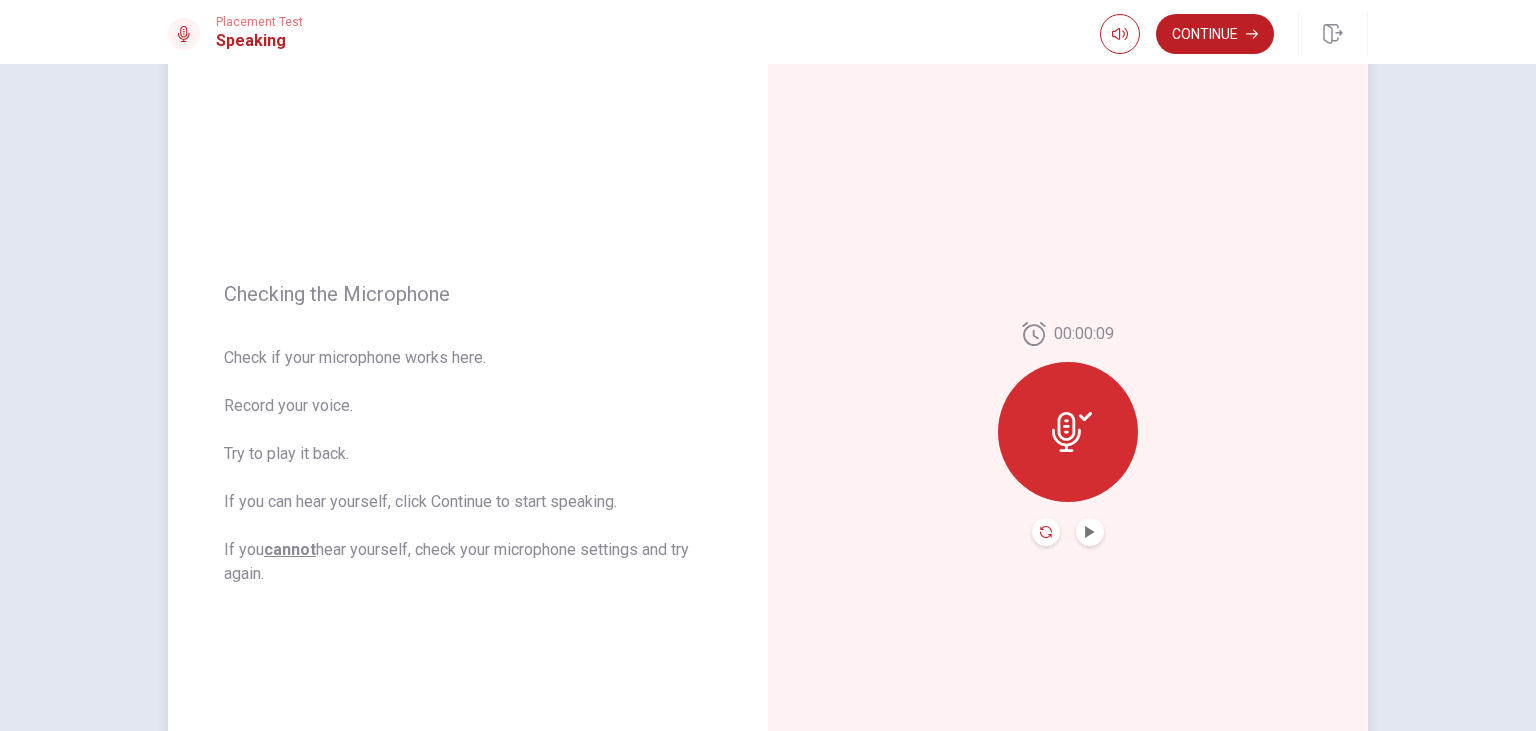 click 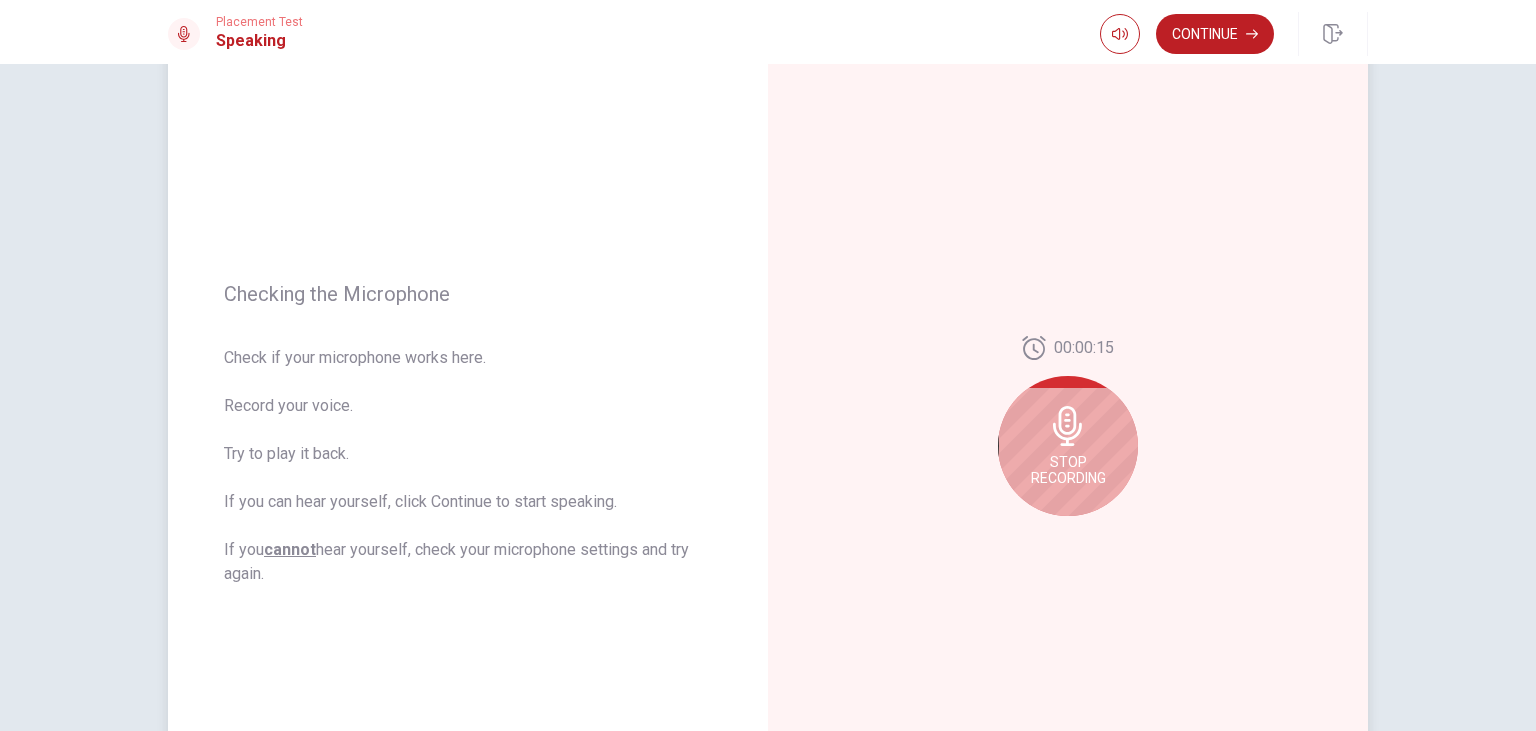 click on "Stop   Recording" at bounding box center [1068, 446] 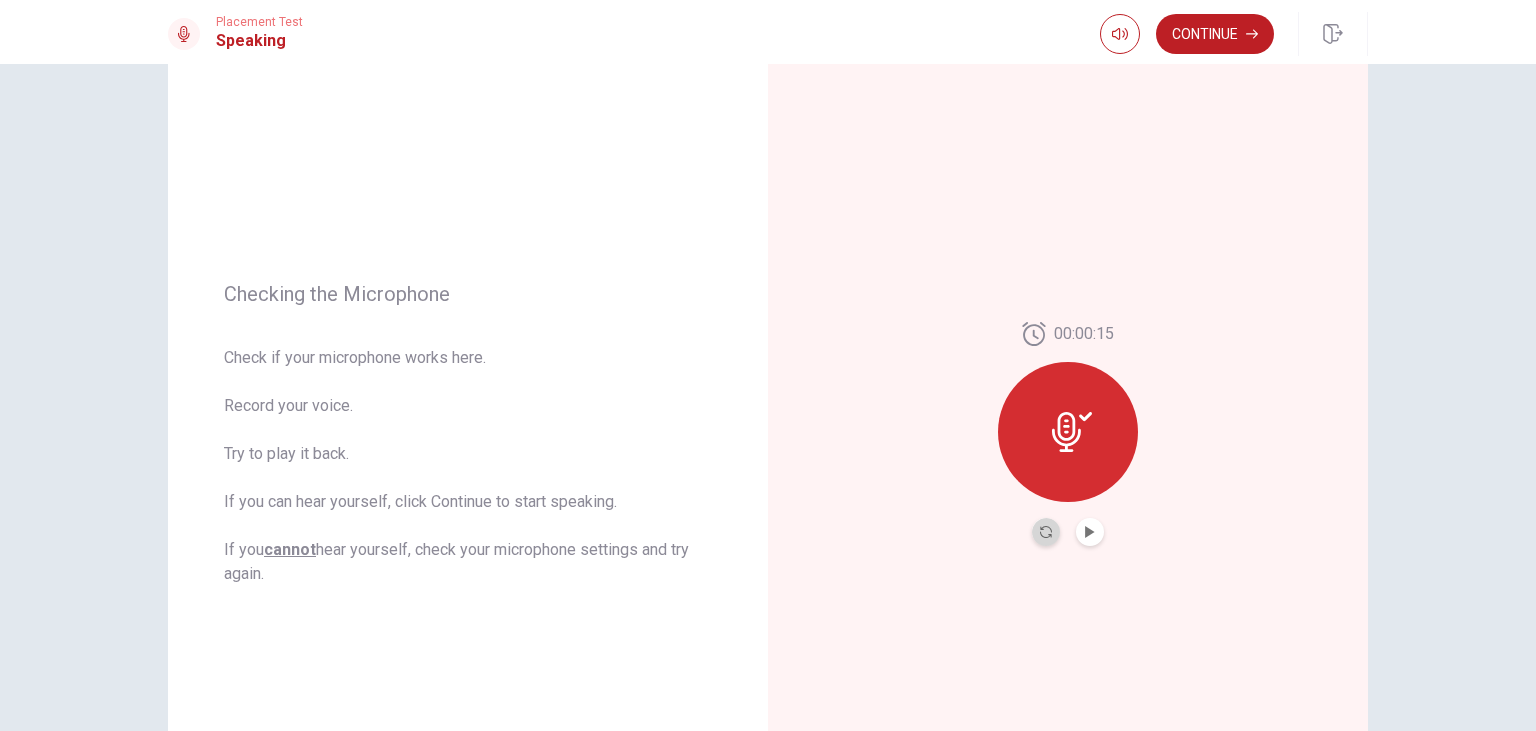 click at bounding box center (1046, 532) 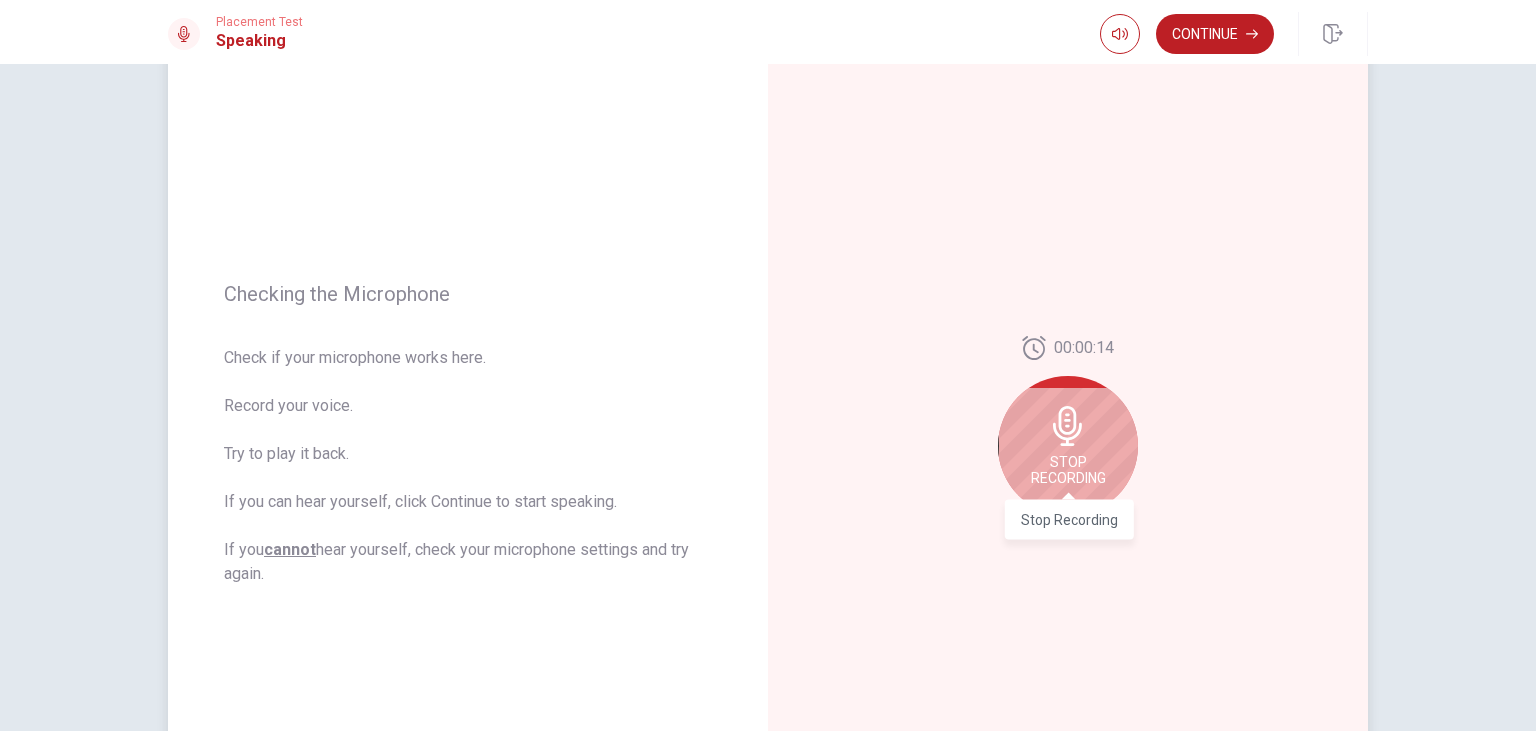click on "Stop   Recording" at bounding box center (1068, 470) 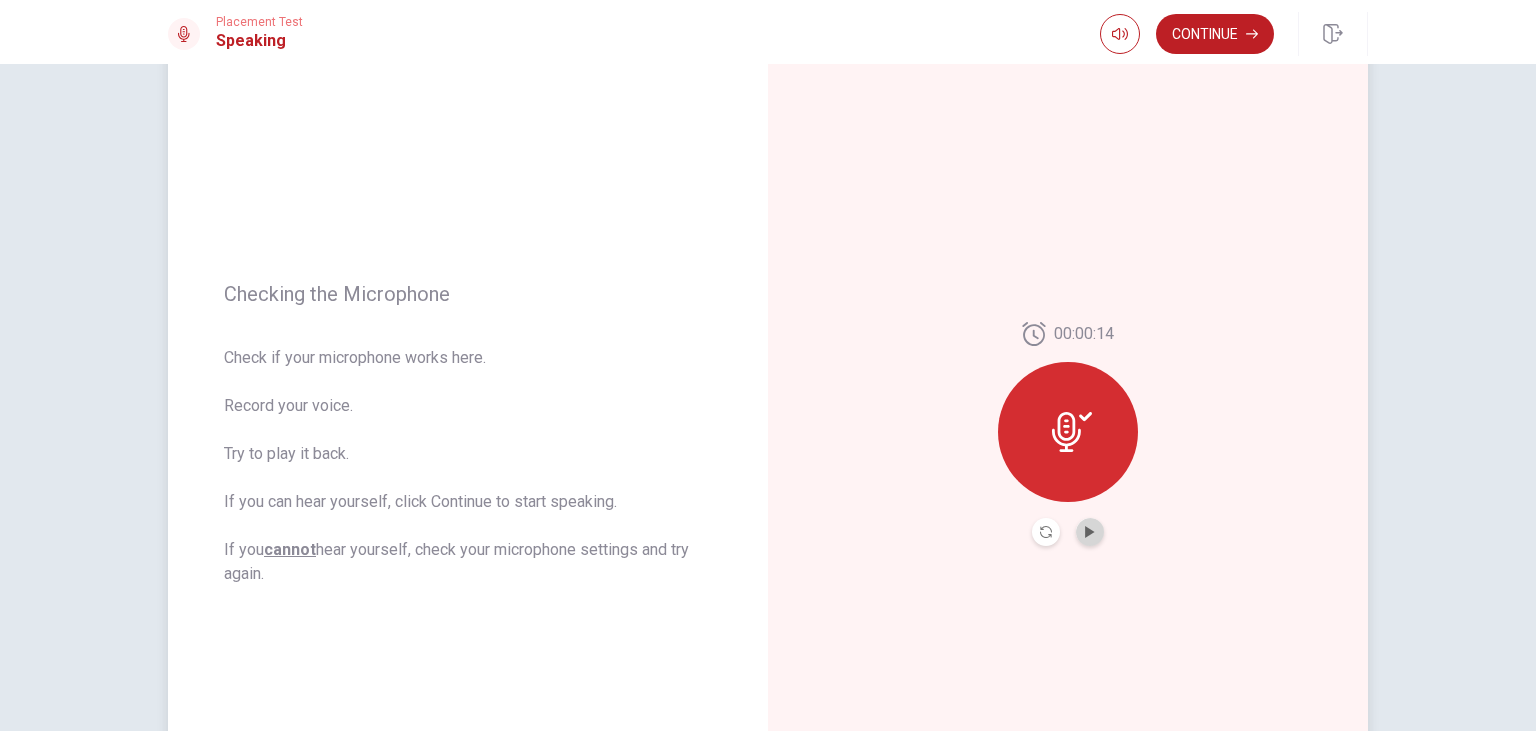 click at bounding box center (1090, 532) 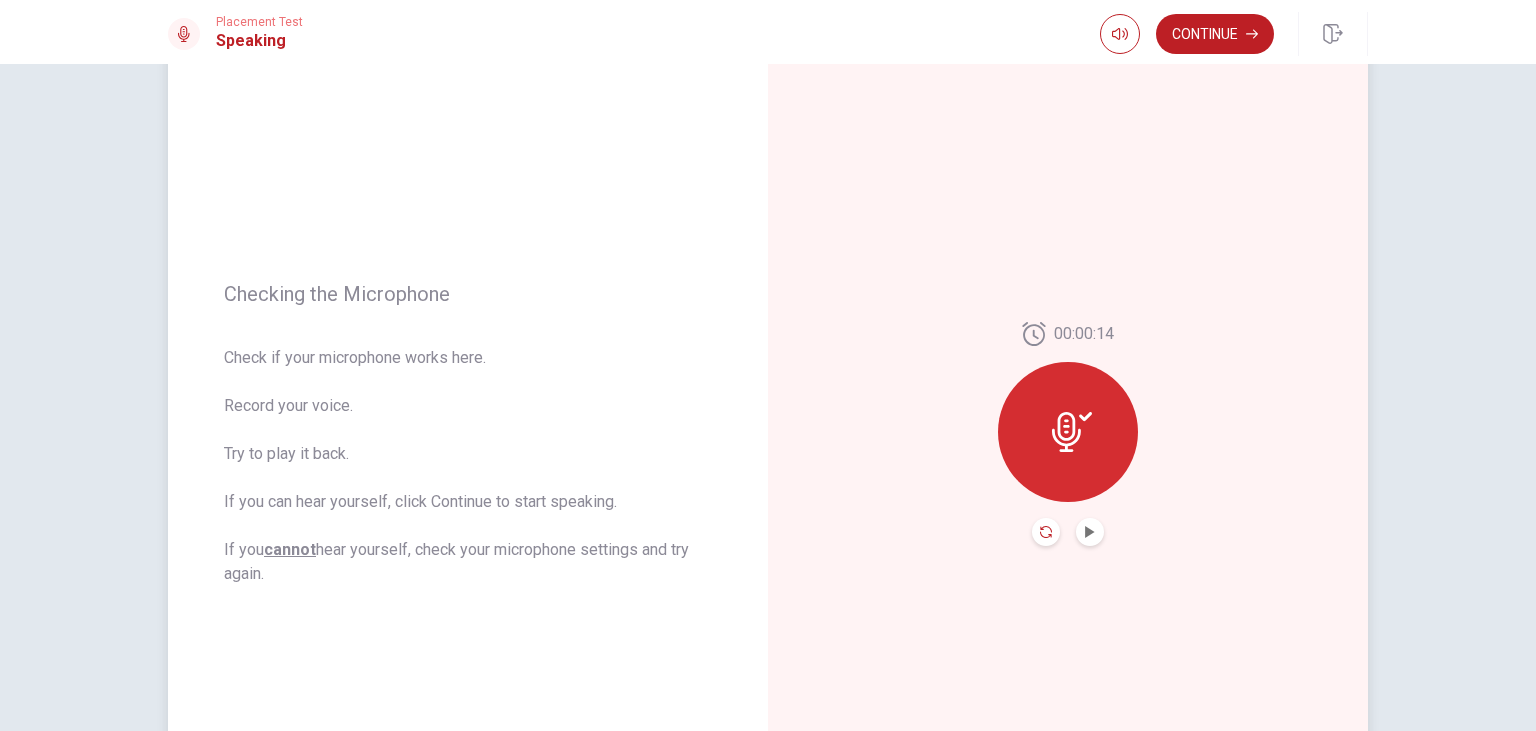 click 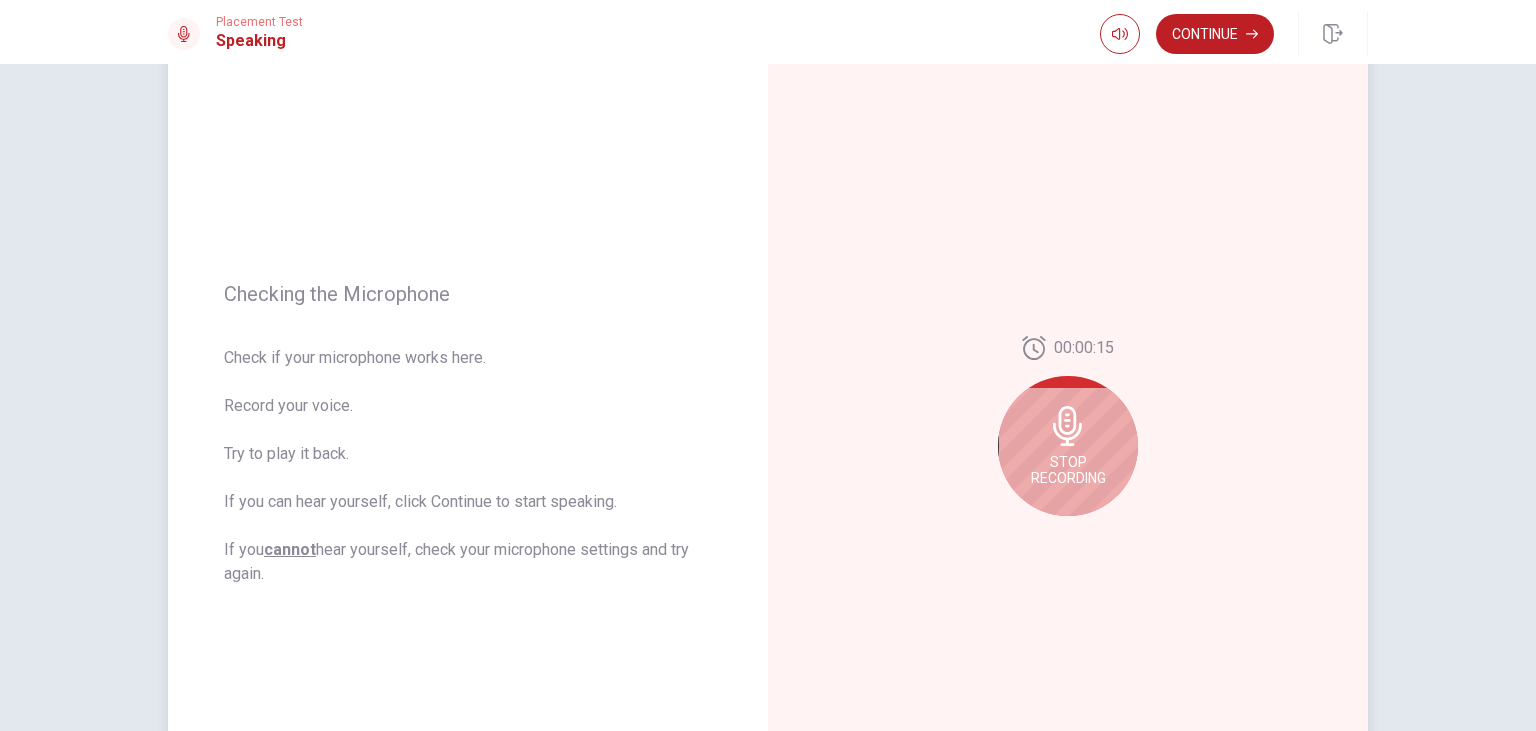 click on "Stop   Recording" at bounding box center [1068, 470] 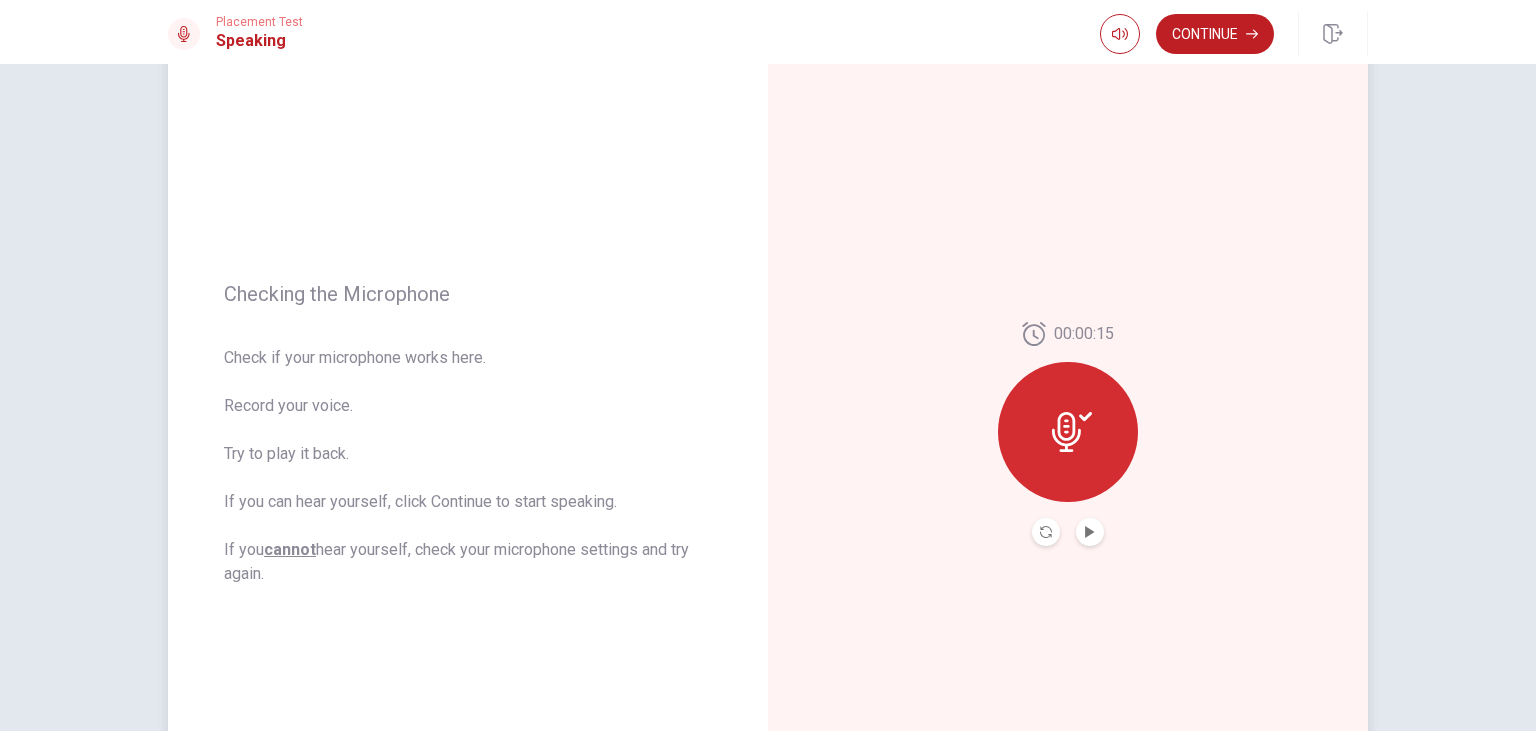 click at bounding box center [1068, 432] 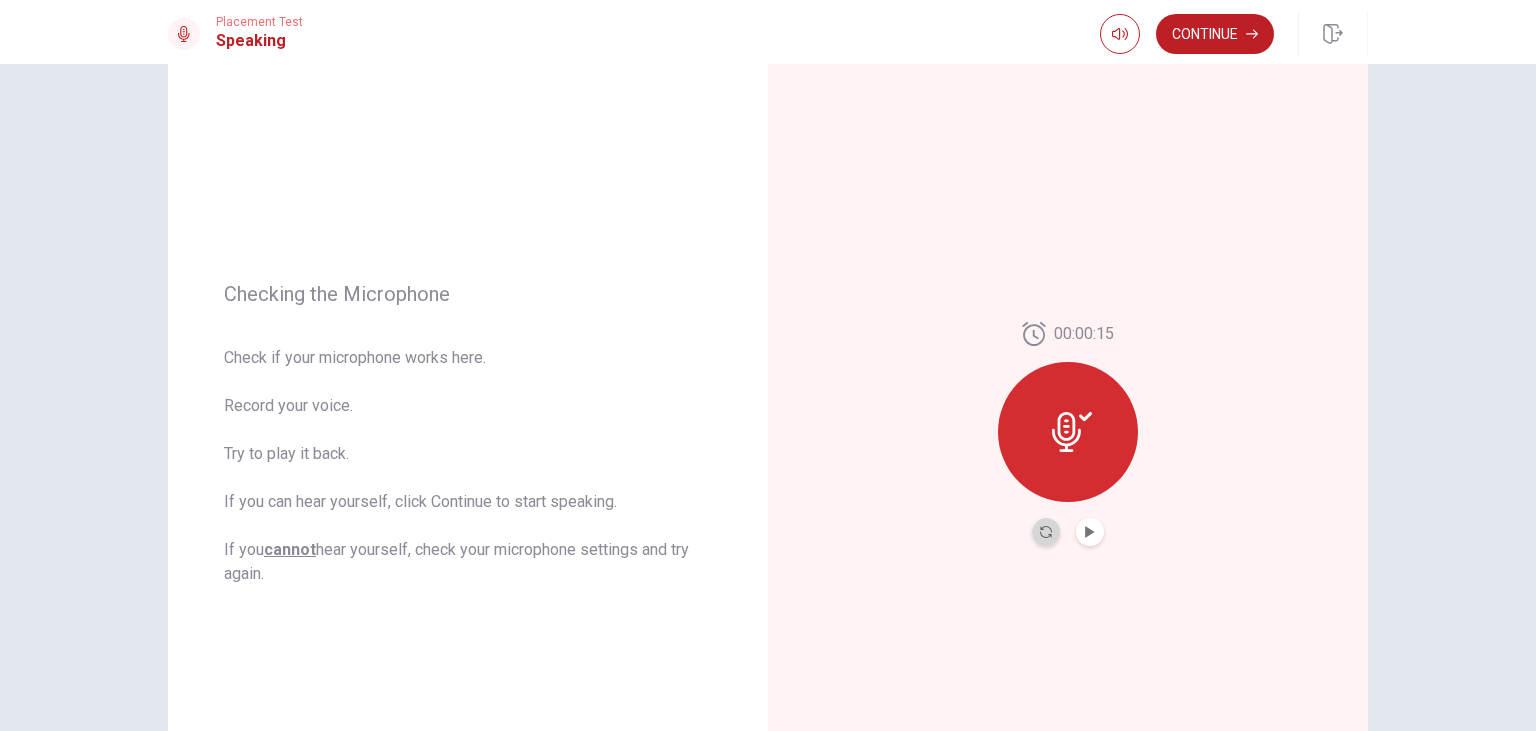 click at bounding box center (1046, 532) 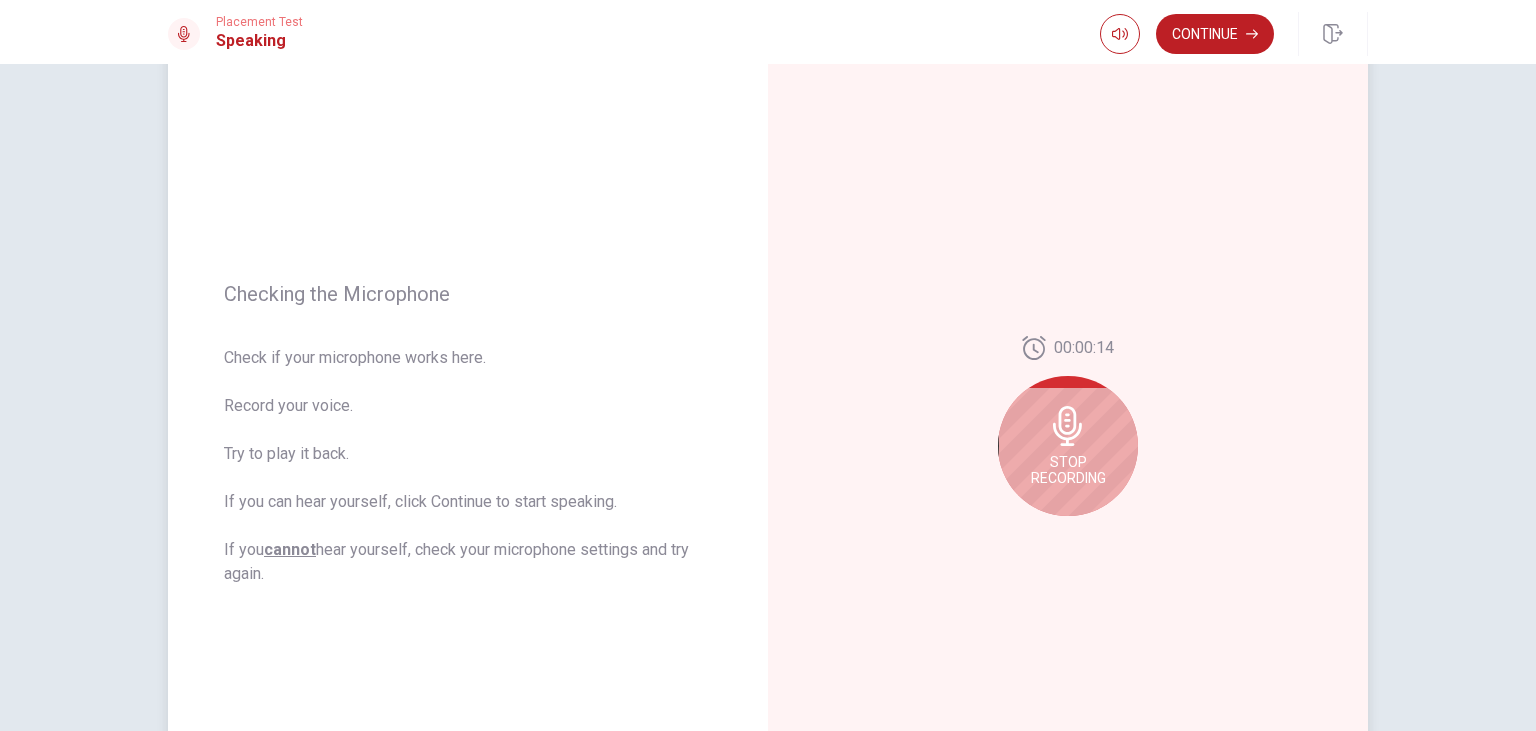 click 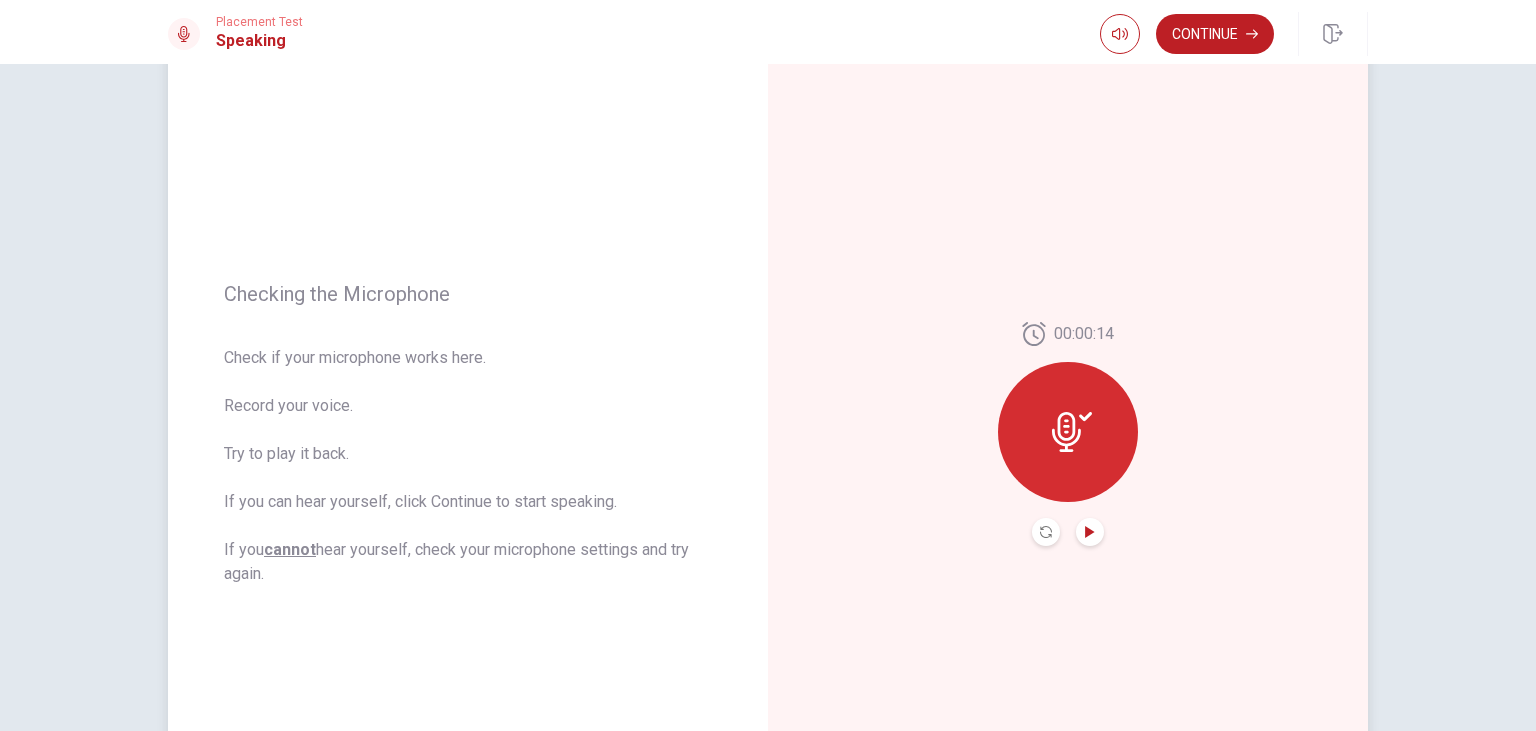 click 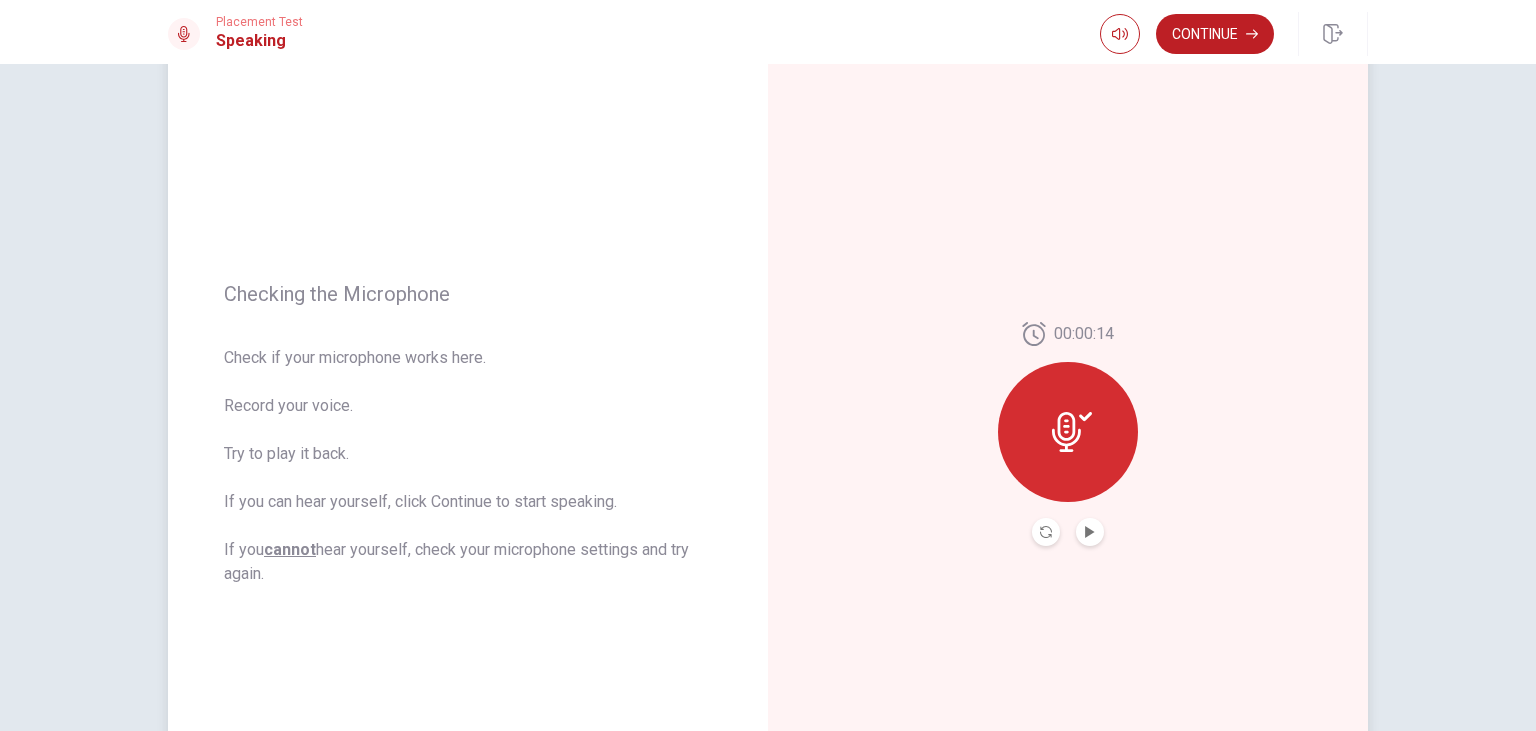 click on "00:00:14" at bounding box center (1068, 434) 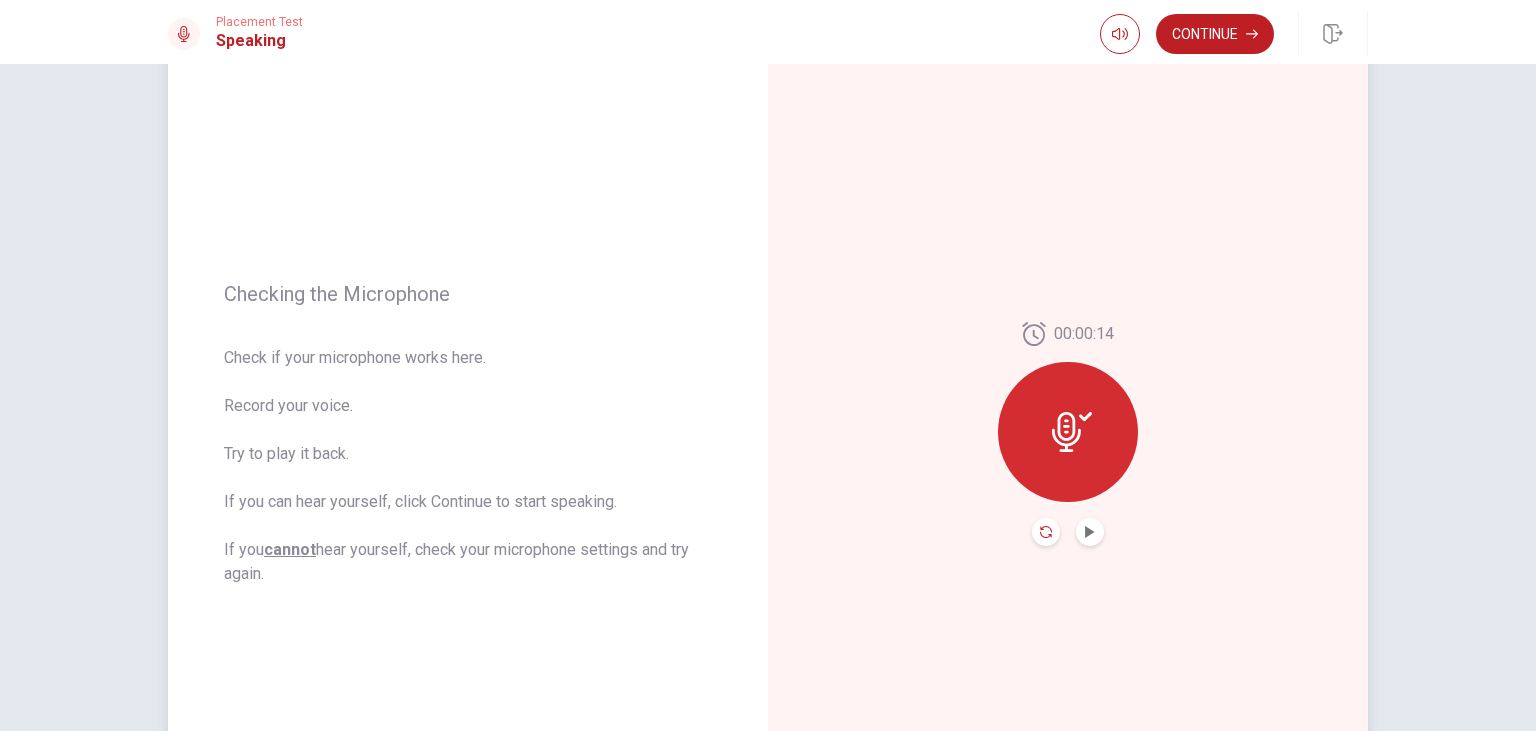 click 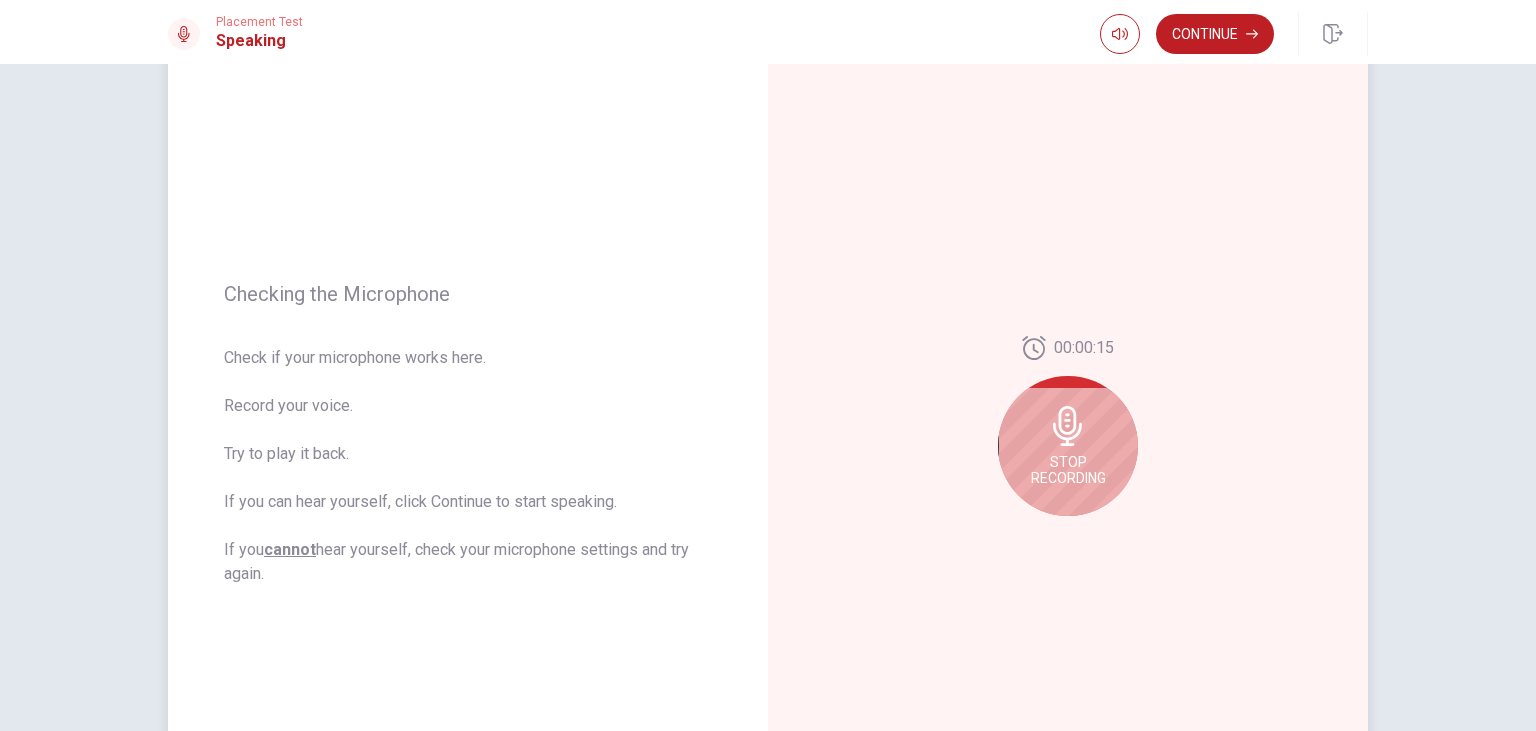 click on "Stop   Recording" at bounding box center (1068, 446) 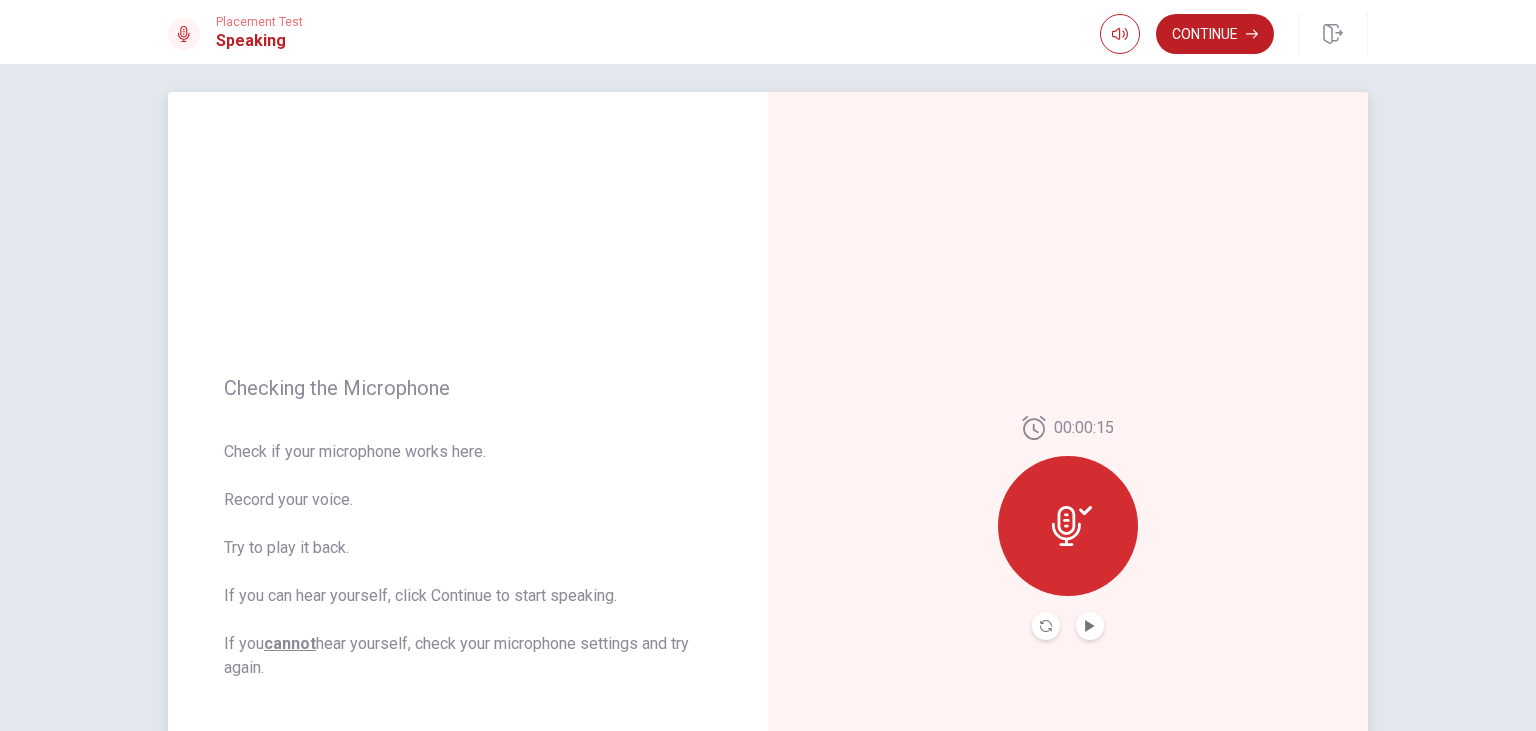 scroll, scrollTop: 8, scrollLeft: 0, axis: vertical 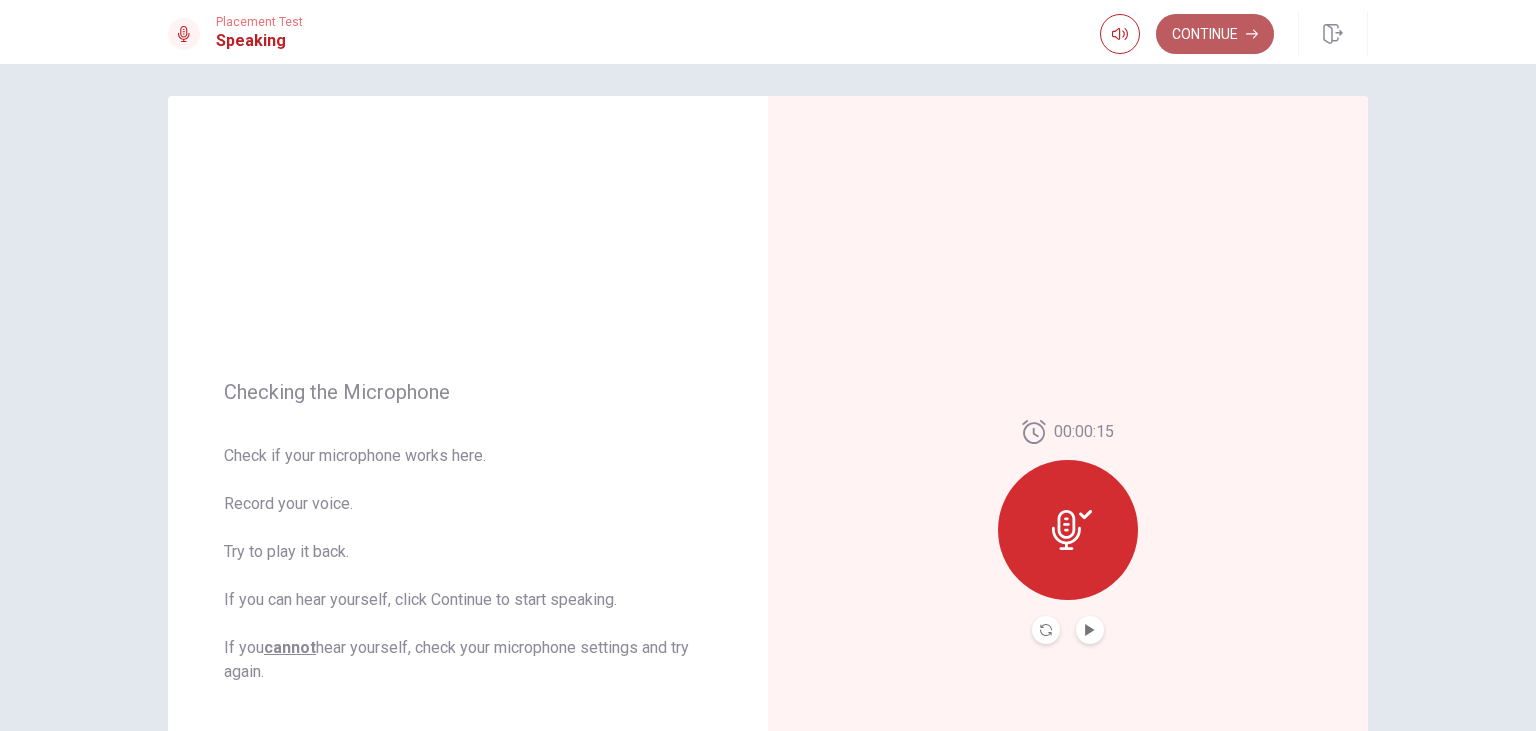 click on "Continue" at bounding box center (1215, 34) 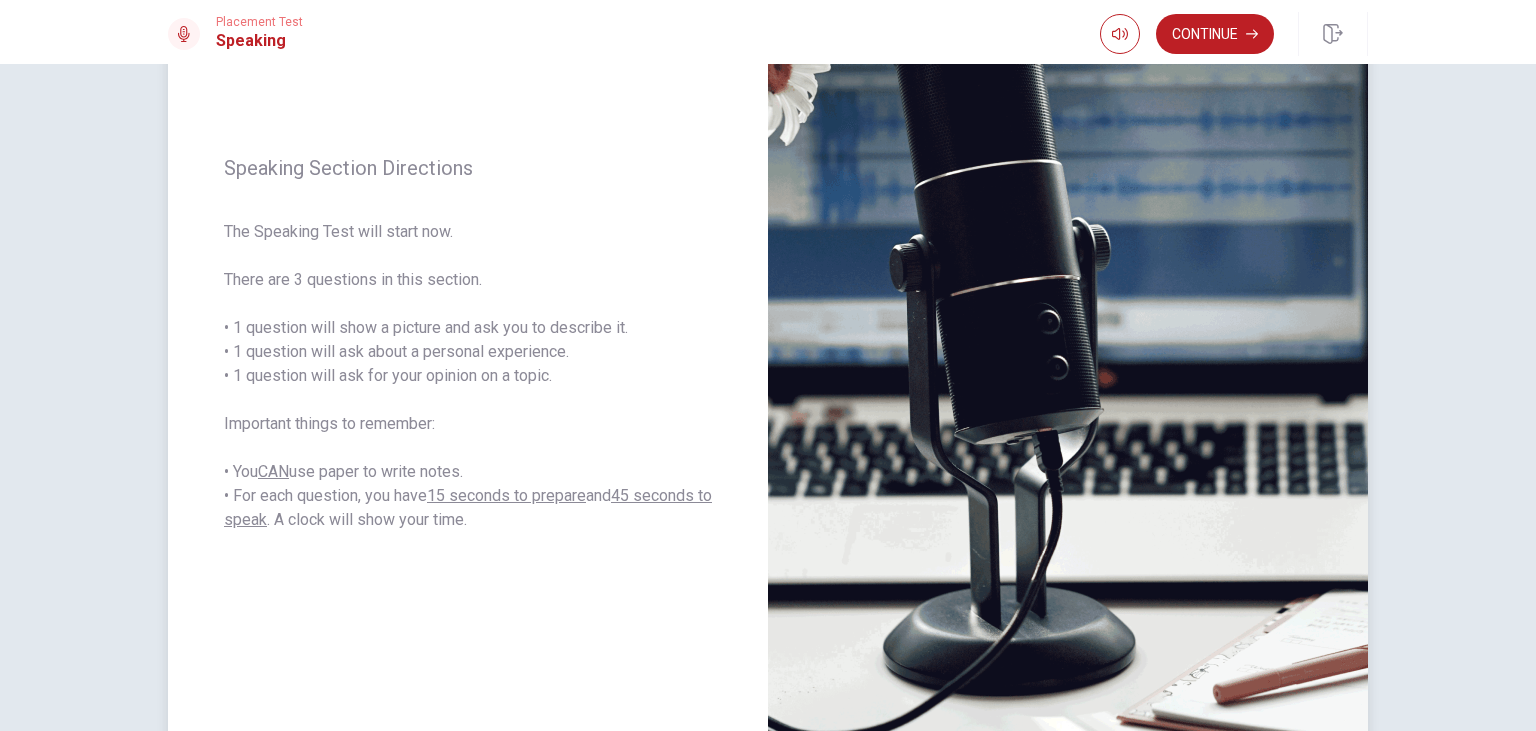 scroll, scrollTop: 200, scrollLeft: 0, axis: vertical 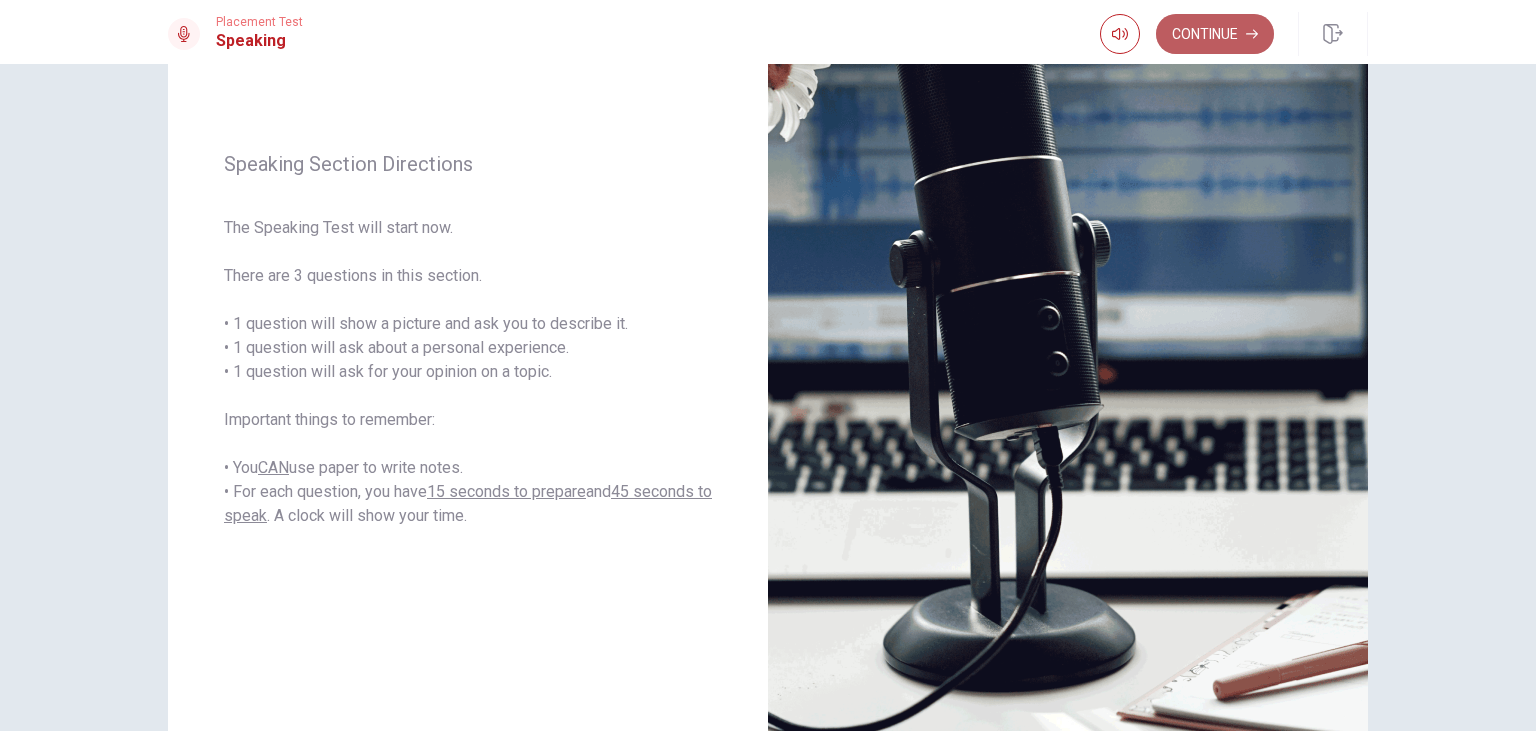 click on "Continue" at bounding box center [1215, 34] 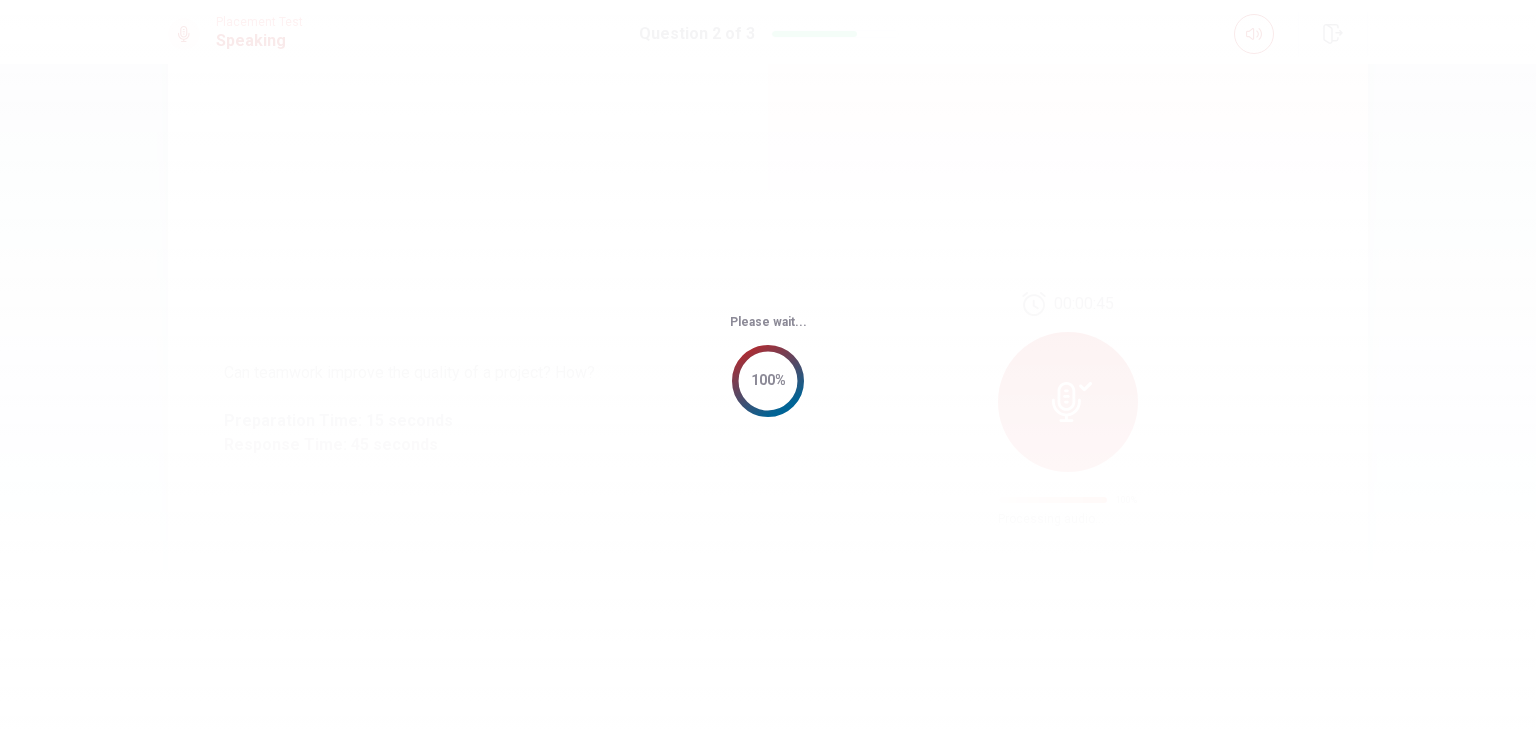 scroll, scrollTop: 119, scrollLeft: 0, axis: vertical 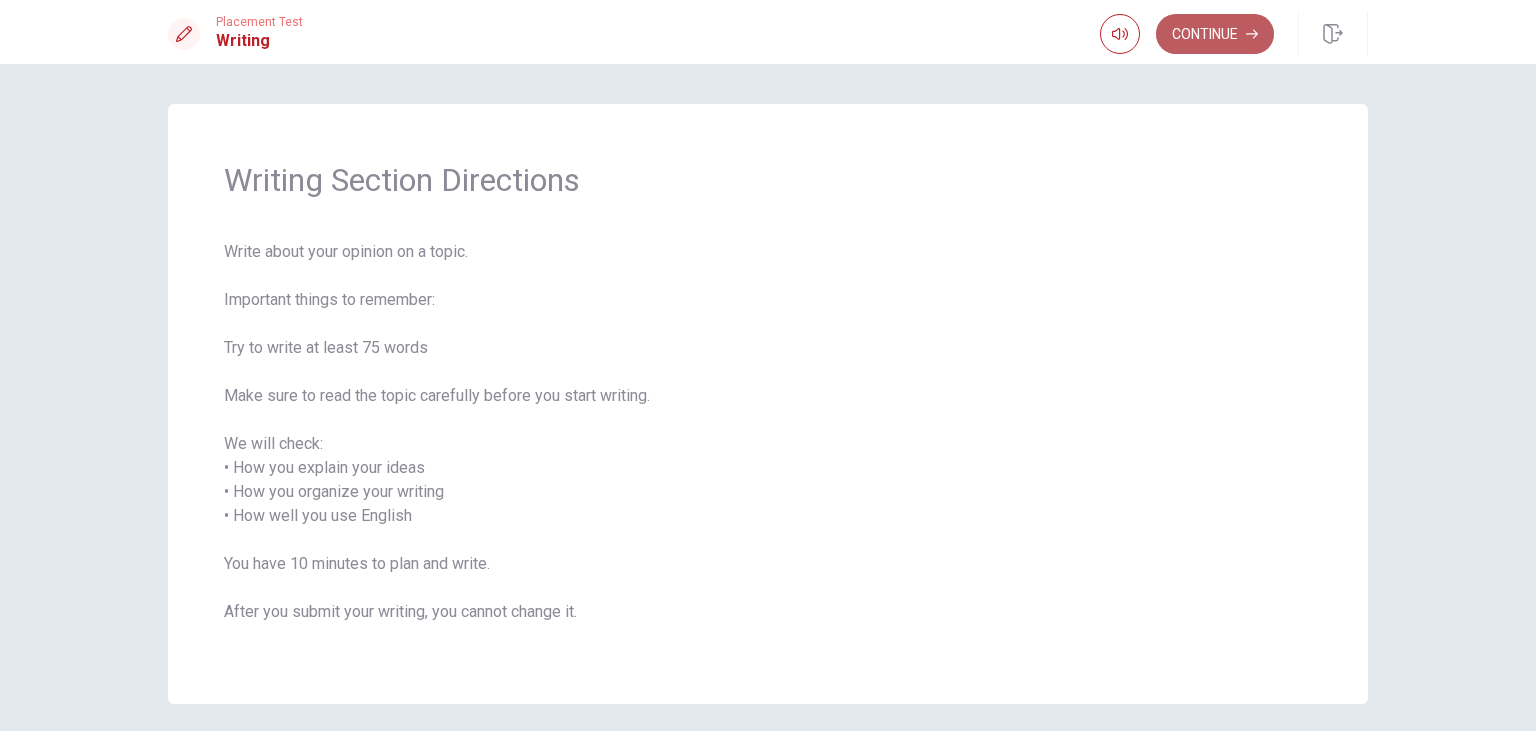 click on "Continue" at bounding box center (1215, 34) 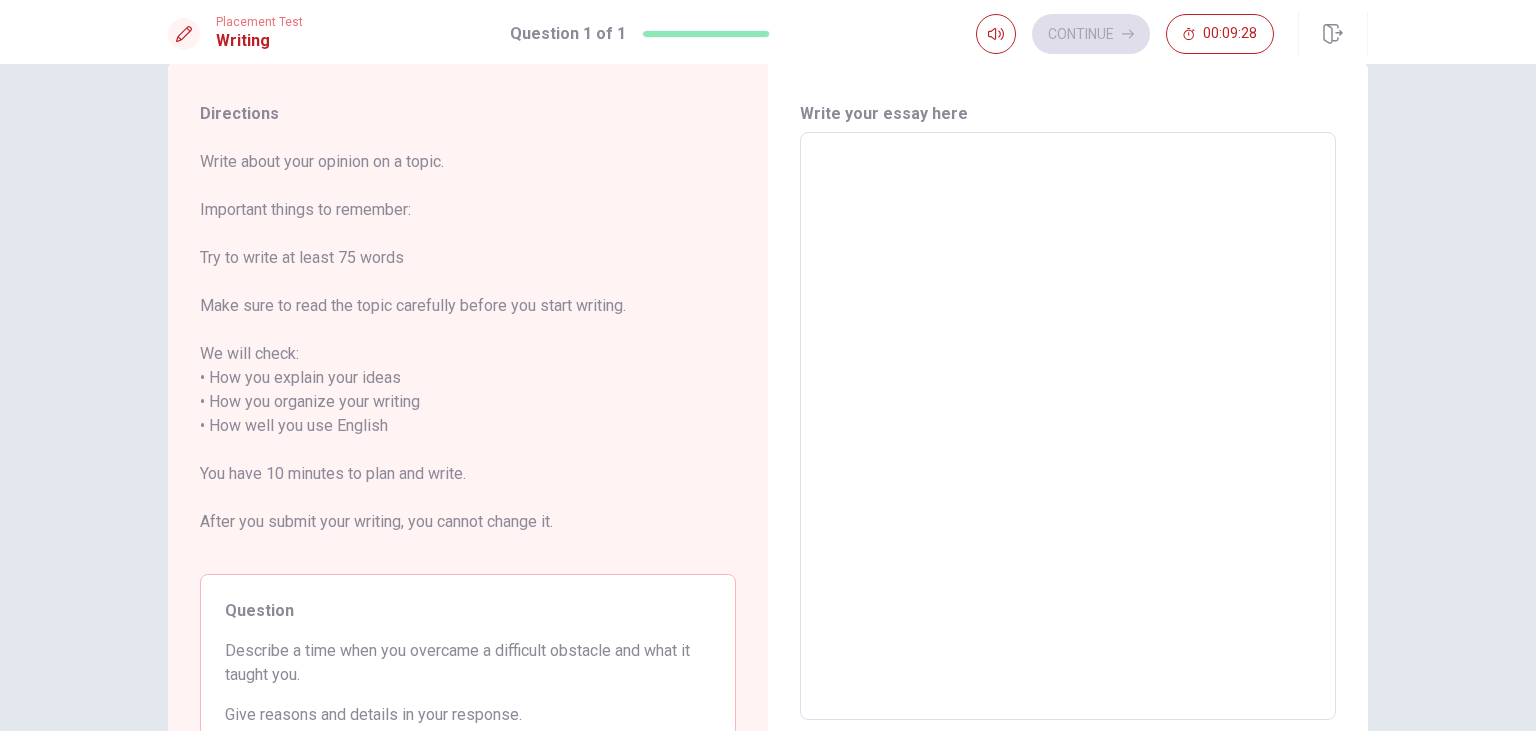 scroll, scrollTop: 0, scrollLeft: 0, axis: both 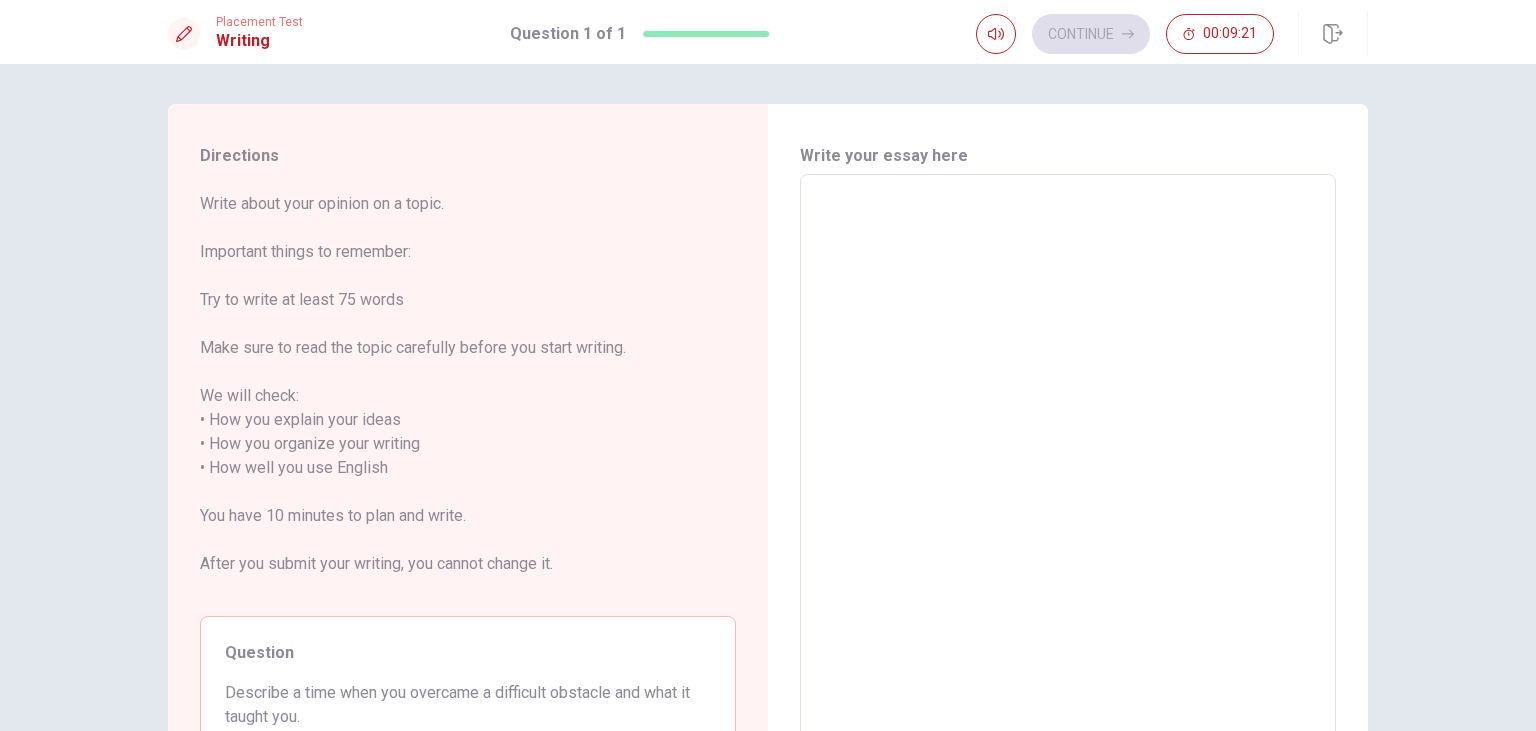 click at bounding box center [1068, 468] 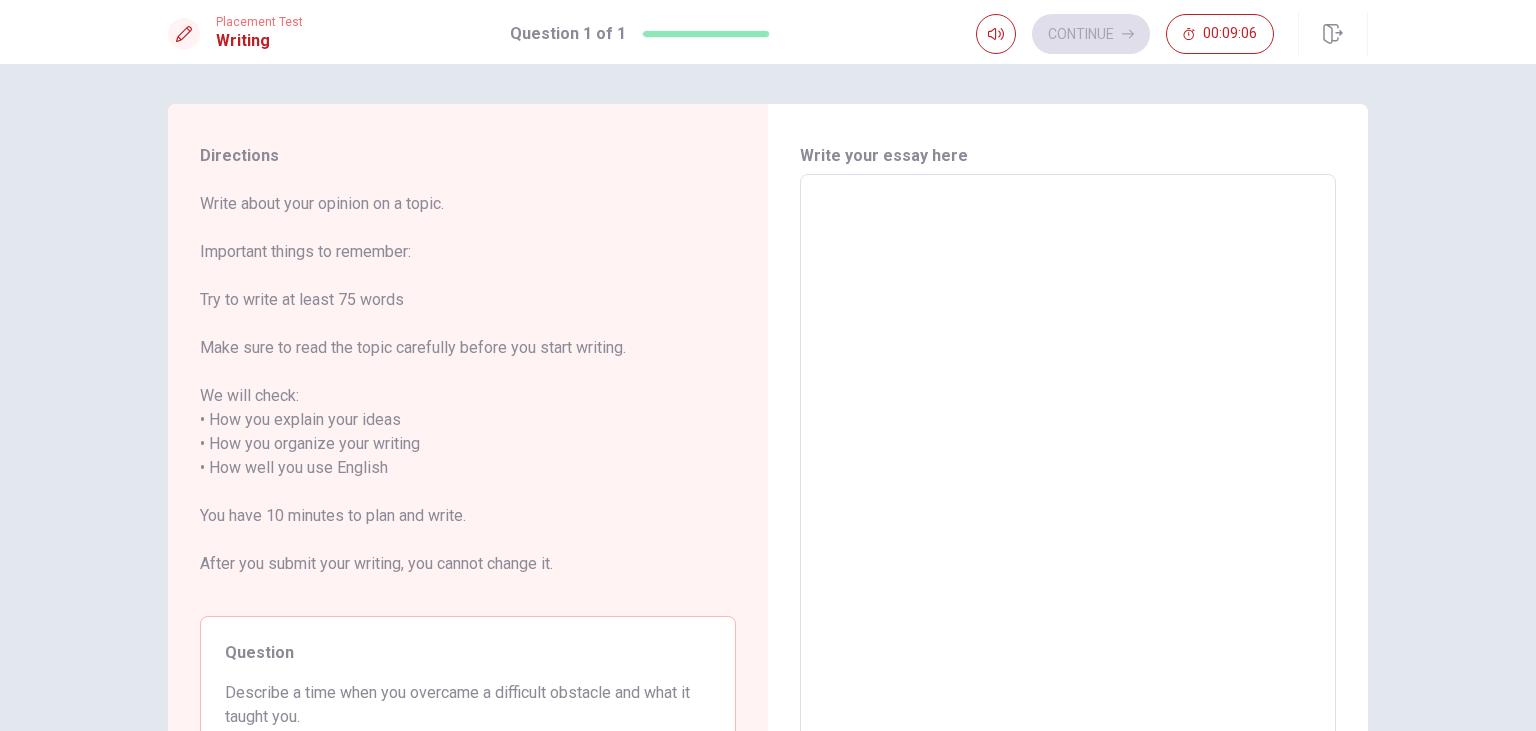 type on "S" 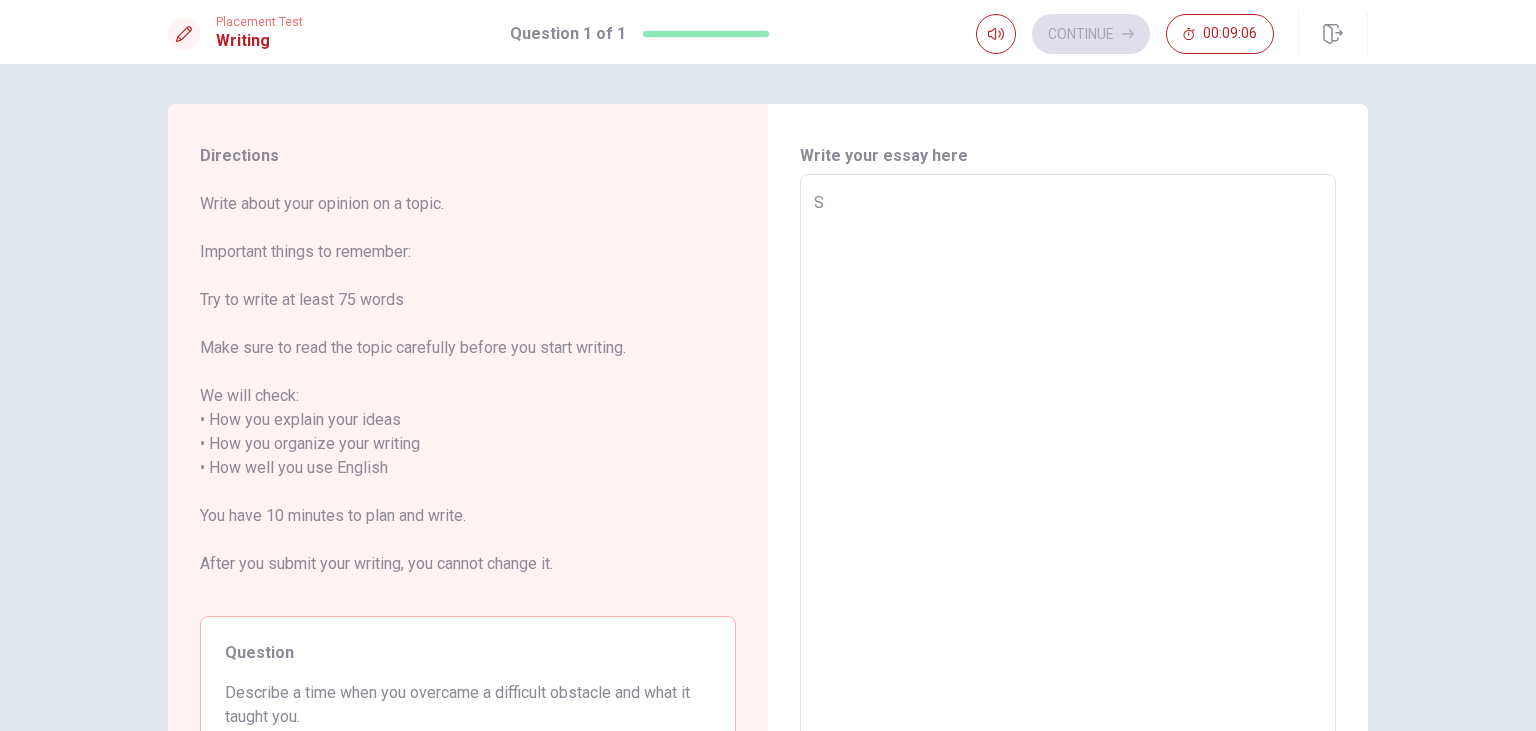 type on "x" 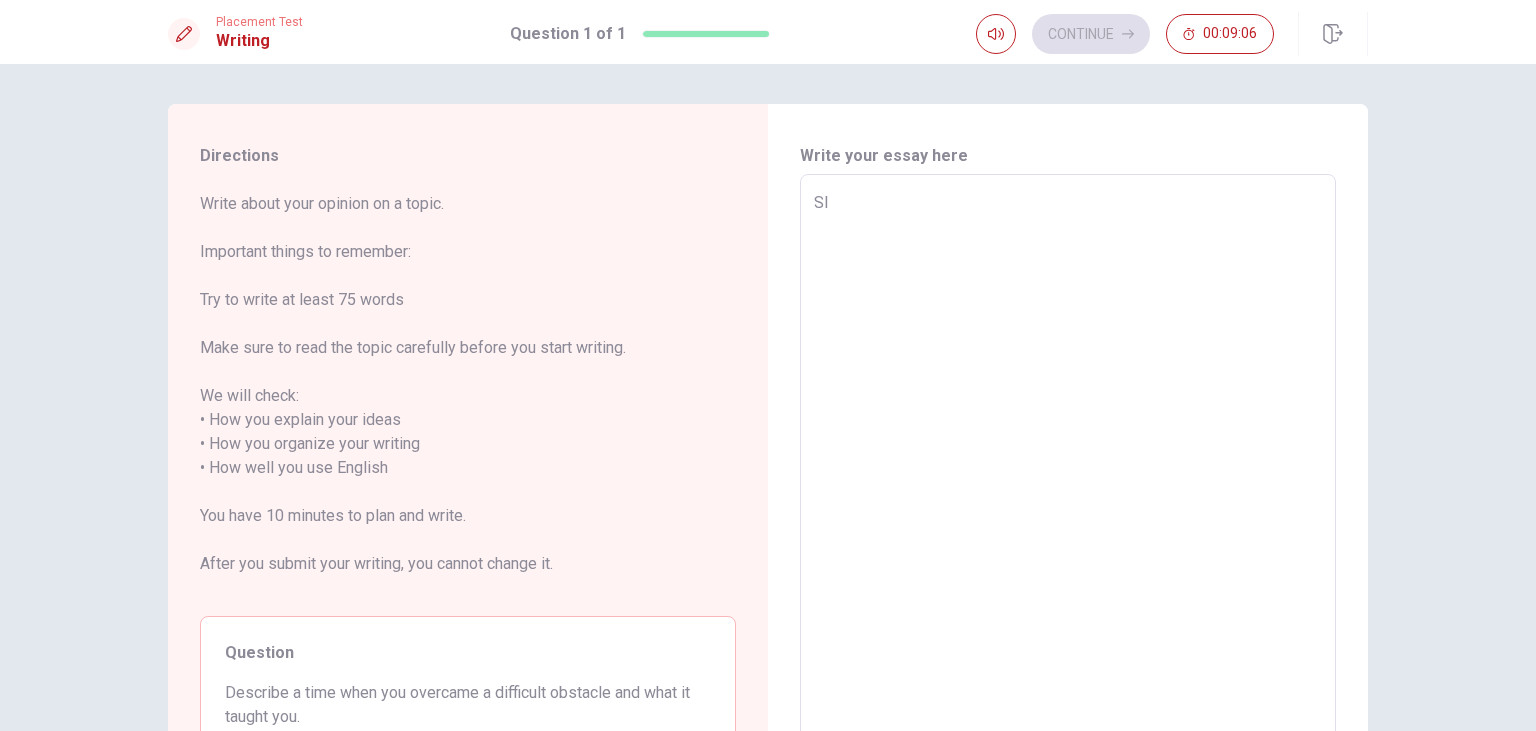 type on "x" 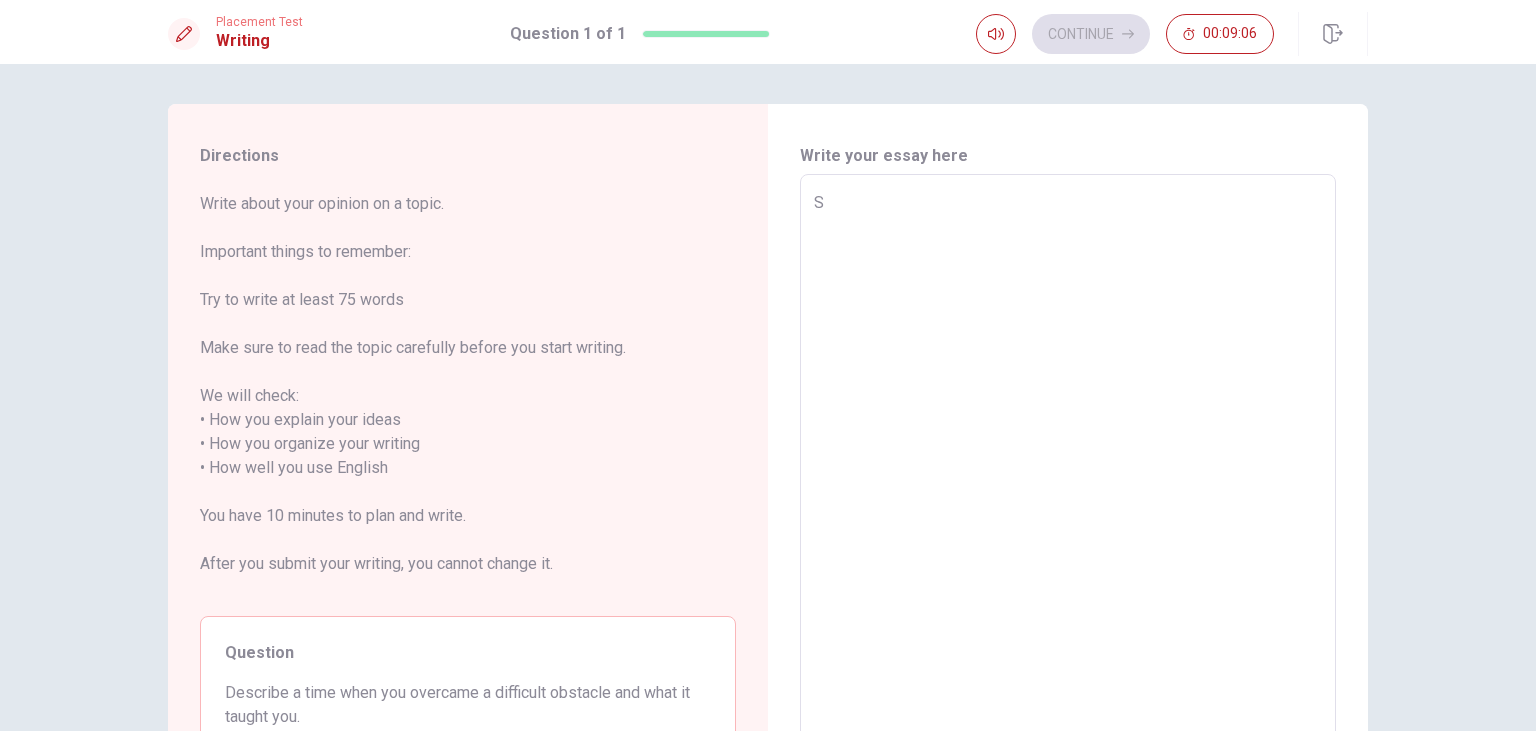 type on "x" 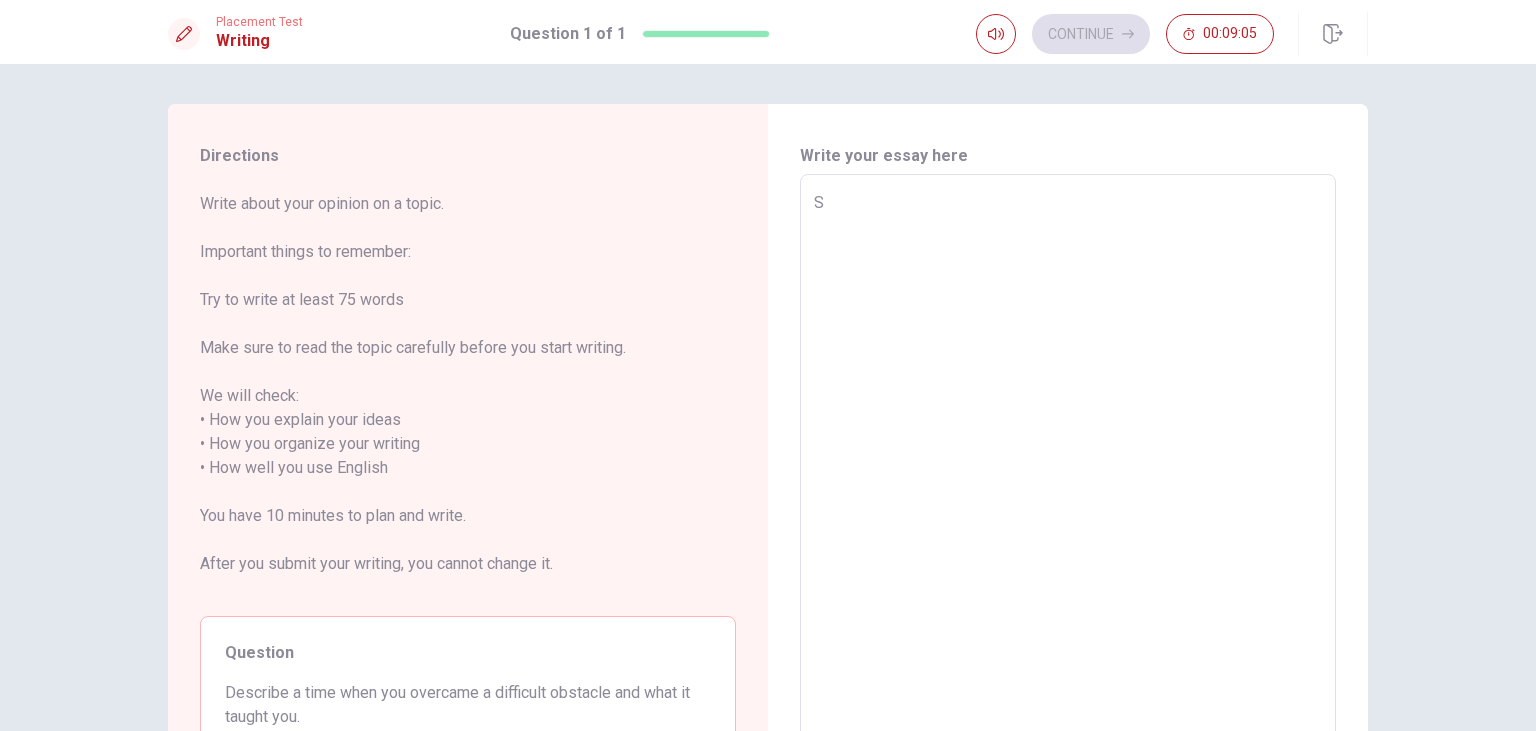 type on "Si" 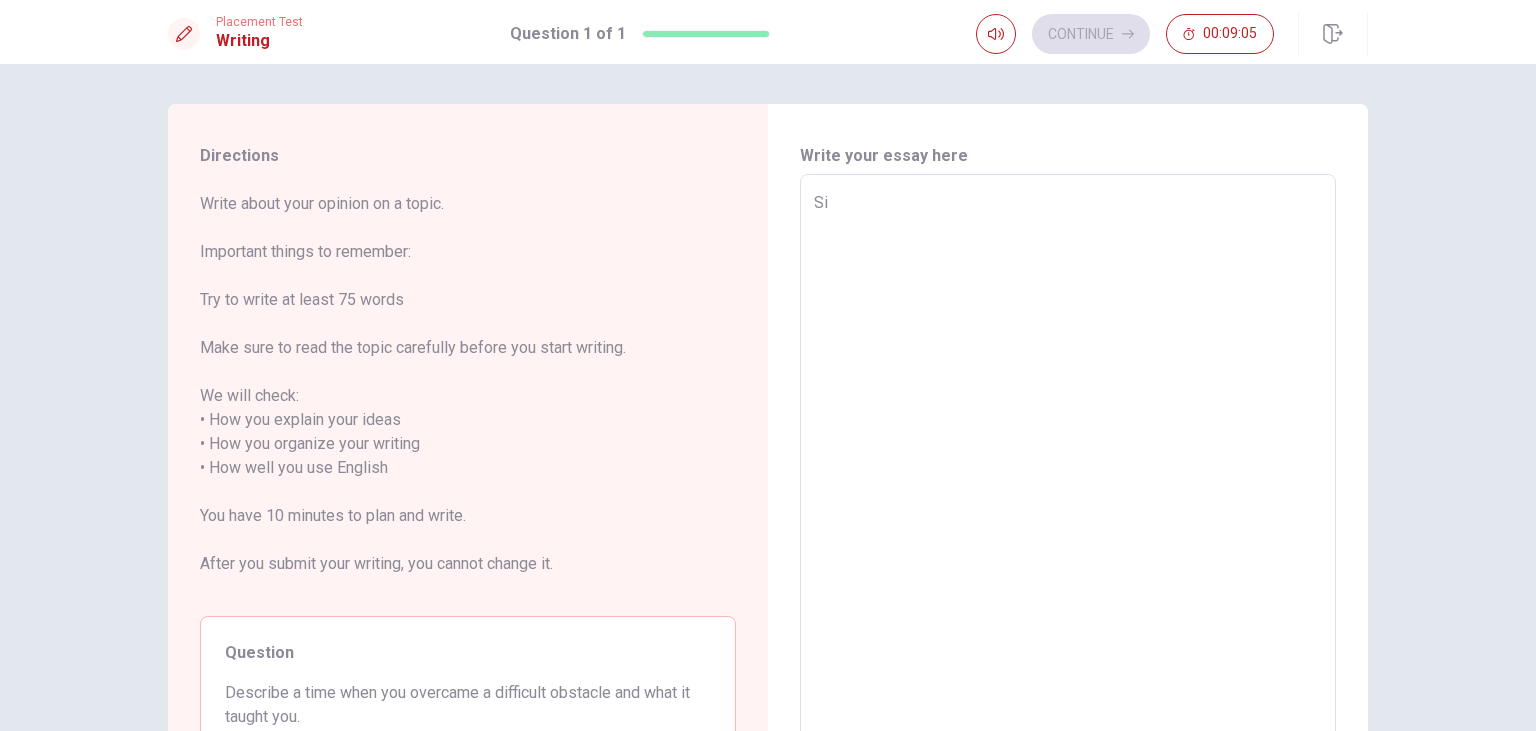 type on "x" 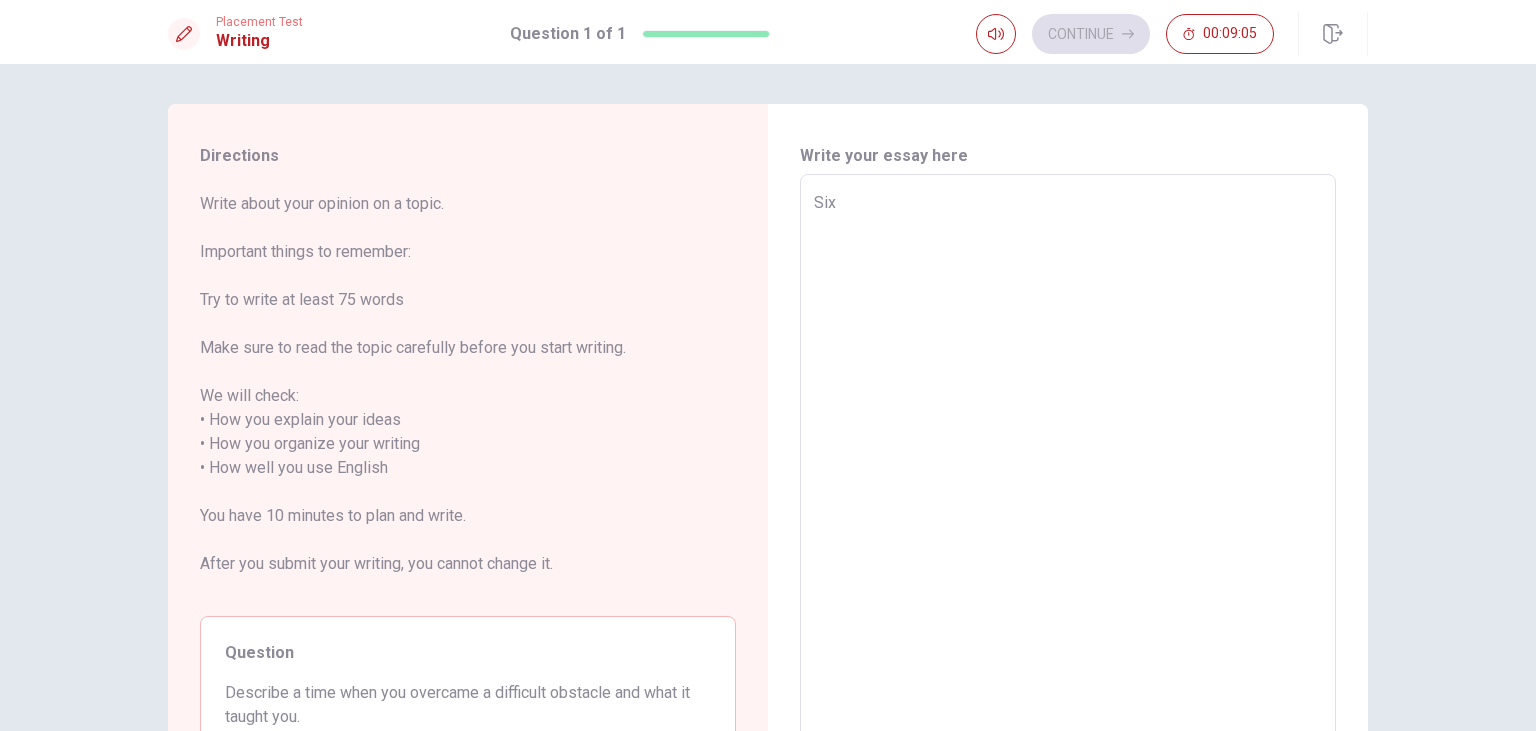 type on "x" 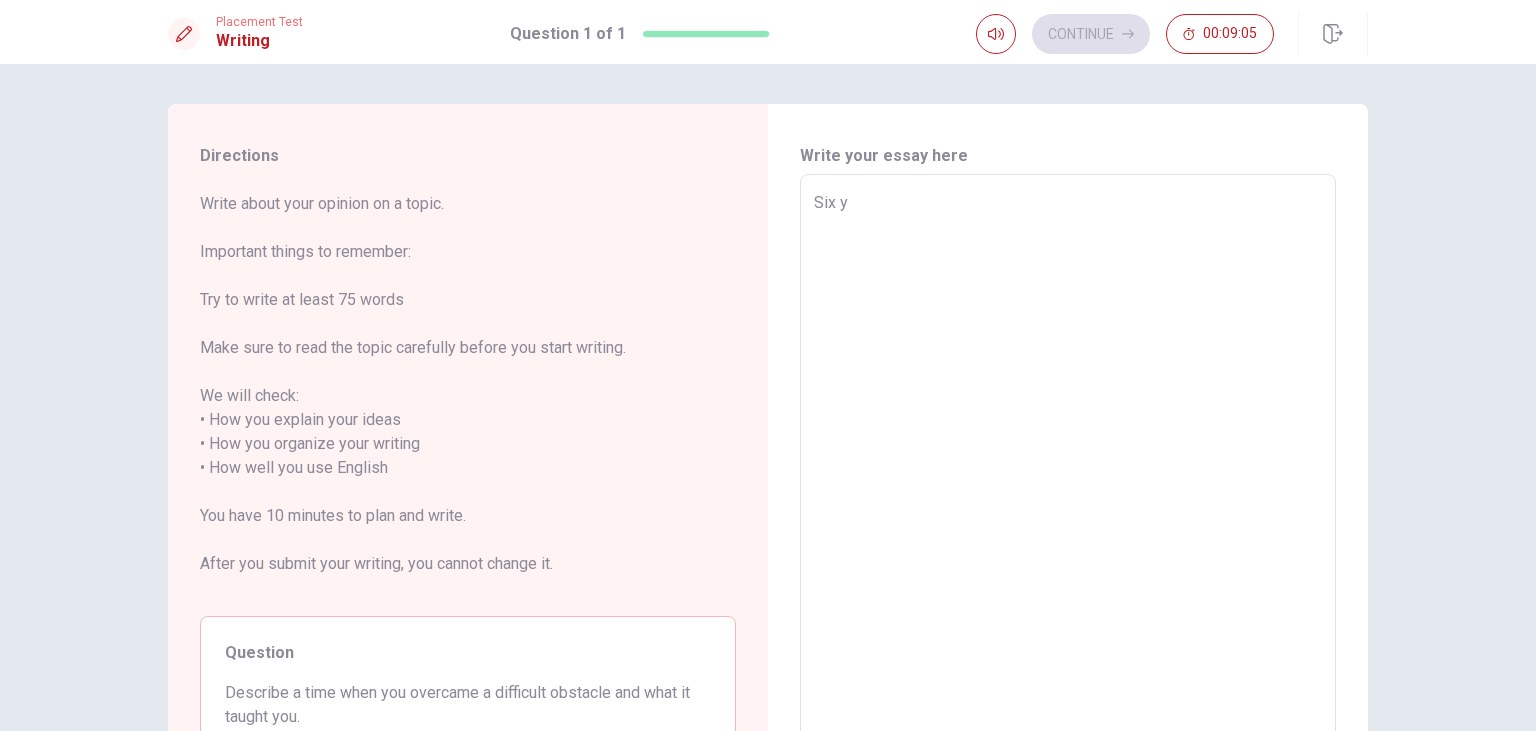 type on "x" 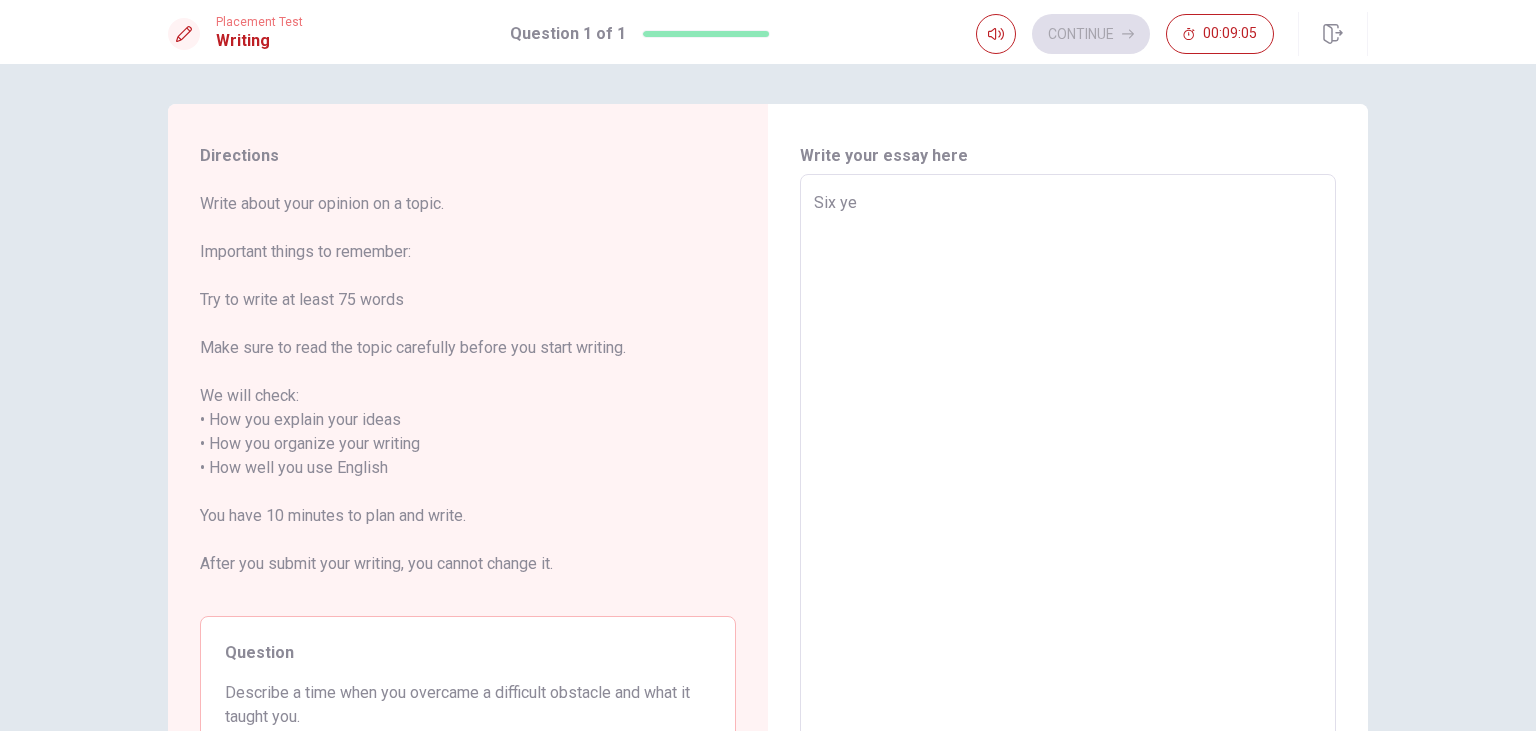 type on "x" 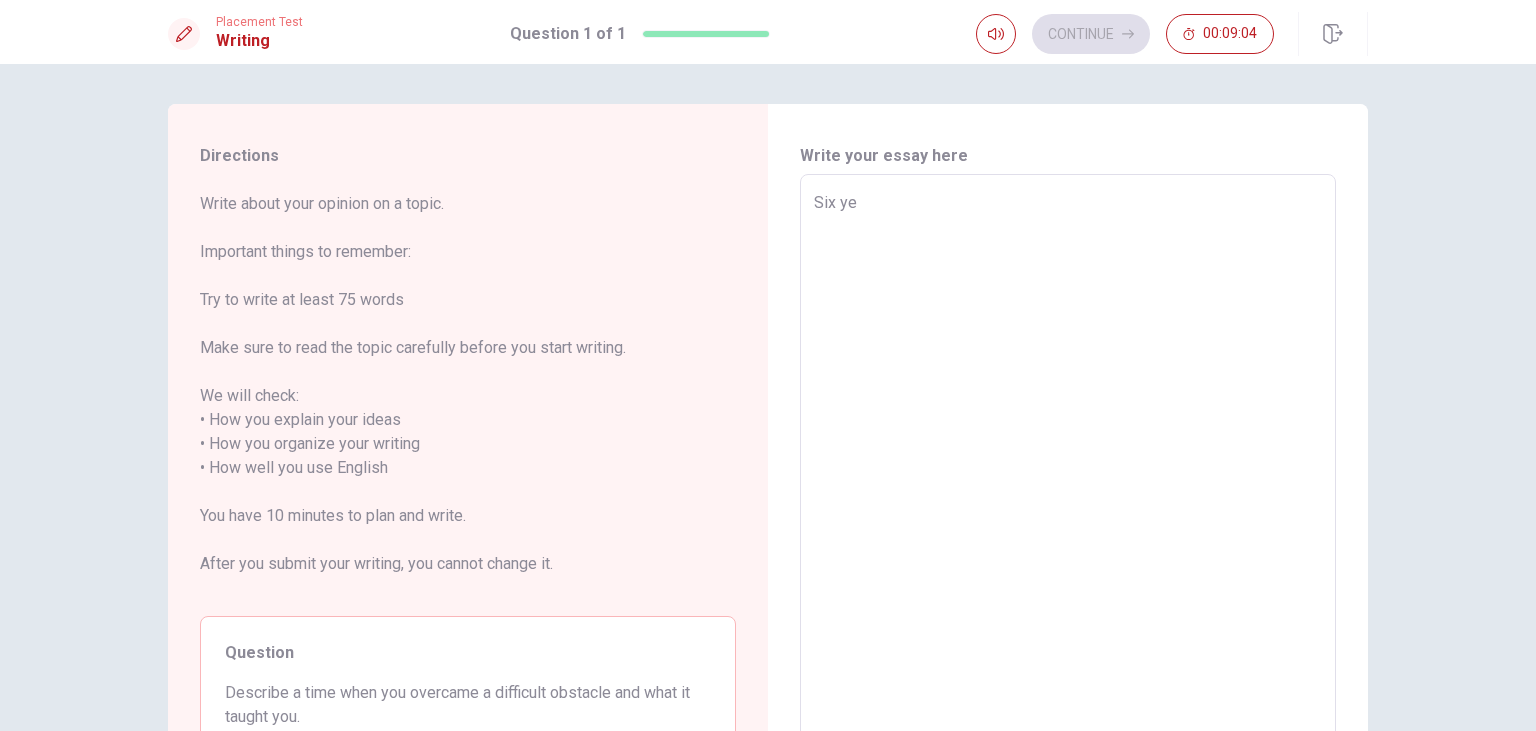 type on "Six yea" 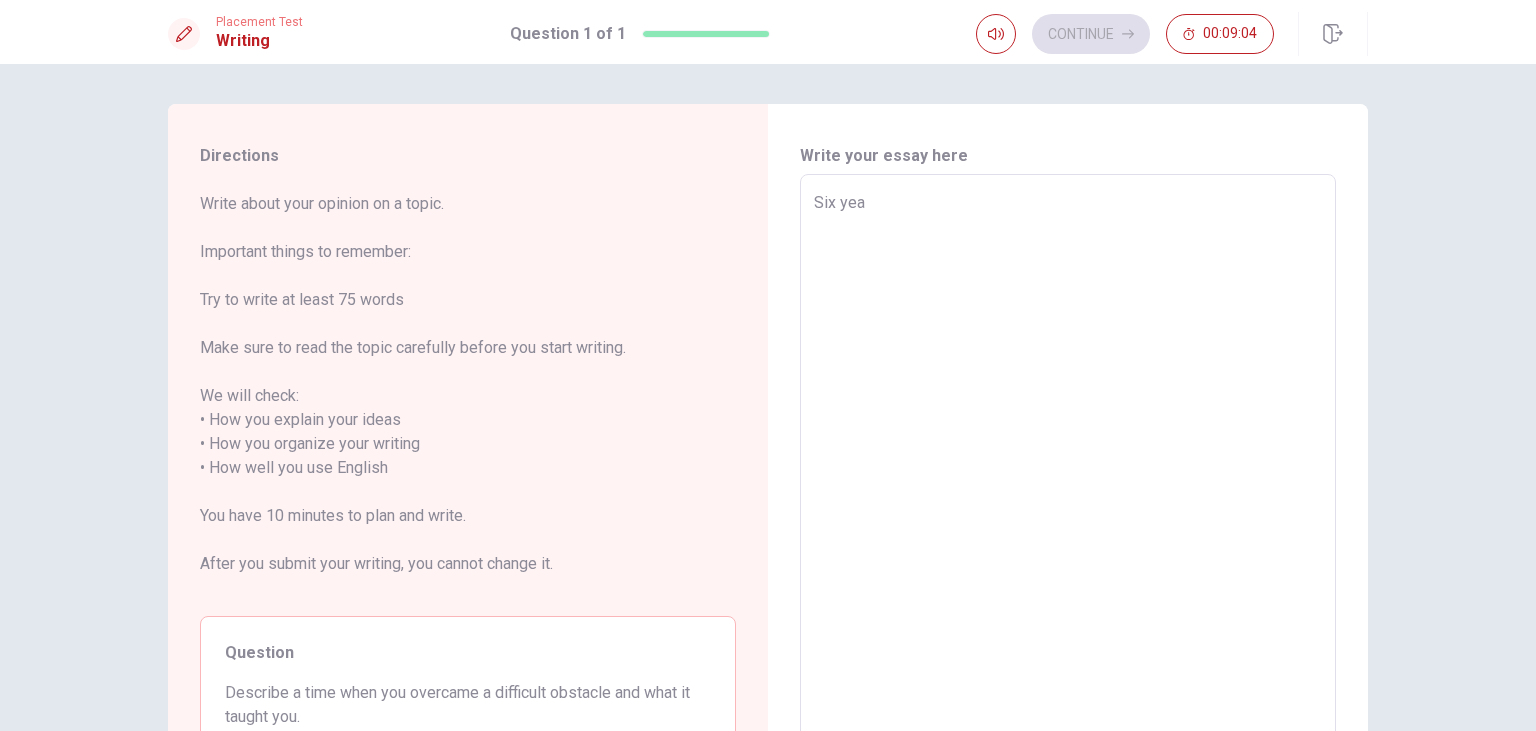 type on "x" 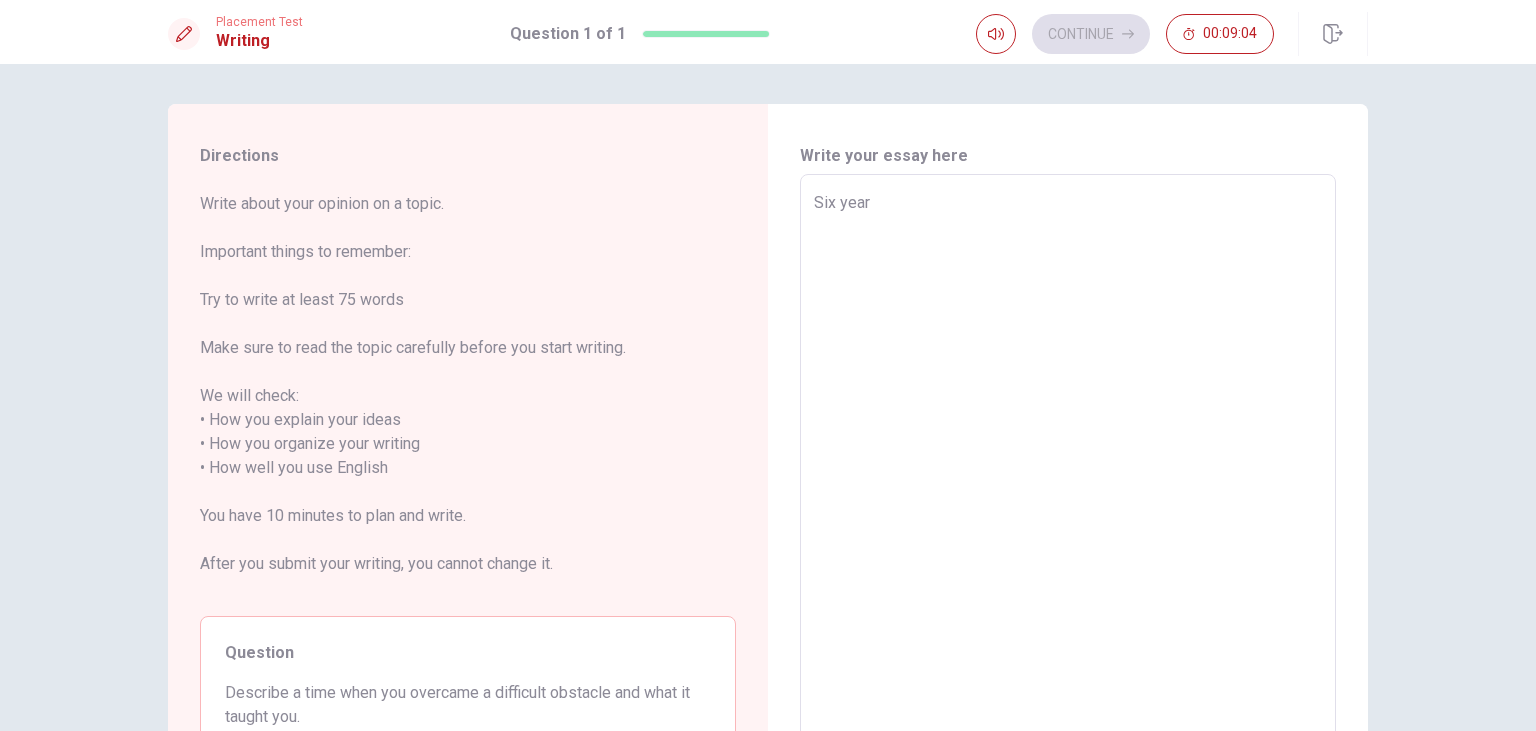 type on "x" 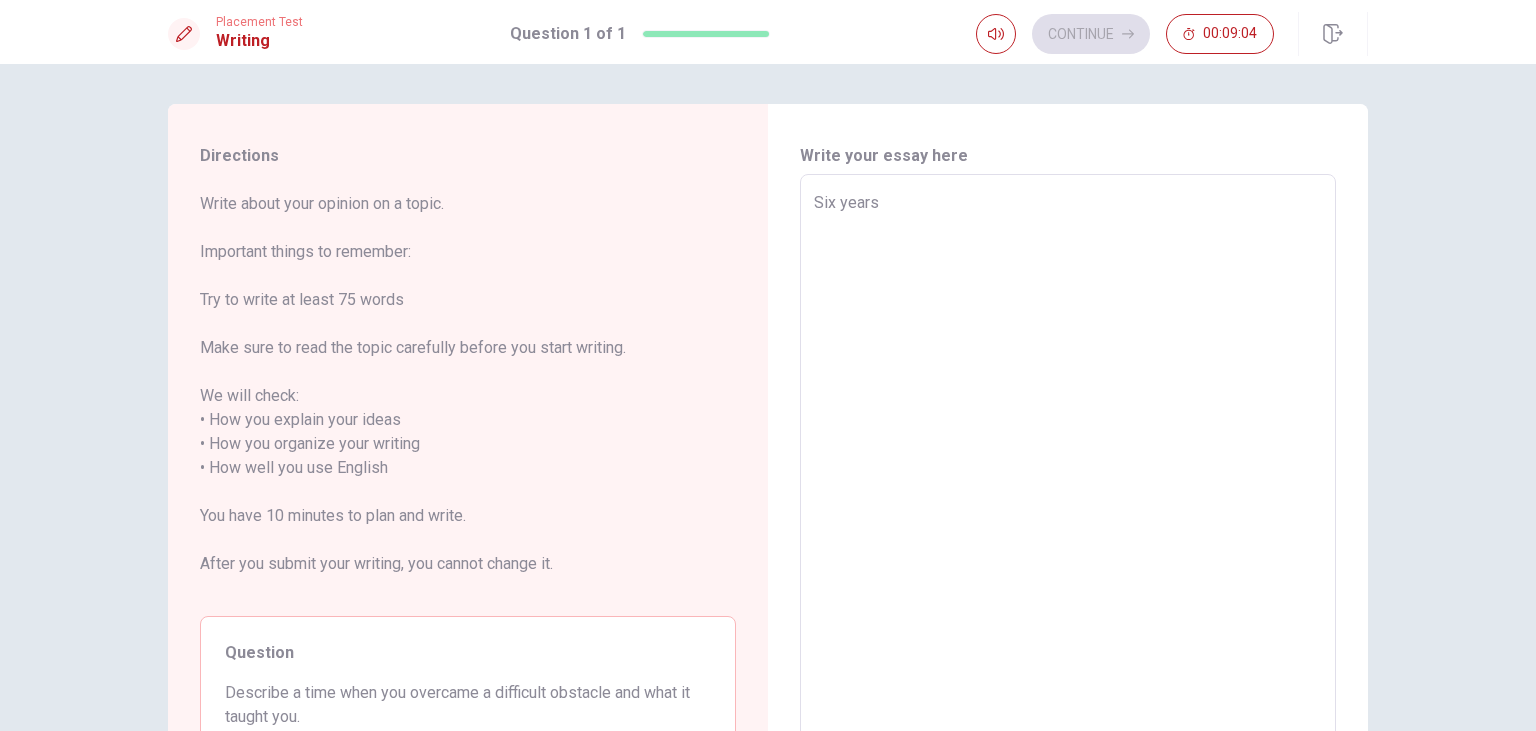 type on "x" 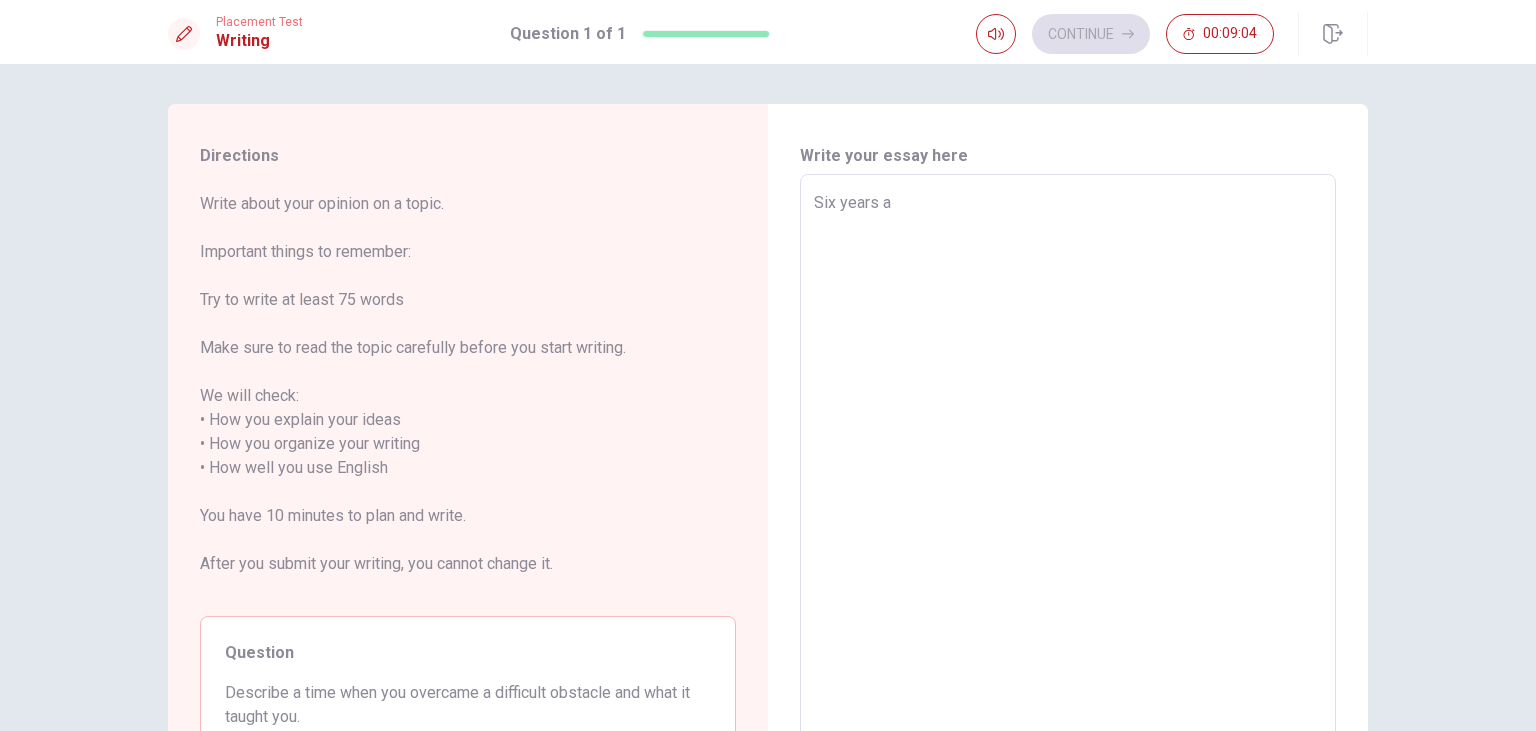 type on "x" 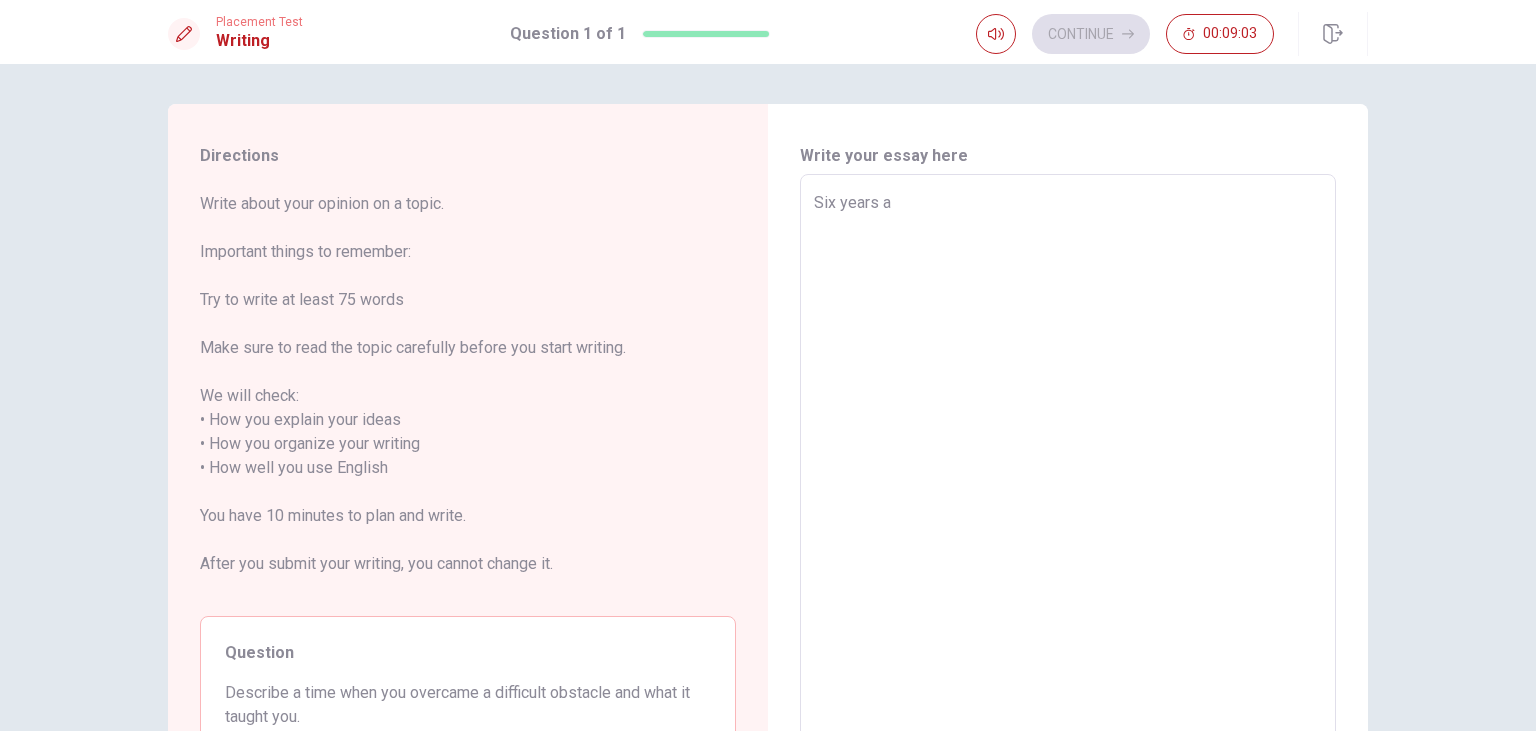 type on "Six years ah" 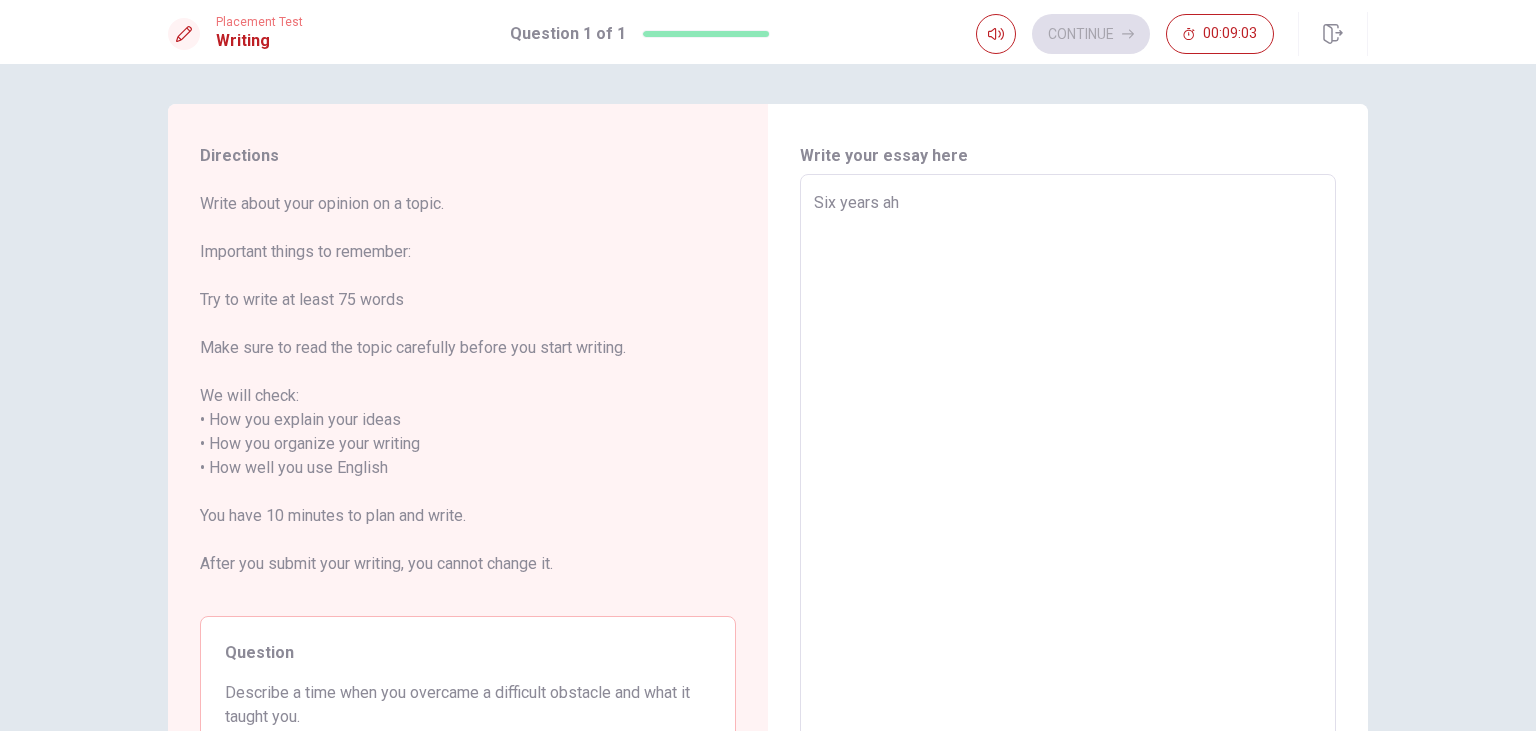 type on "x" 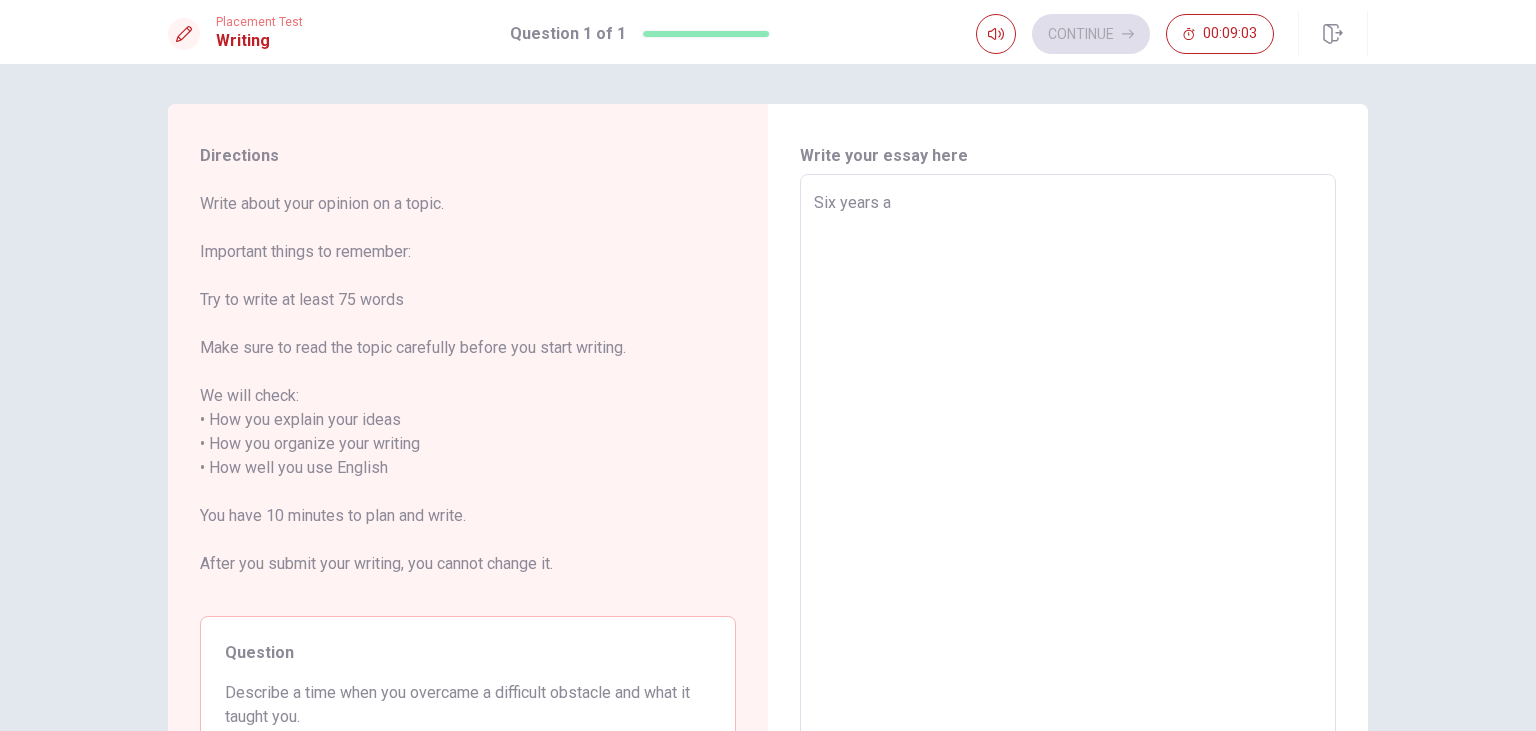 type on "x" 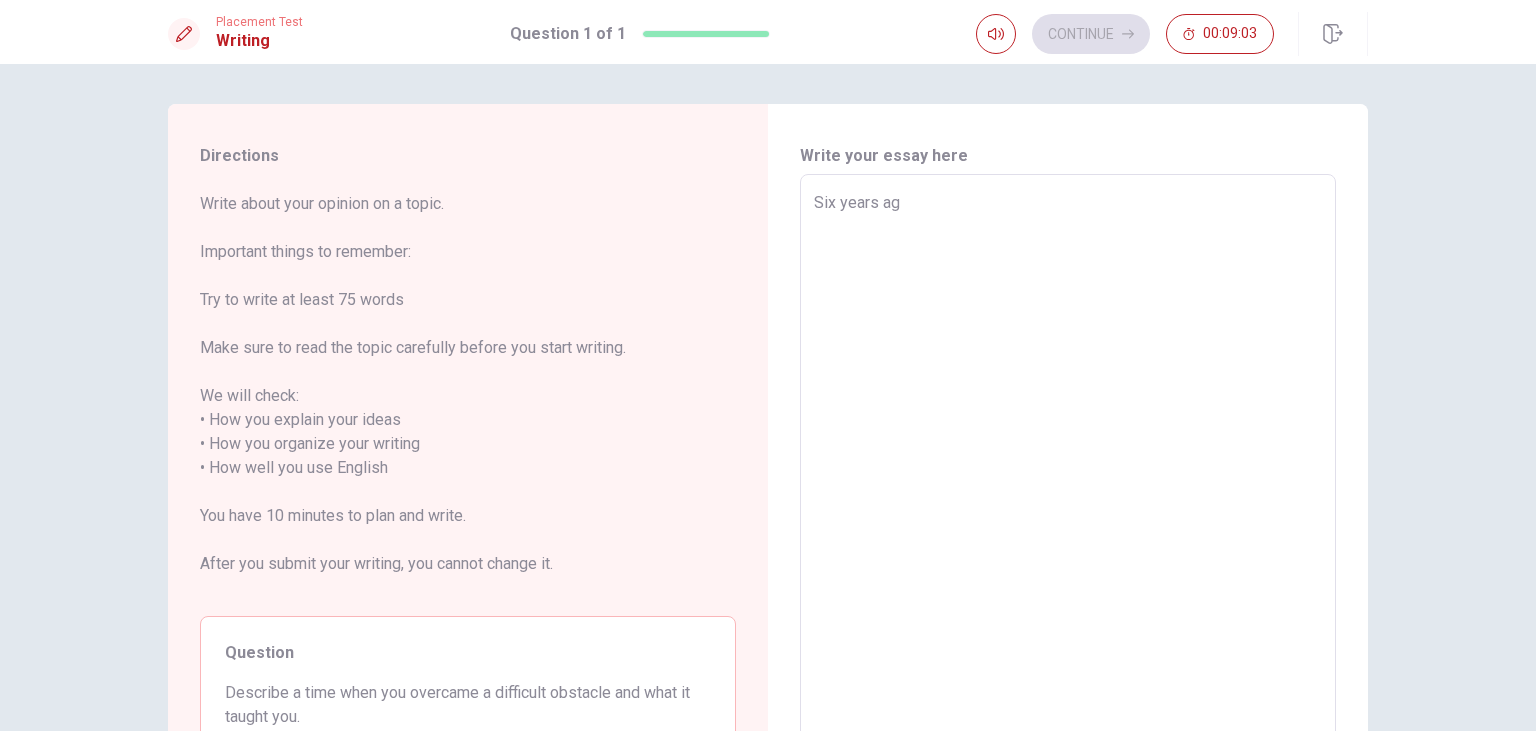 type on "x" 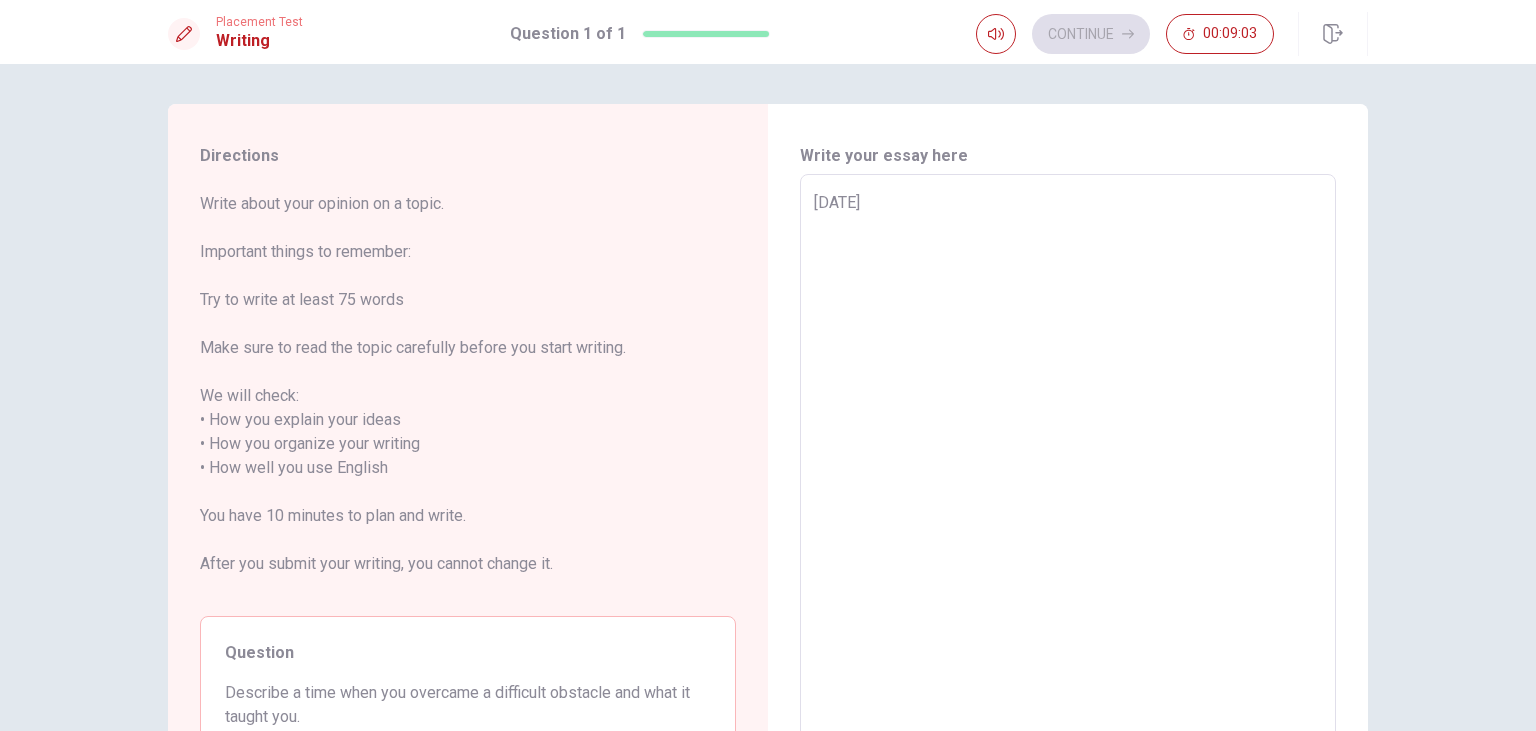 type on "x" 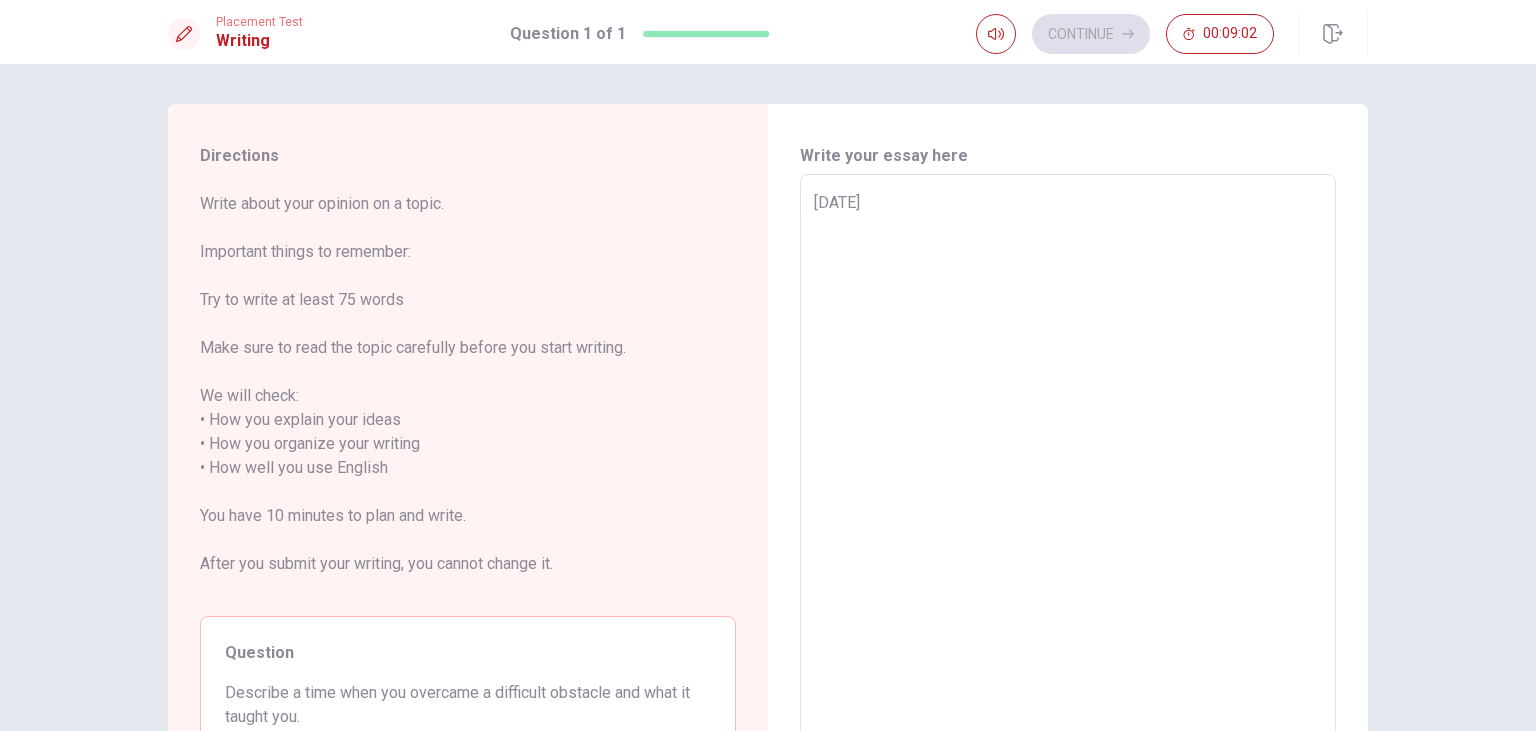 type on "[DATE]" 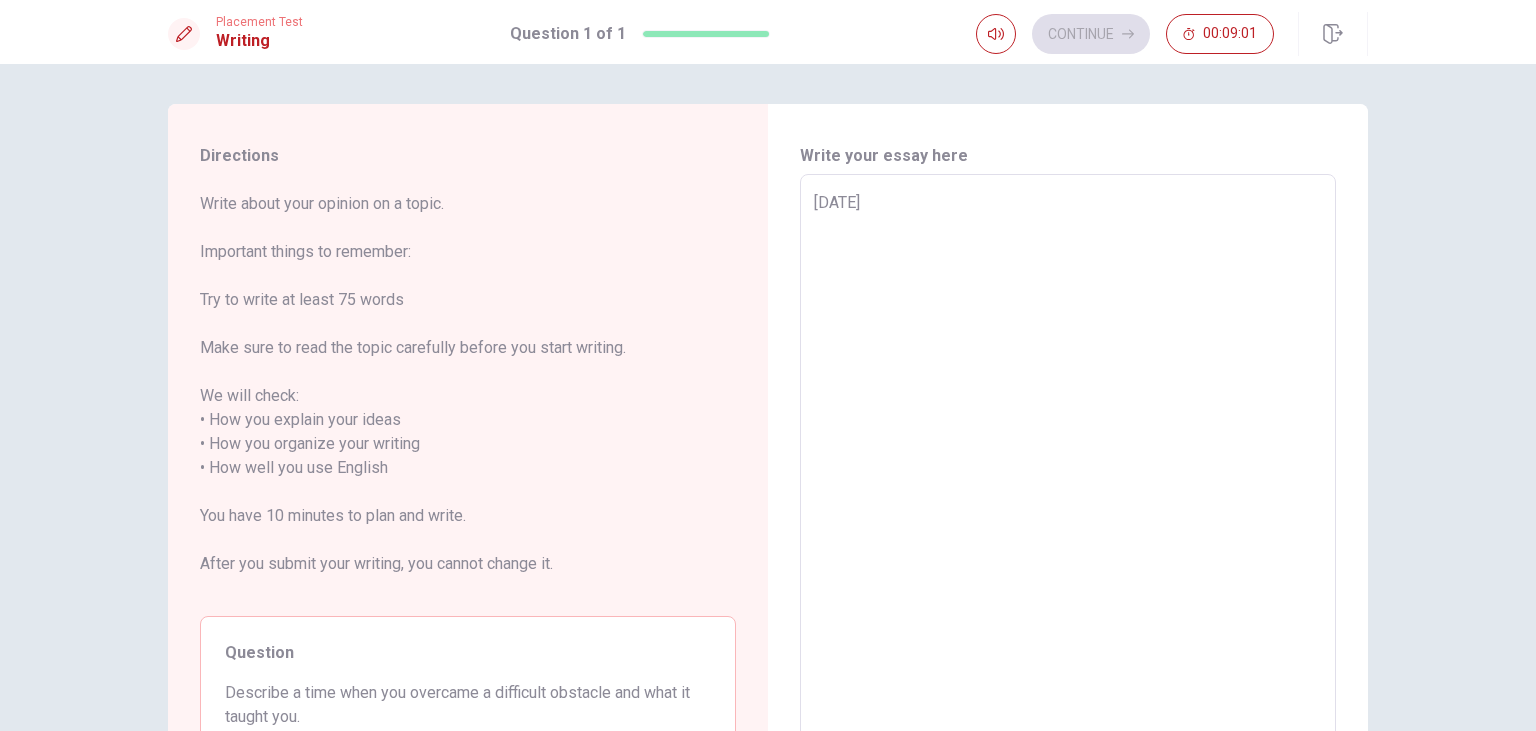type on "x" 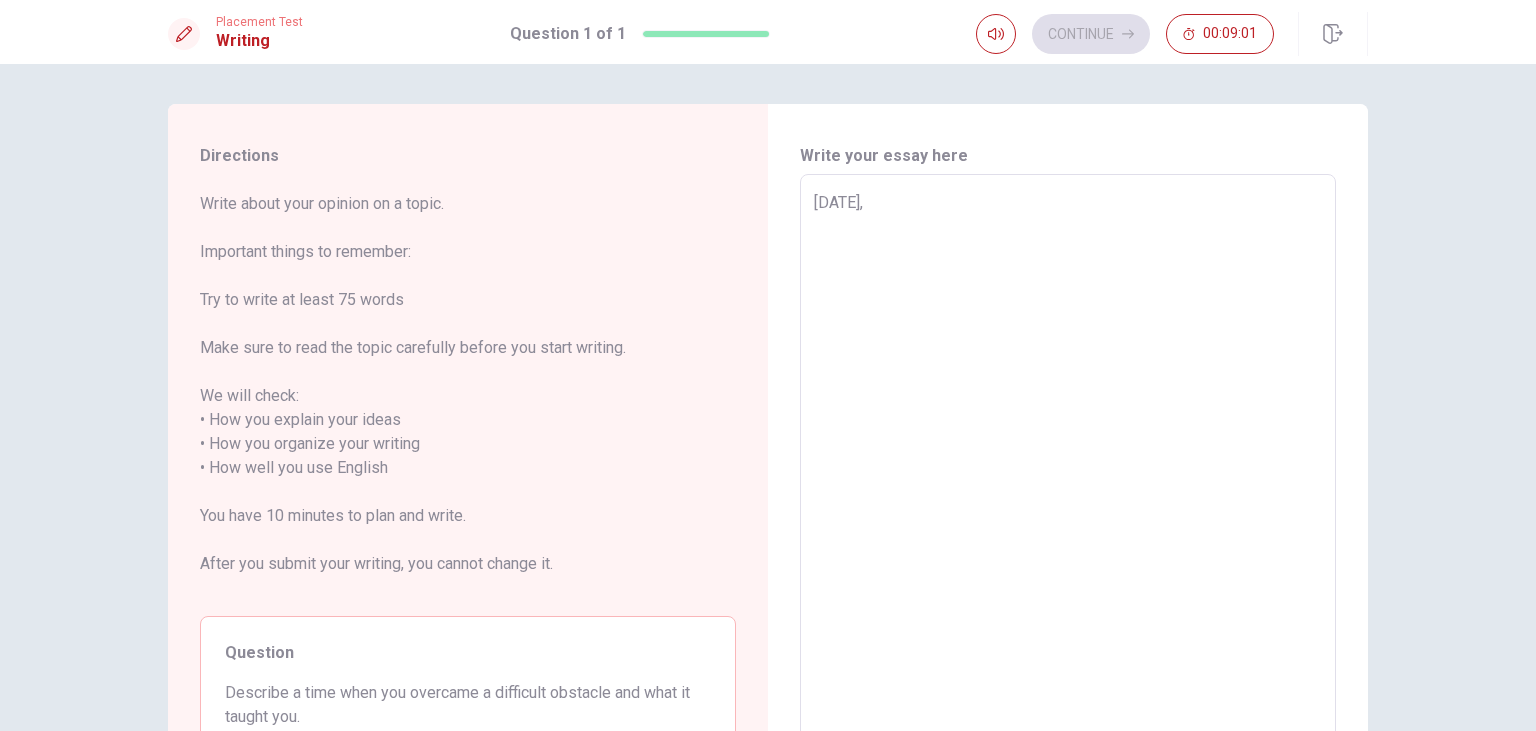 type on "x" 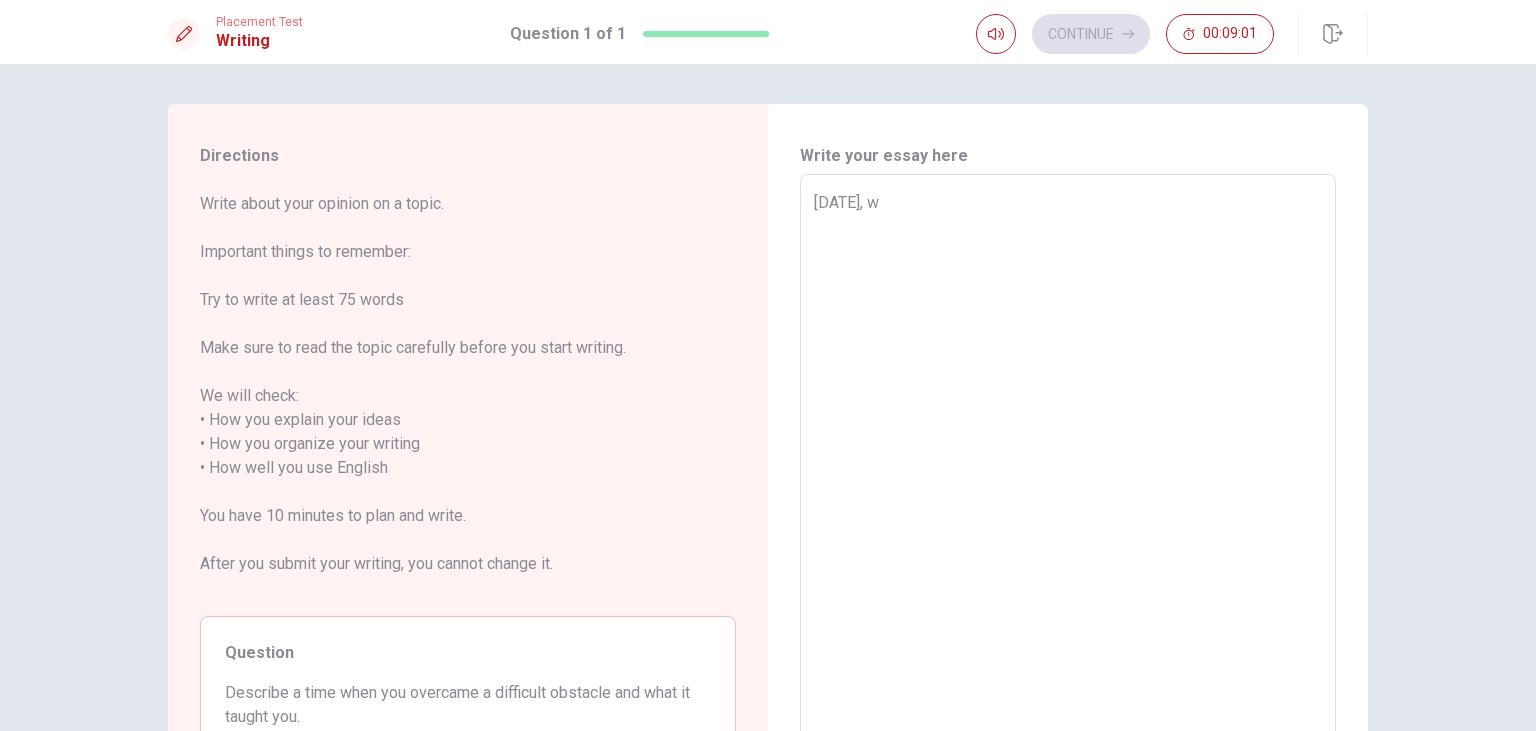 type on "x" 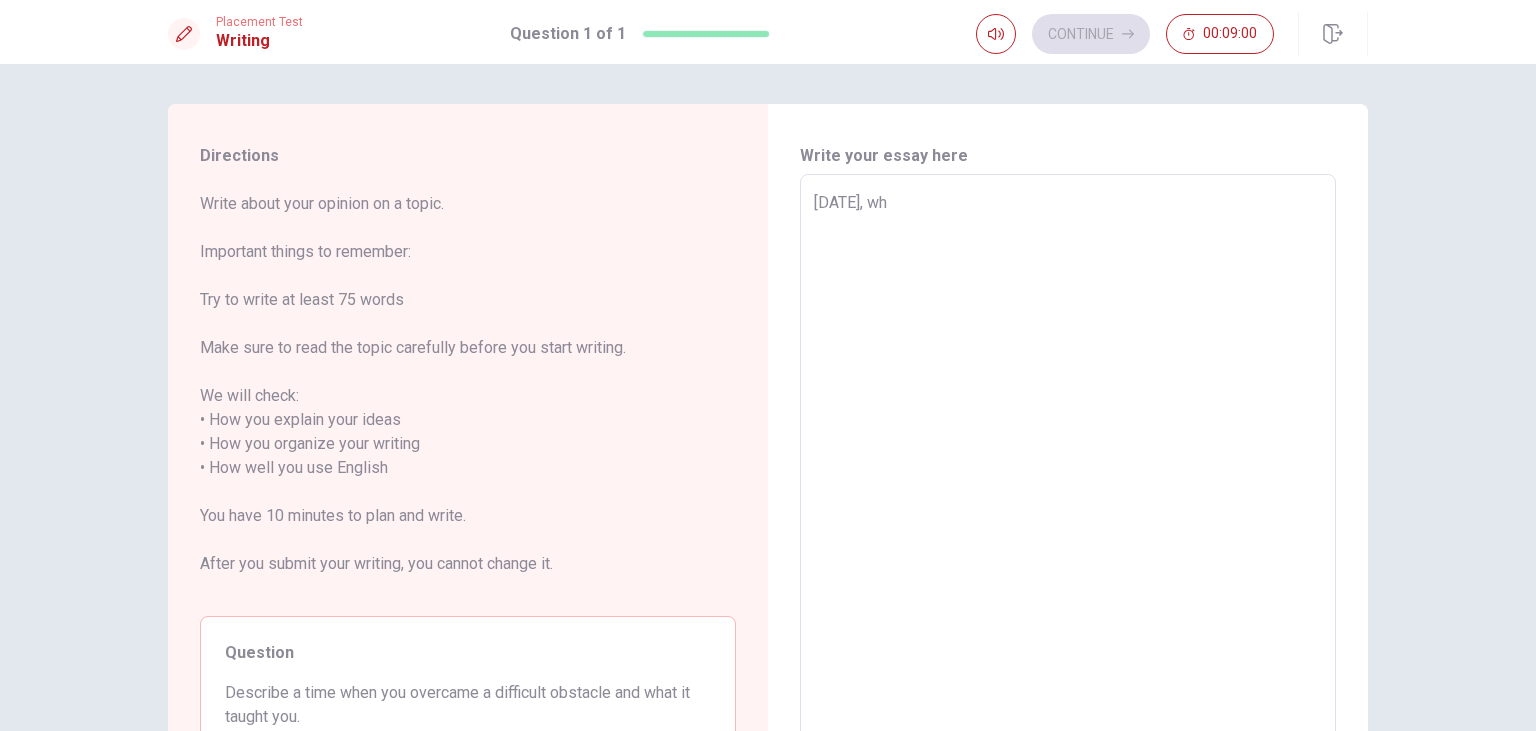type on "x" 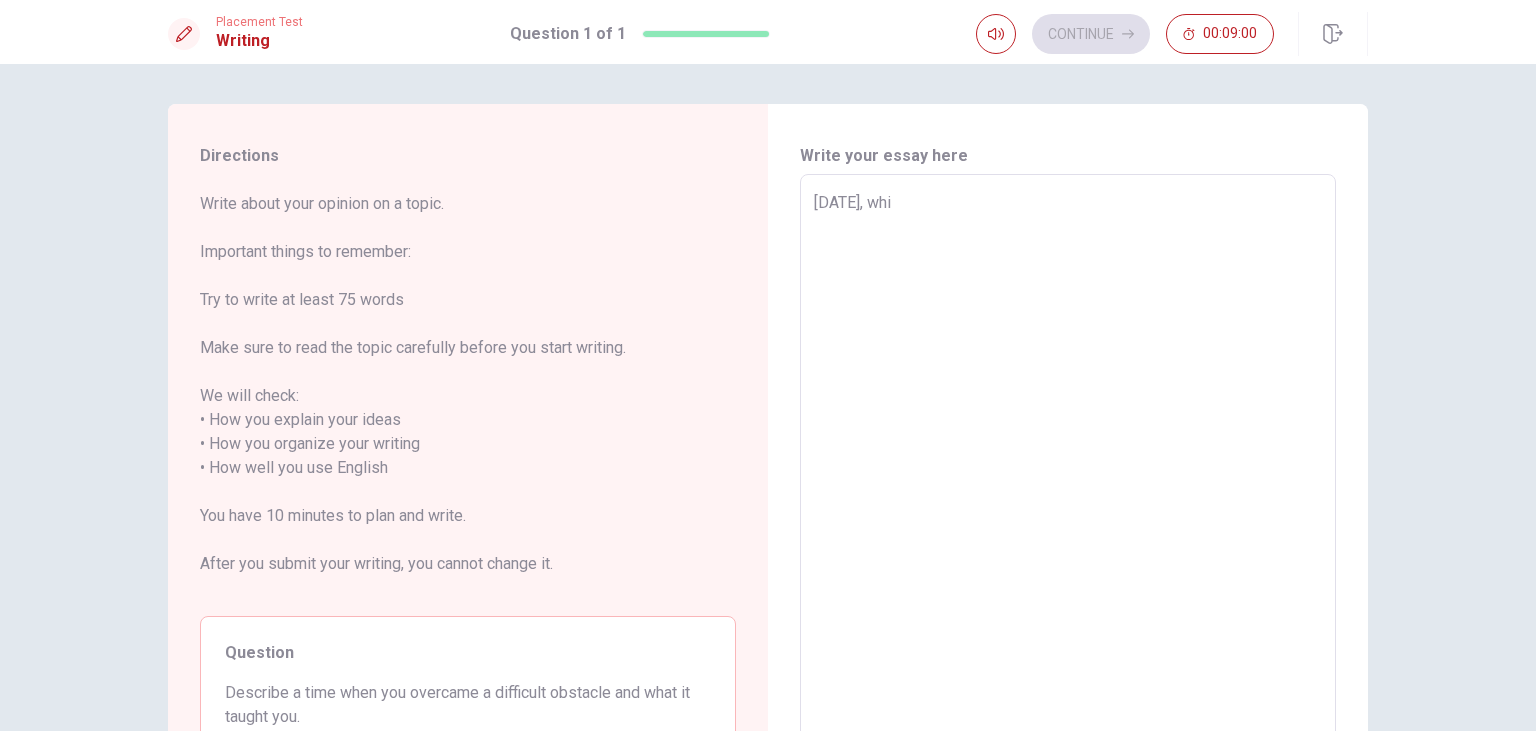 type on "x" 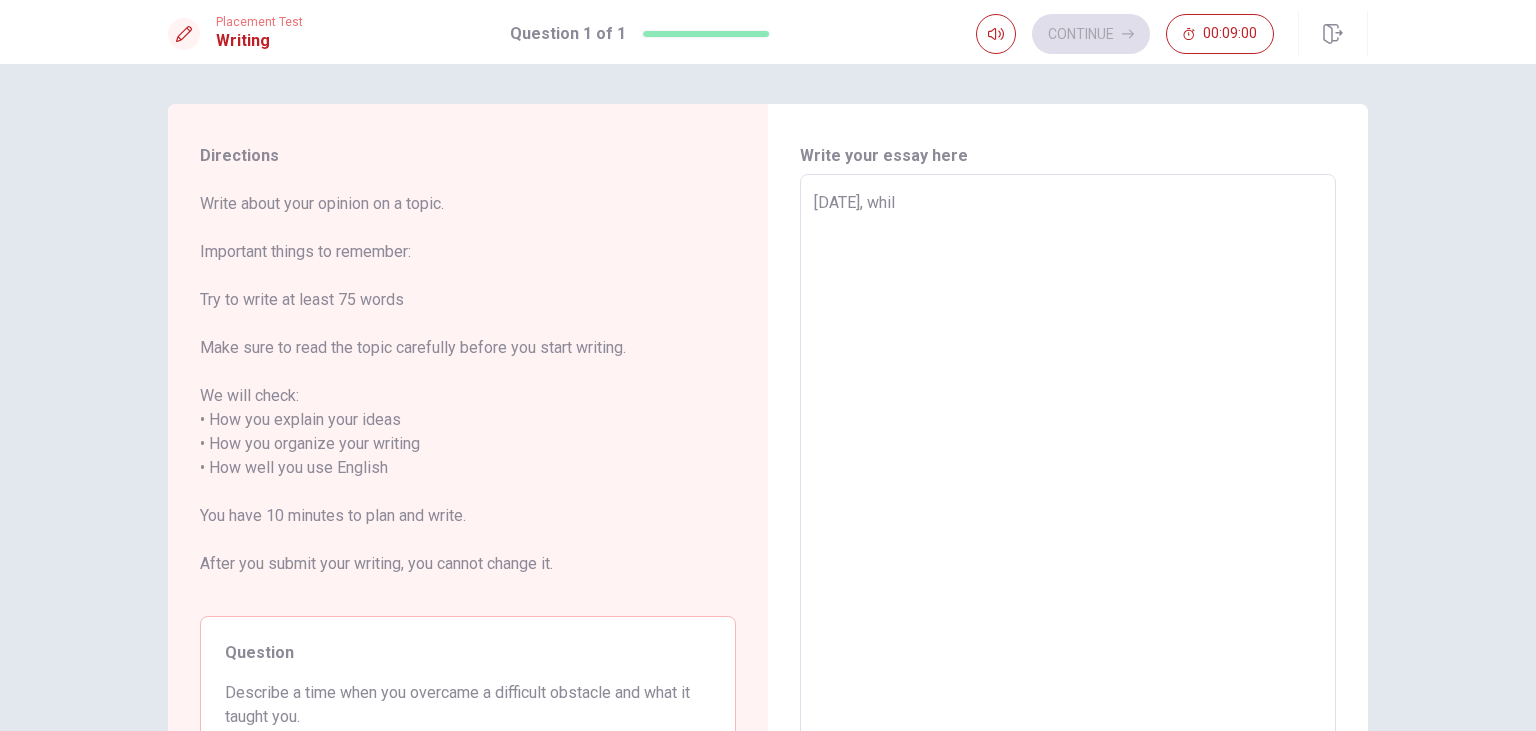 type on "x" 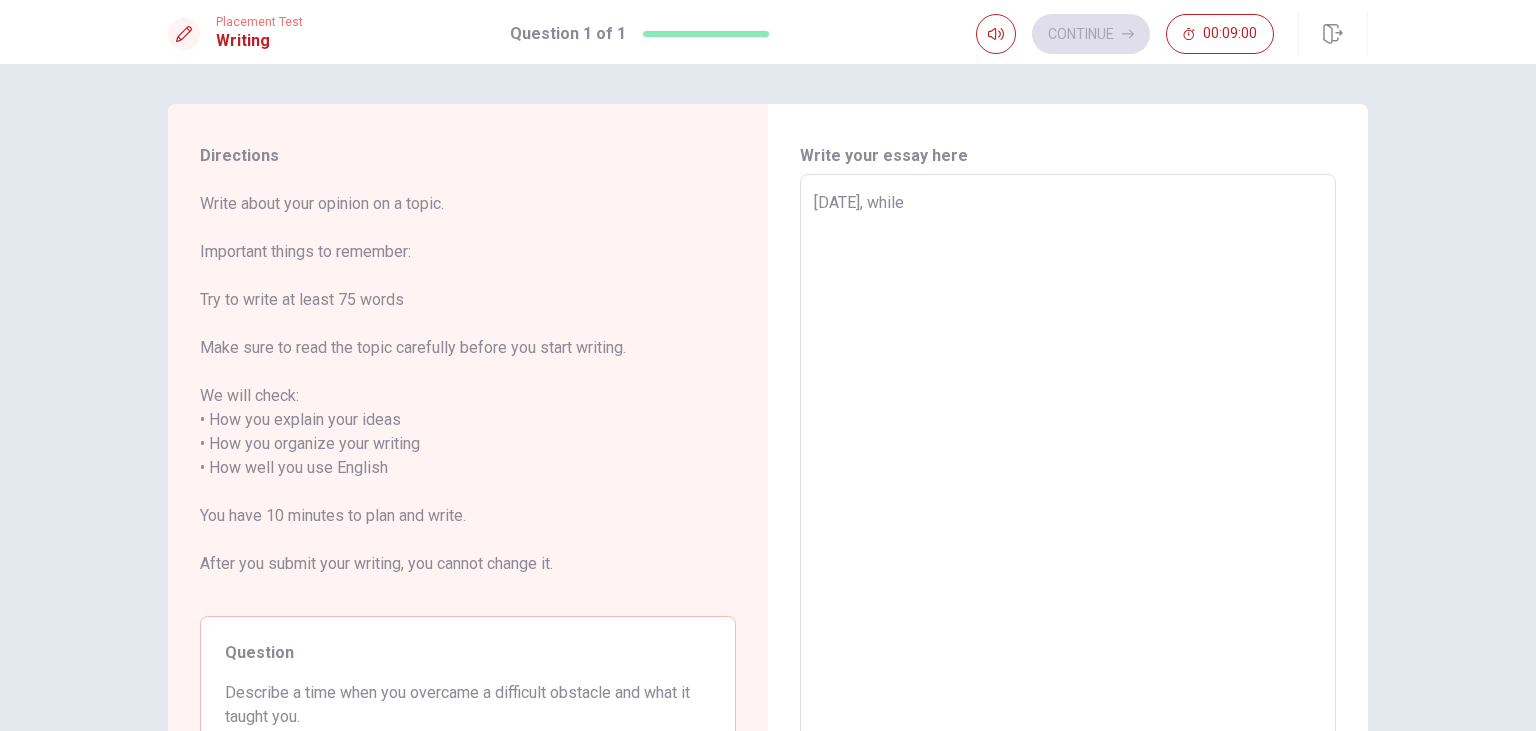 type on "x" 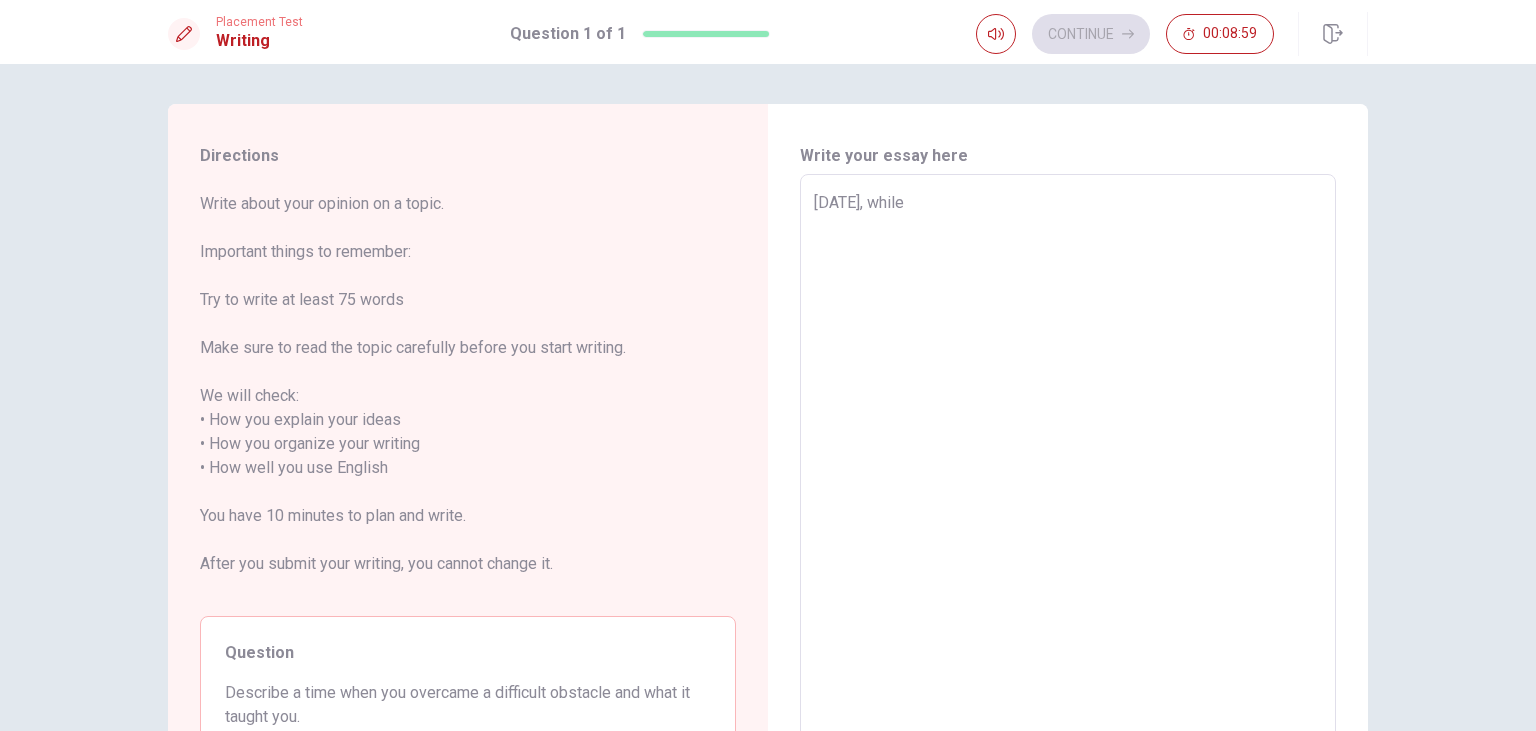 type on "x" 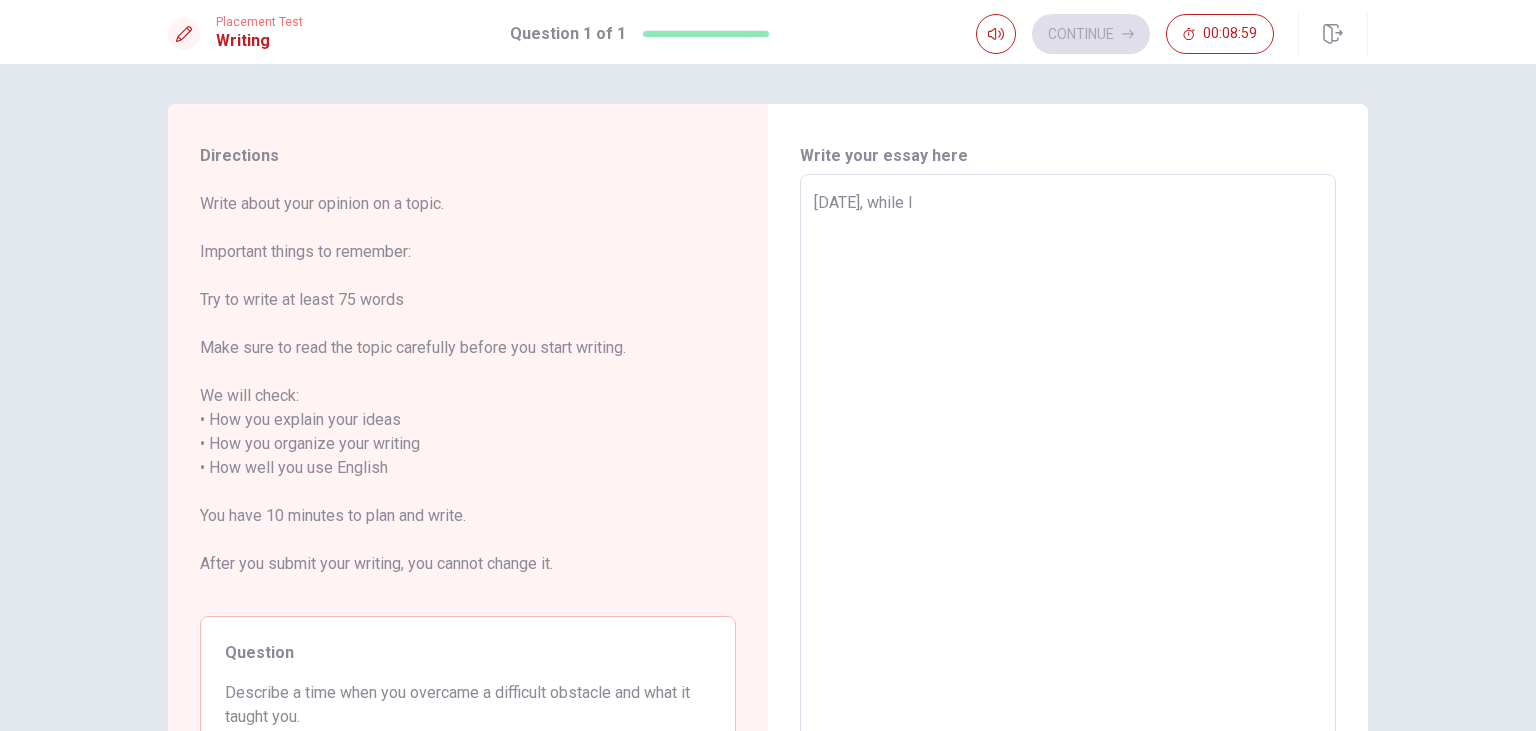 type on "x" 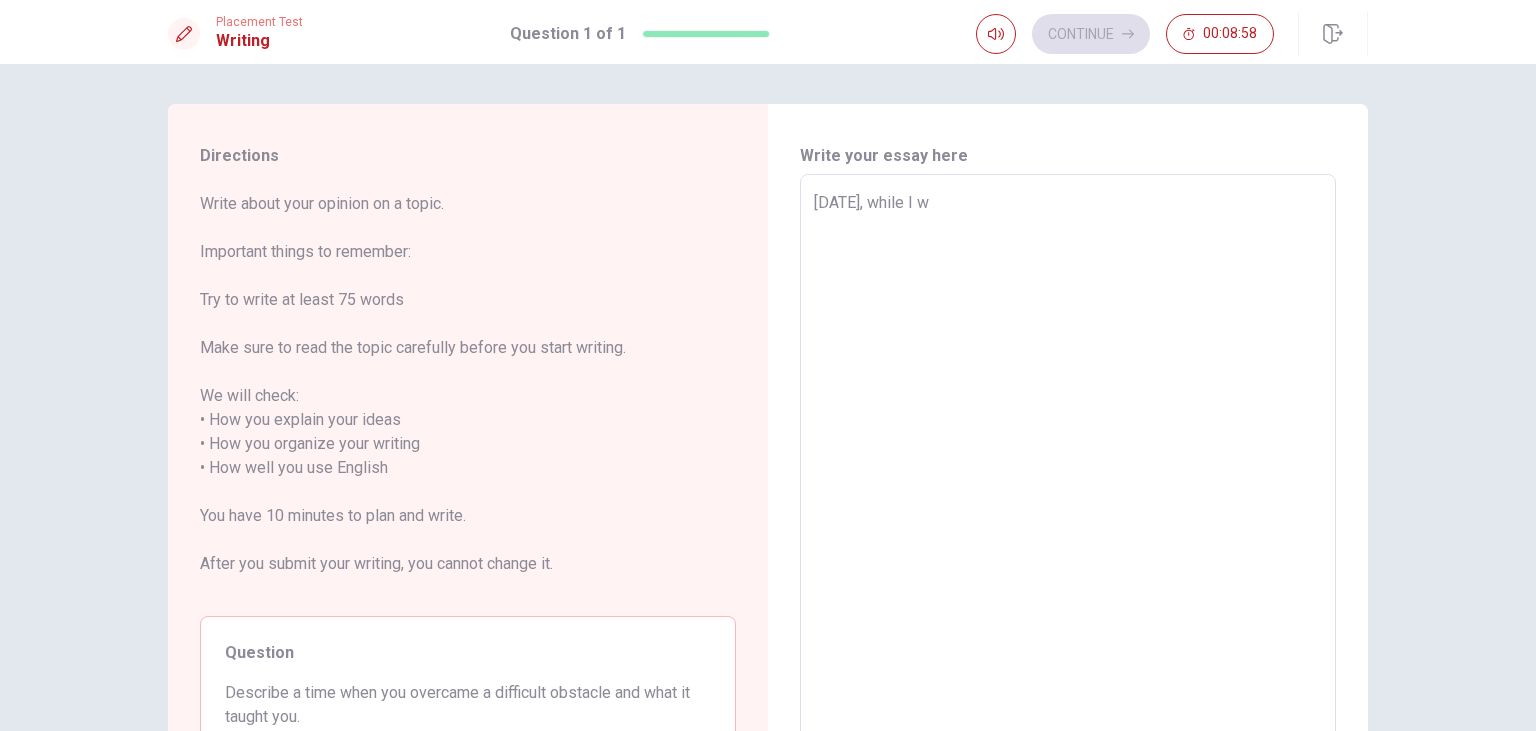 type on "x" 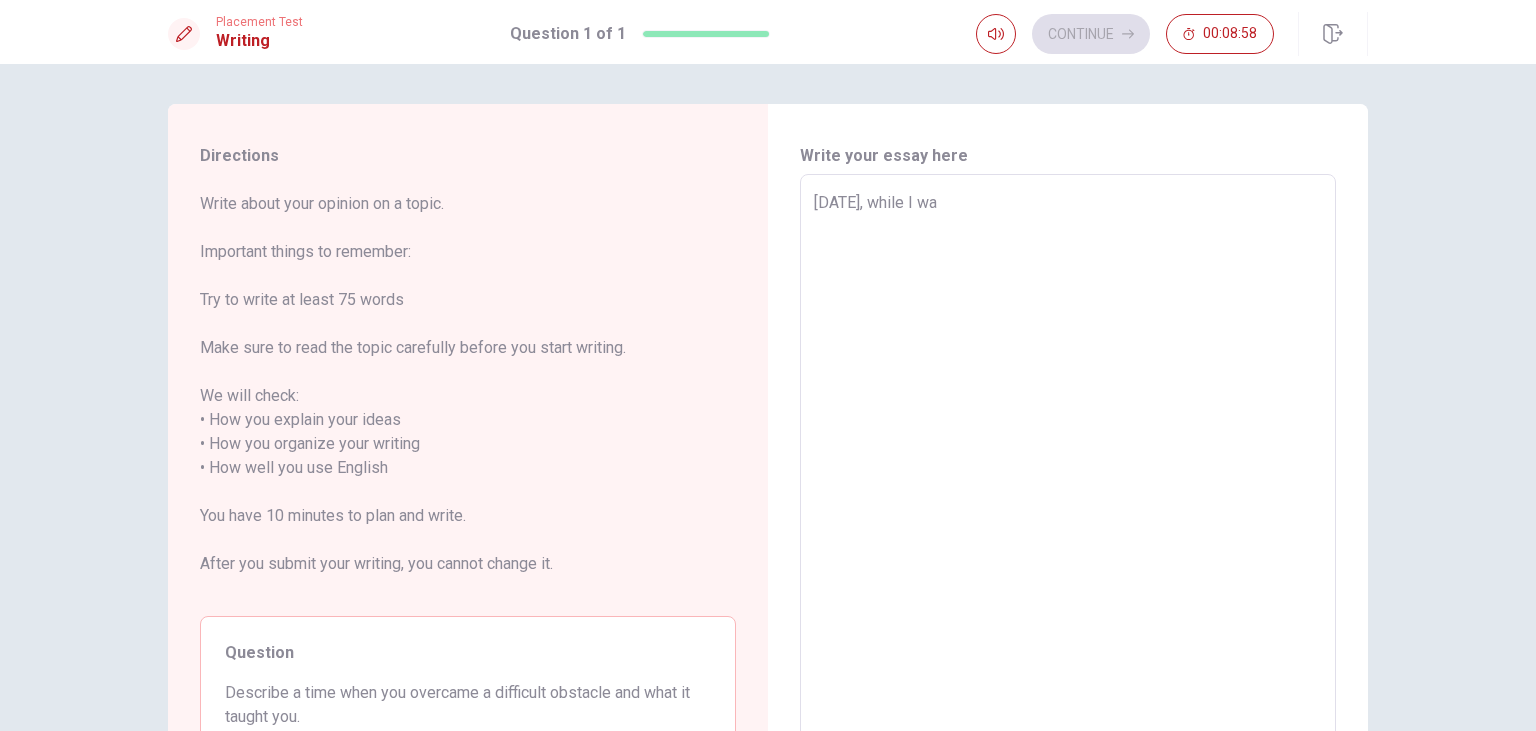 type on "x" 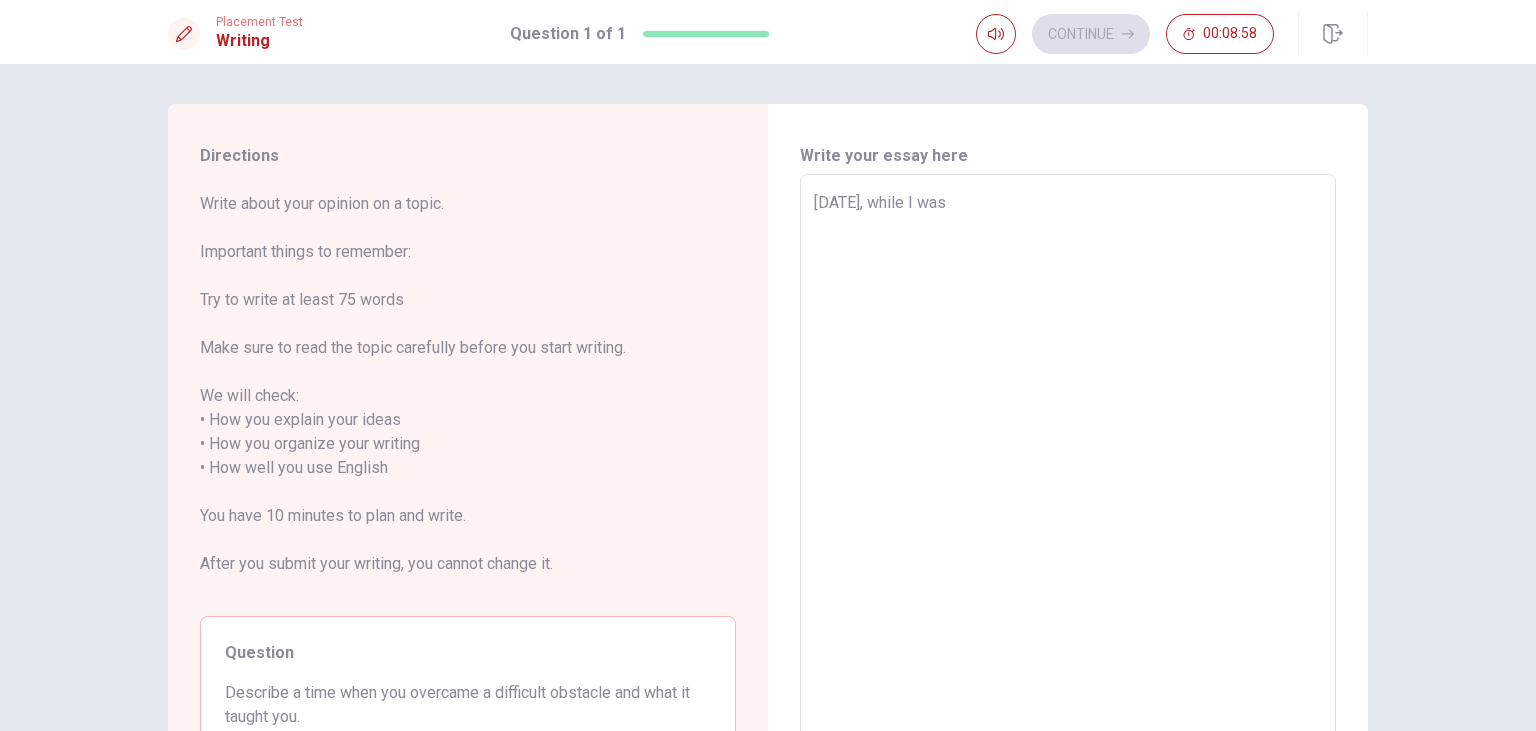type on "x" 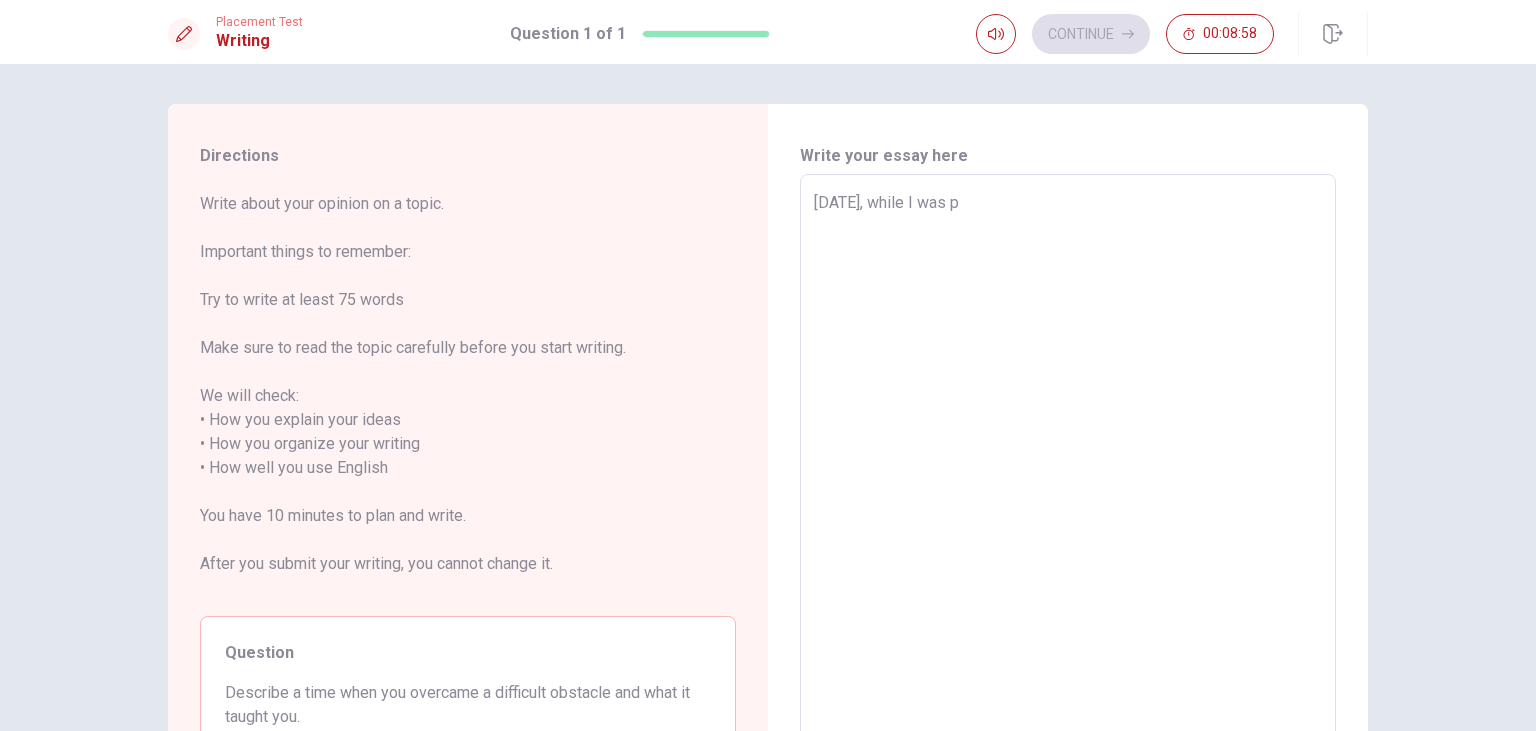 type on "x" 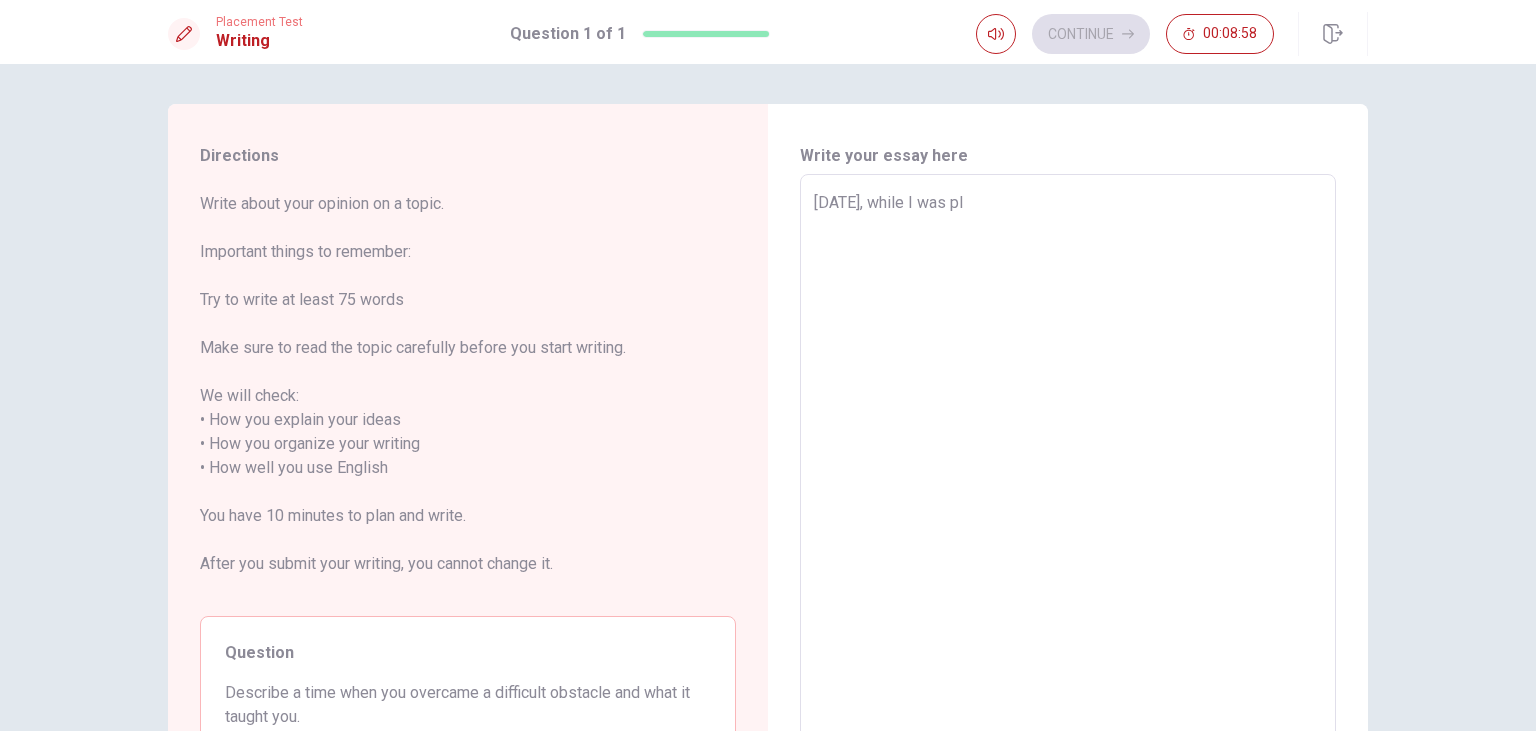 type on "x" 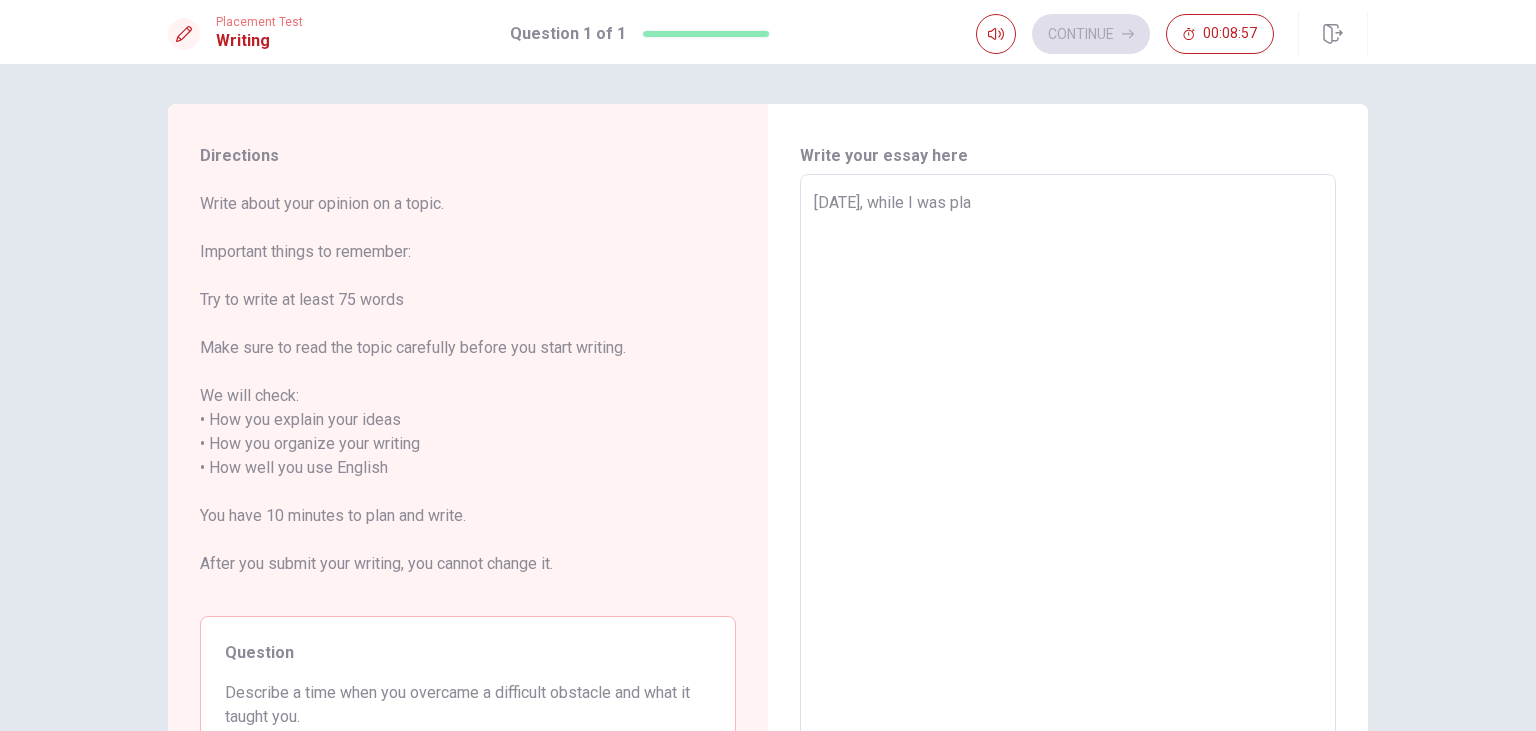 type on "[DATE], while I was play" 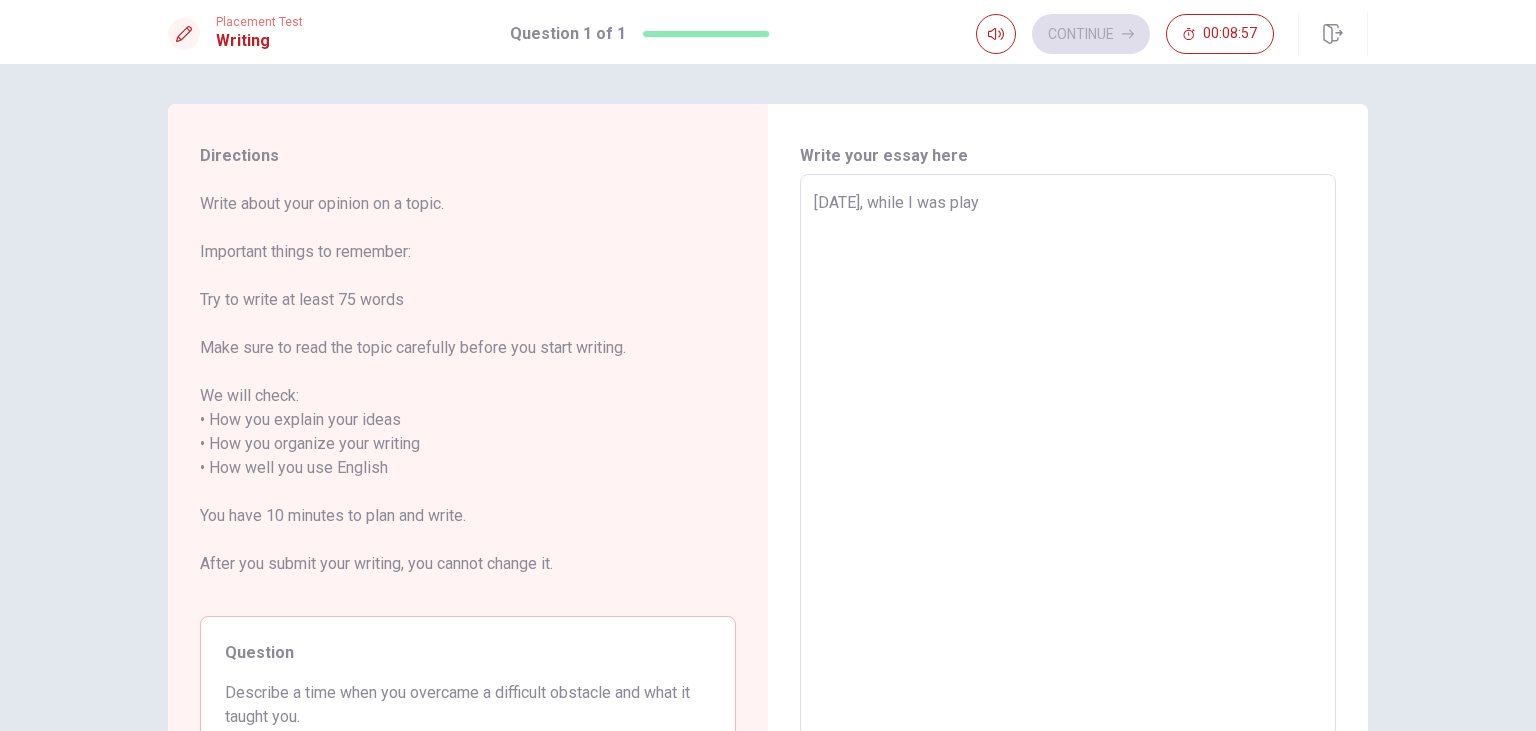 type on "x" 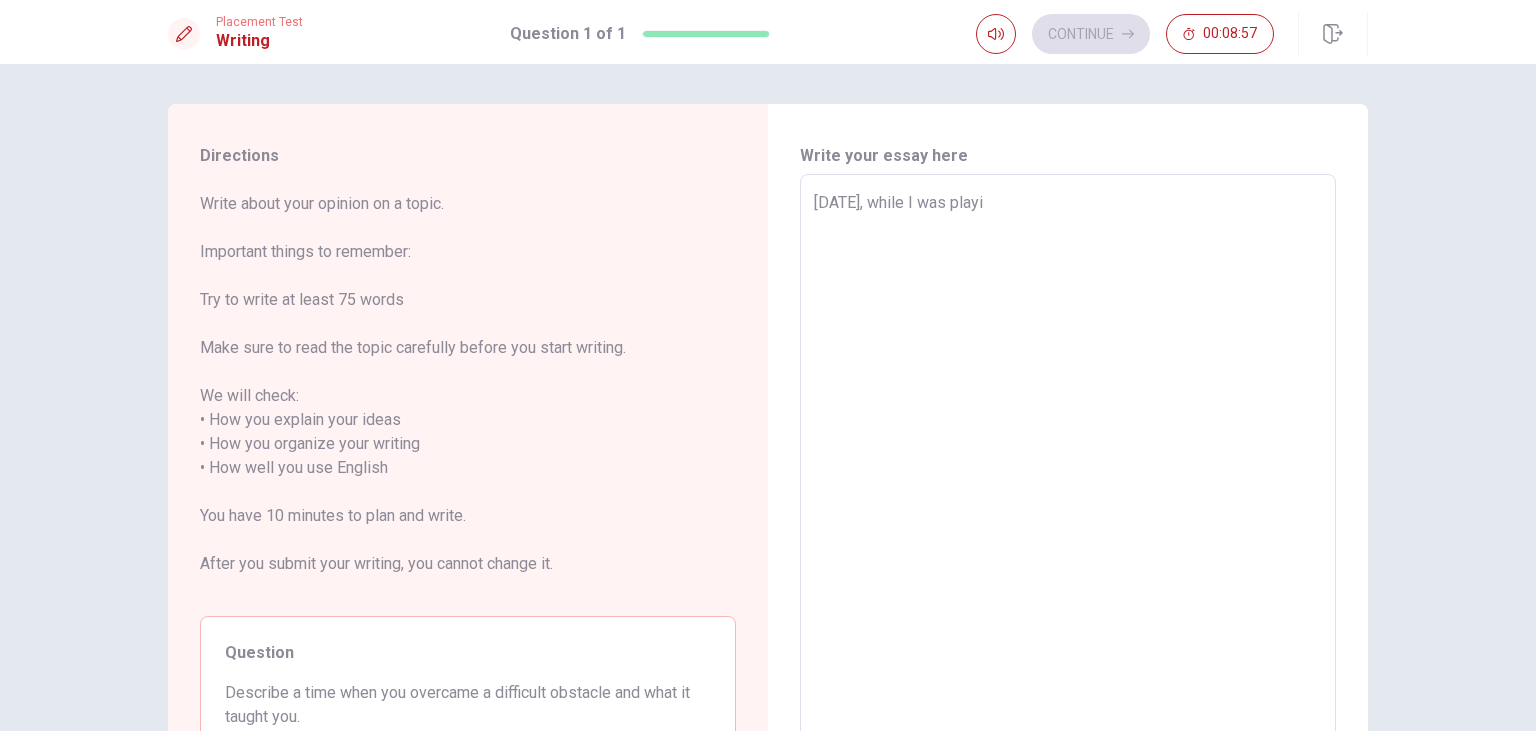 type on "[DATE], while I was playin" 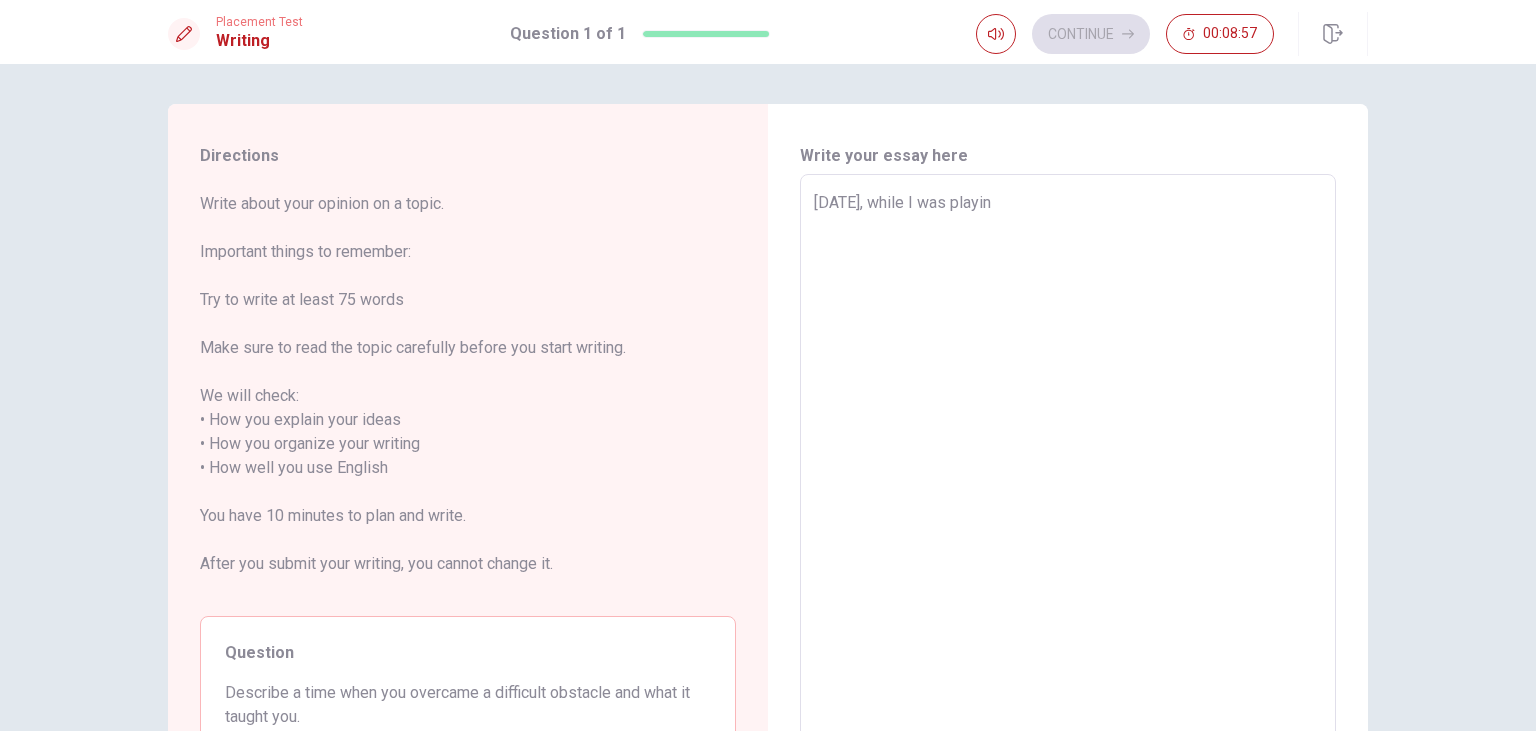 type on "x" 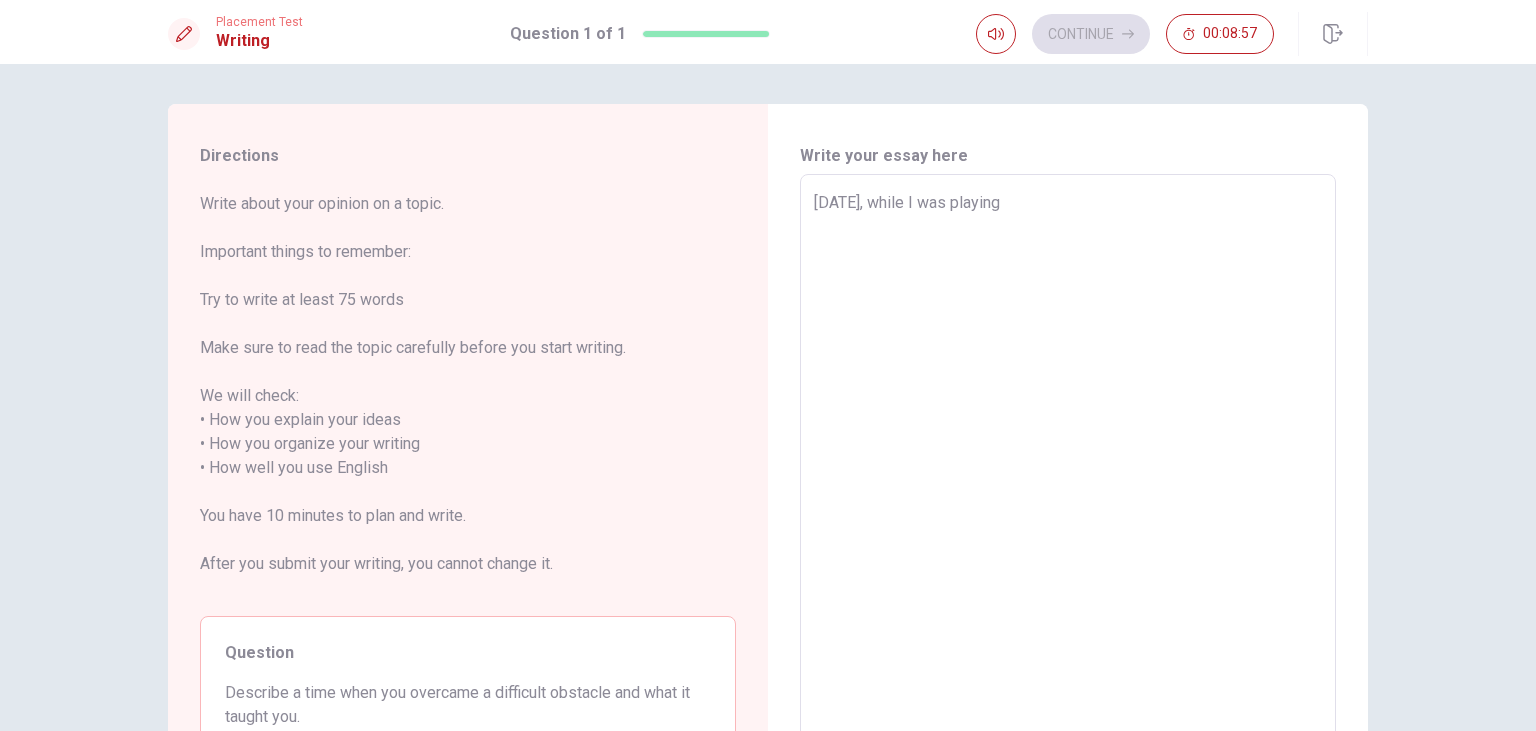 type on "x" 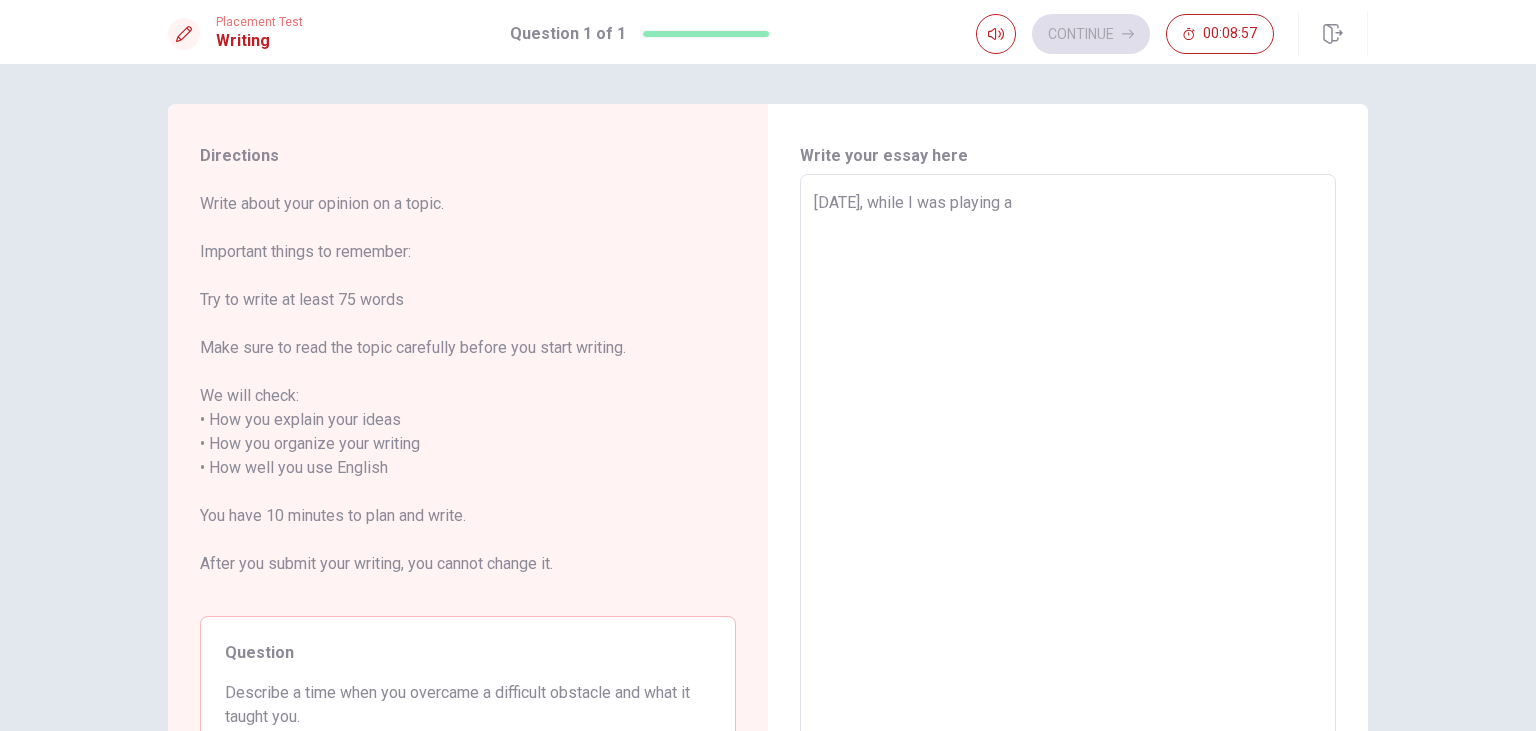 type on "x" 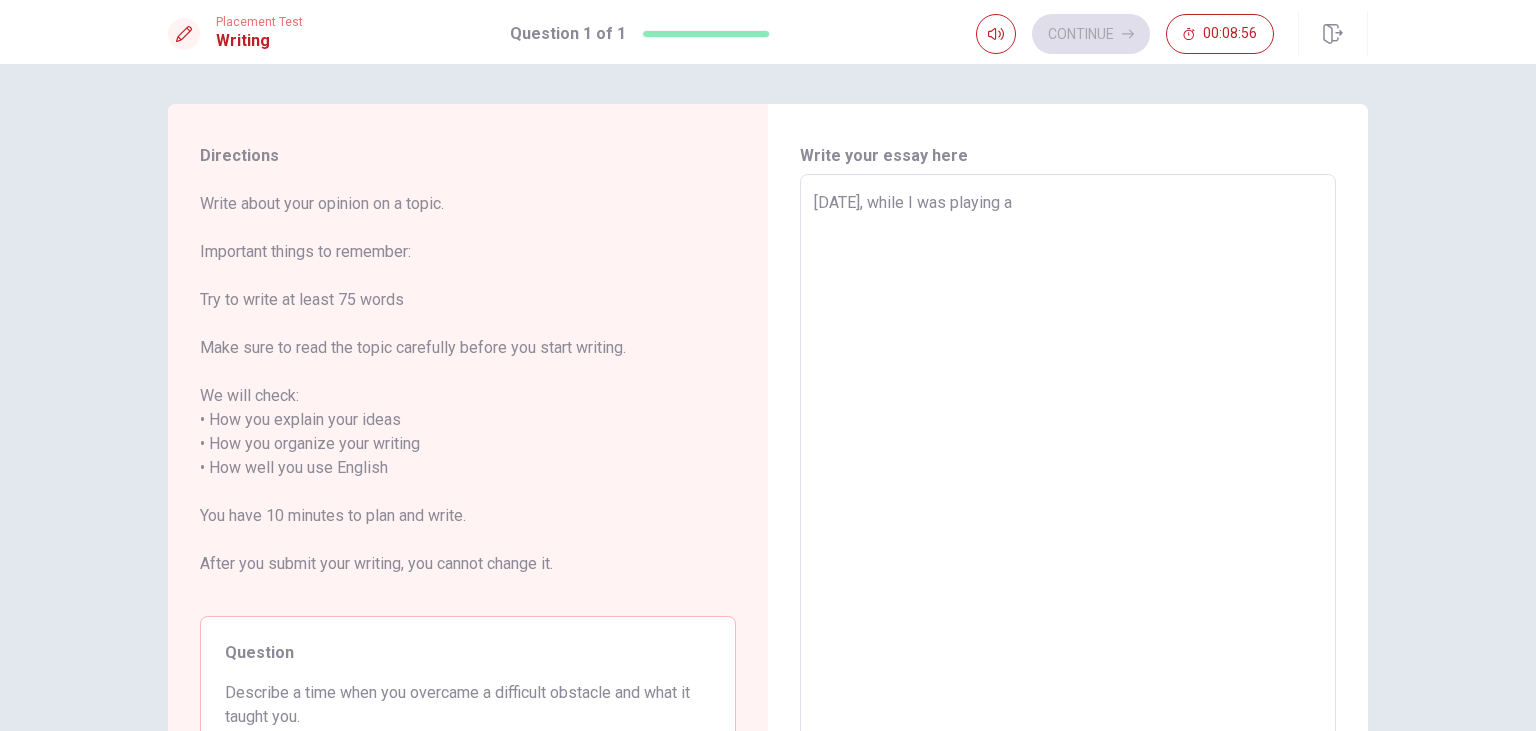 type on "[DATE], while I was playing a b" 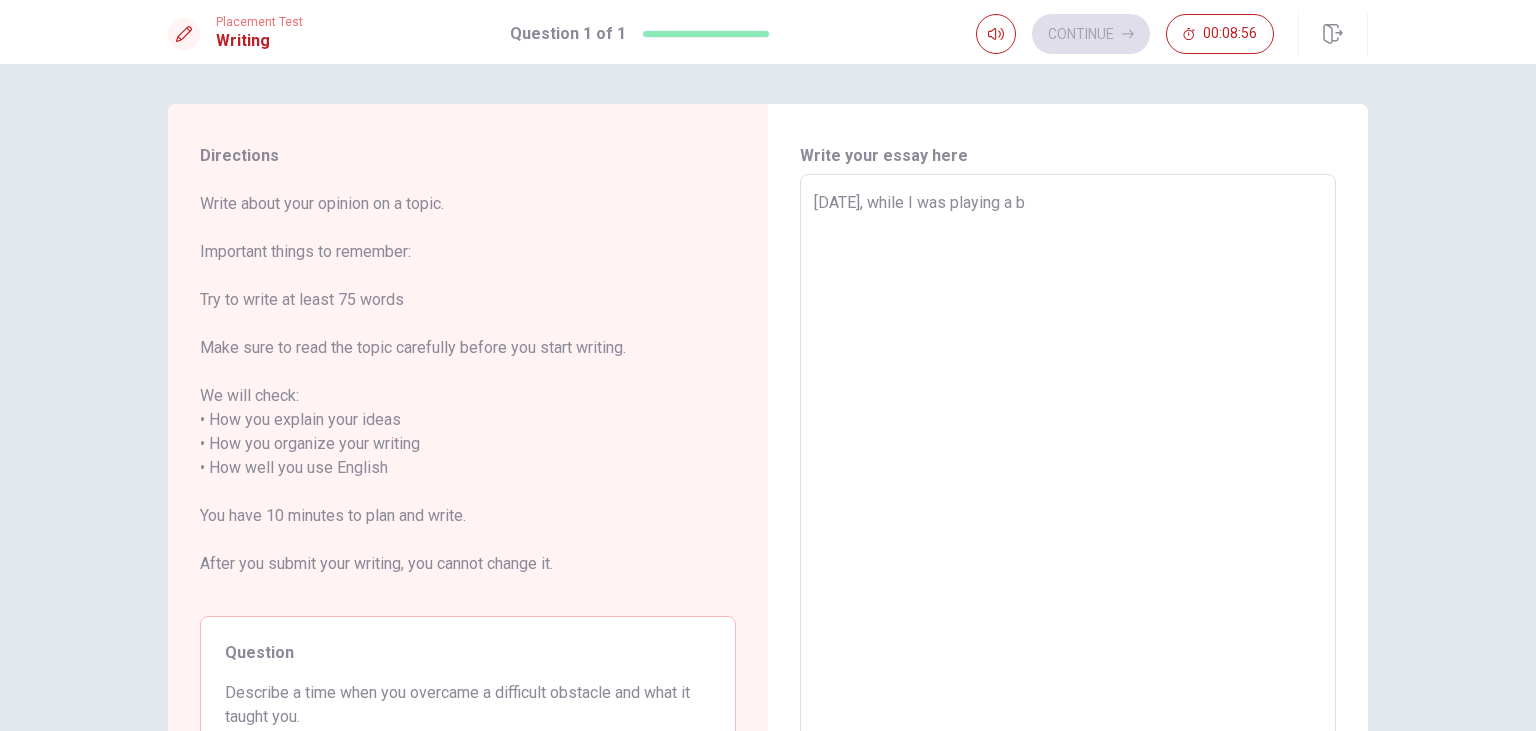 type on "x" 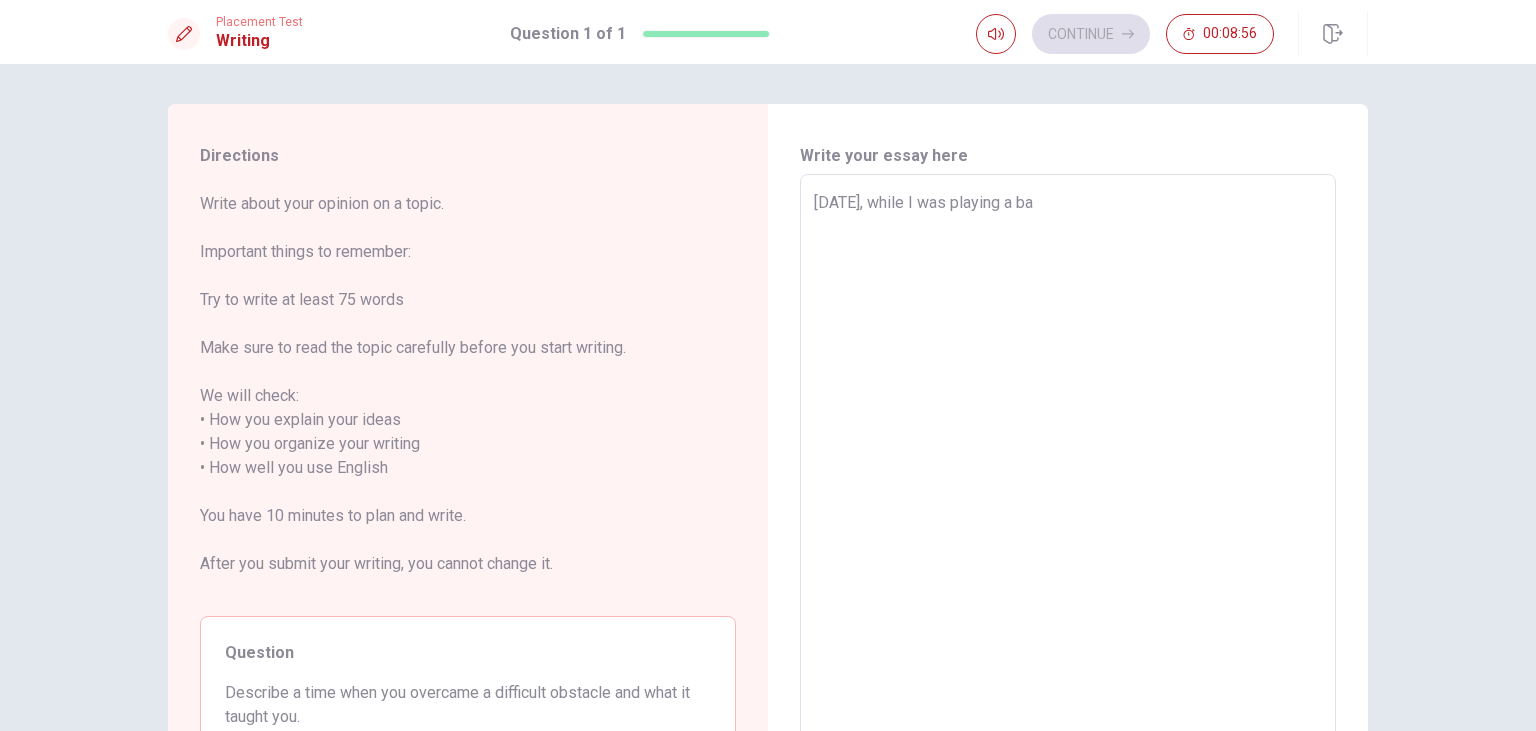 type on "[DATE], while I was playing a bas" 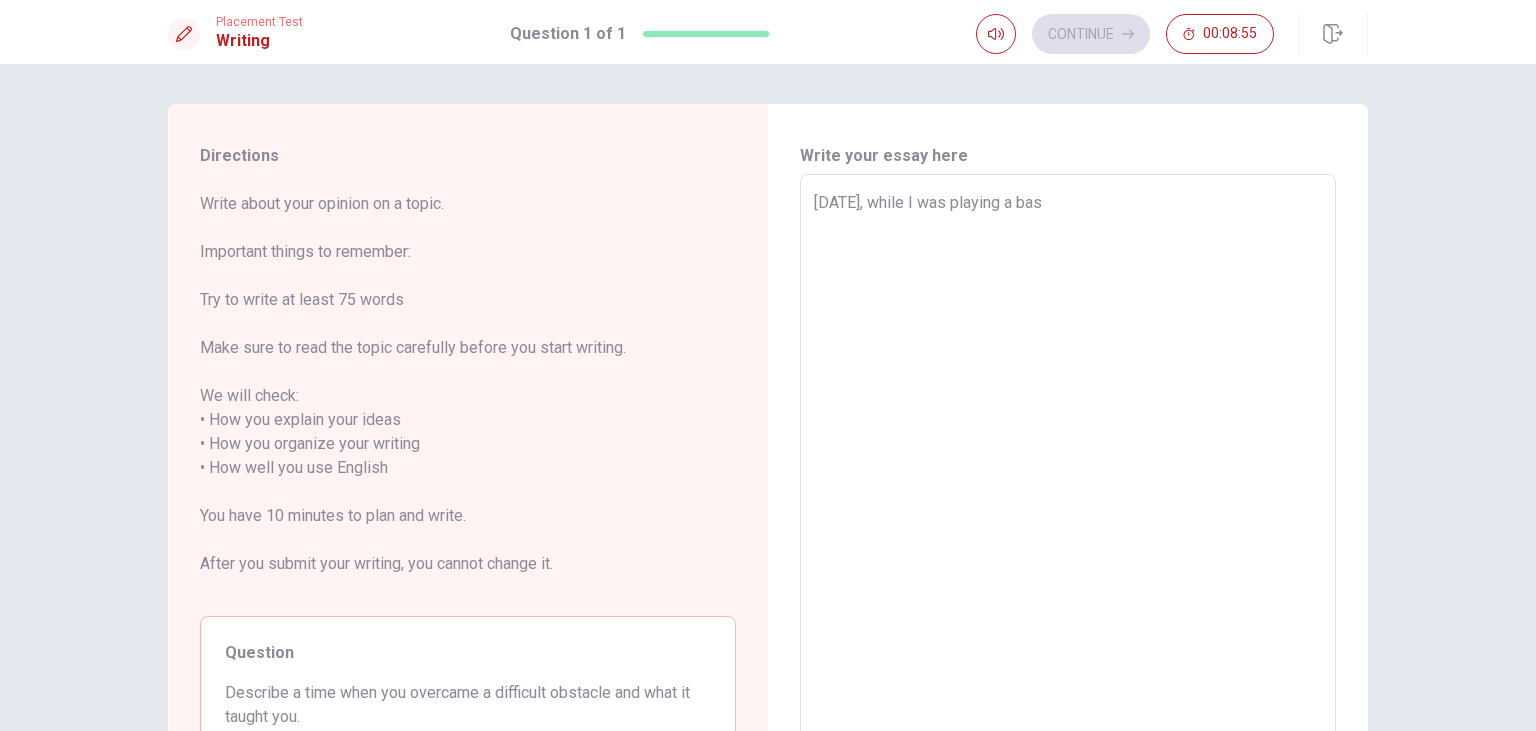 type on "x" 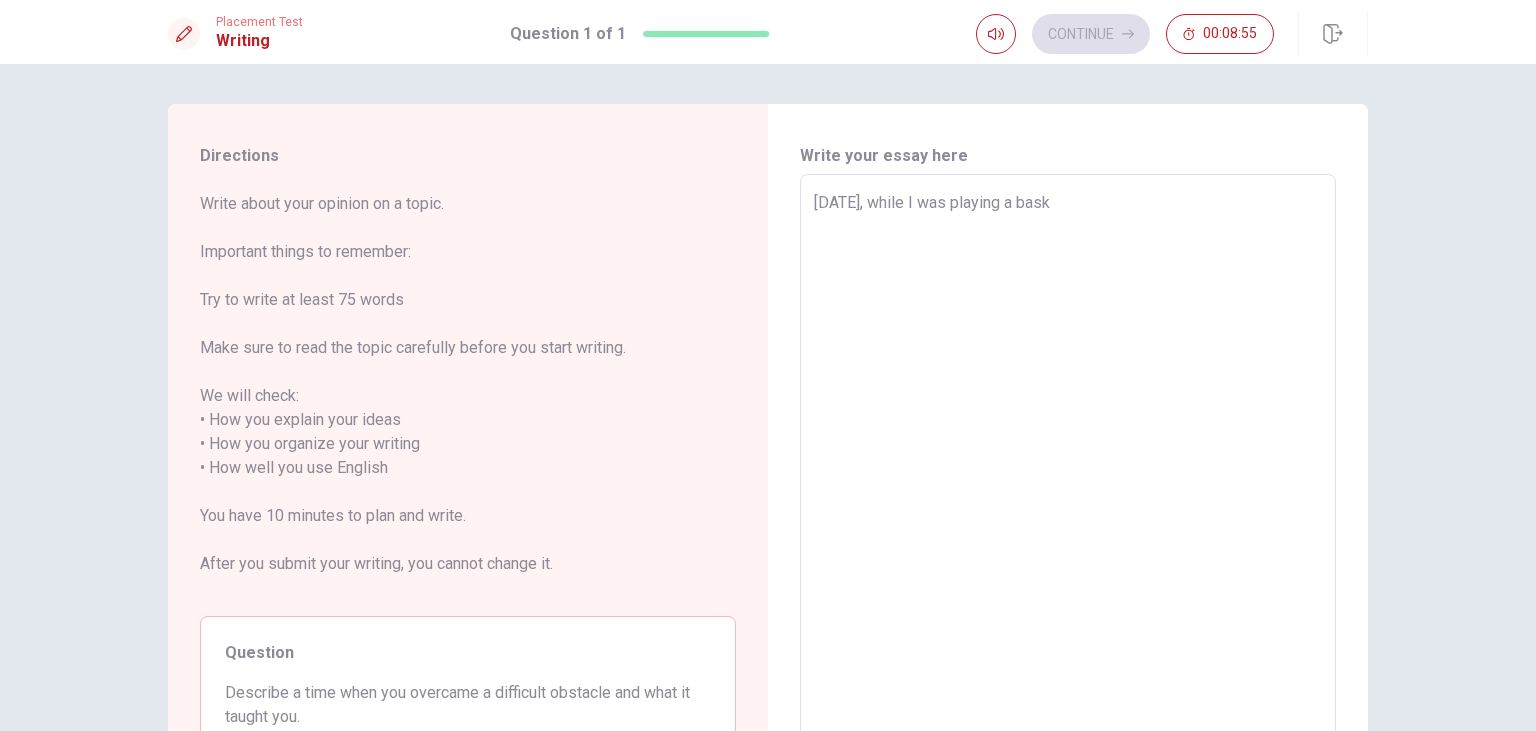 type on "x" 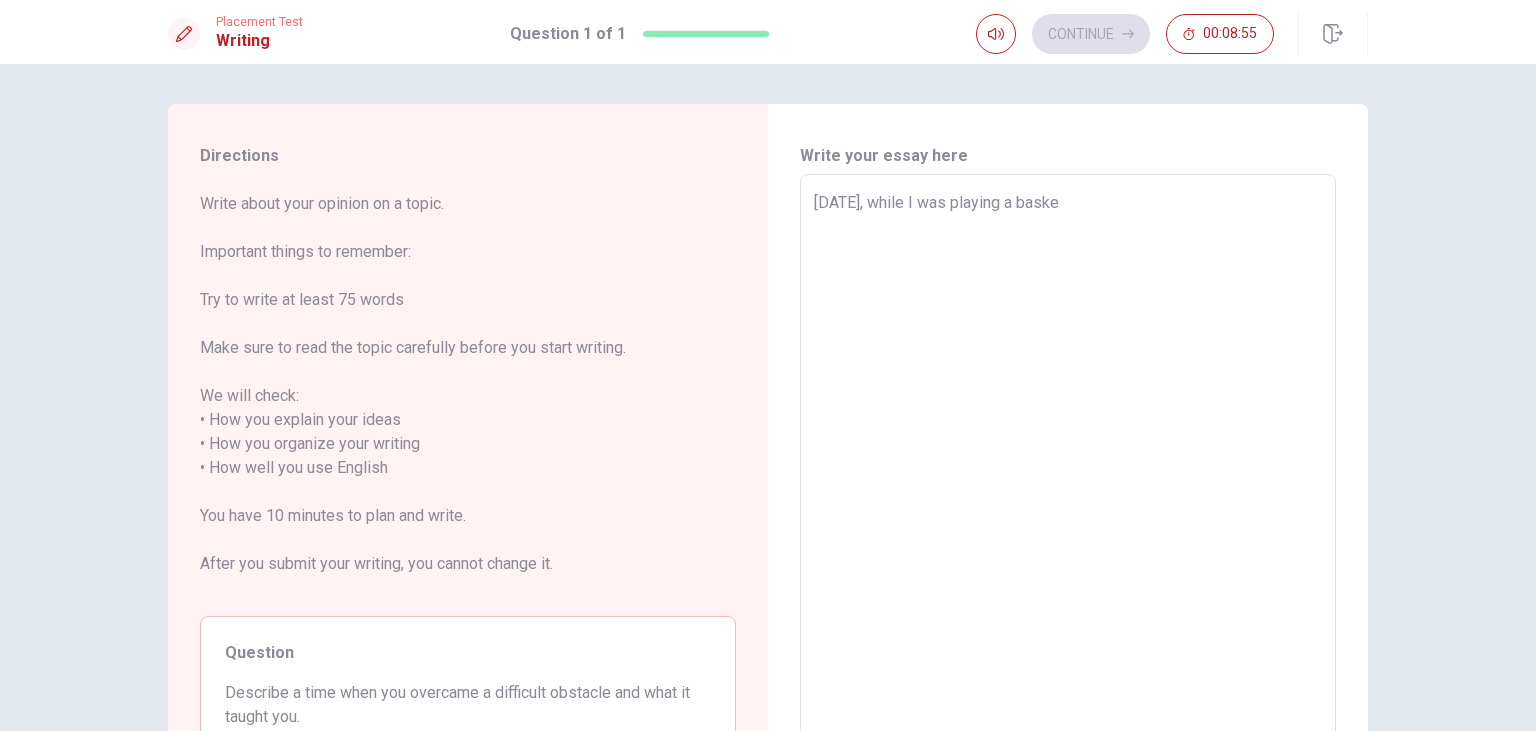 type on "x" 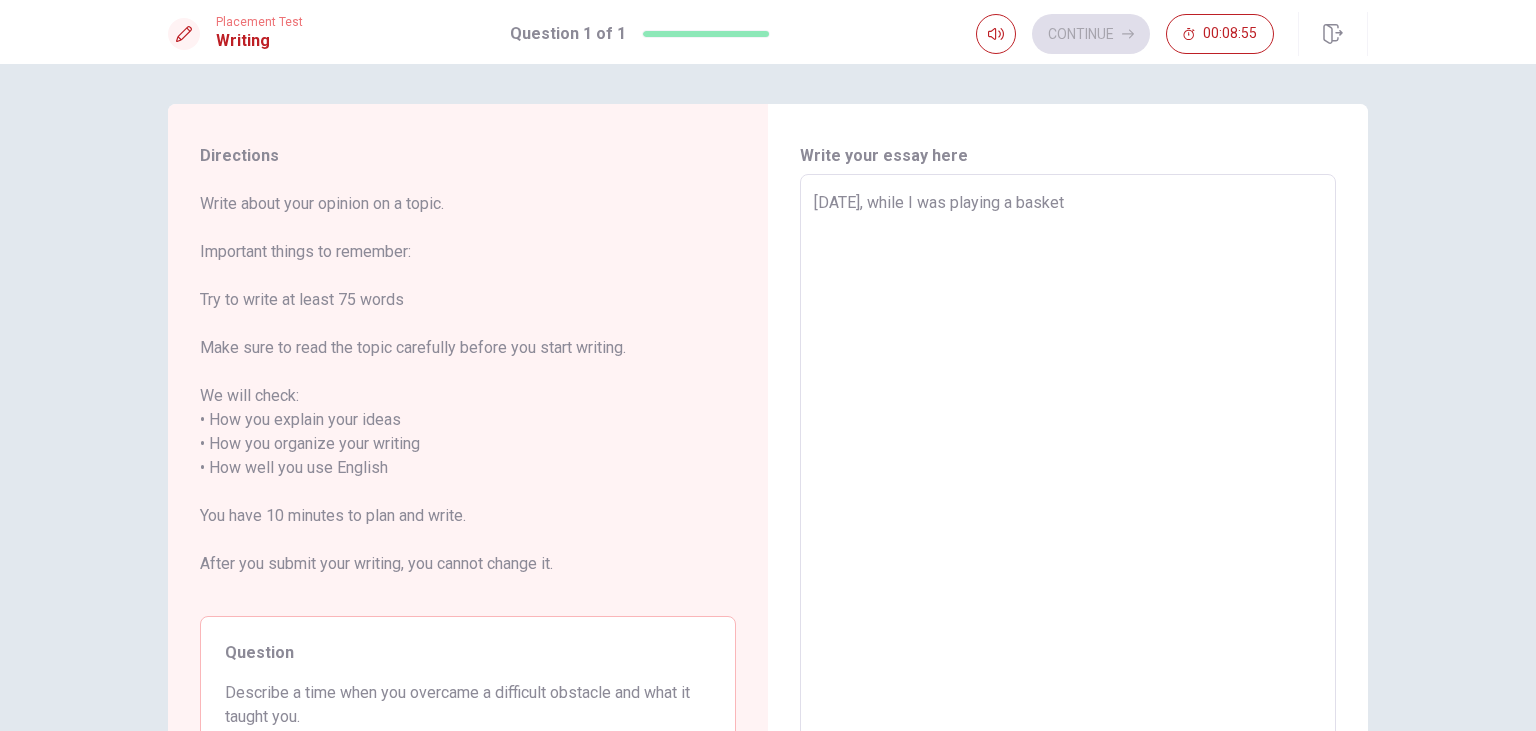 type on "x" 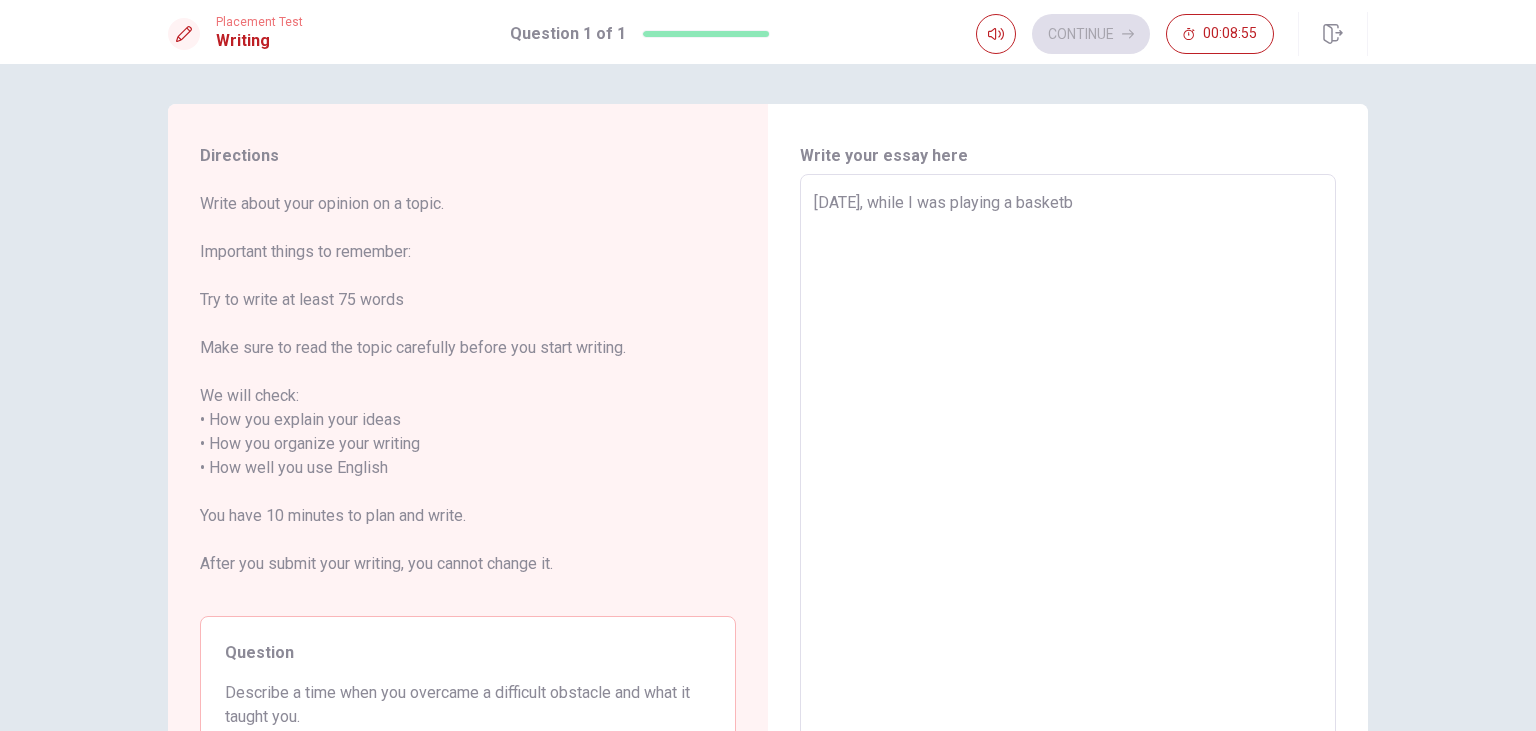 type on "x" 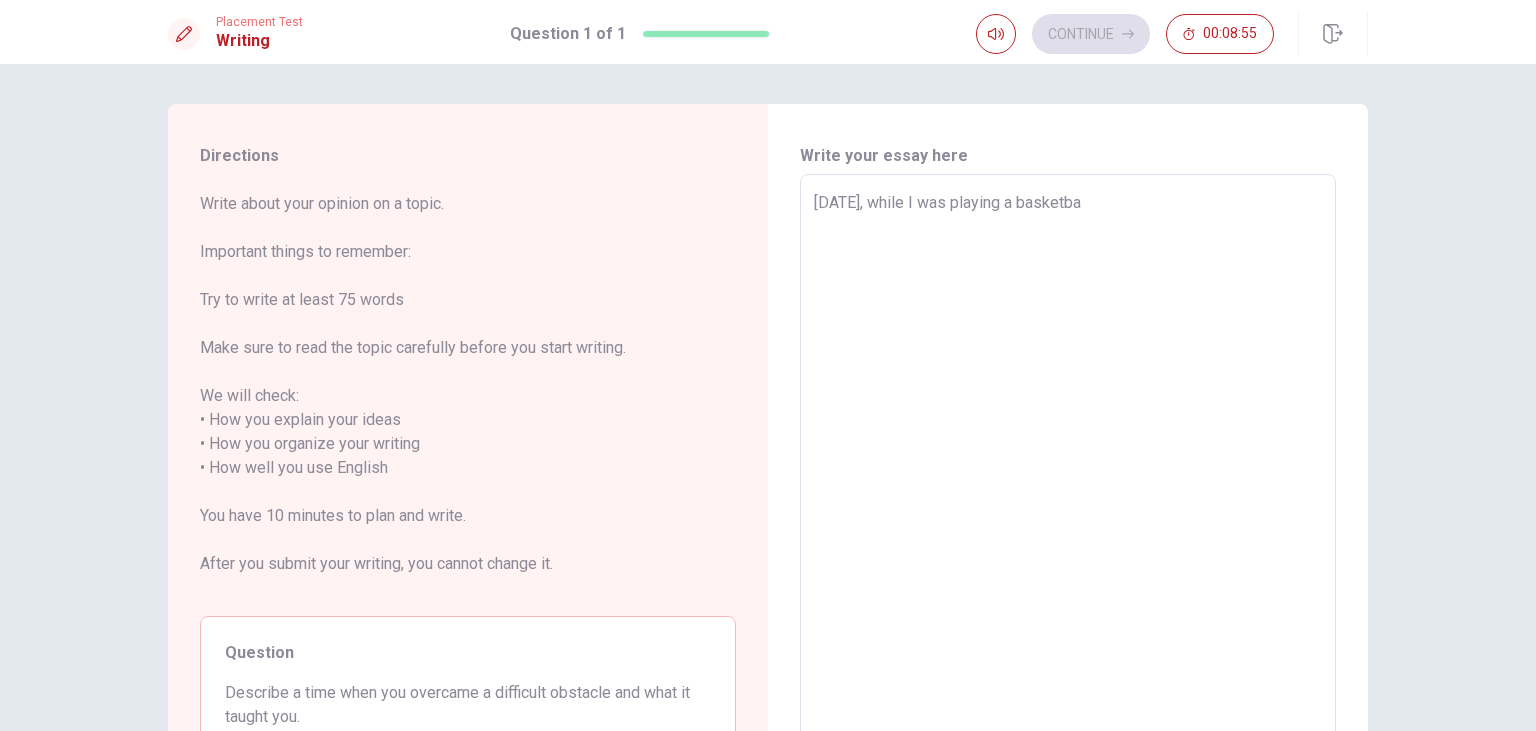 type on "x" 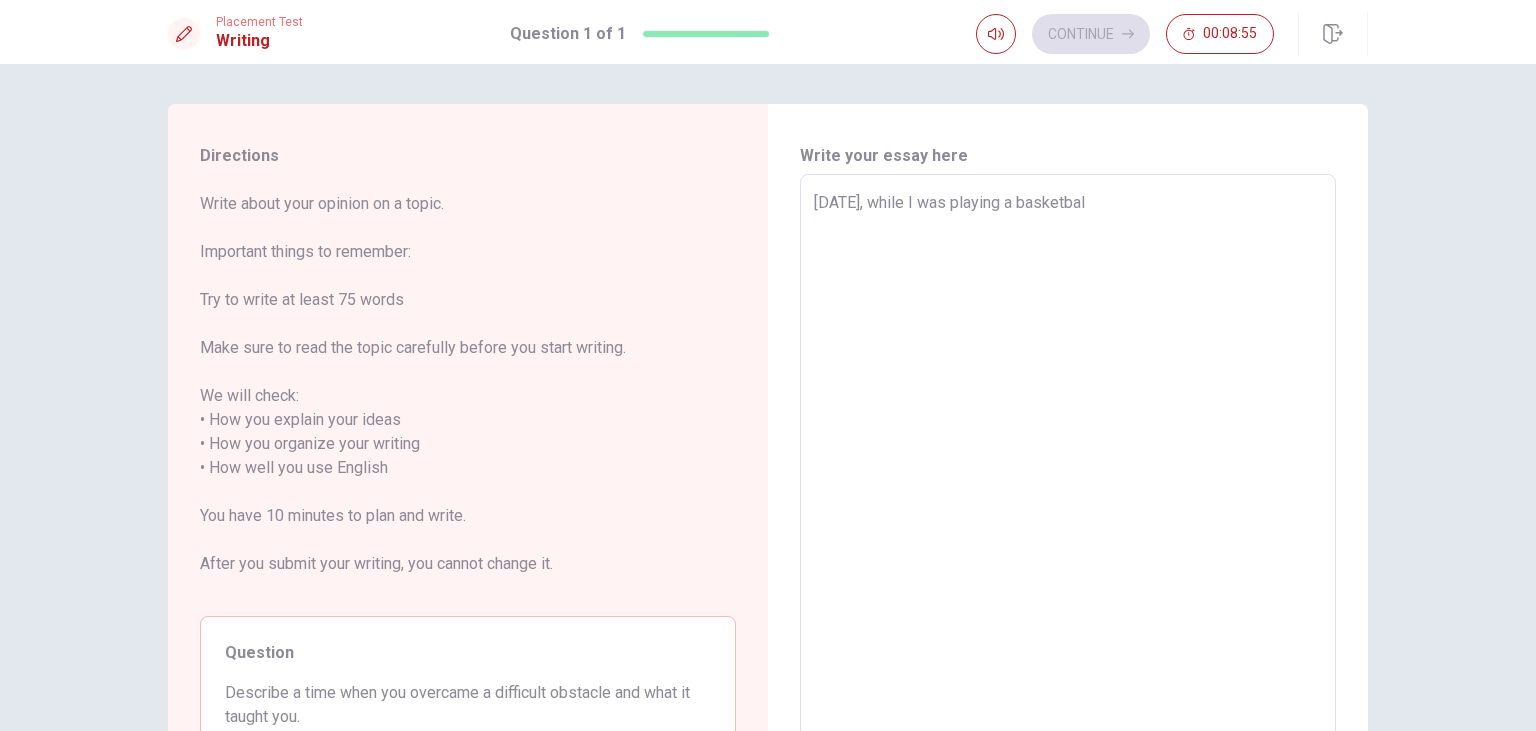 type on "x" 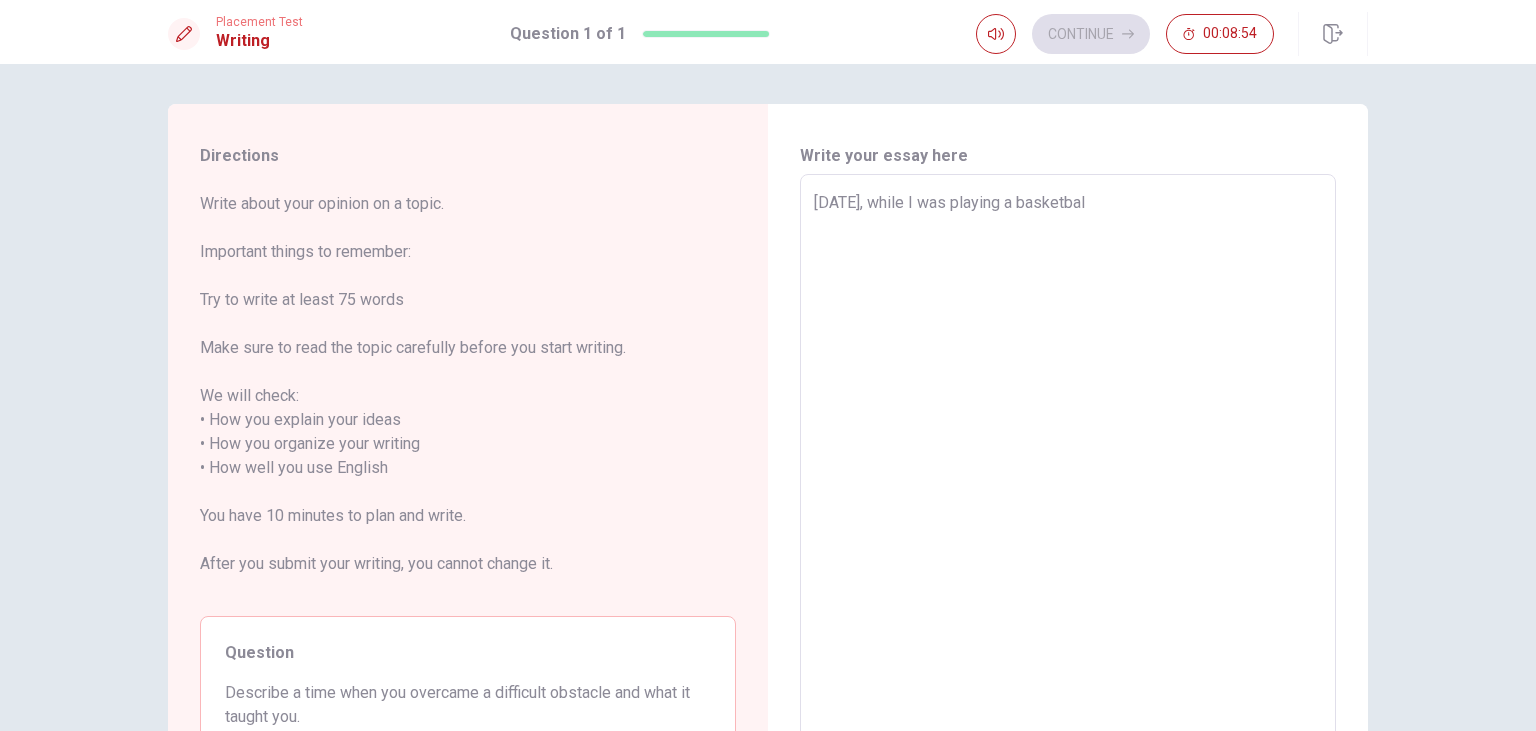 type on "[DATE], while I was playing a basketball" 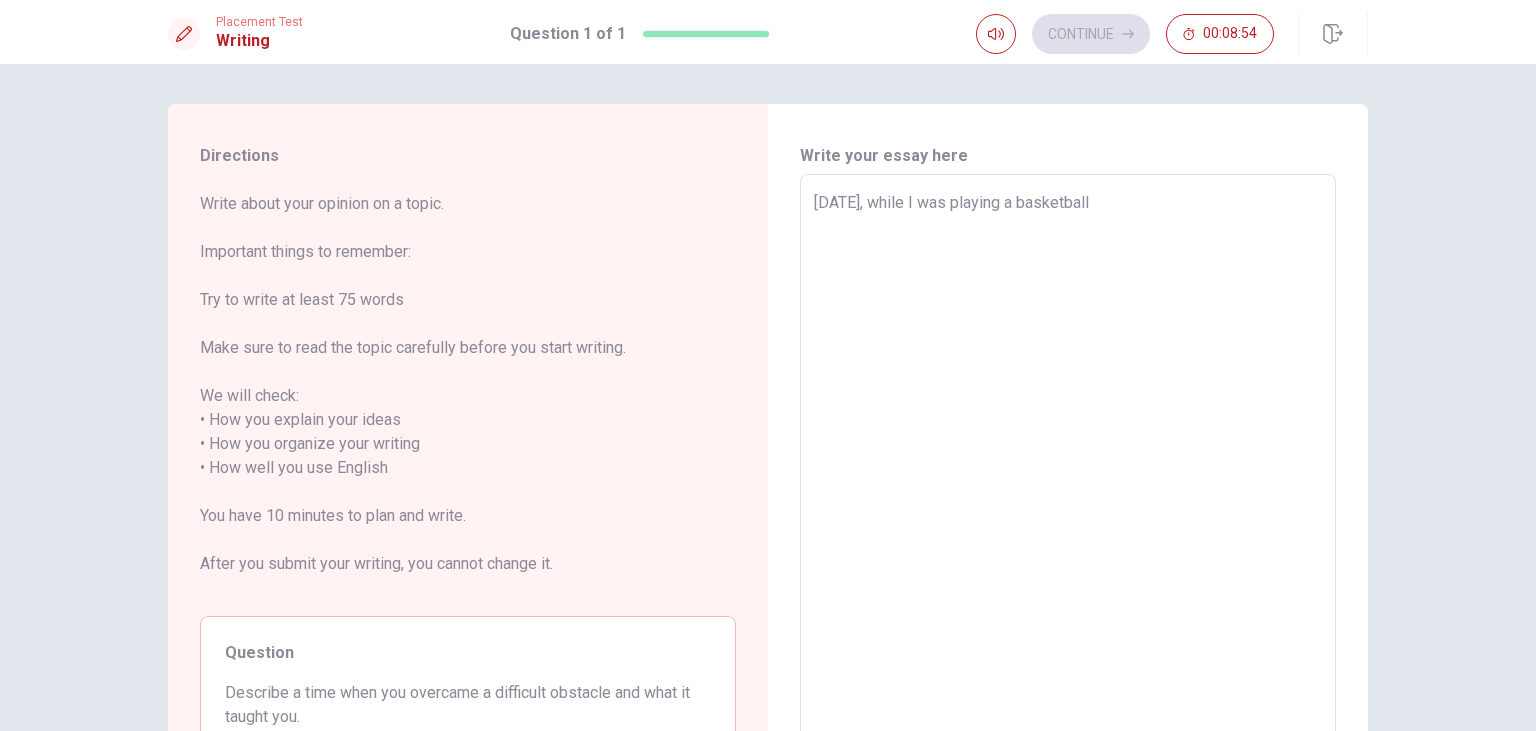 type on "x" 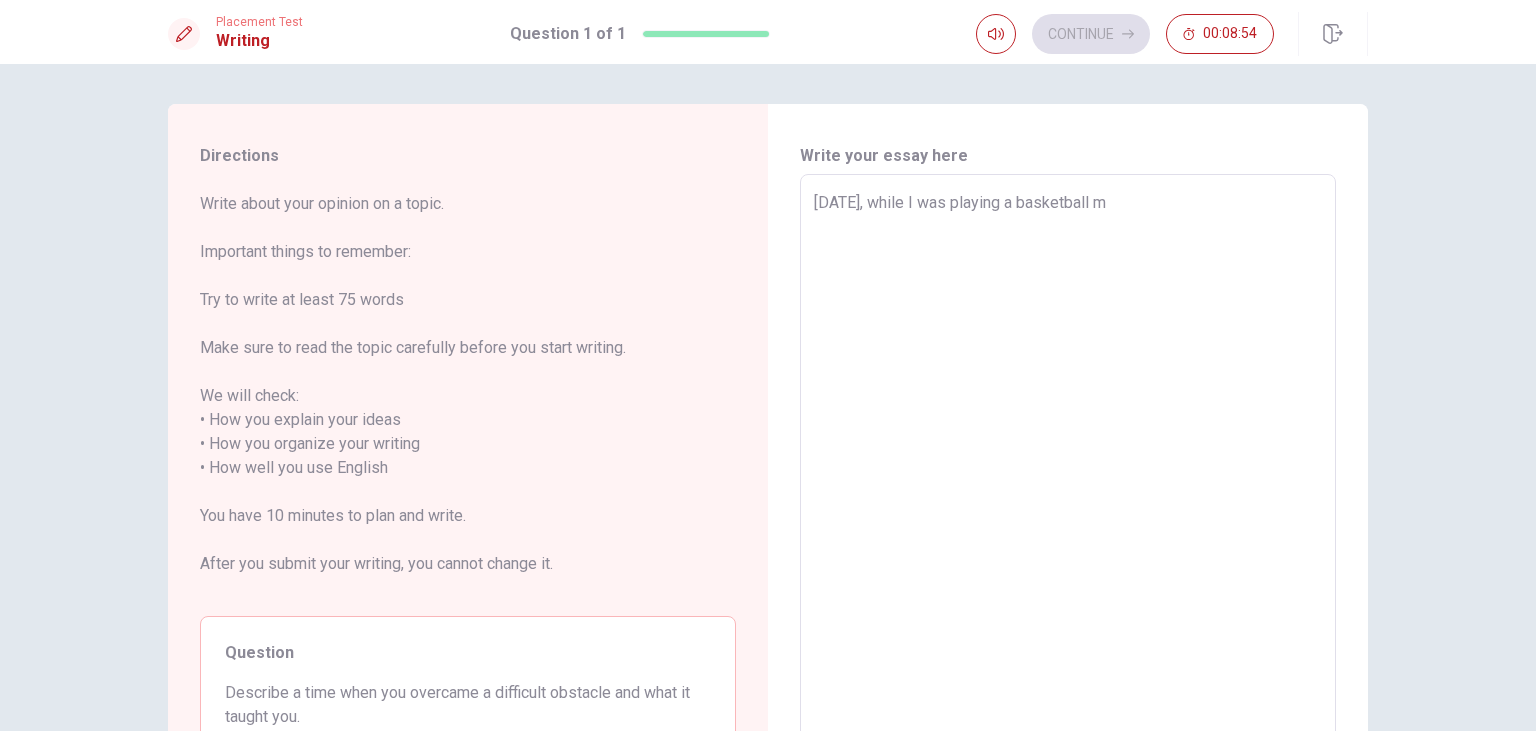 type on "x" 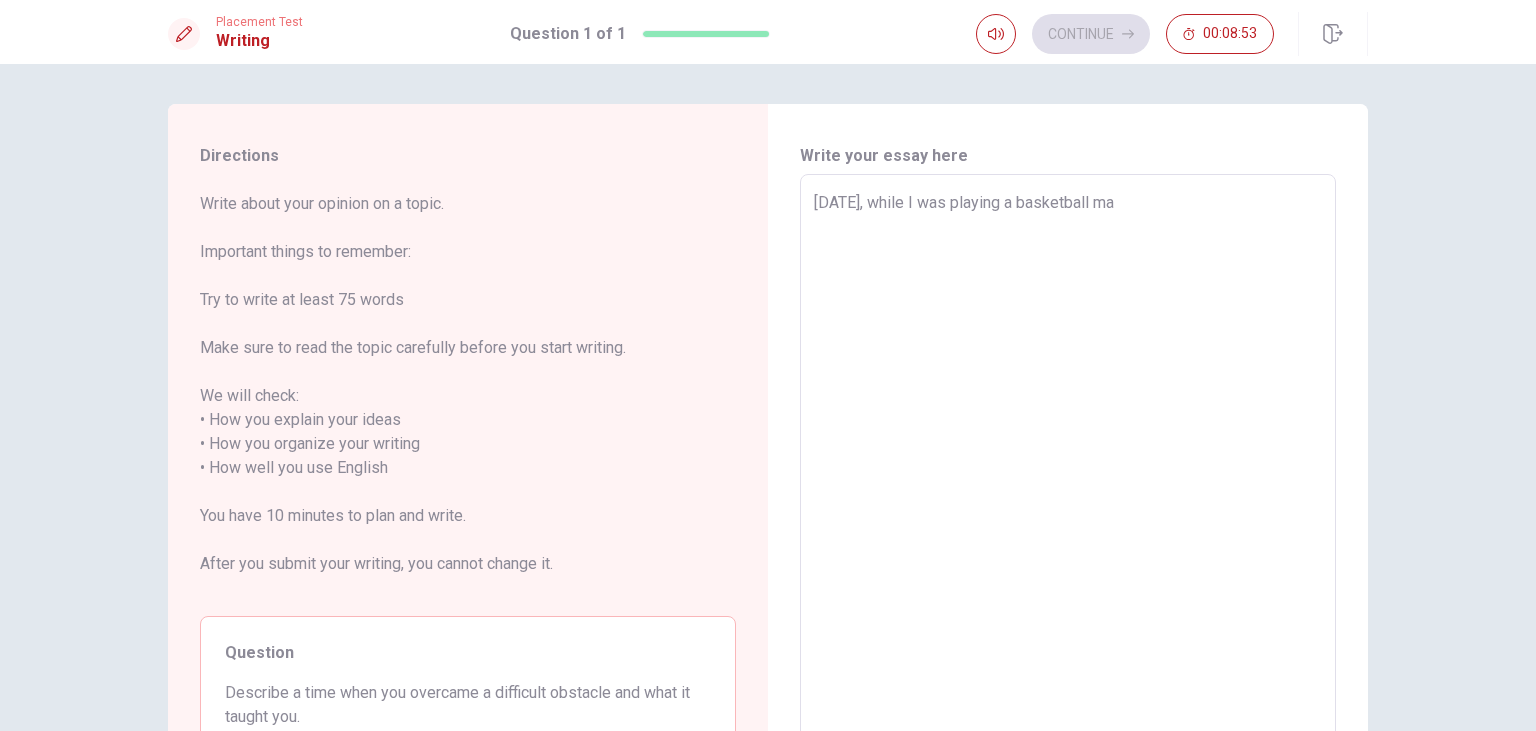 type on "x" 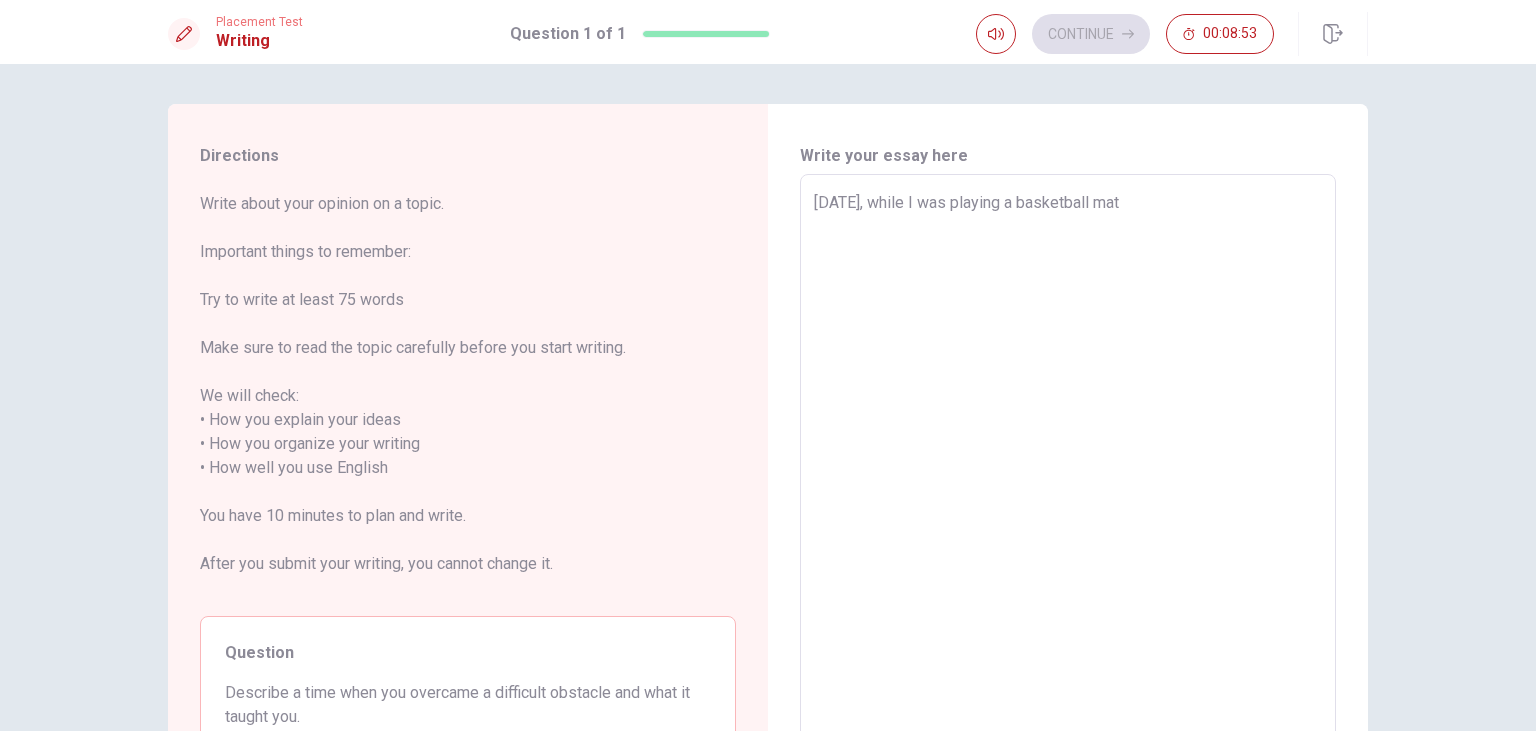 type on "x" 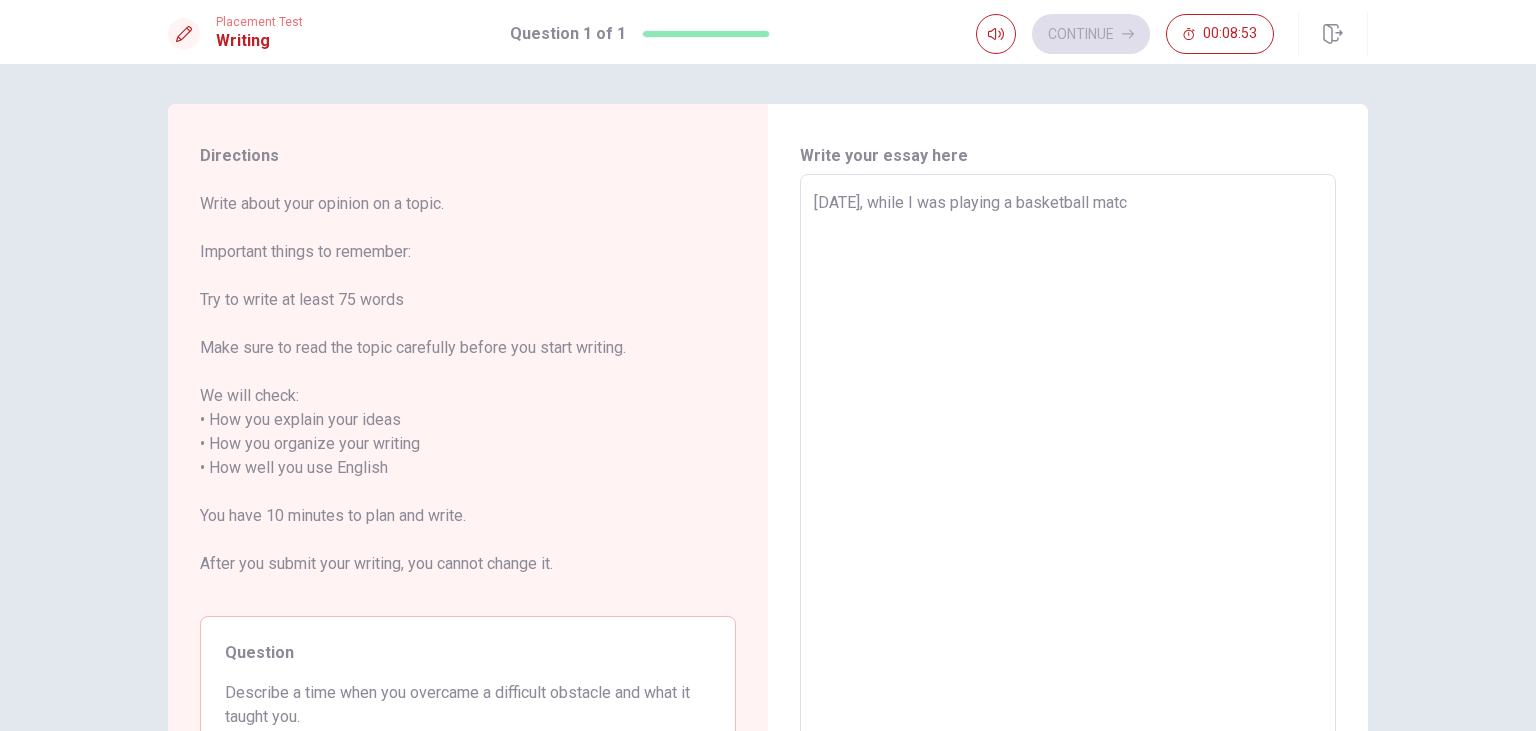 type on "x" 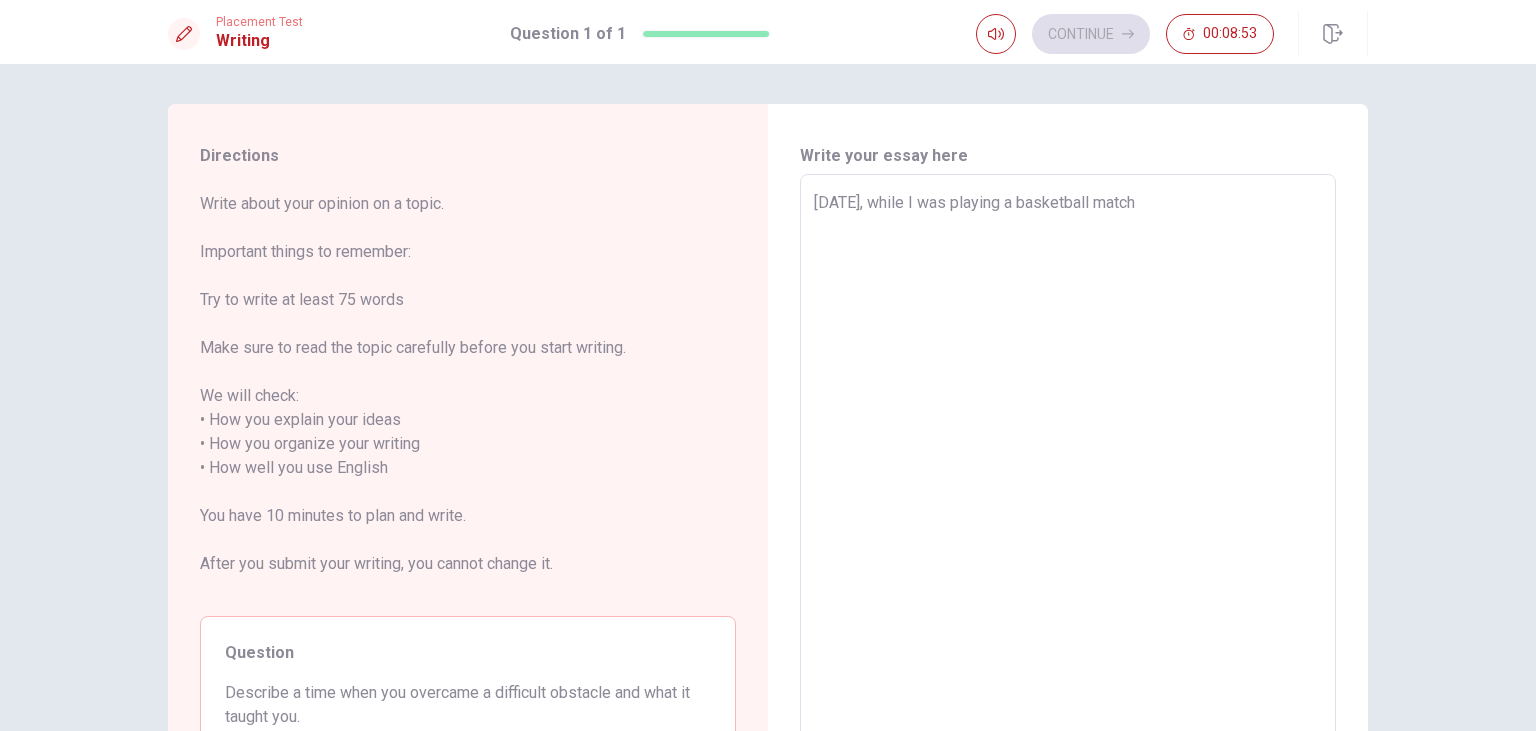 type on "x" 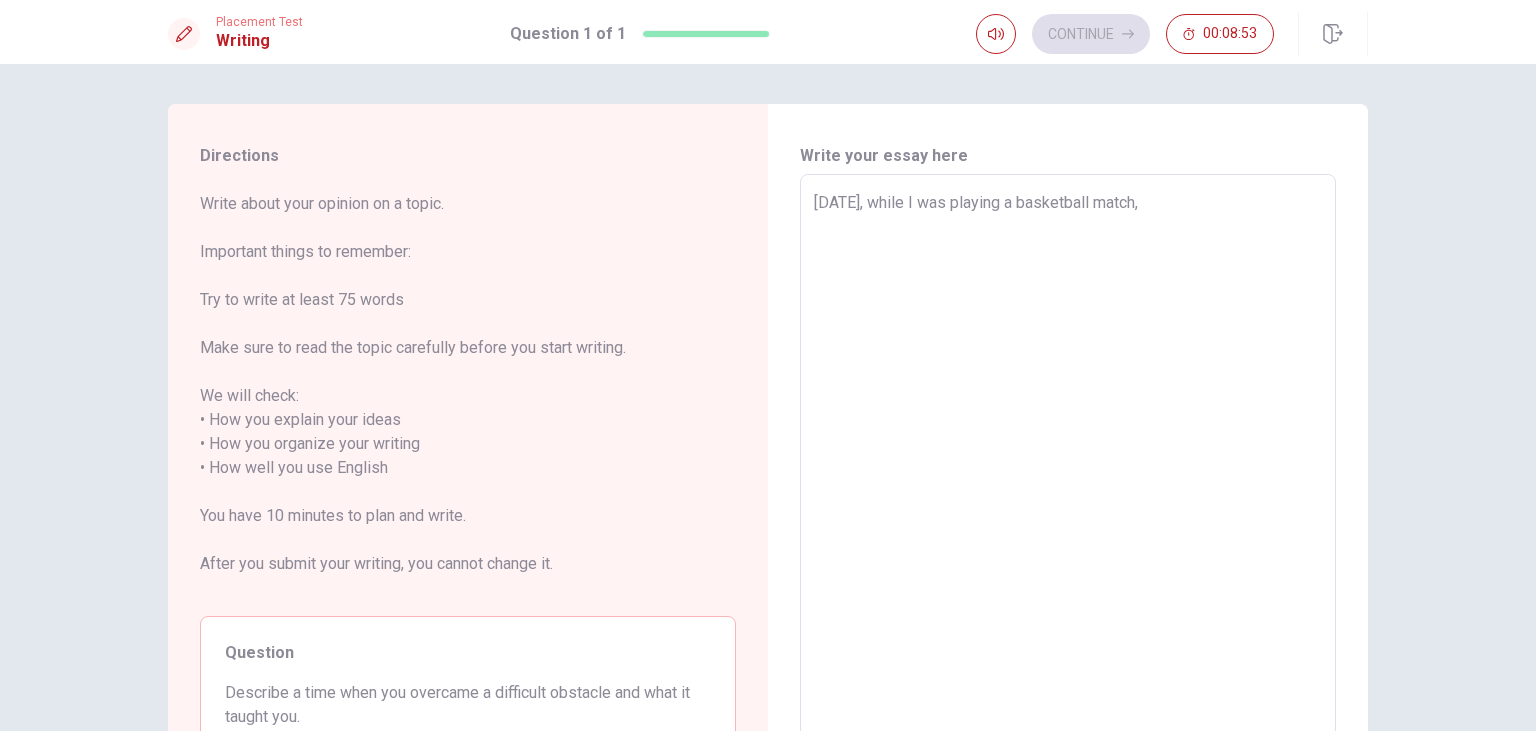 type on "x" 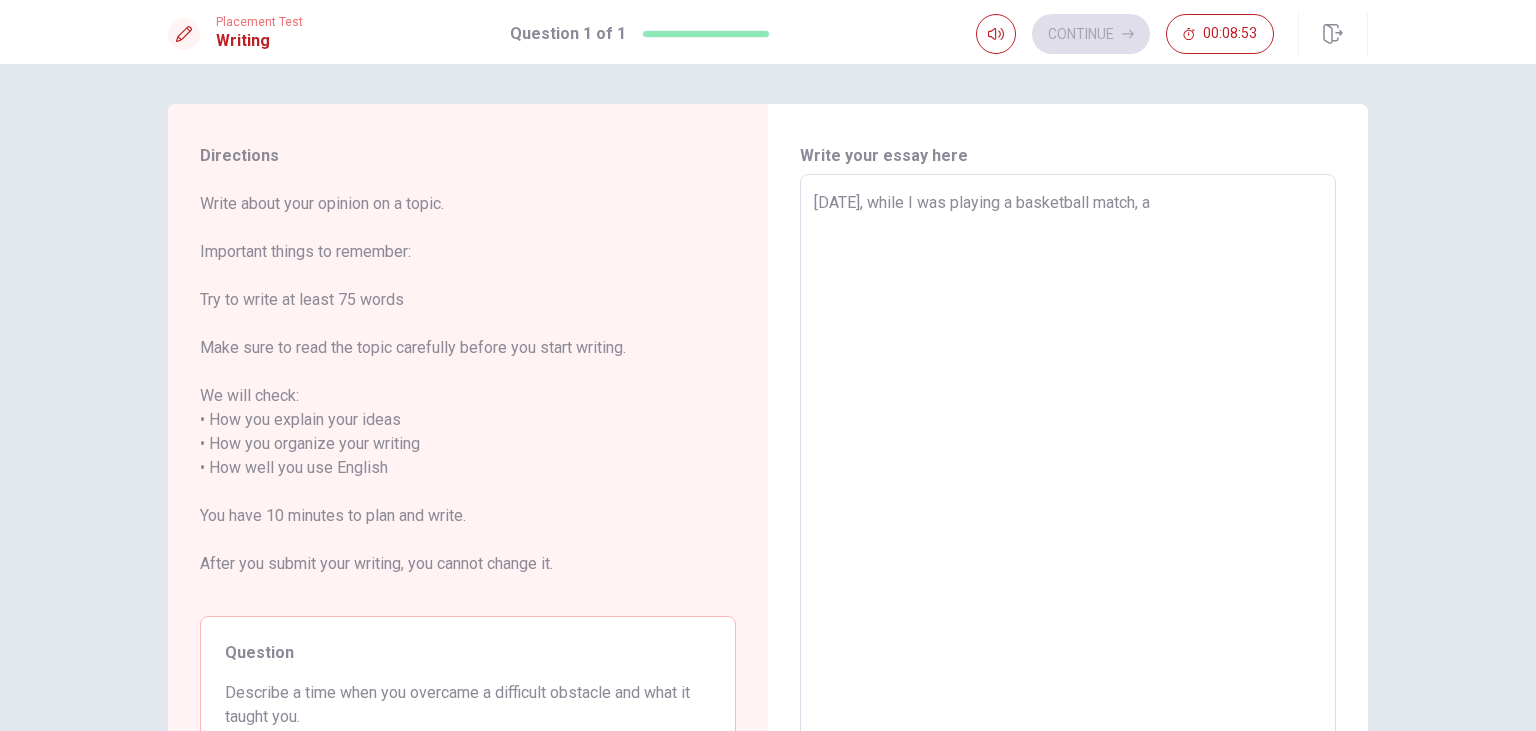 type on "x" 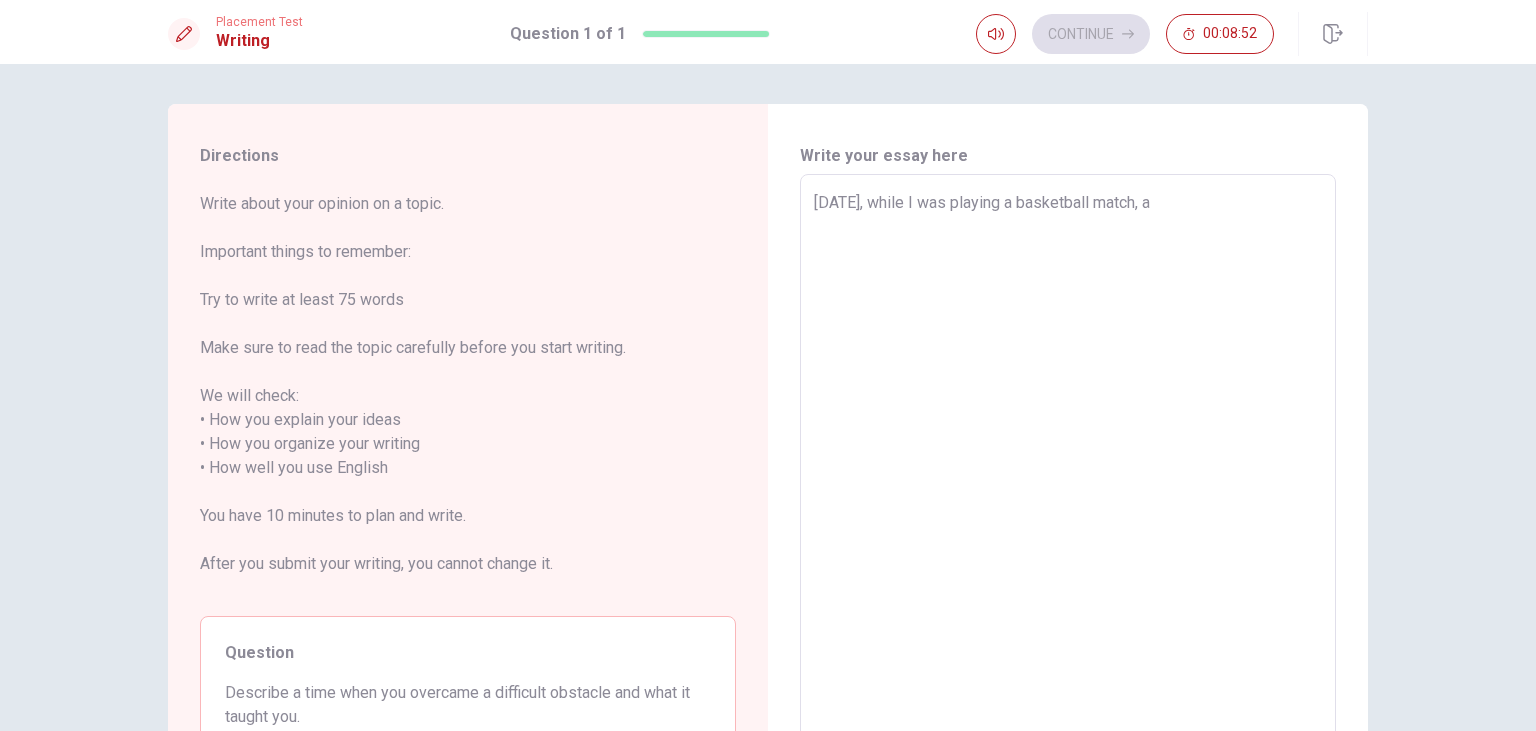 type on "[DATE], while I was playing a basketball match," 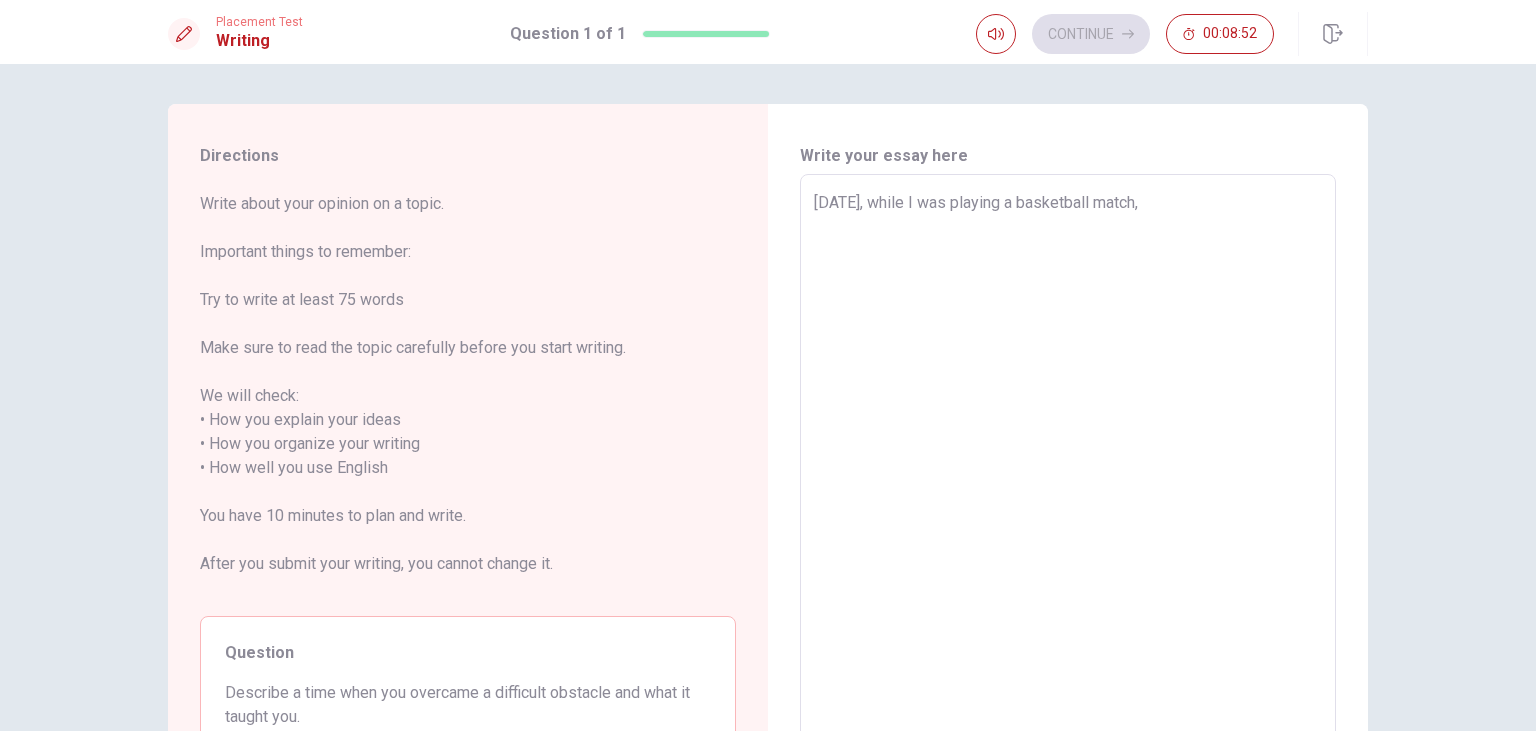 type on "x" 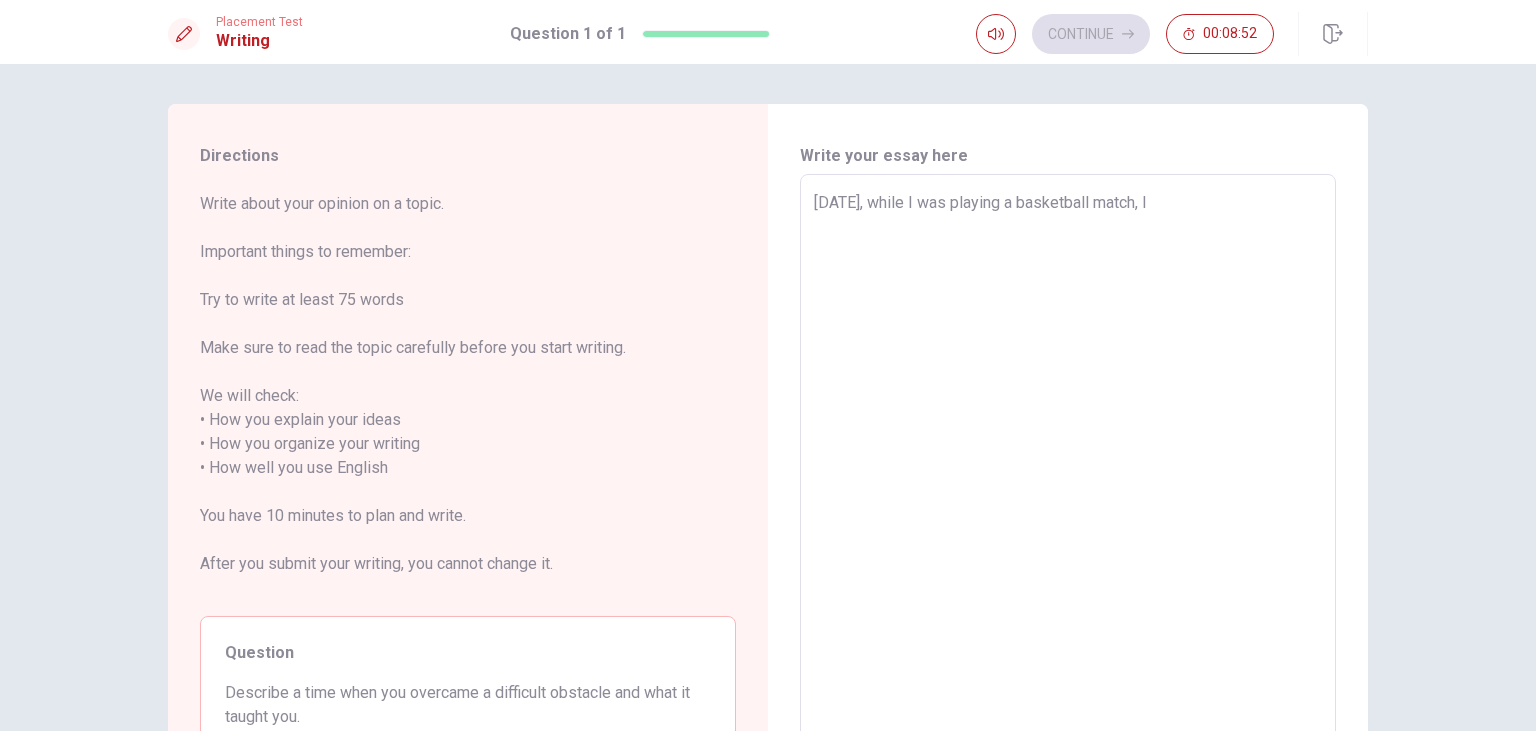 type on "x" 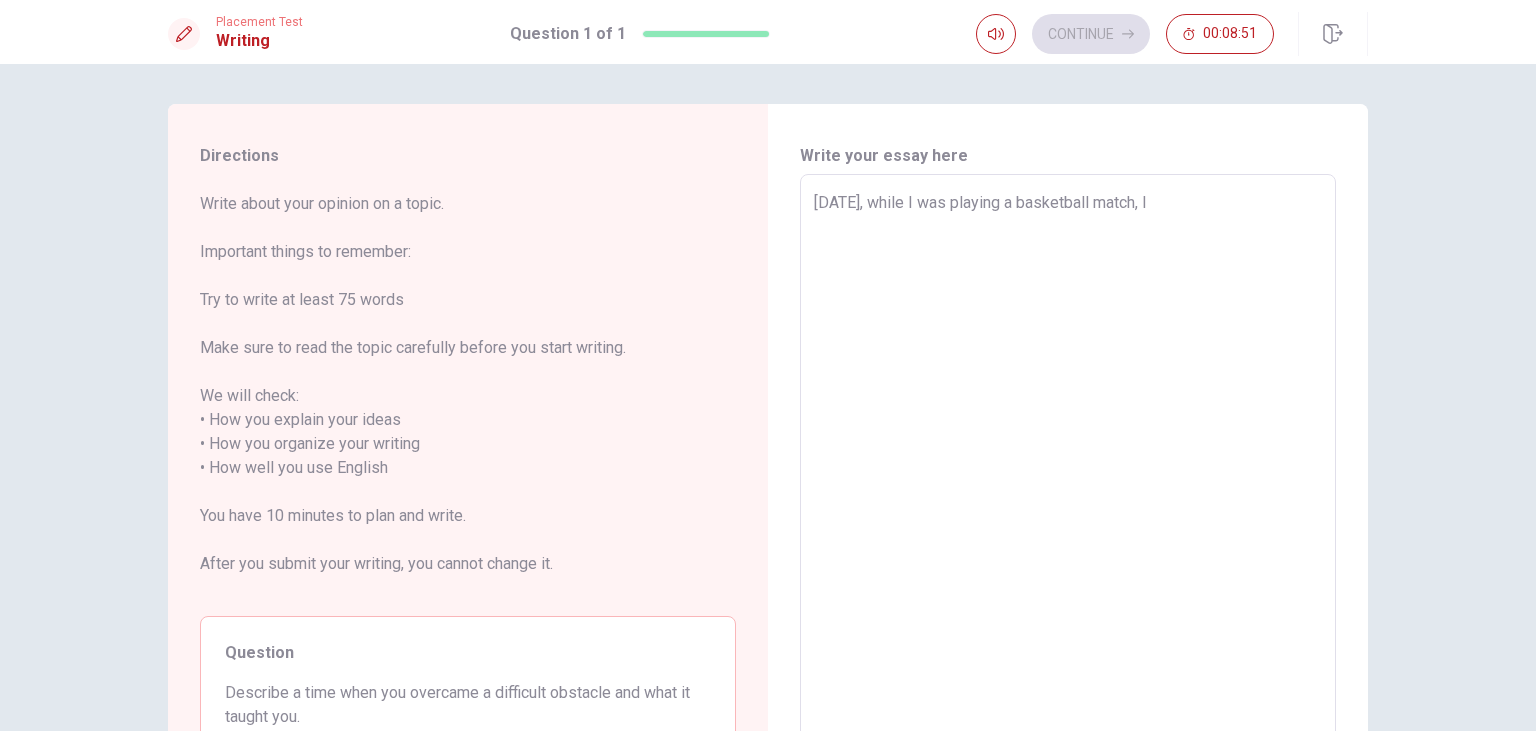 type on "[DATE], while I was playing a basketball match, I" 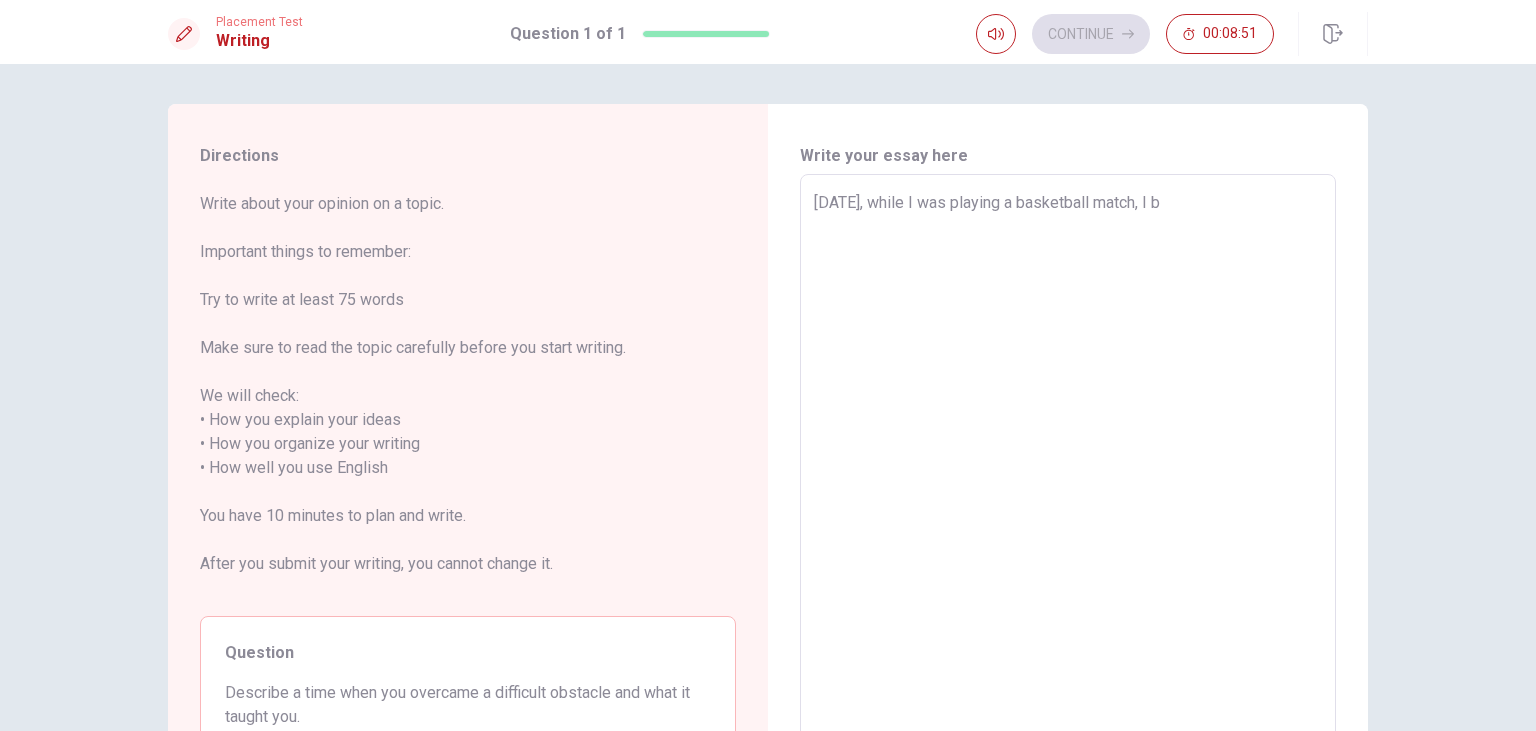type on "x" 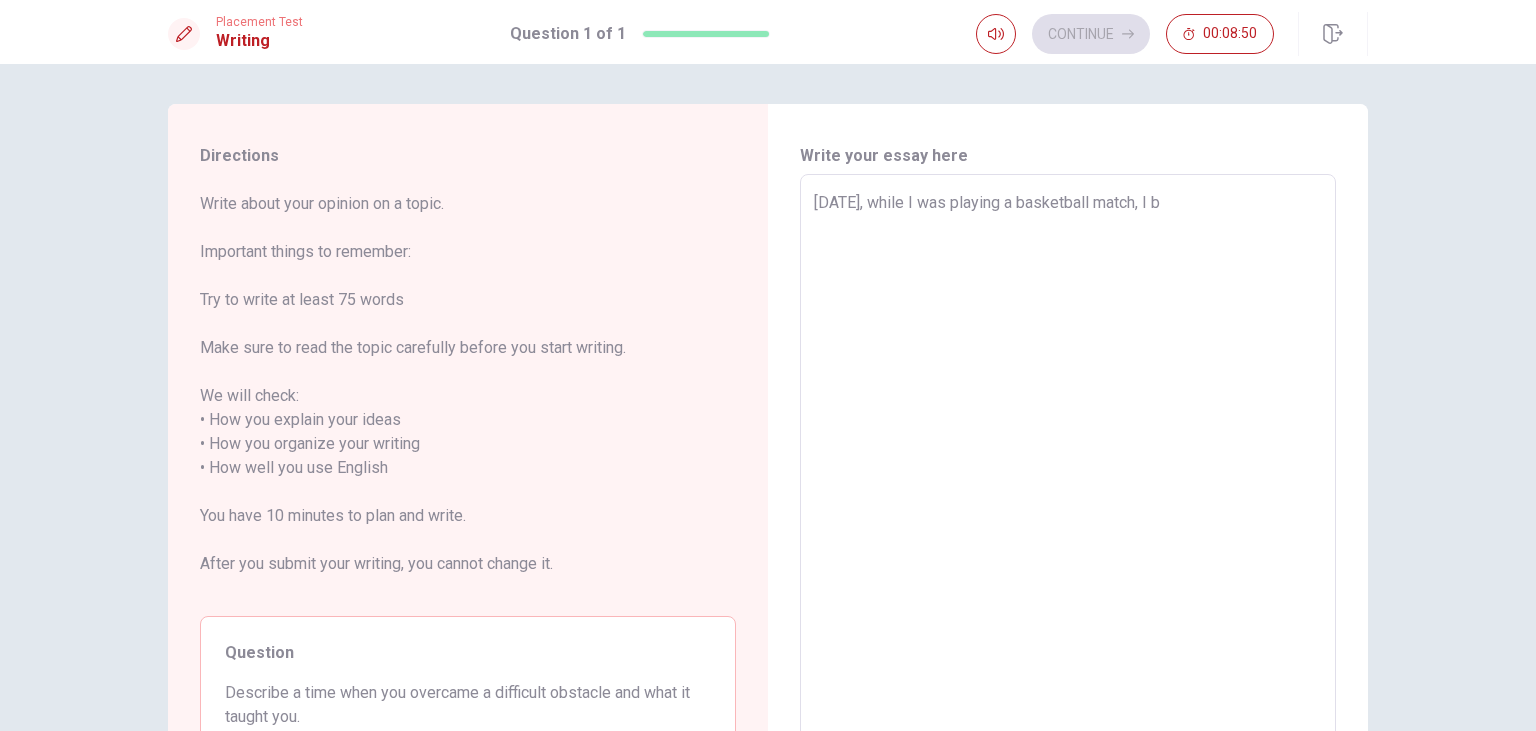 type on "[DATE], while I was playing a basketball match, I br" 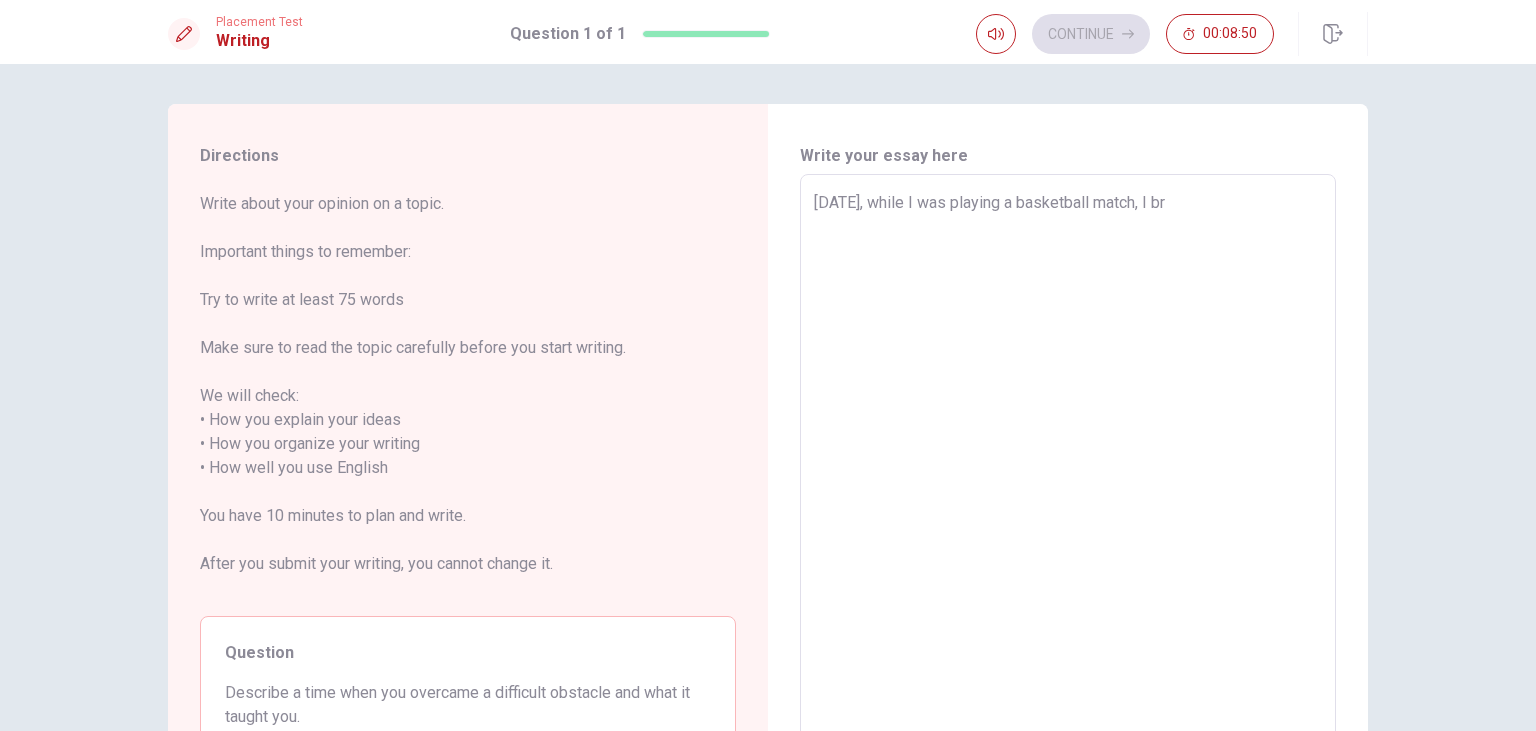 type on "x" 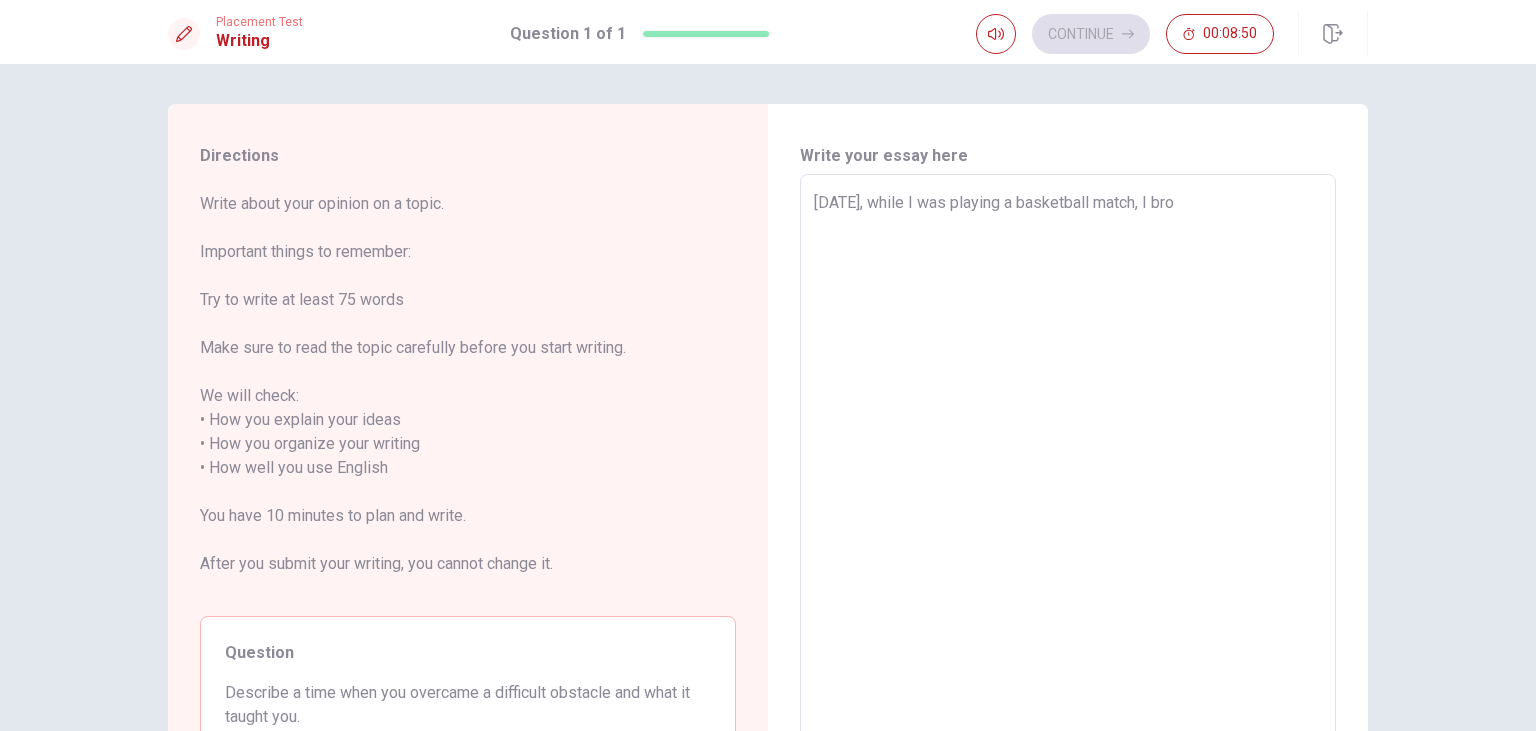type on "[DATE], while I was playing a basketball match, I brok" 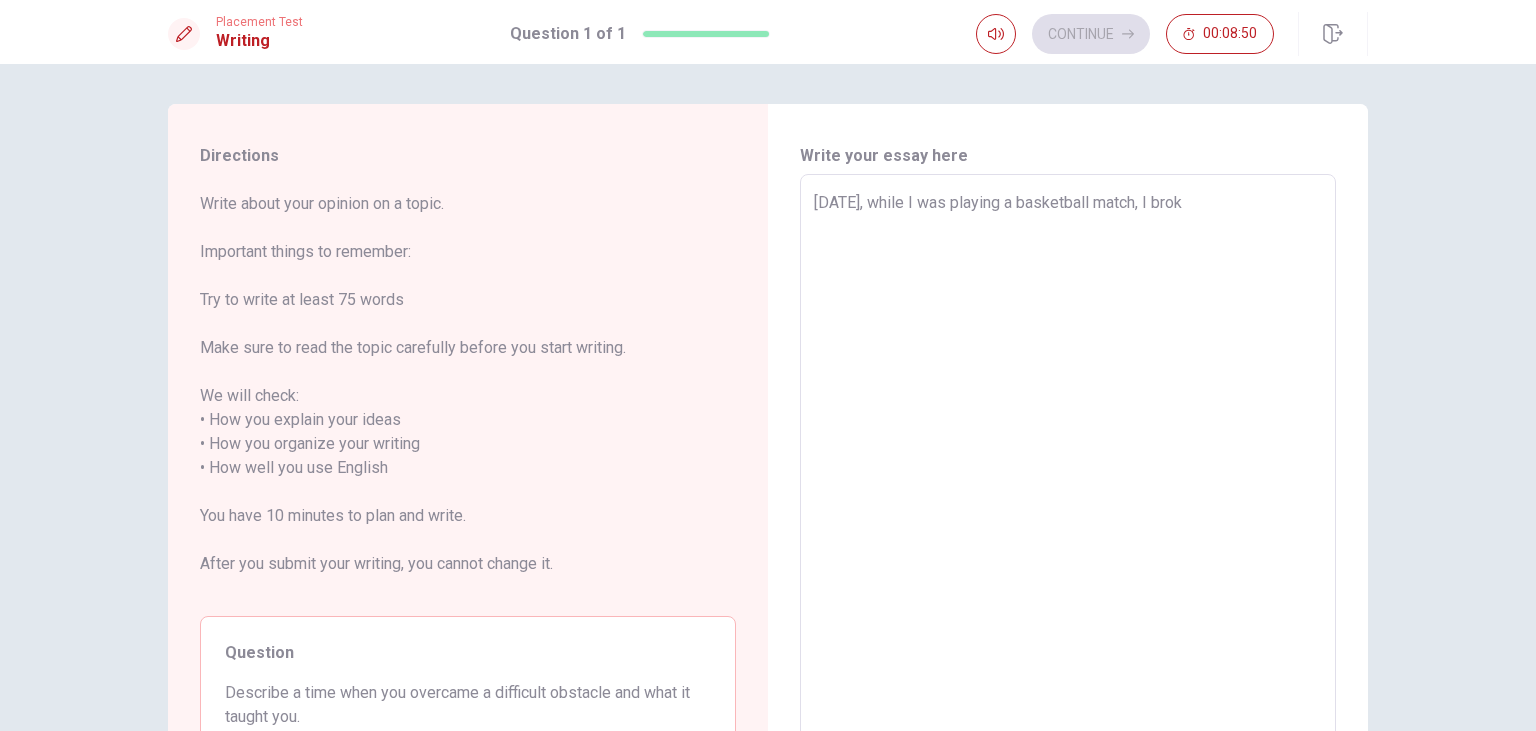 type on "x" 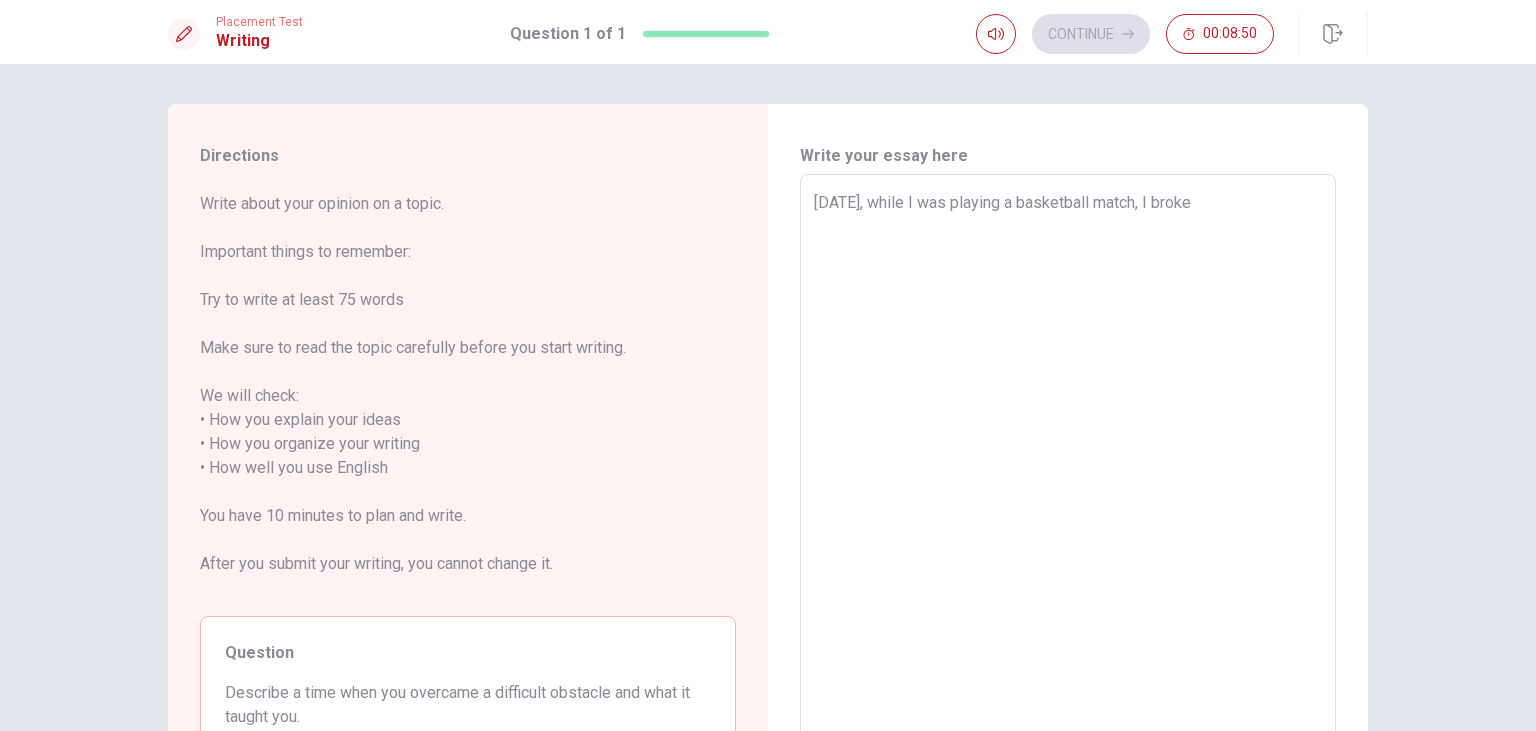 type on "x" 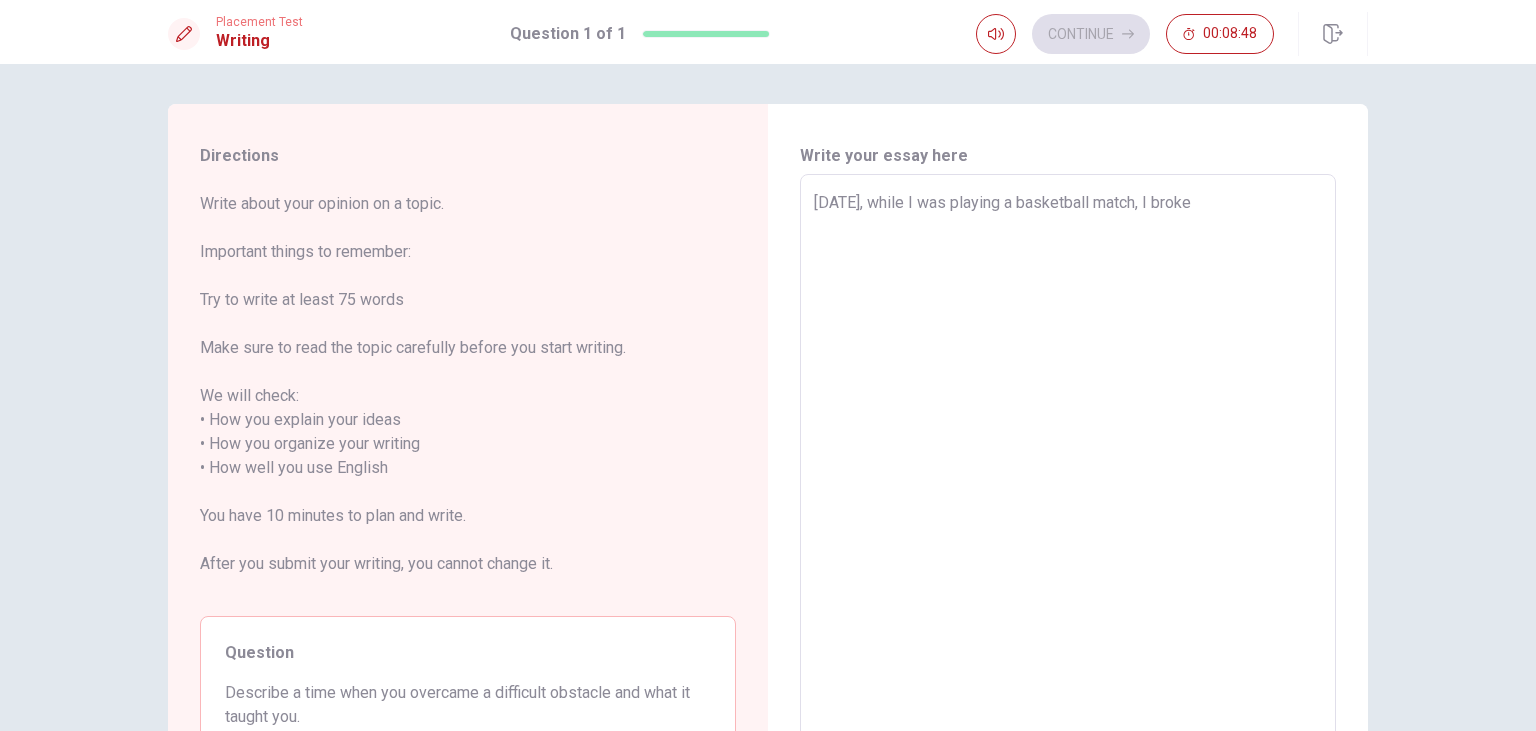 type on "x" 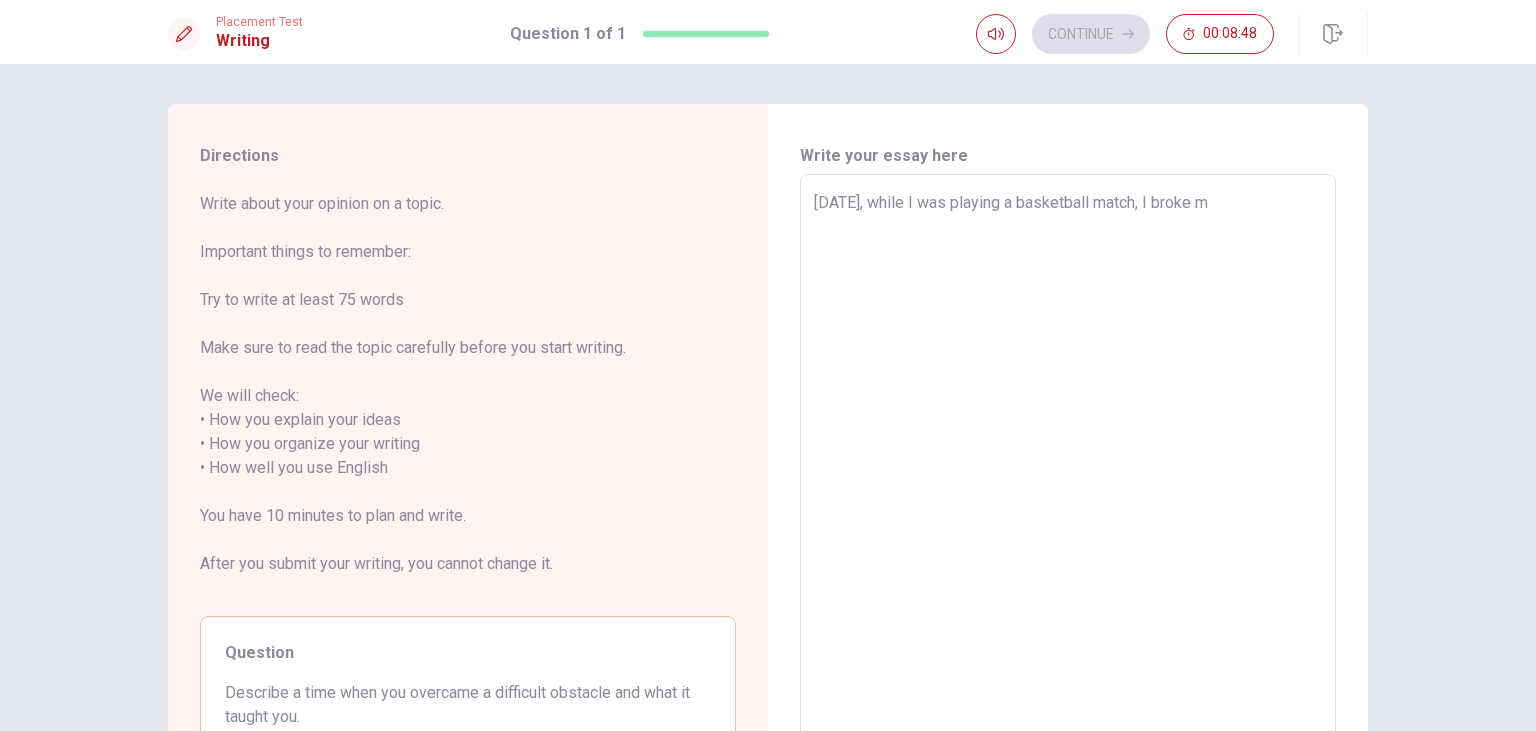 type on "x" 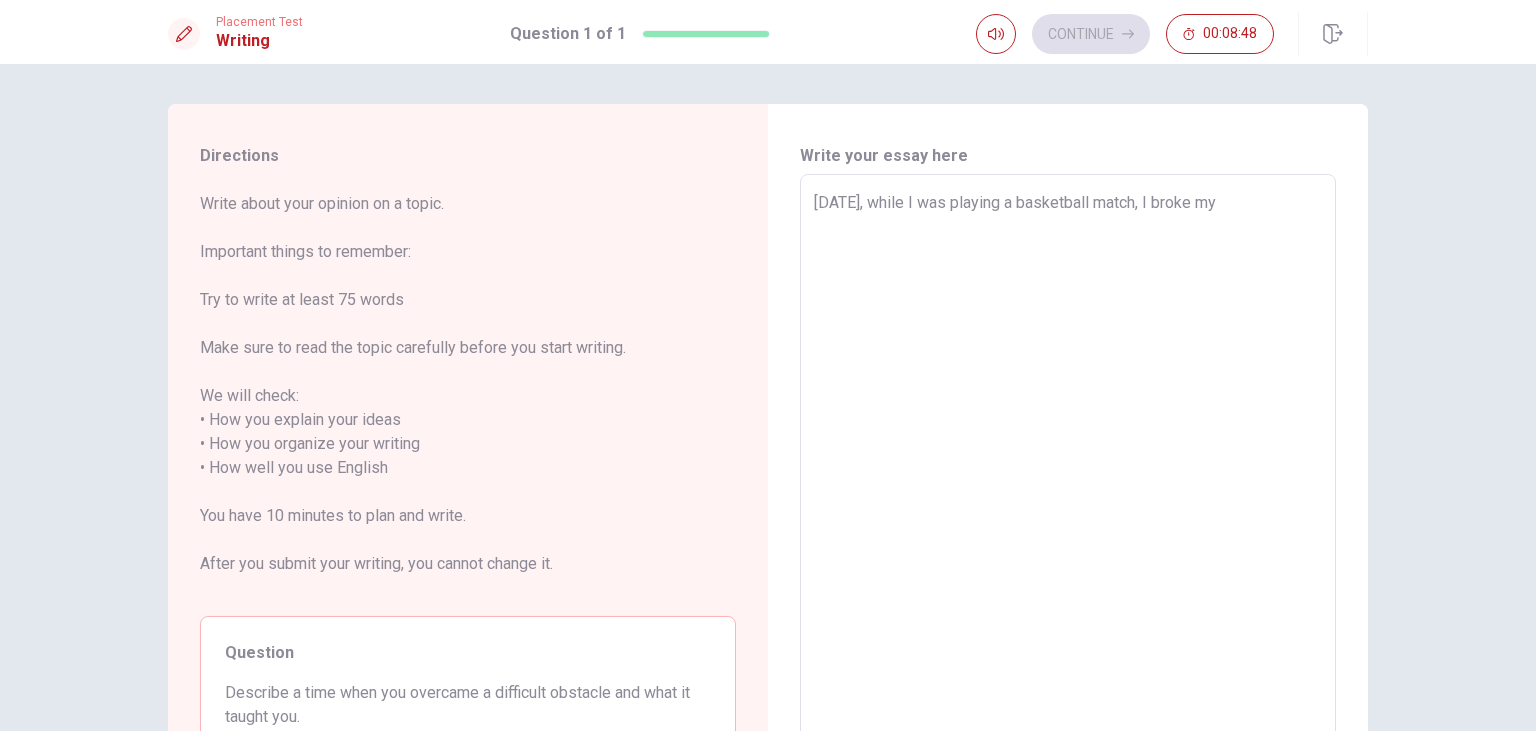 type on "x" 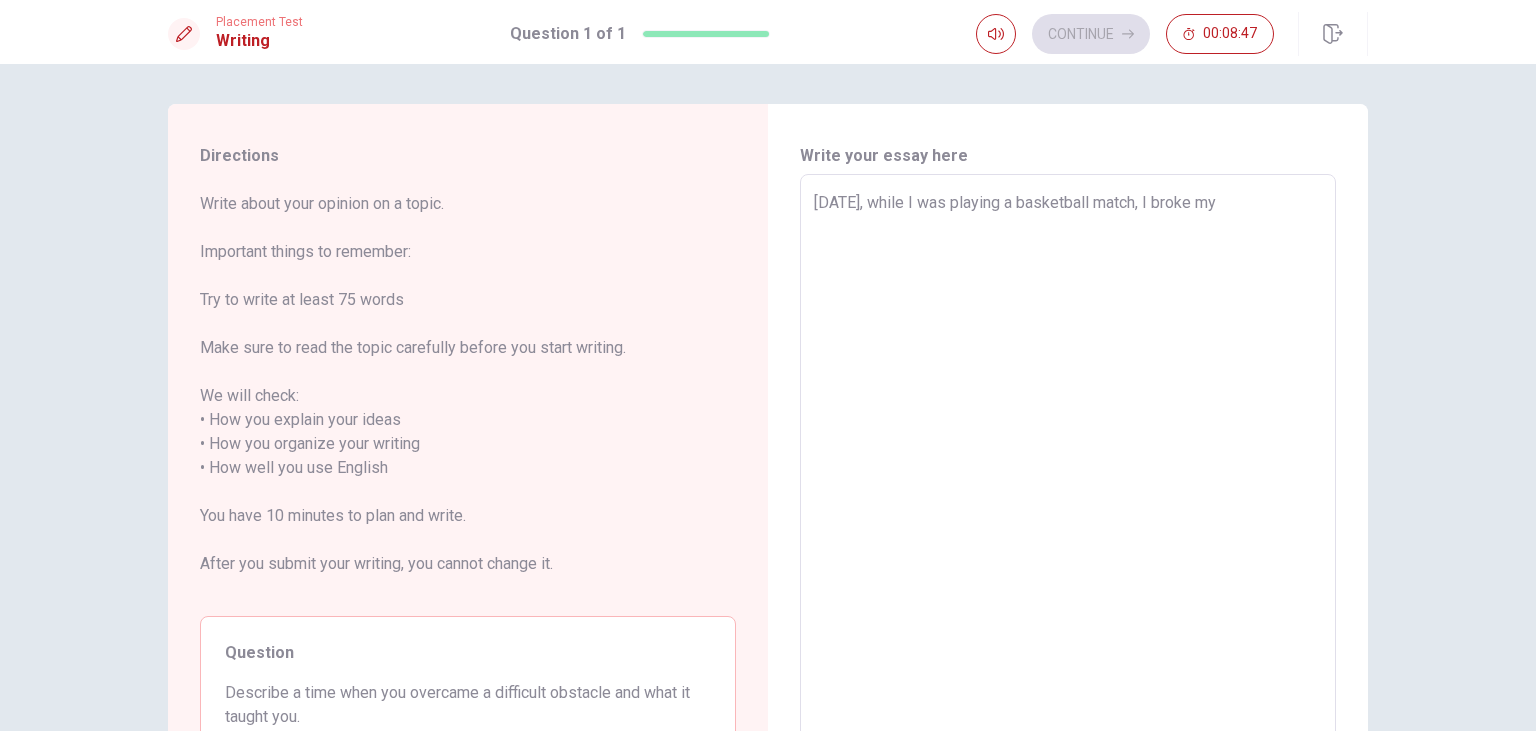 type on "[DATE], while I was playing a basketball match, I broke my" 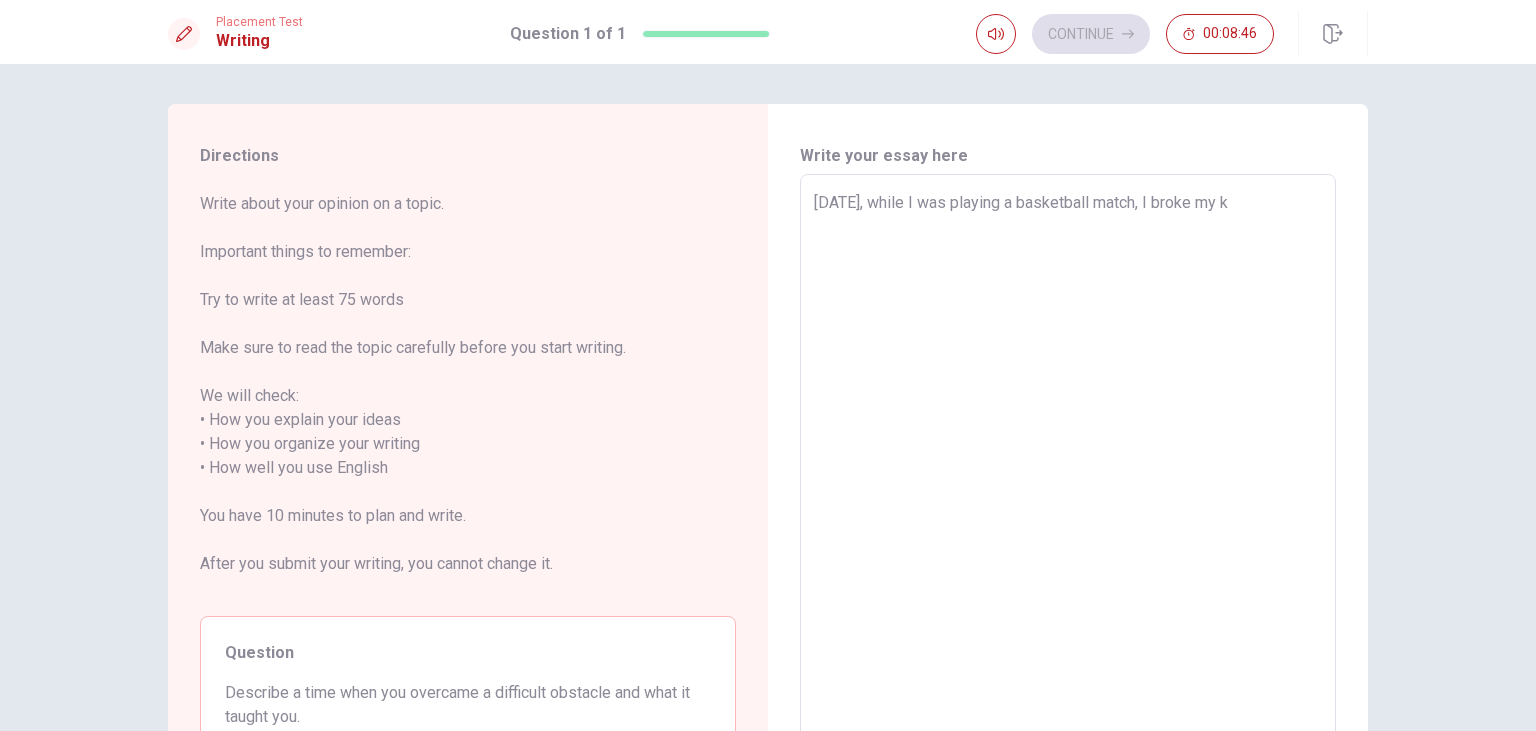 type on "x" 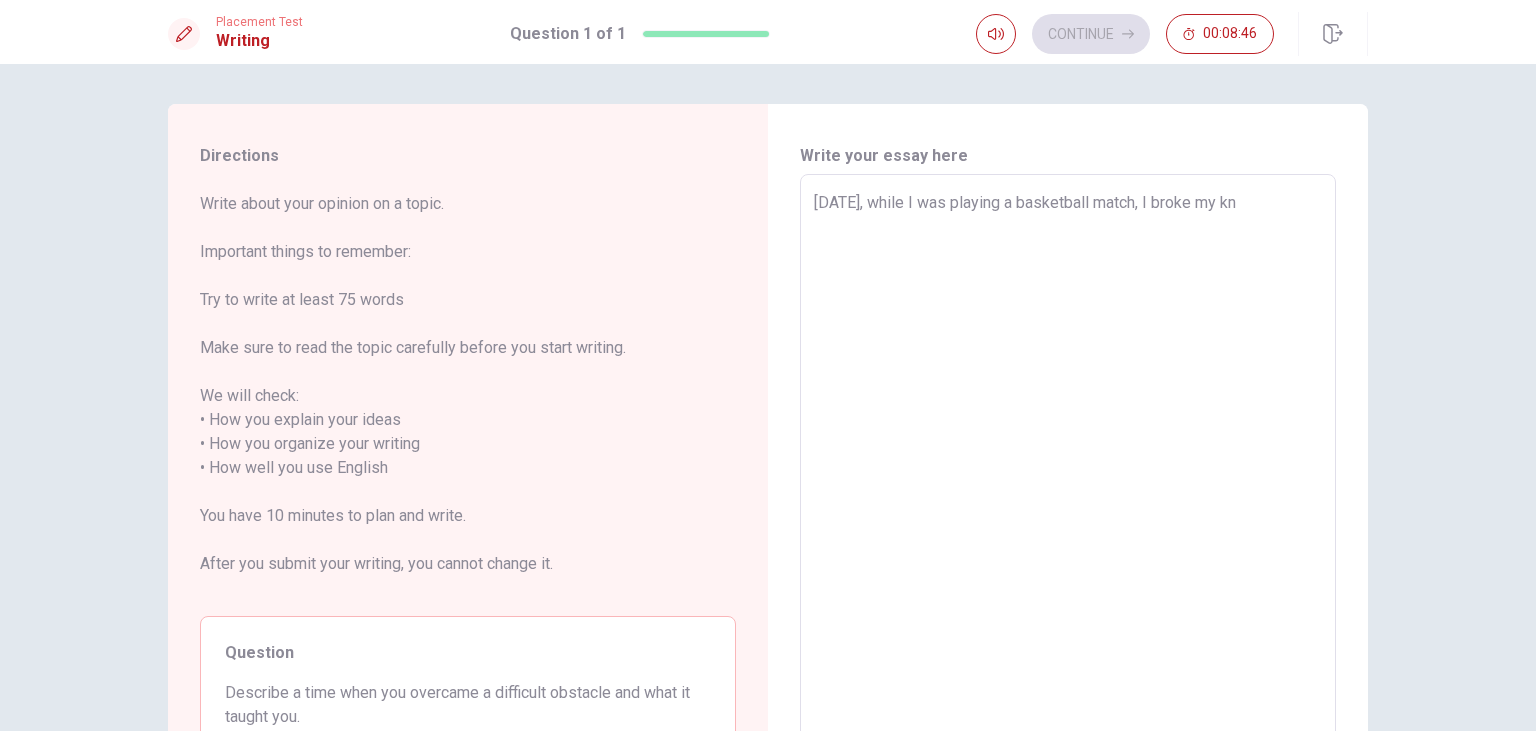 type on "x" 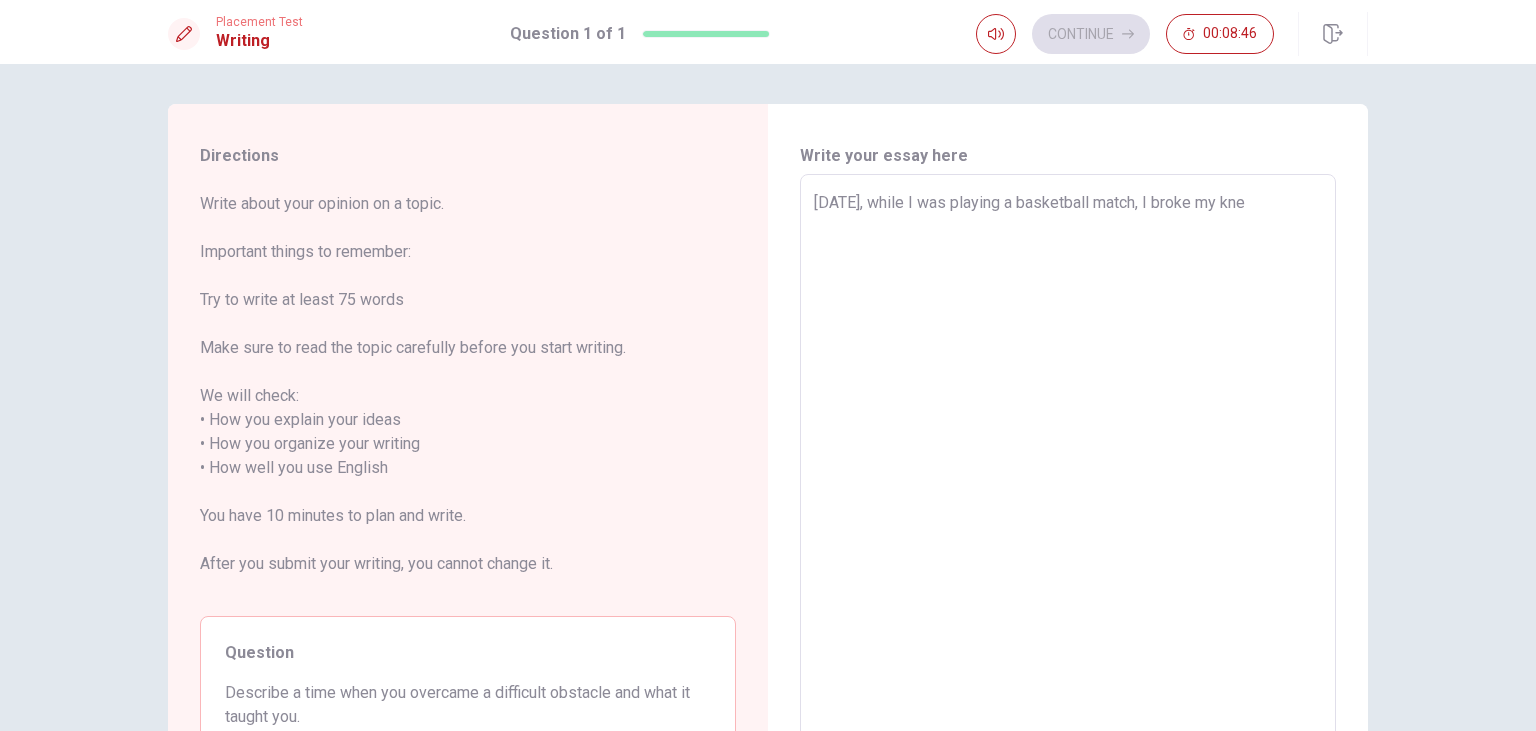type on "x" 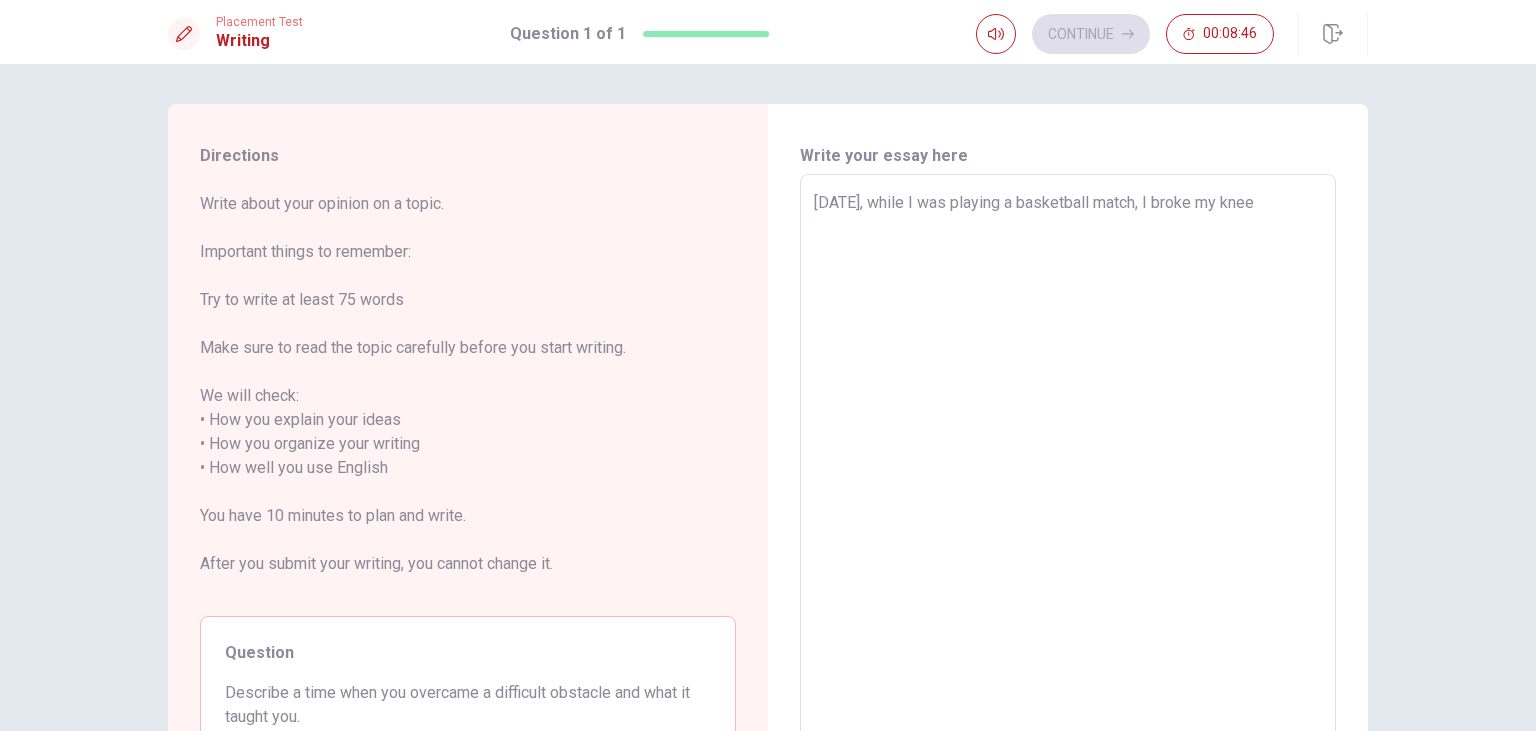 type on "x" 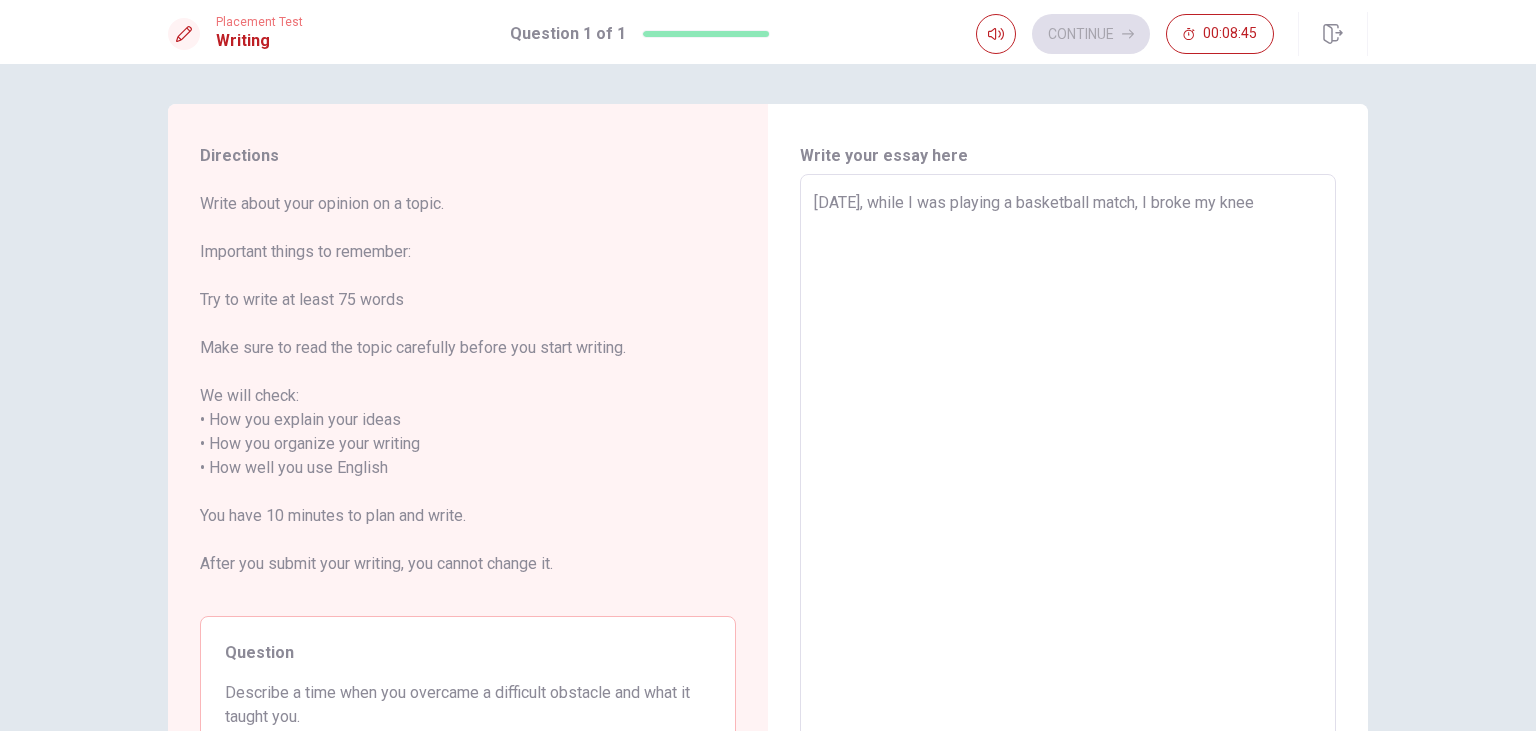 type on "x" 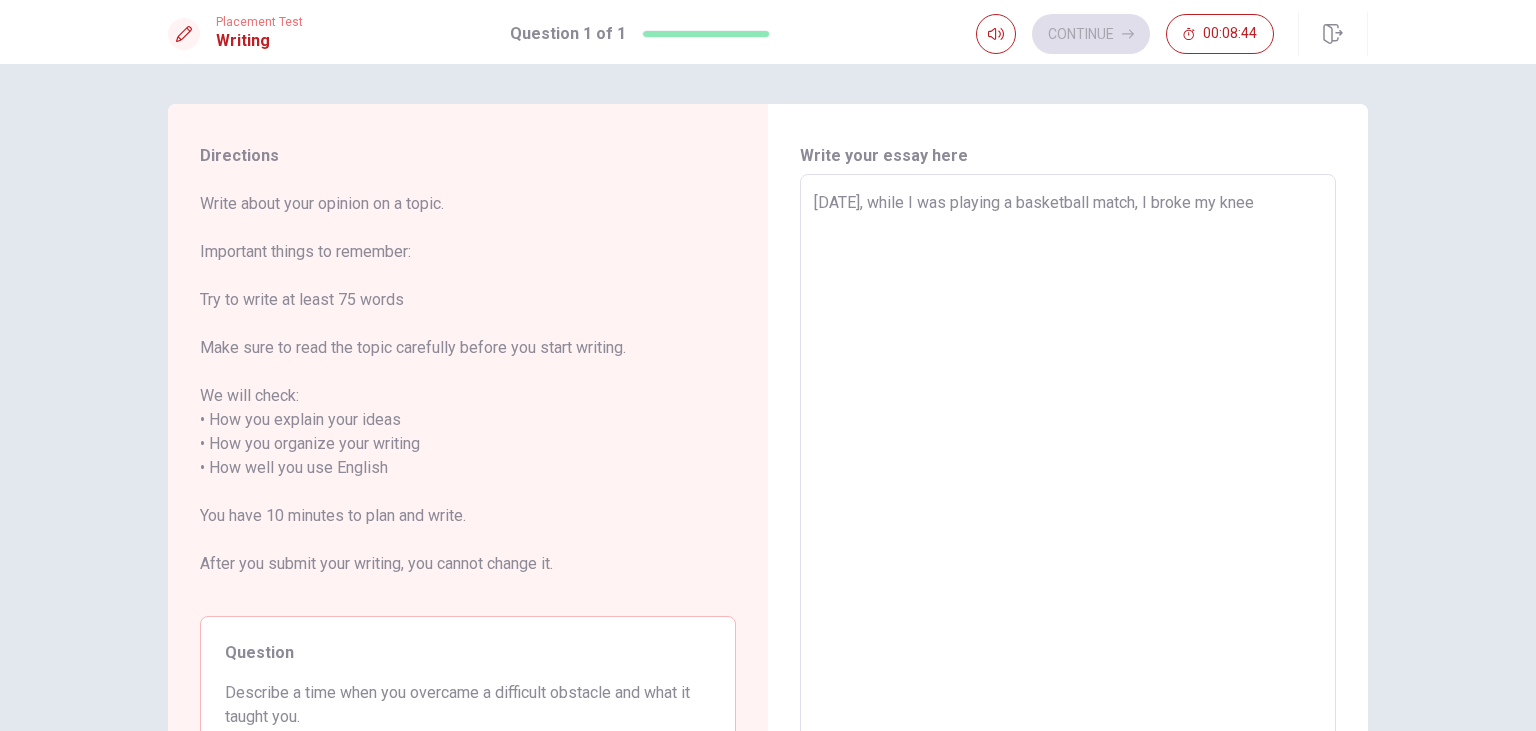 type on "[DATE], while I was playing a basketball match, I broke my knee" 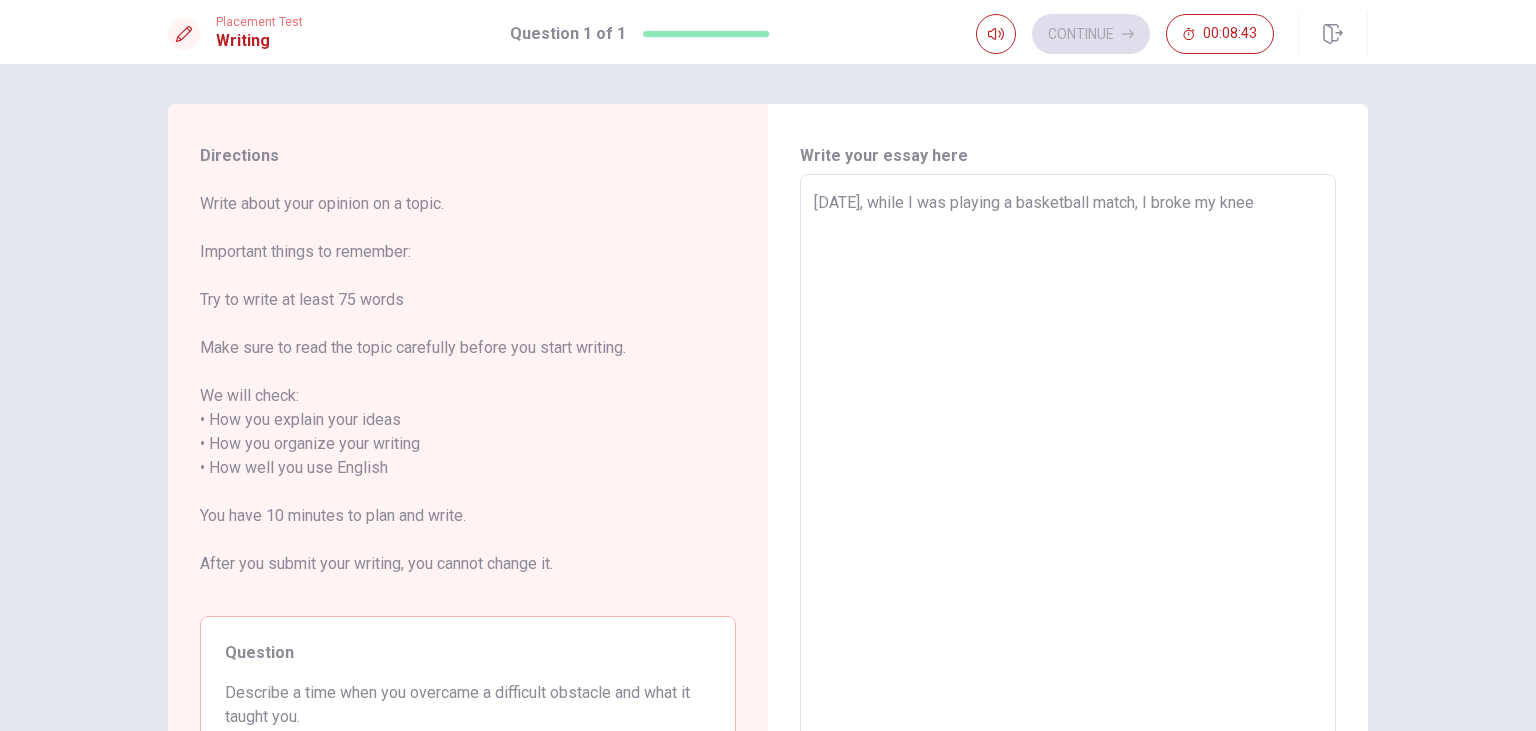 type on "x" 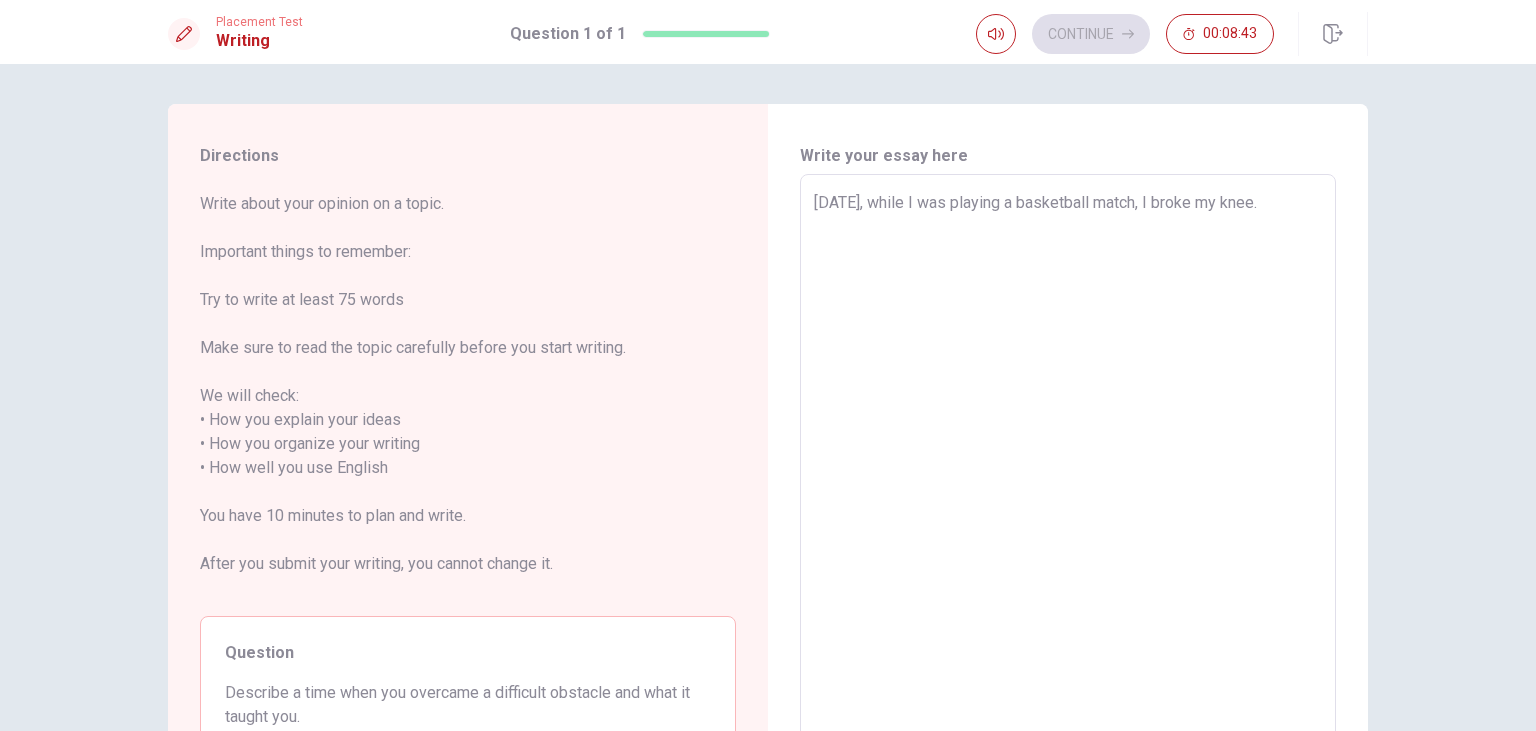 type on "x" 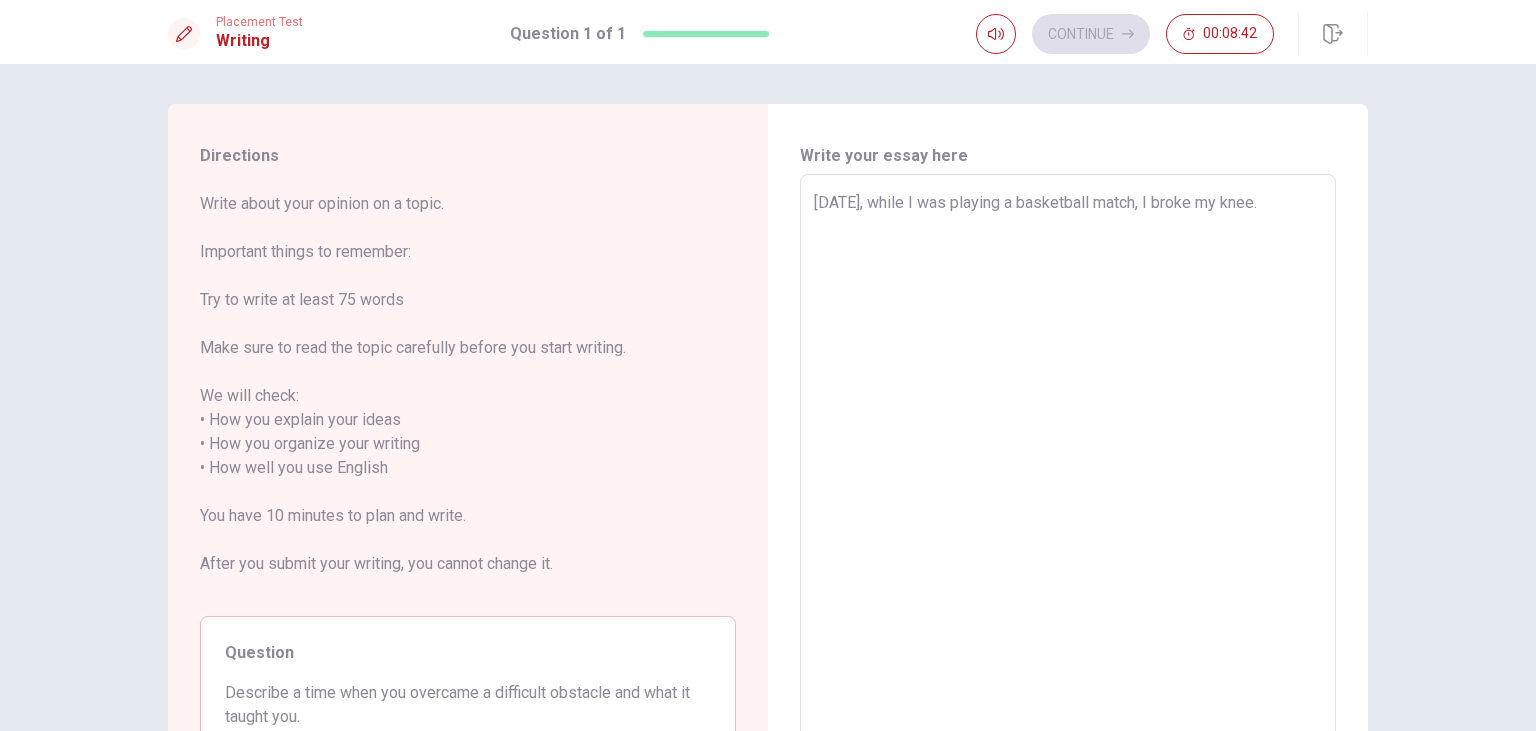 type on "x" 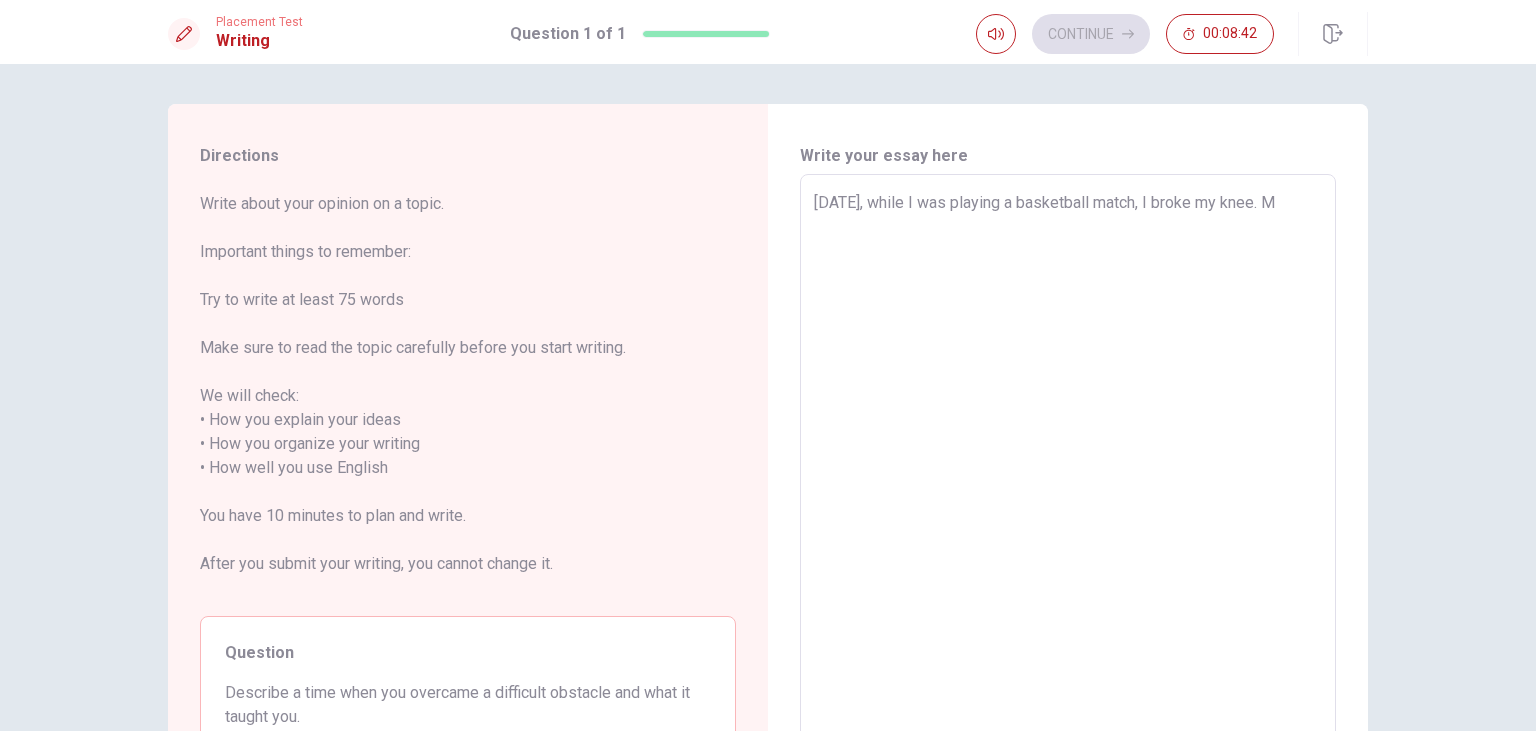 type on "x" 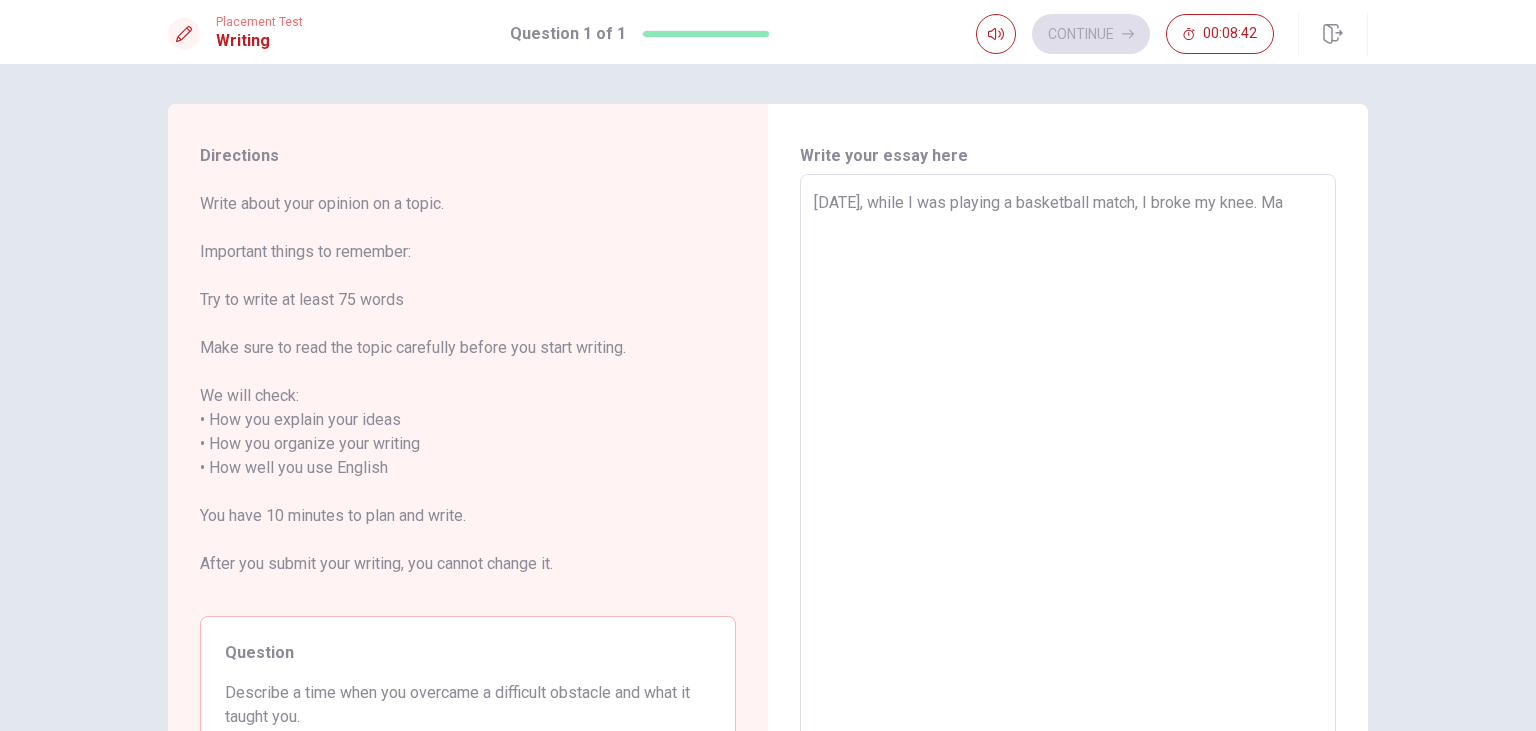 type on "x" 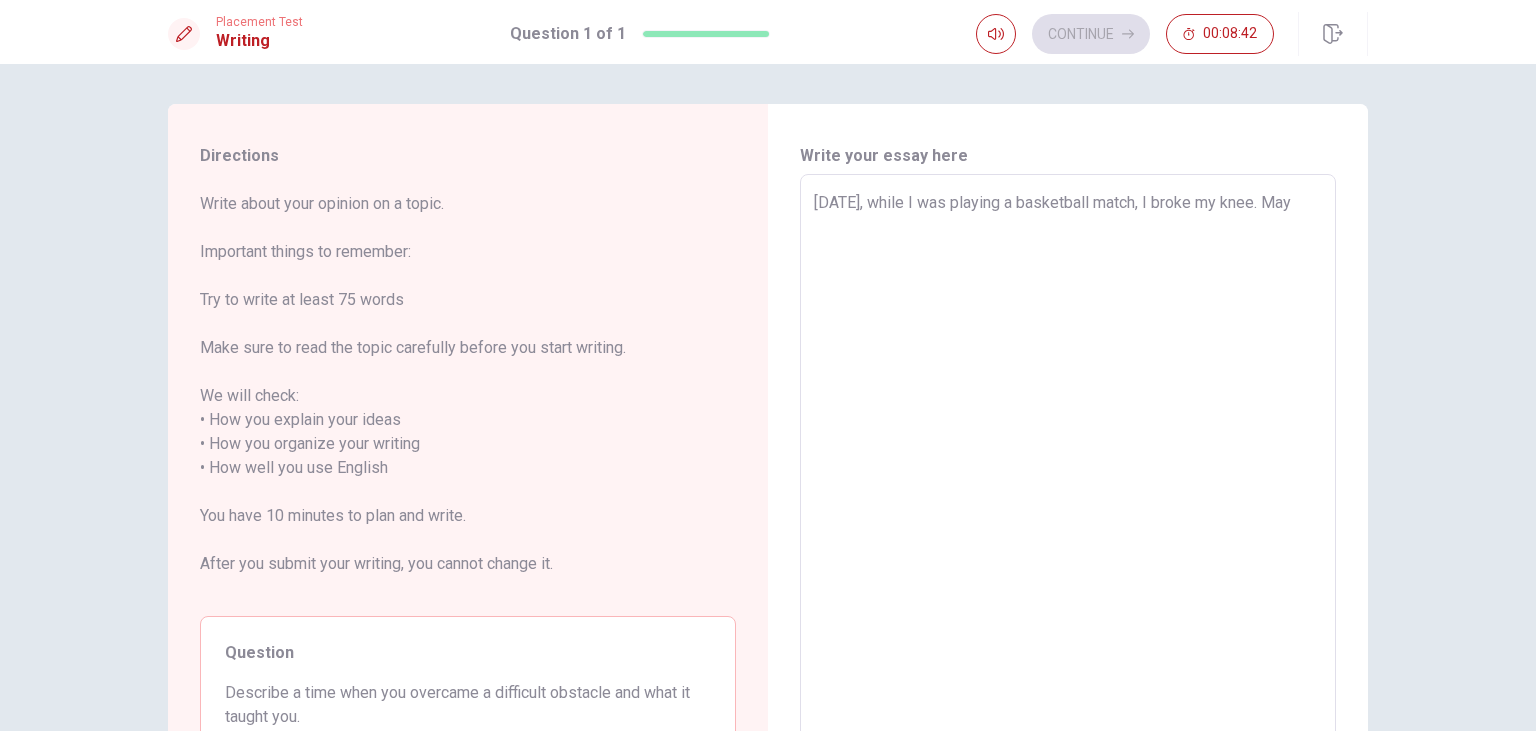type on "[DATE], while I was playing a basketball match, I broke my knee. Mayb" 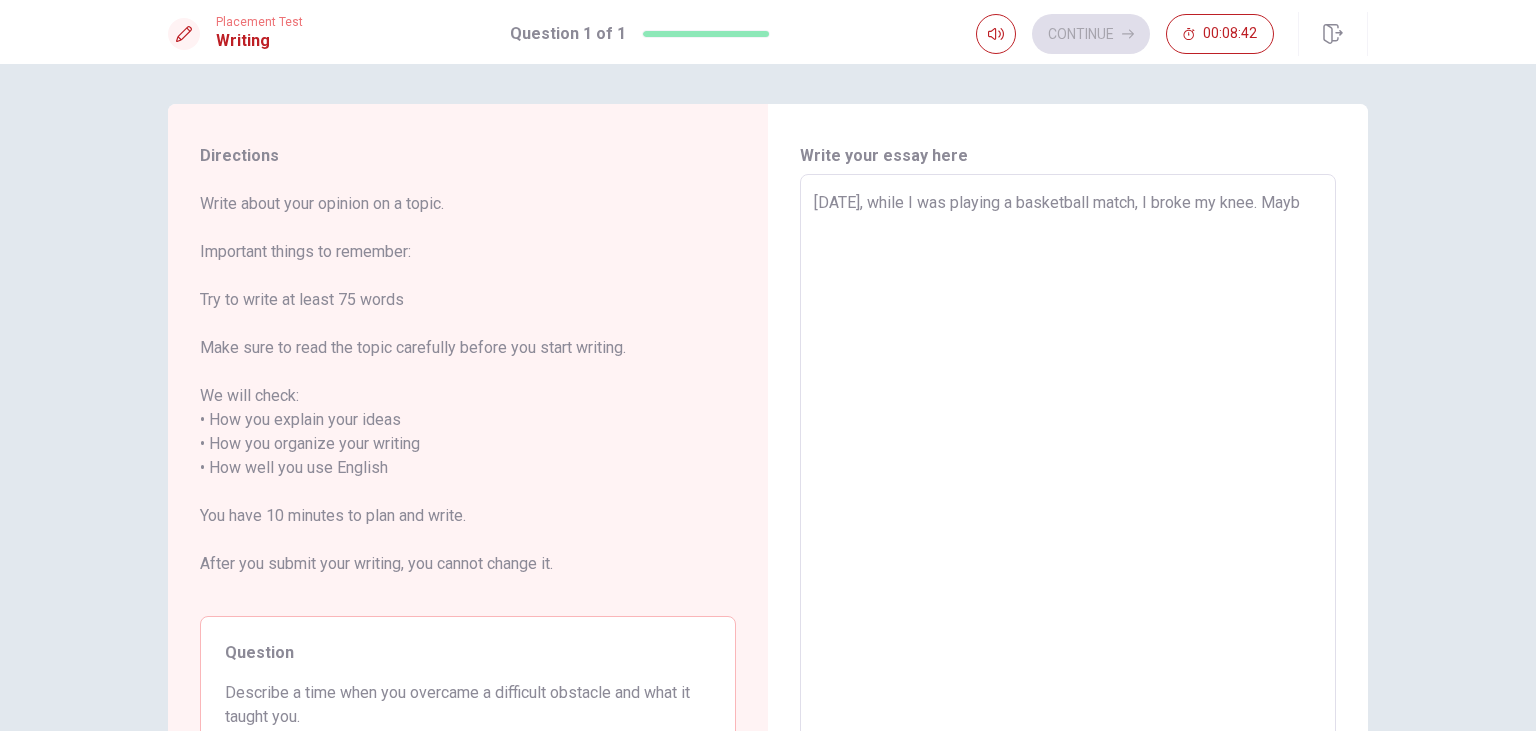 type on "x" 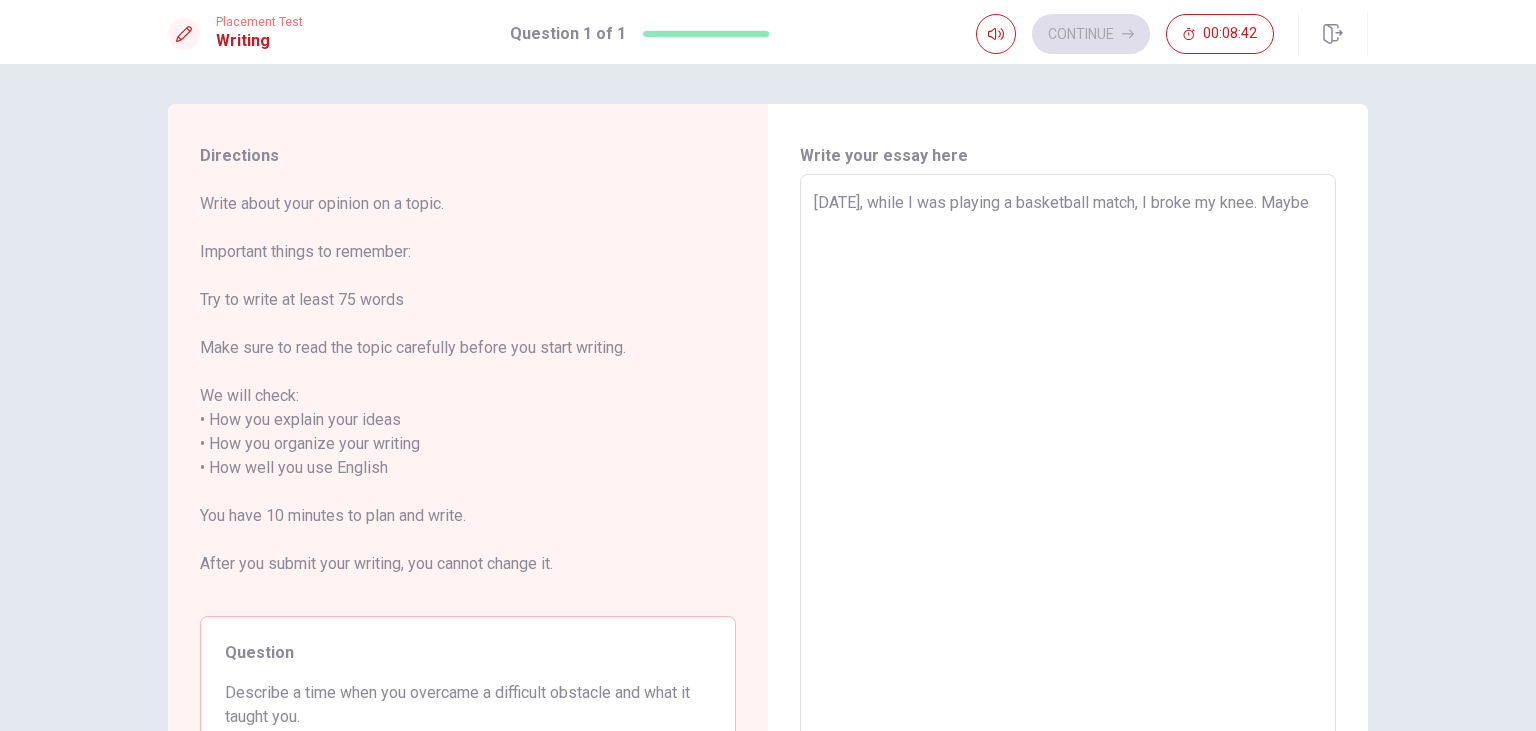 type on "x" 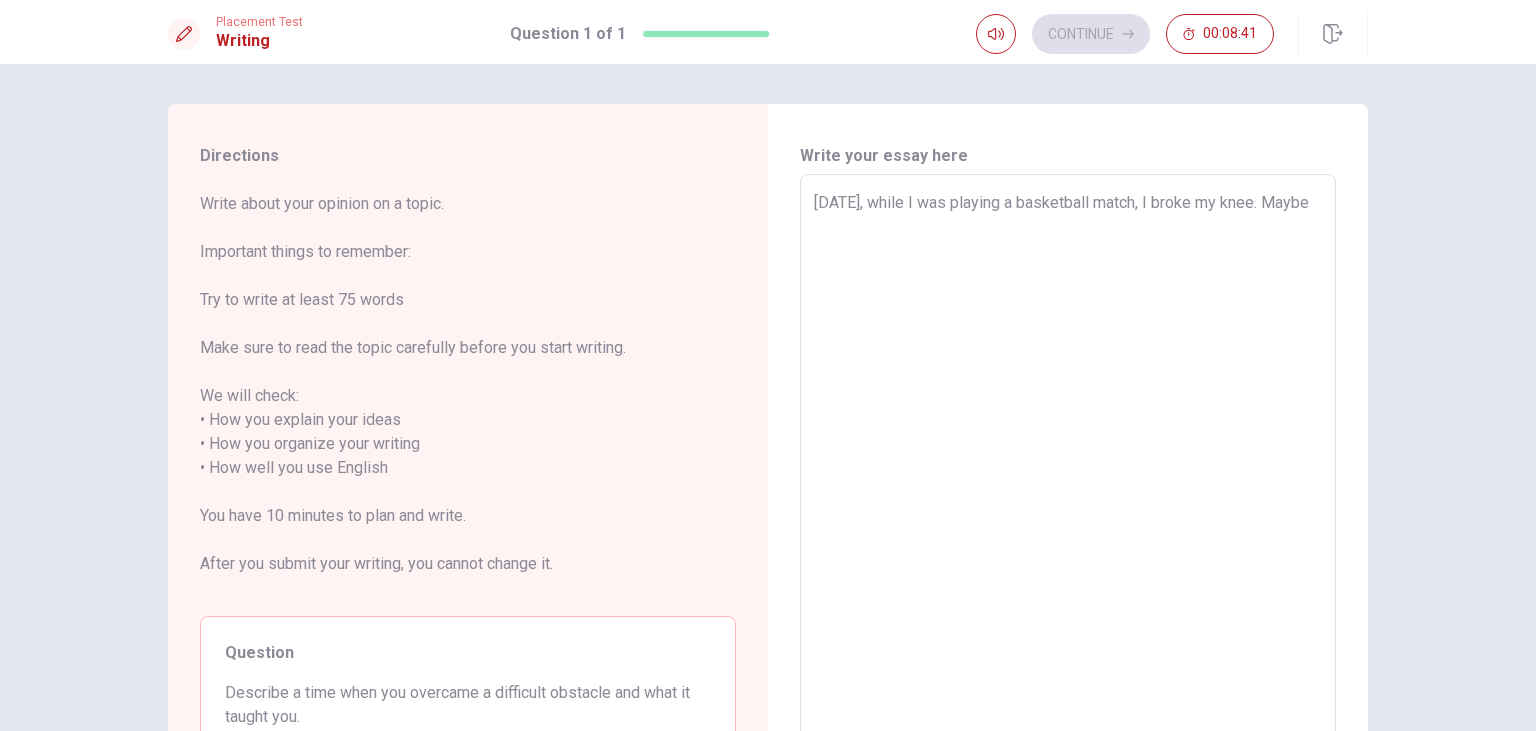type on "x" 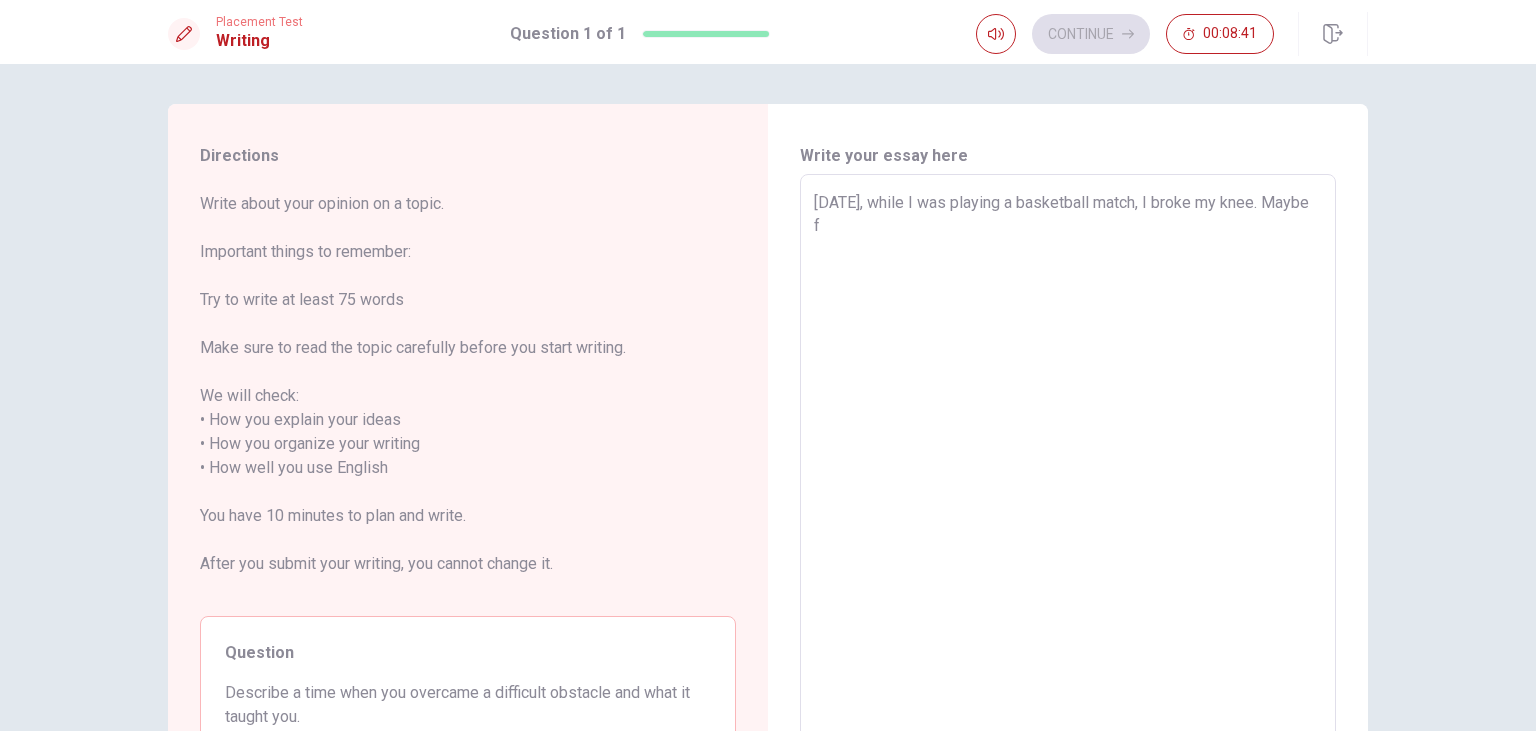 type on "x" 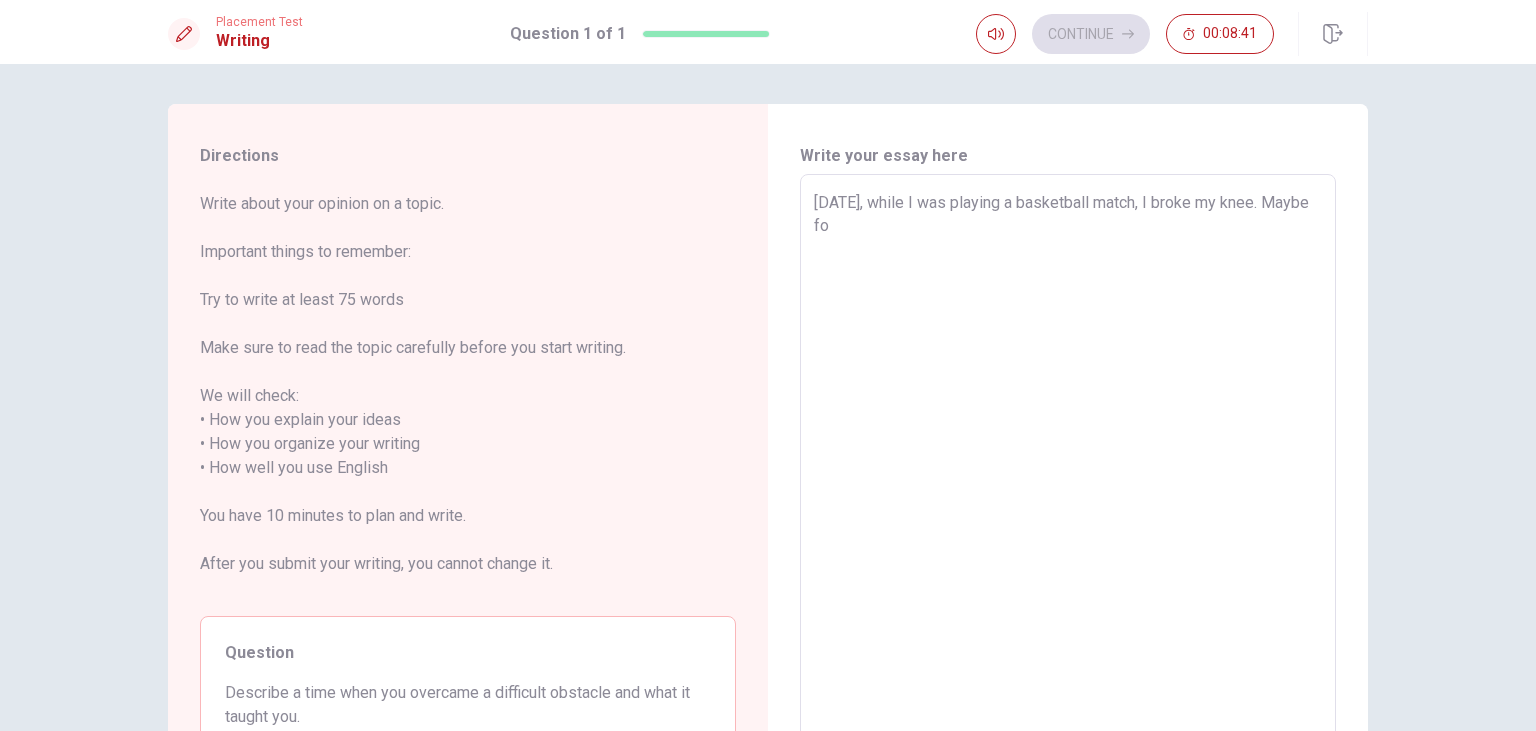 type on "x" 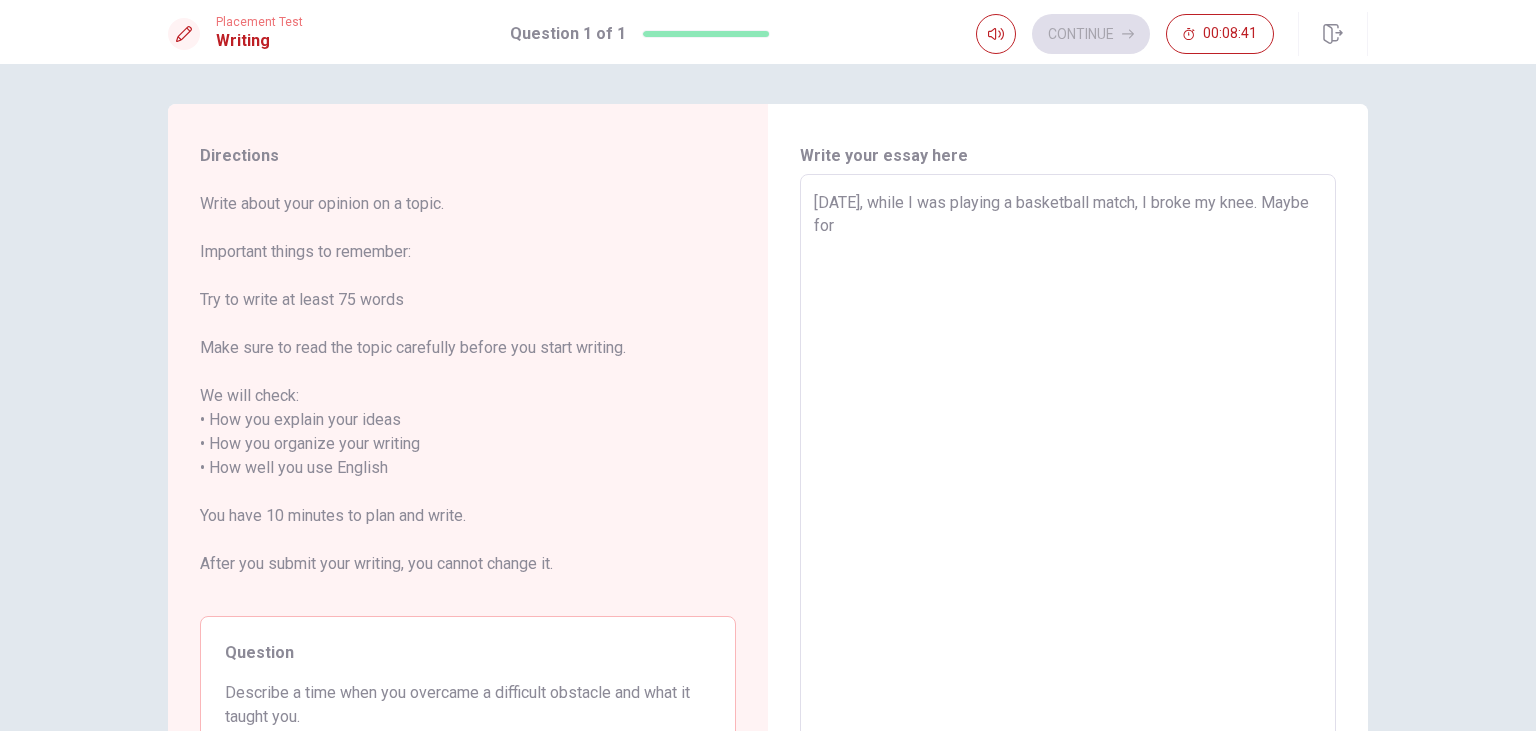 type on "x" 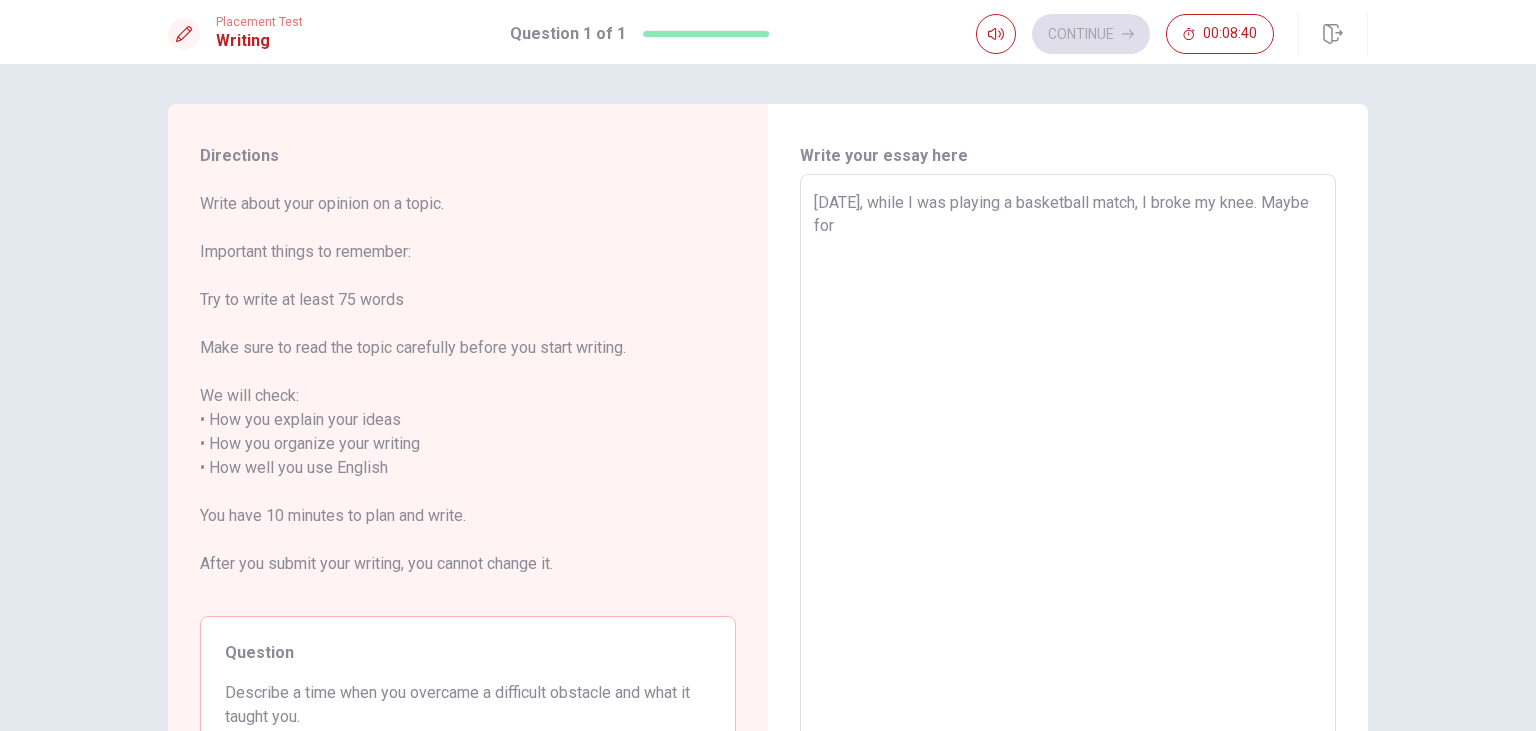 type on "x" 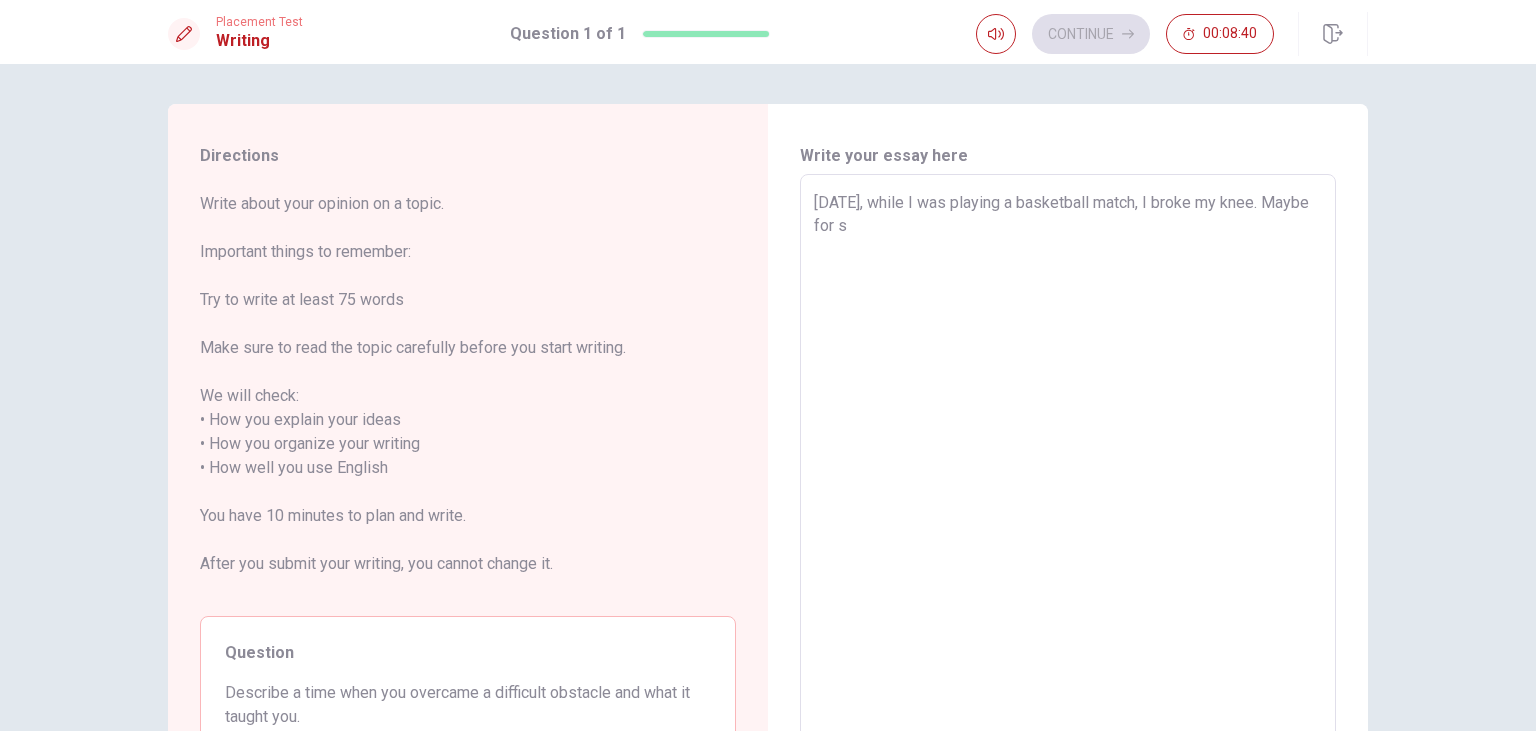 type on "x" 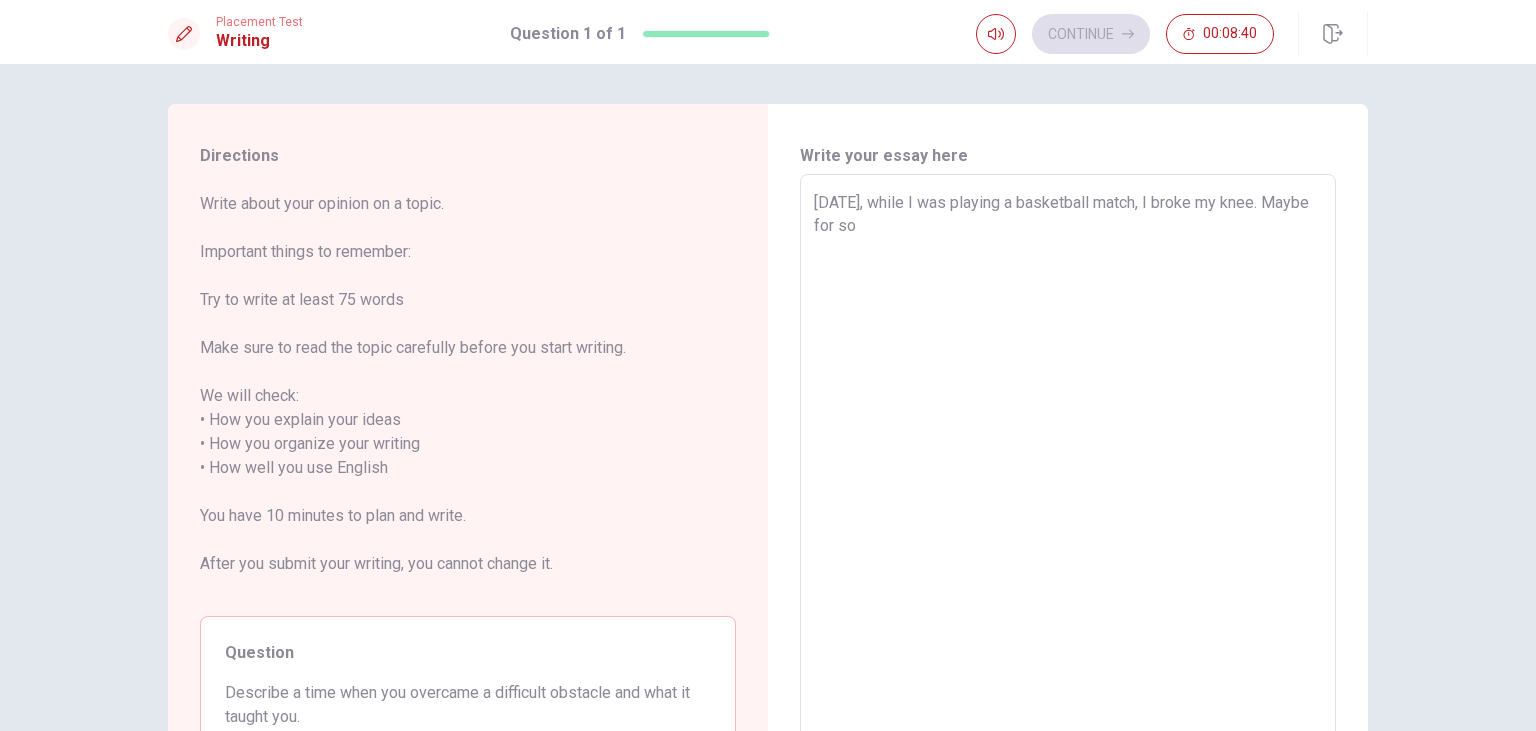 type on "x" 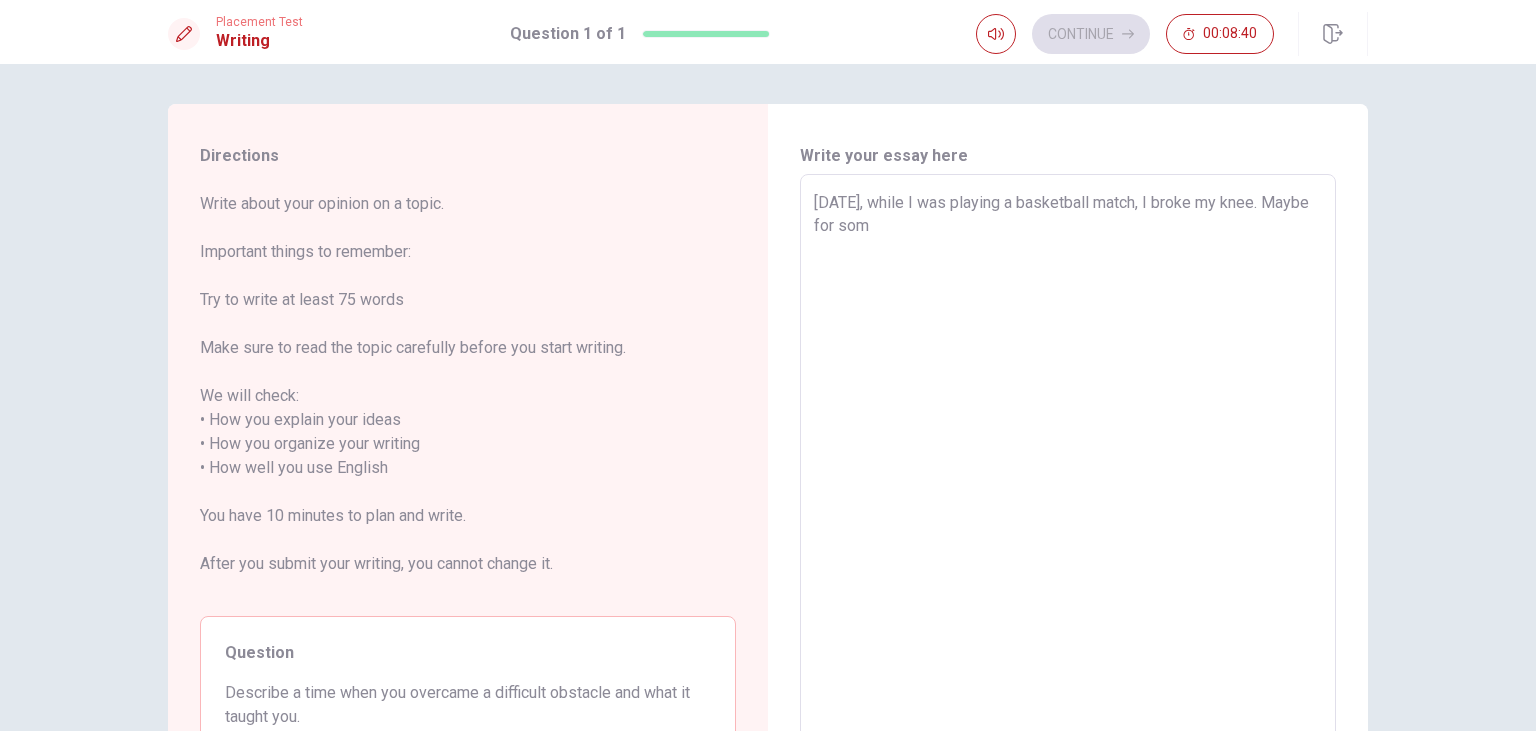 type on "x" 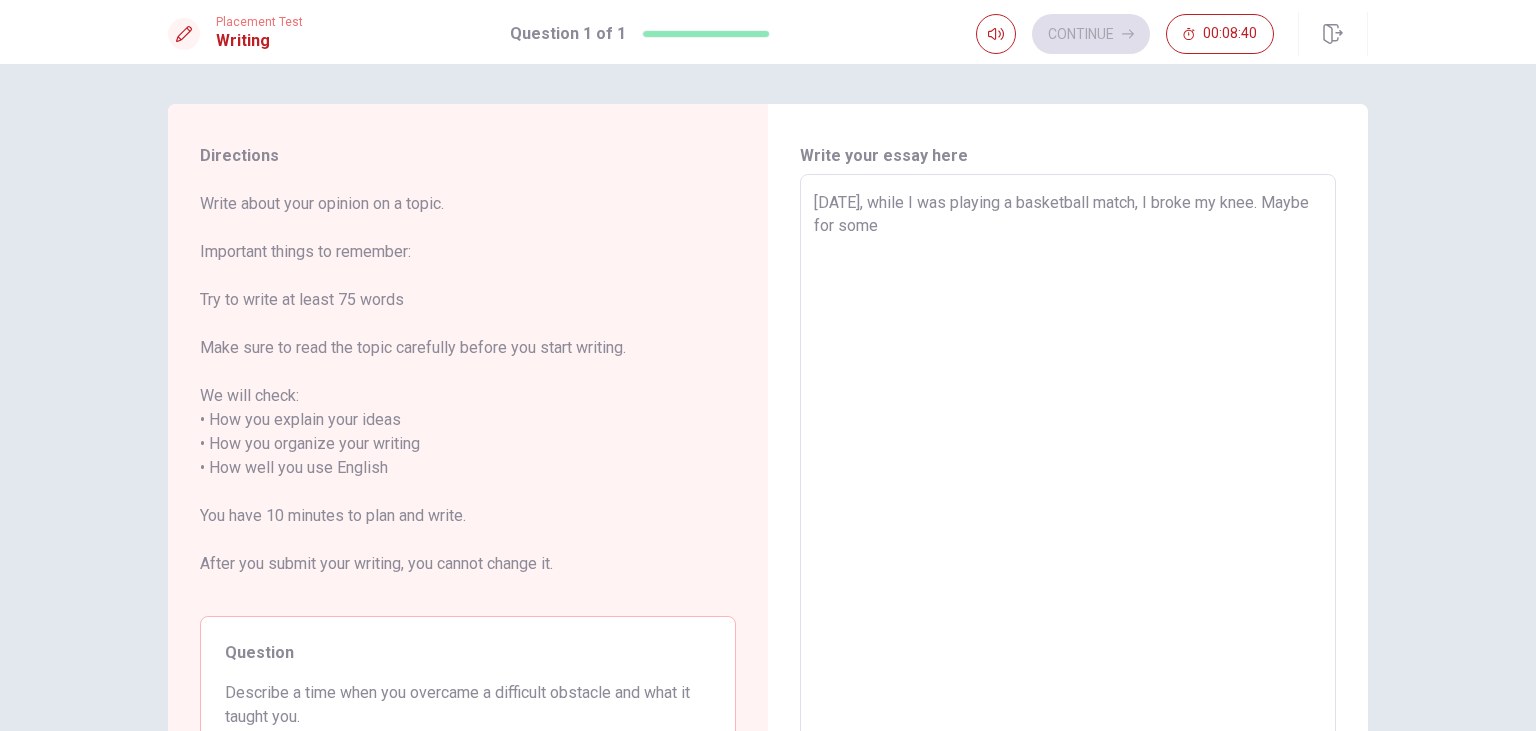 type on "x" 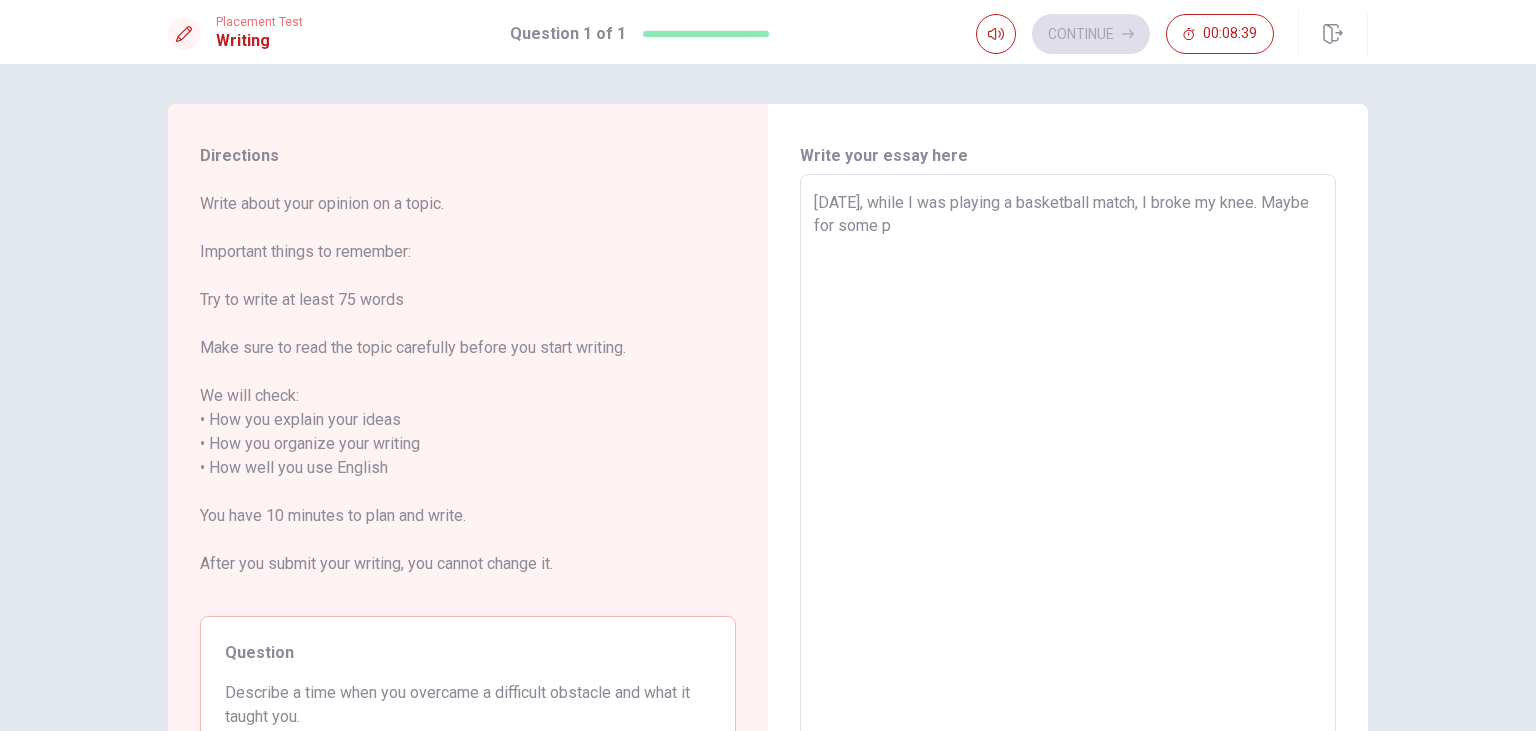 type on "[DATE], while I was playing a basketball match, I broke my knee. Maybe for some pl" 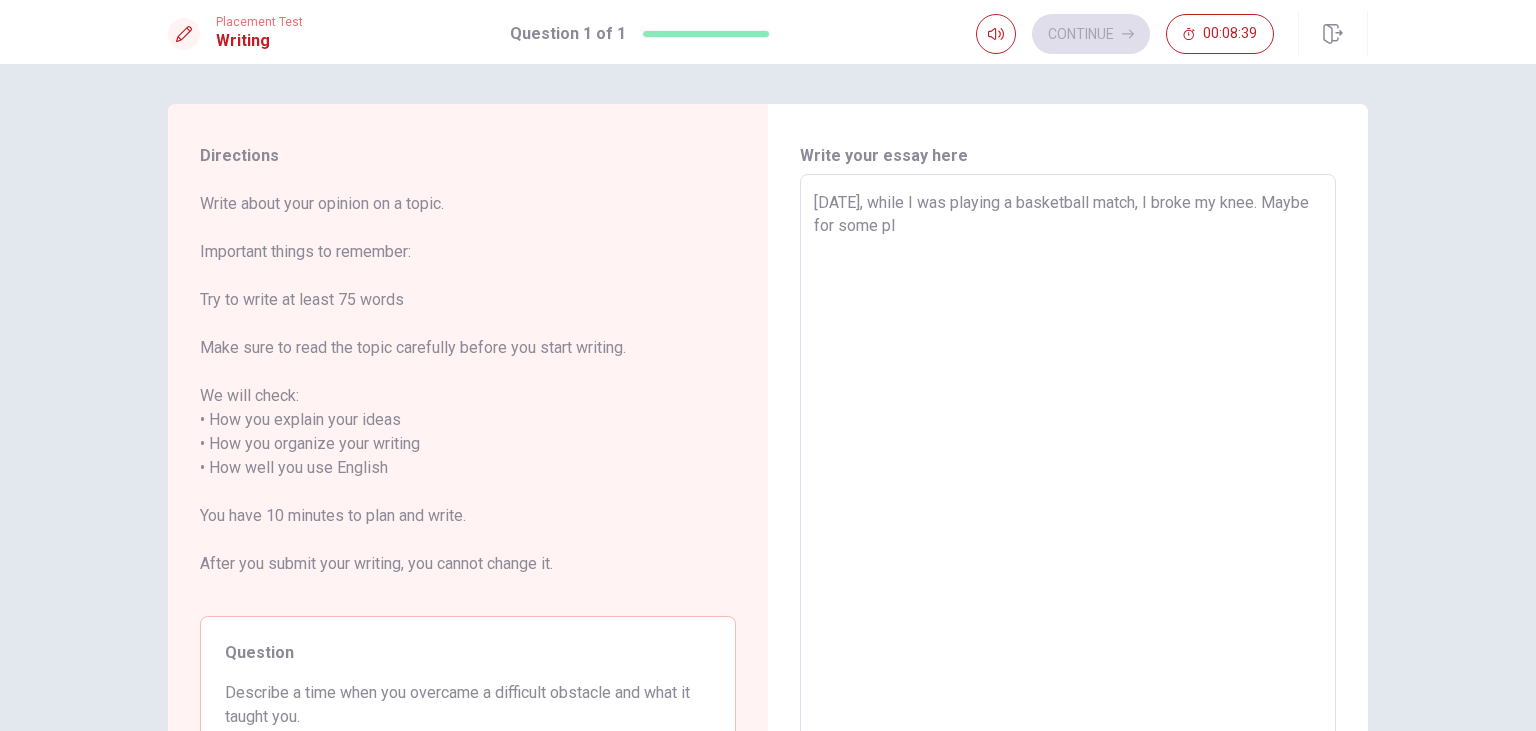 type 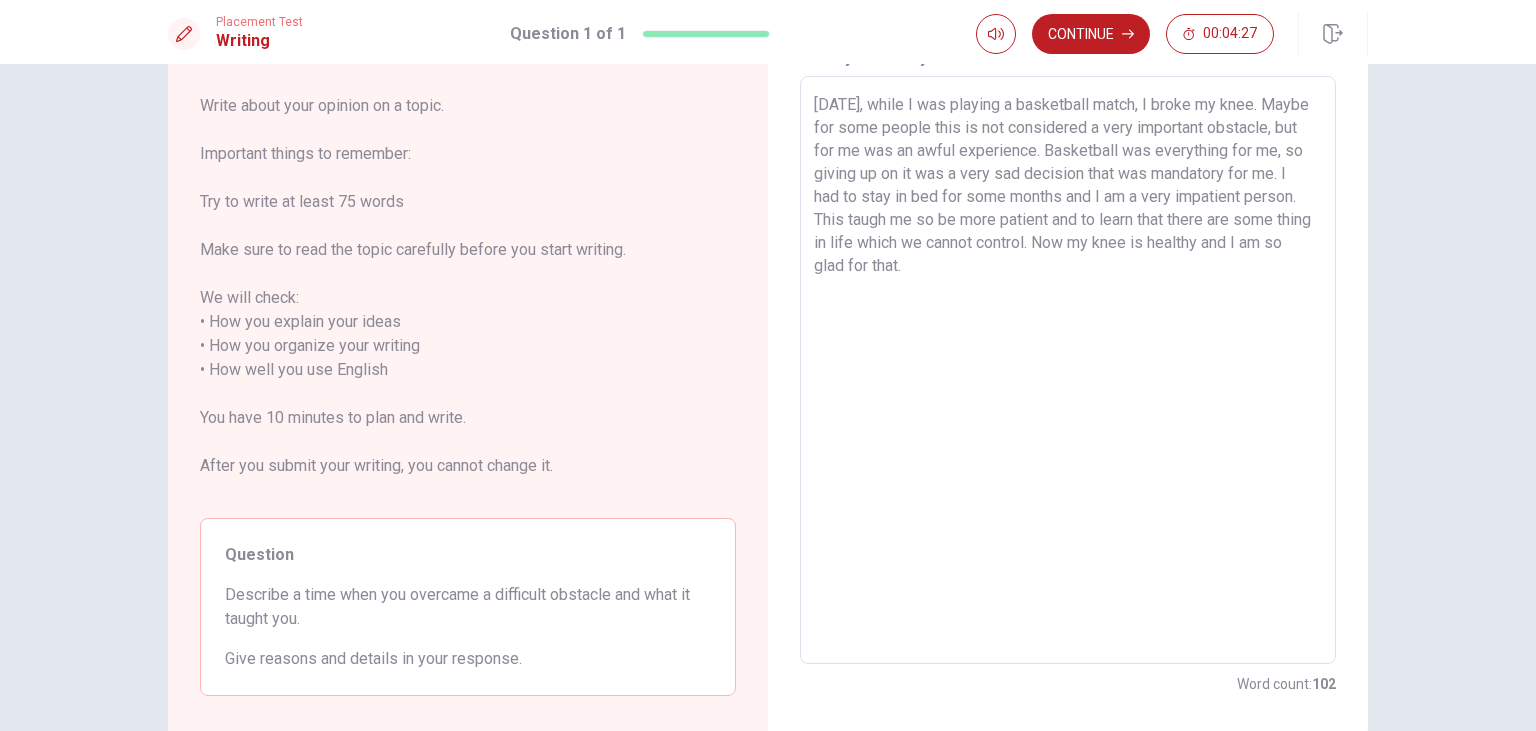 scroll, scrollTop: 0, scrollLeft: 0, axis: both 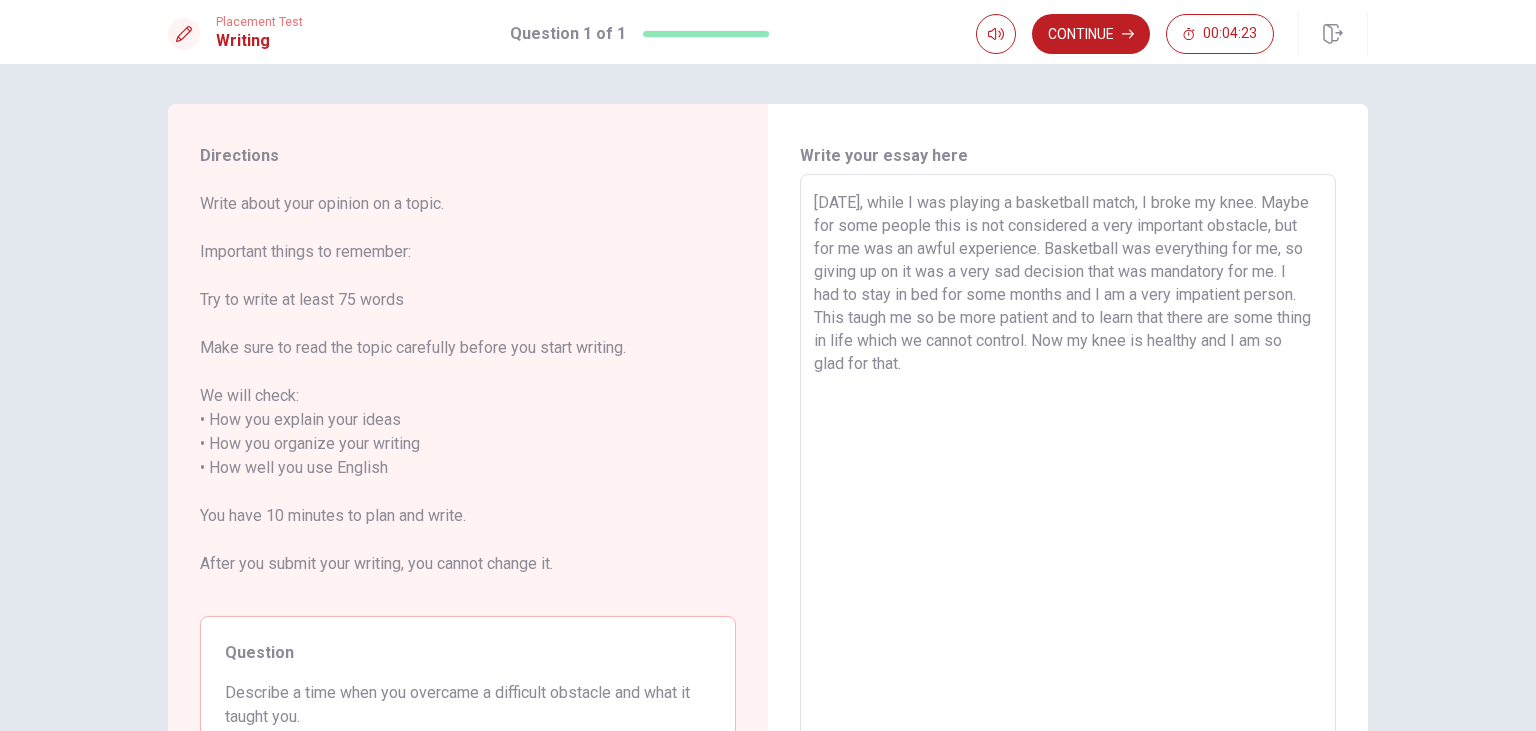 click on "[DATE], while I was playing a basketball match, I broke my knee. Maybe for some people this is not considered a very important obstacle, but for me was an awful experience. Basketball was everything for me, so giving up on it was a very sad decision that was mandatory for me. I had to stay in bed for some months and I am a very impatient person. This taugh me so be more patient and to learn that there are some thing in life which we cannot control. Now my knee is healthy and I am so glad for that." at bounding box center (1068, 468) 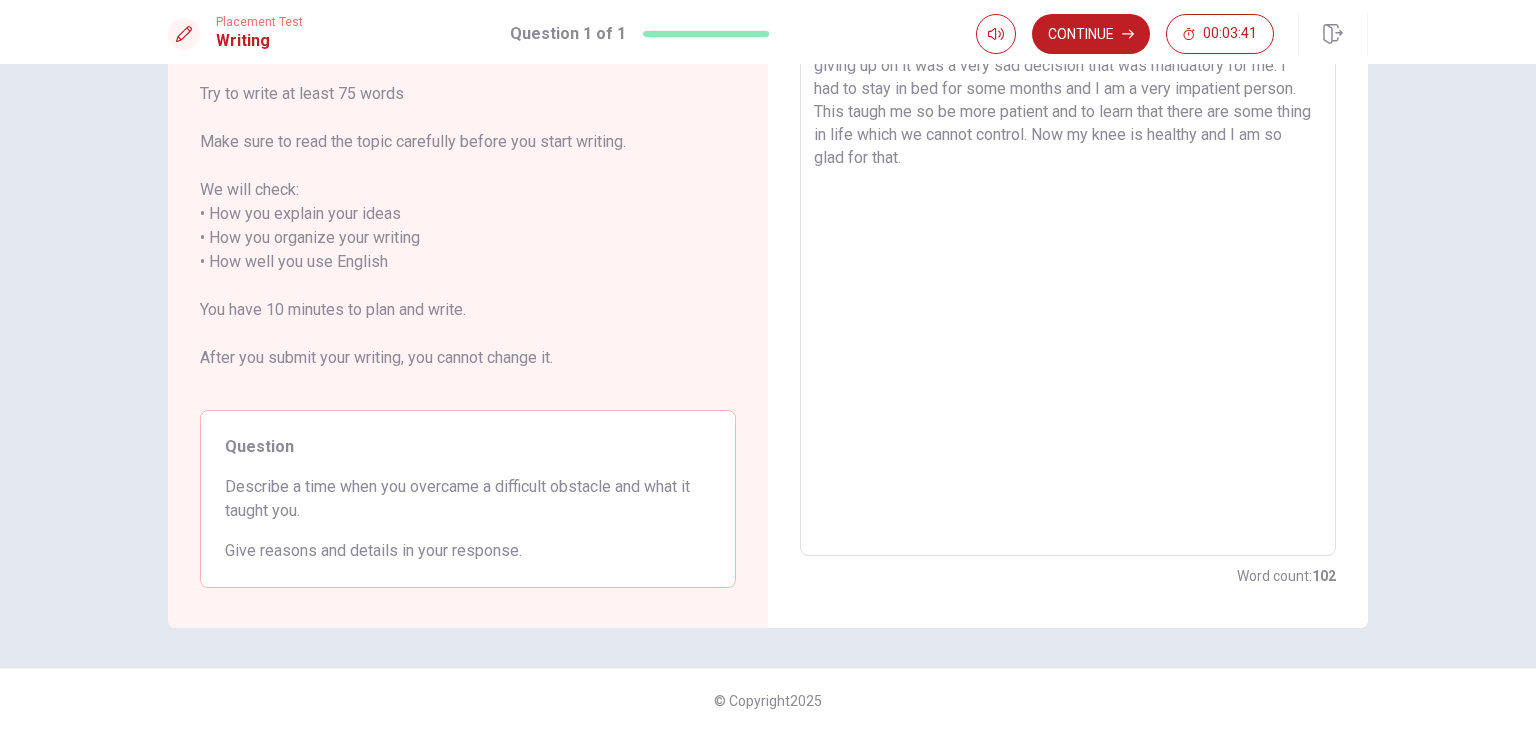 scroll, scrollTop: 0, scrollLeft: 0, axis: both 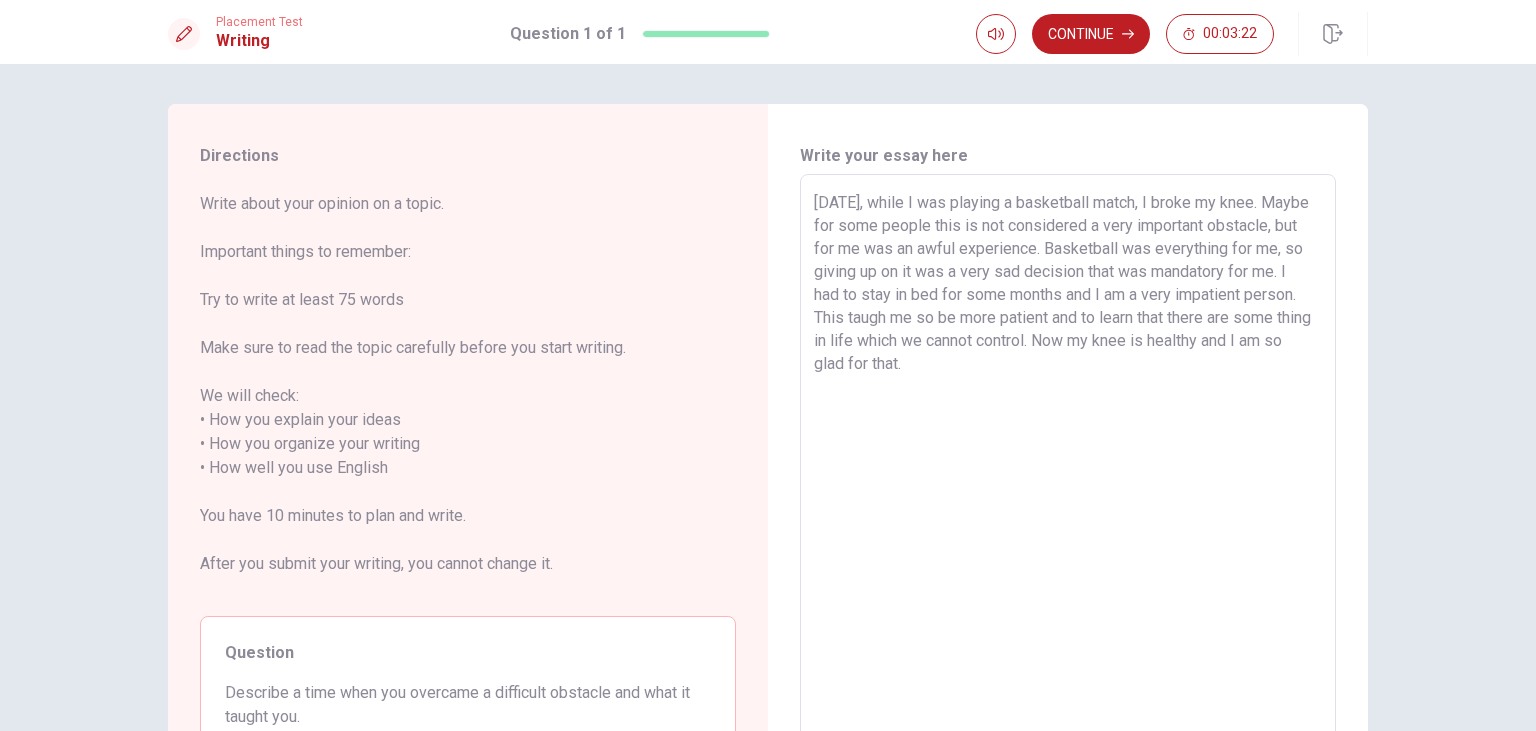 drag, startPoint x: 1105, startPoint y: 273, endPoint x: 942, endPoint y: 298, distance: 164.90604 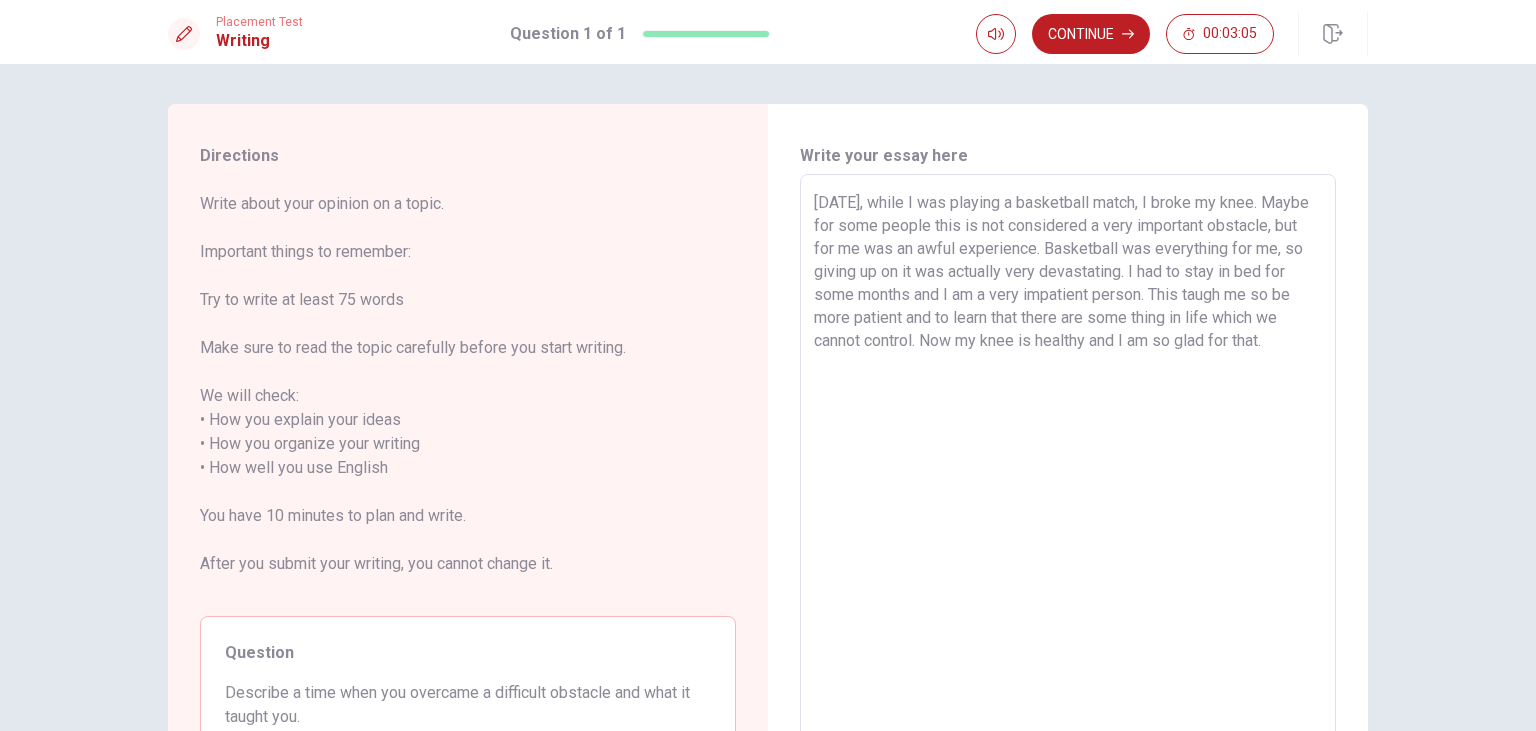 click on "[DATE], while I was playing a basketball match, I broke my knee. Maybe for some people this is not considered a very important obstacle, but for me was an awful experience. Basketball was everything for me, so giving up on it was actually very devastating. I had to stay in bed for some months and I am a very impatient person. This taugh me so be more patient and to learn that there are some thing in life which we cannot control. Now my knee is healthy and I am so glad for that." at bounding box center [1068, 468] 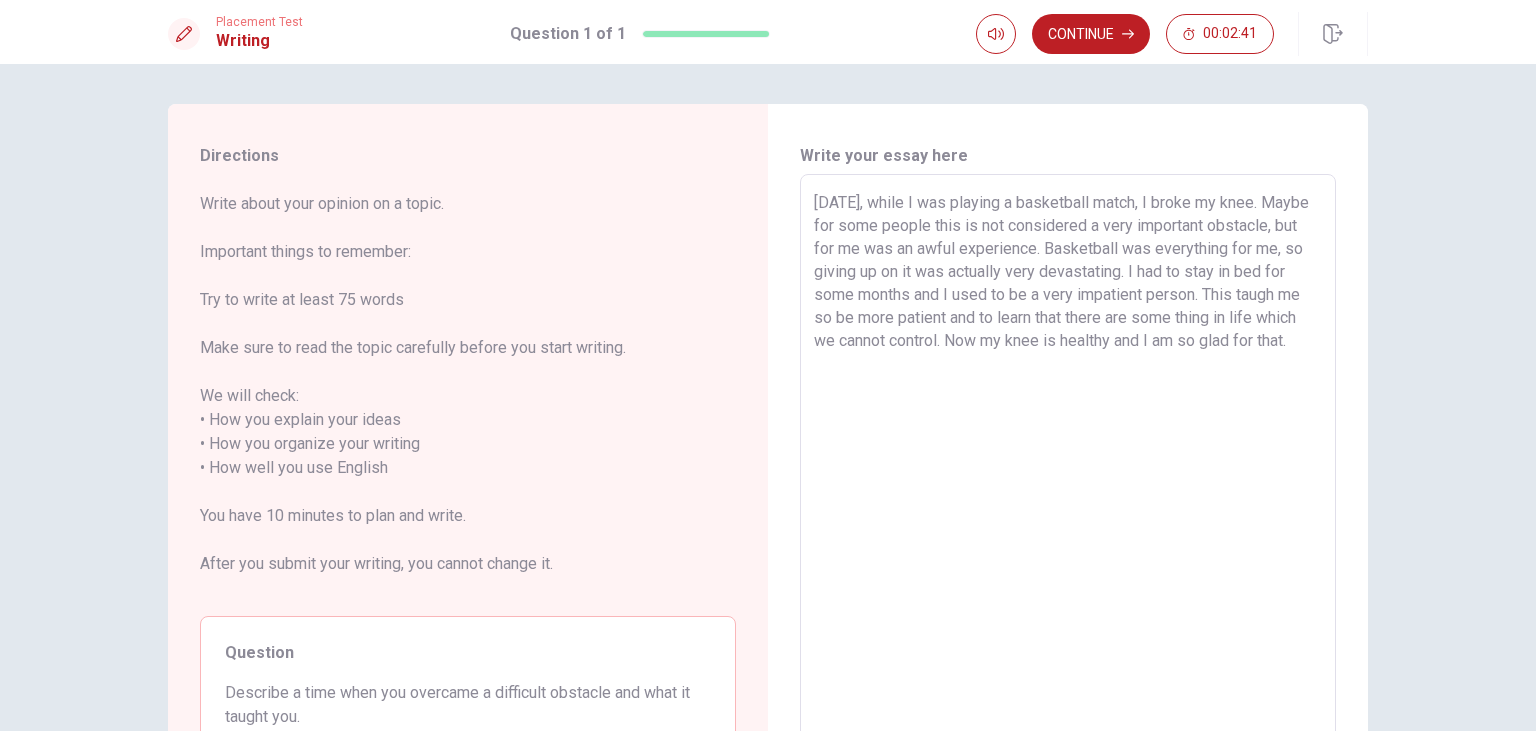 click on "[DATE], while I was playing a basketball match, I broke my knee. Maybe for some people this is not considered a very important obstacle, but for me was an awful experience. Basketball was everything for me, so giving up on it was actually very devastating. I had to stay in bed for some months and I used to be a very impatient person. This taugh me so be more patient and to learn that there are some thing in life which we cannot control. Now my knee is healthy and I am so glad for that." at bounding box center (1068, 468) 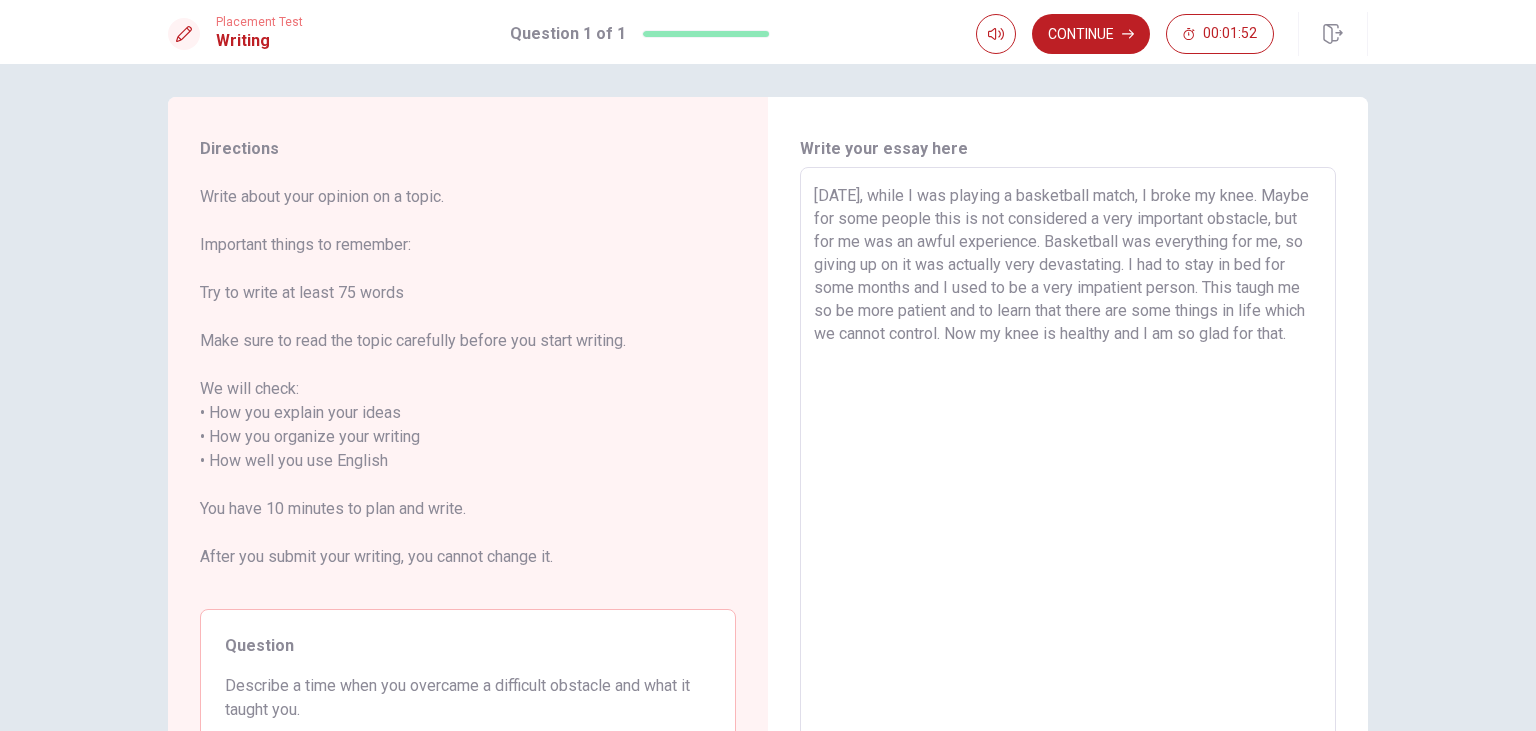 scroll, scrollTop: 0, scrollLeft: 0, axis: both 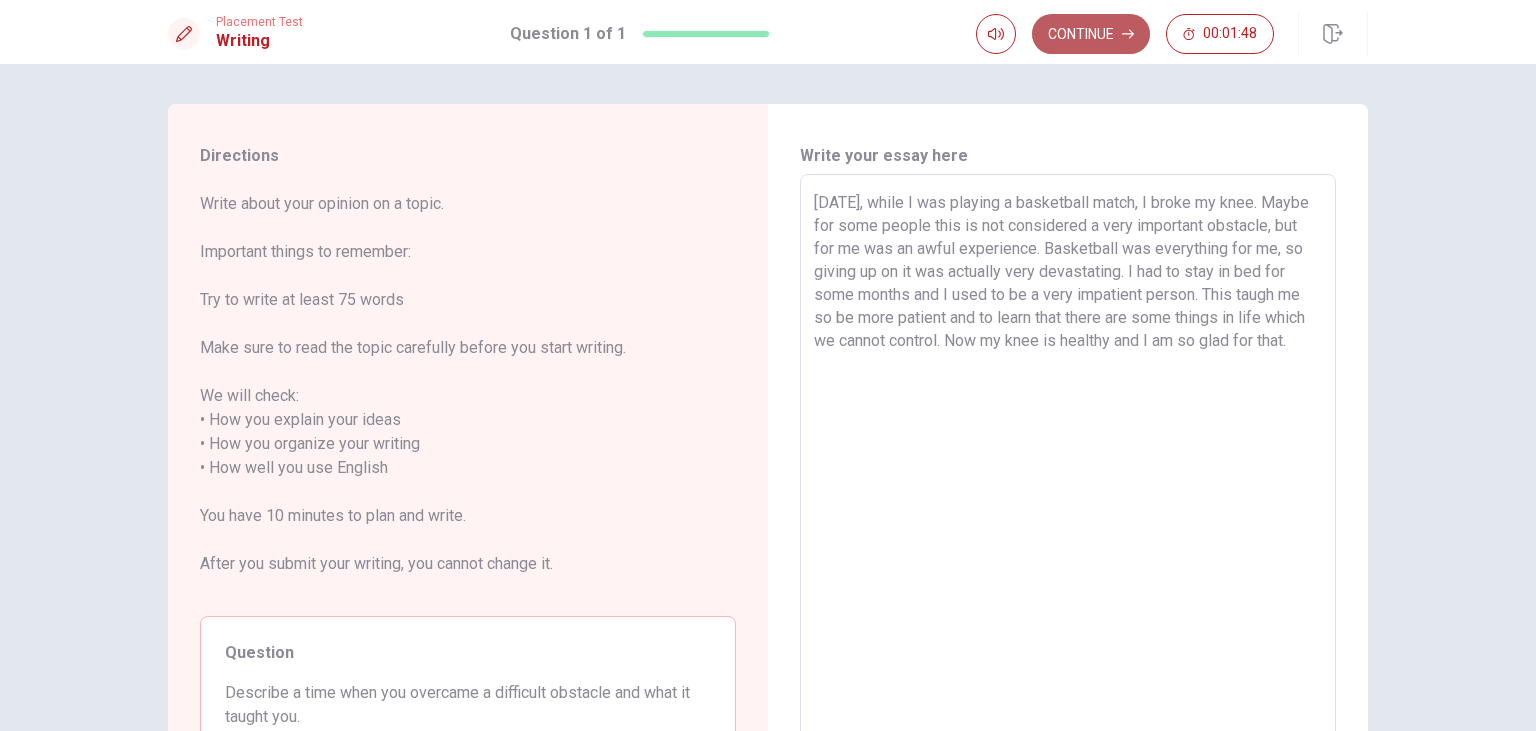 click on "Continue" at bounding box center [1091, 34] 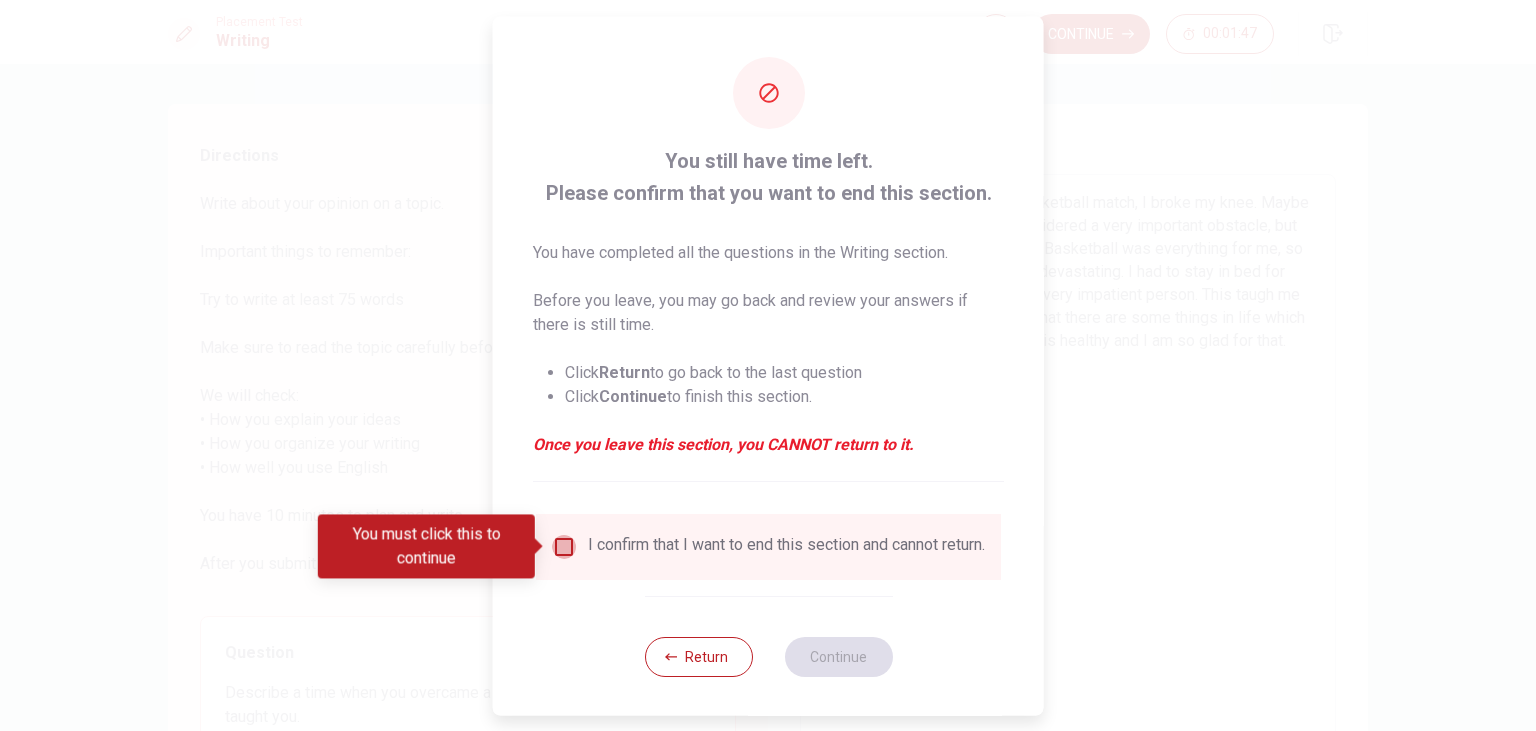click at bounding box center [564, 546] 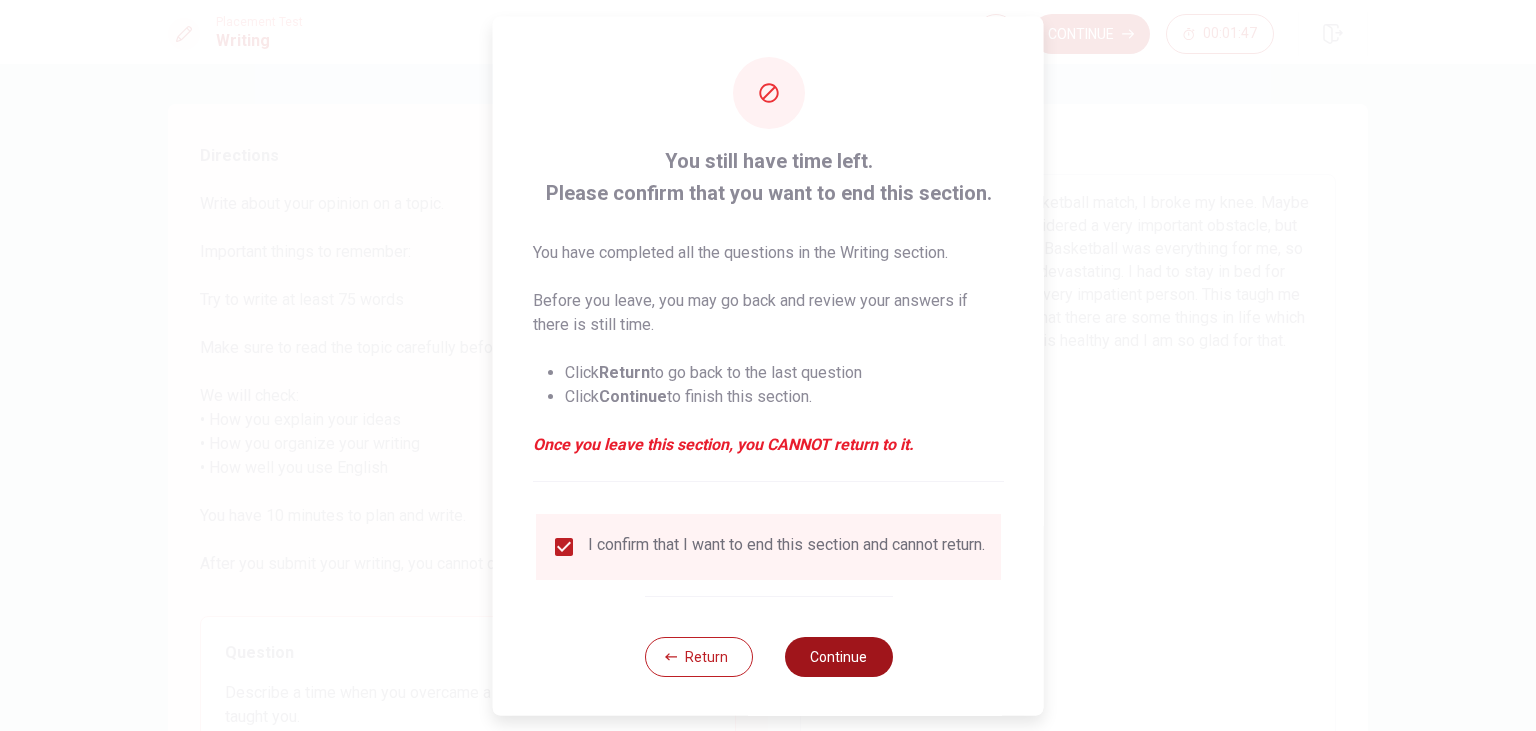 click on "Continue" at bounding box center (838, 656) 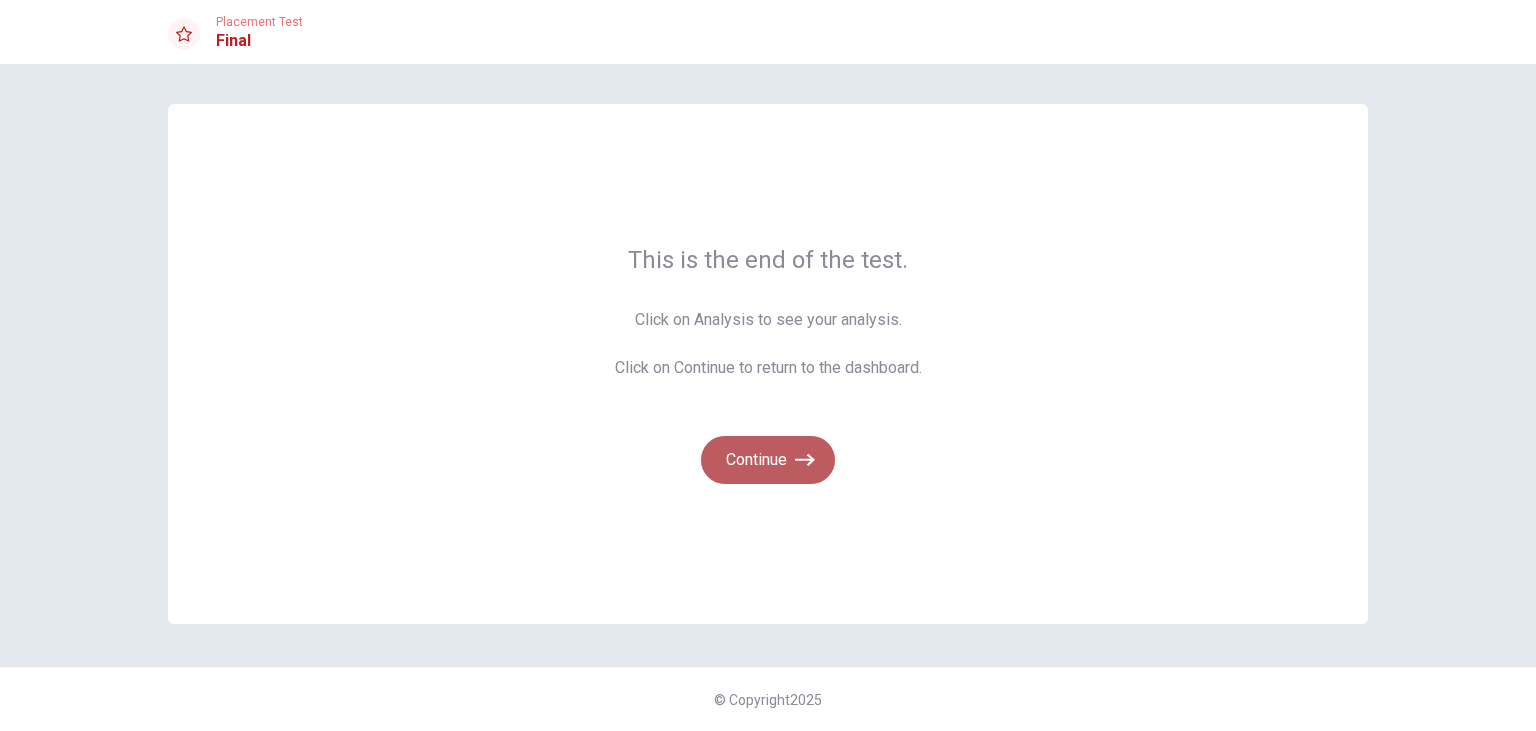 click on "Continue" at bounding box center (768, 460) 